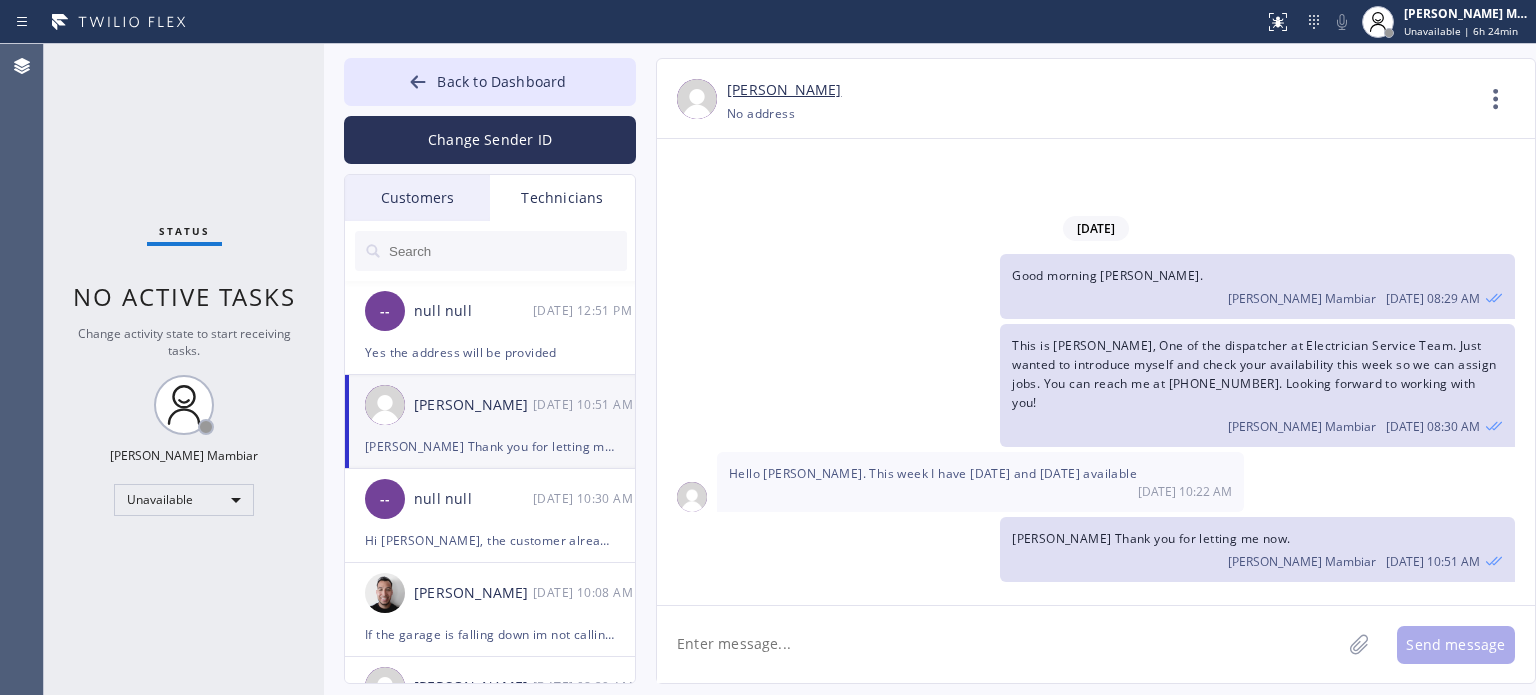 scroll, scrollTop: 0, scrollLeft: 0, axis: both 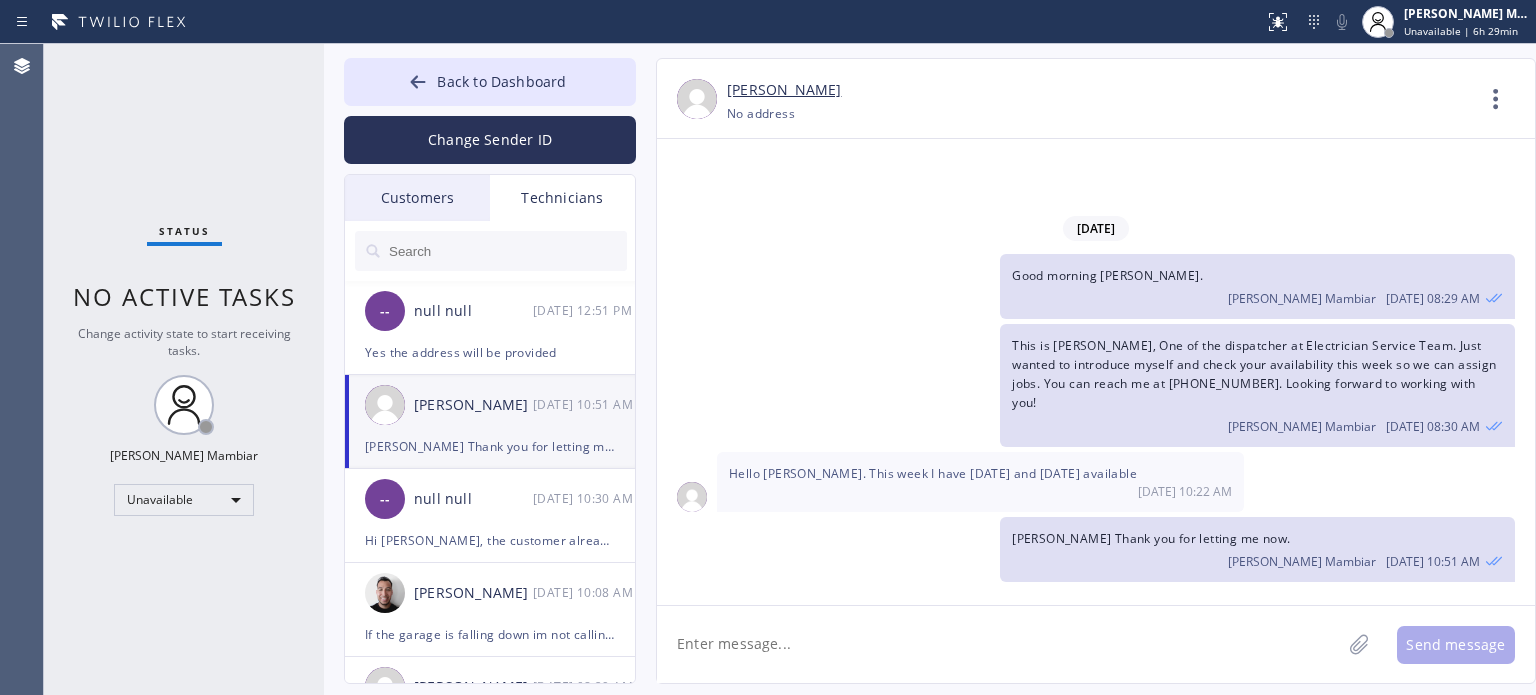 click on "Status   No active tasks     Change activity state to start receiving tasks.   Harvey James P. Mambiar Unavailable" at bounding box center [184, 369] 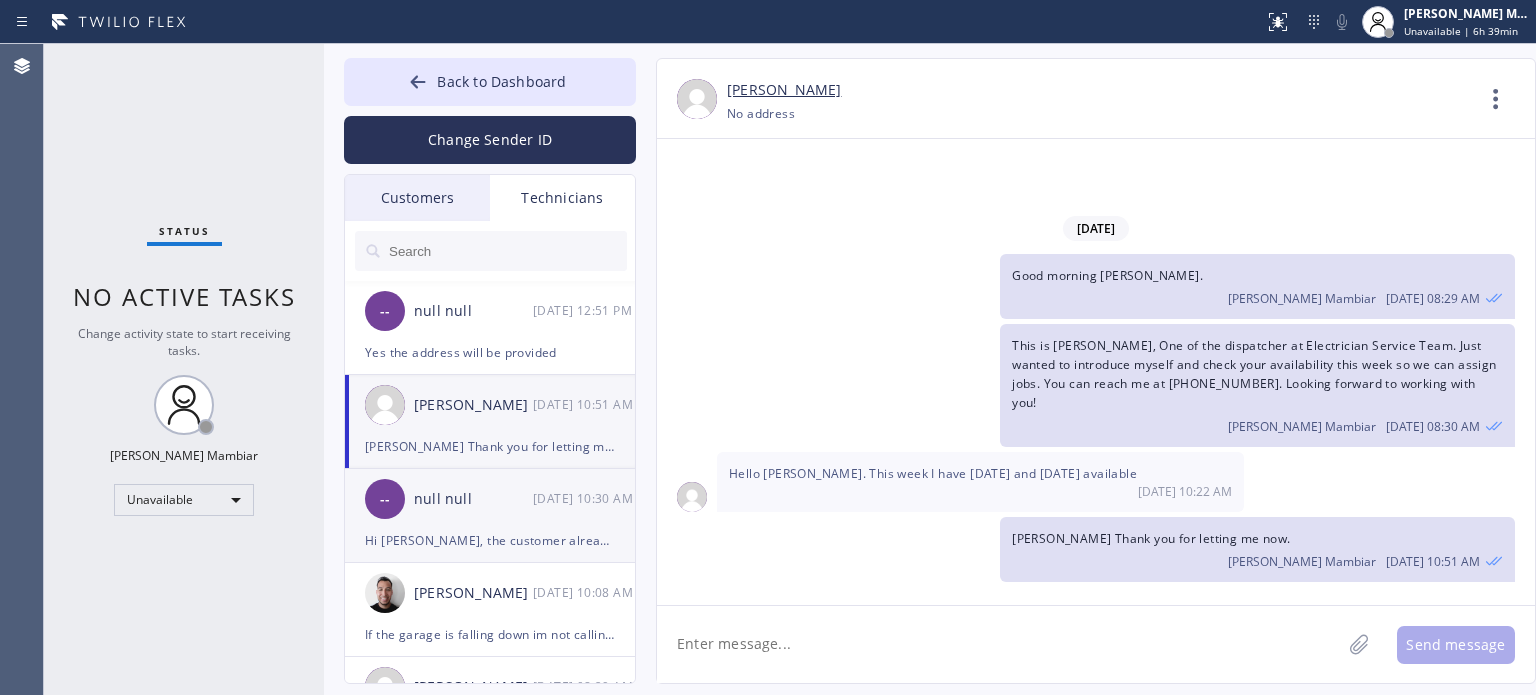 click on "-- null null 07/14 10:30 AM" at bounding box center (491, 499) 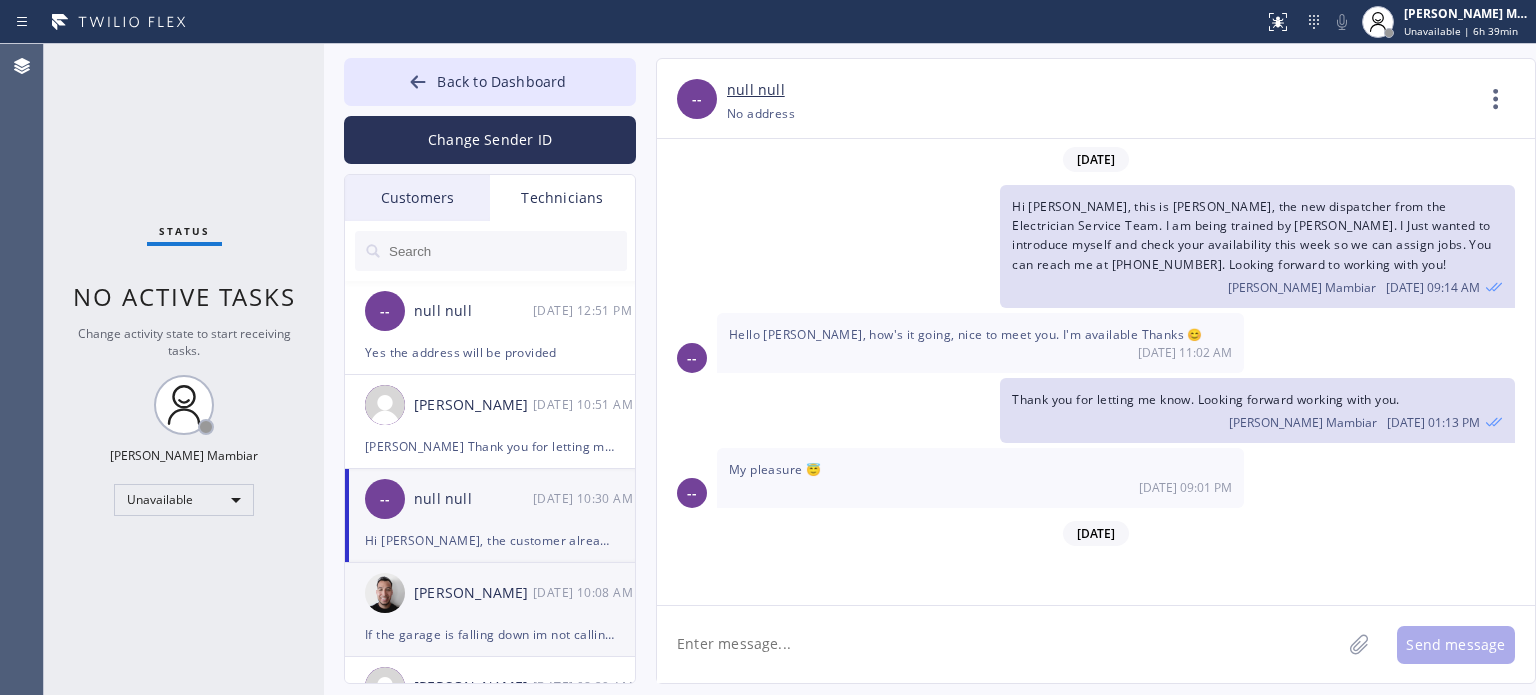 scroll, scrollTop: 1148, scrollLeft: 0, axis: vertical 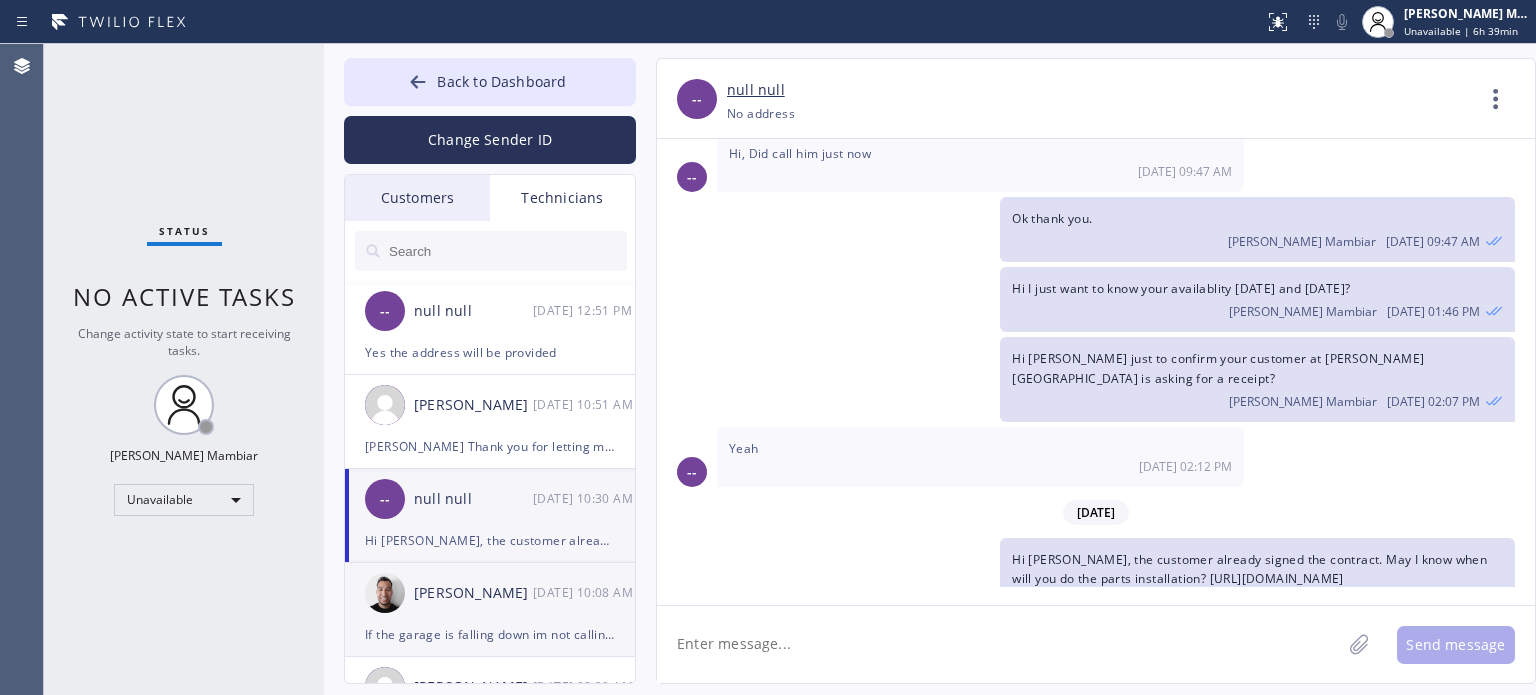 click on "David  Aceves-Miramontes" at bounding box center [473, 593] 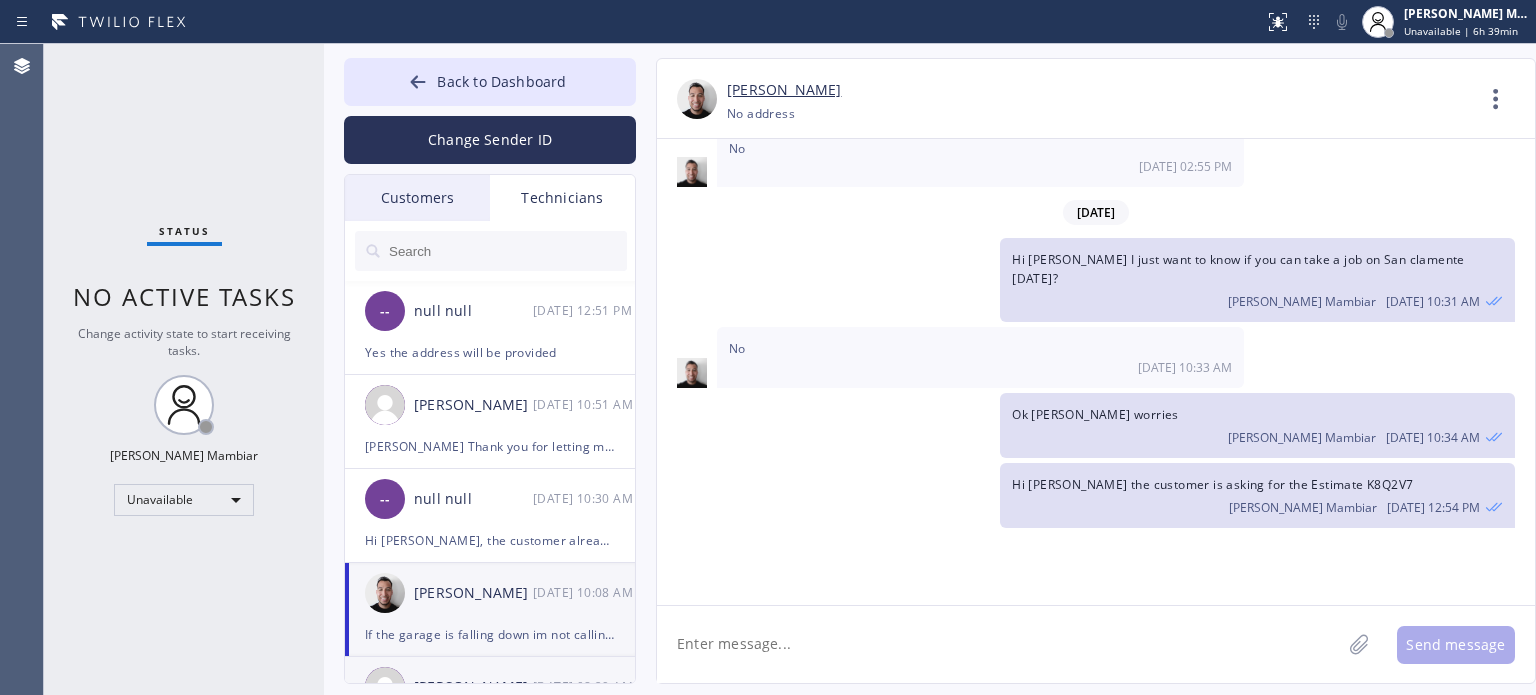 scroll, scrollTop: 4679, scrollLeft: 0, axis: vertical 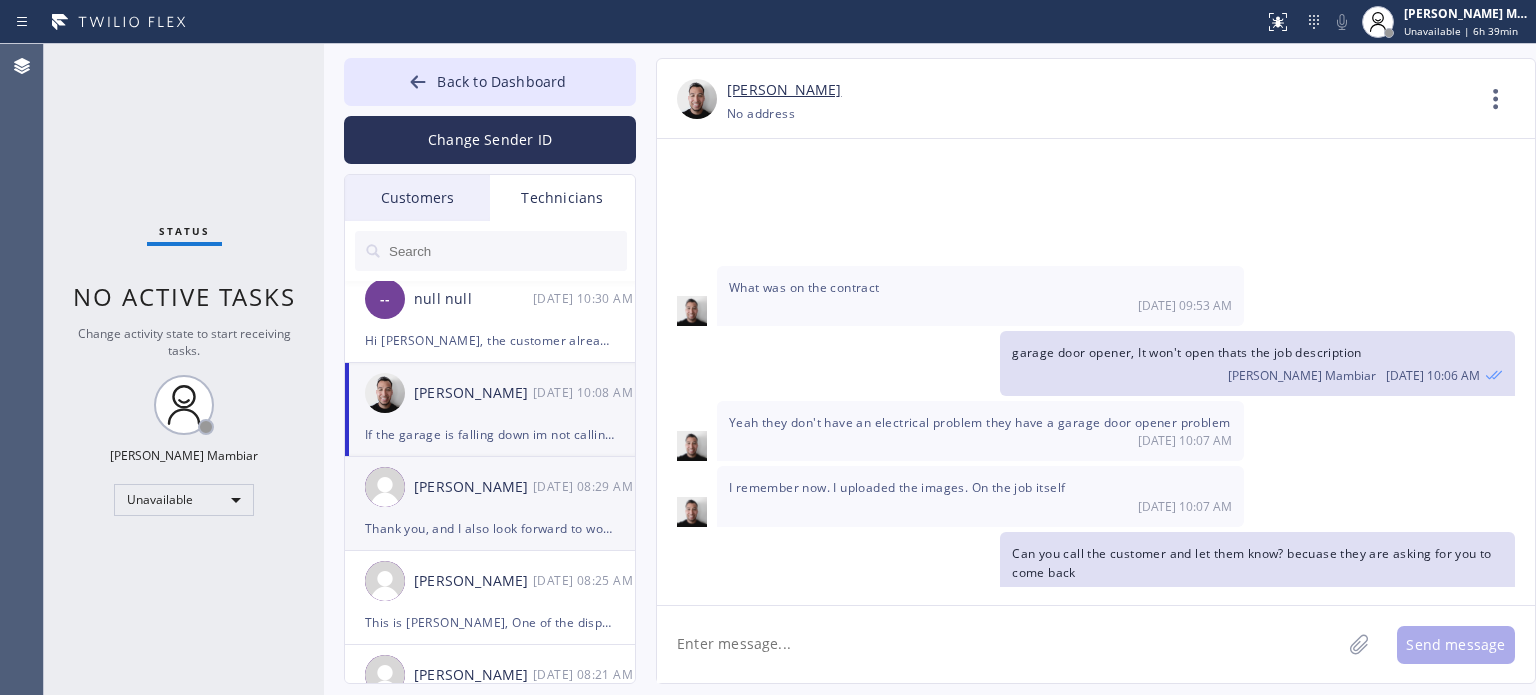 click on "Thank you, and I also look forward to working with you. Have a great day." at bounding box center (490, 528) 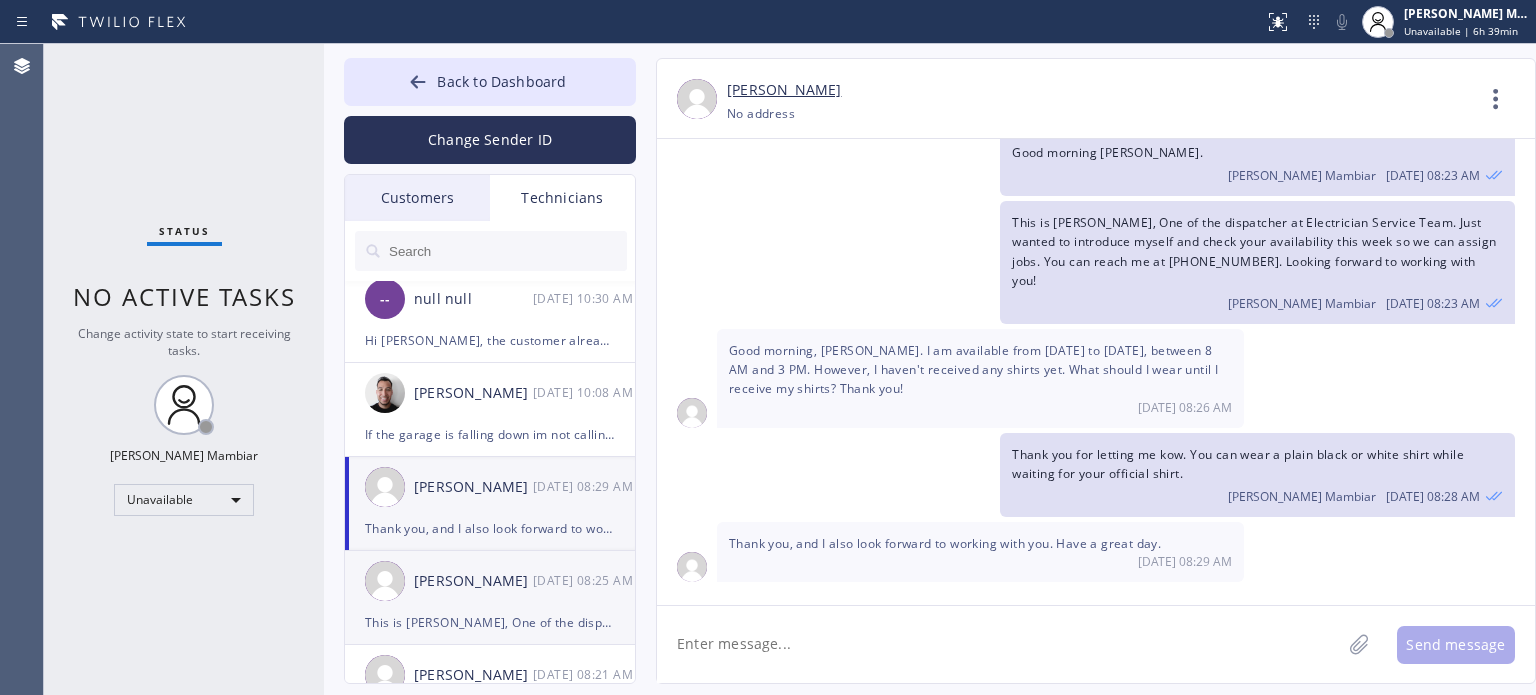 scroll, scrollTop: 28, scrollLeft: 0, axis: vertical 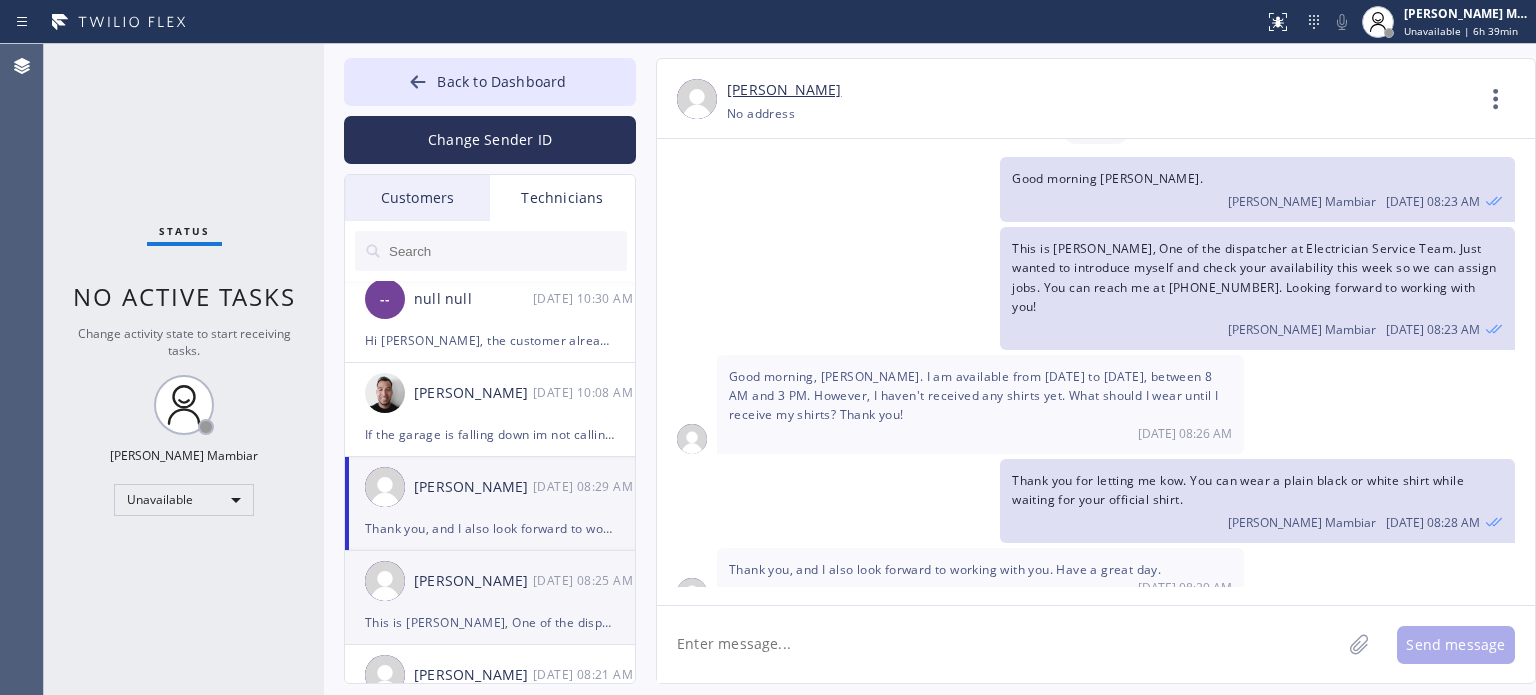 click on "Thomas Zachary Noble" at bounding box center (473, 581) 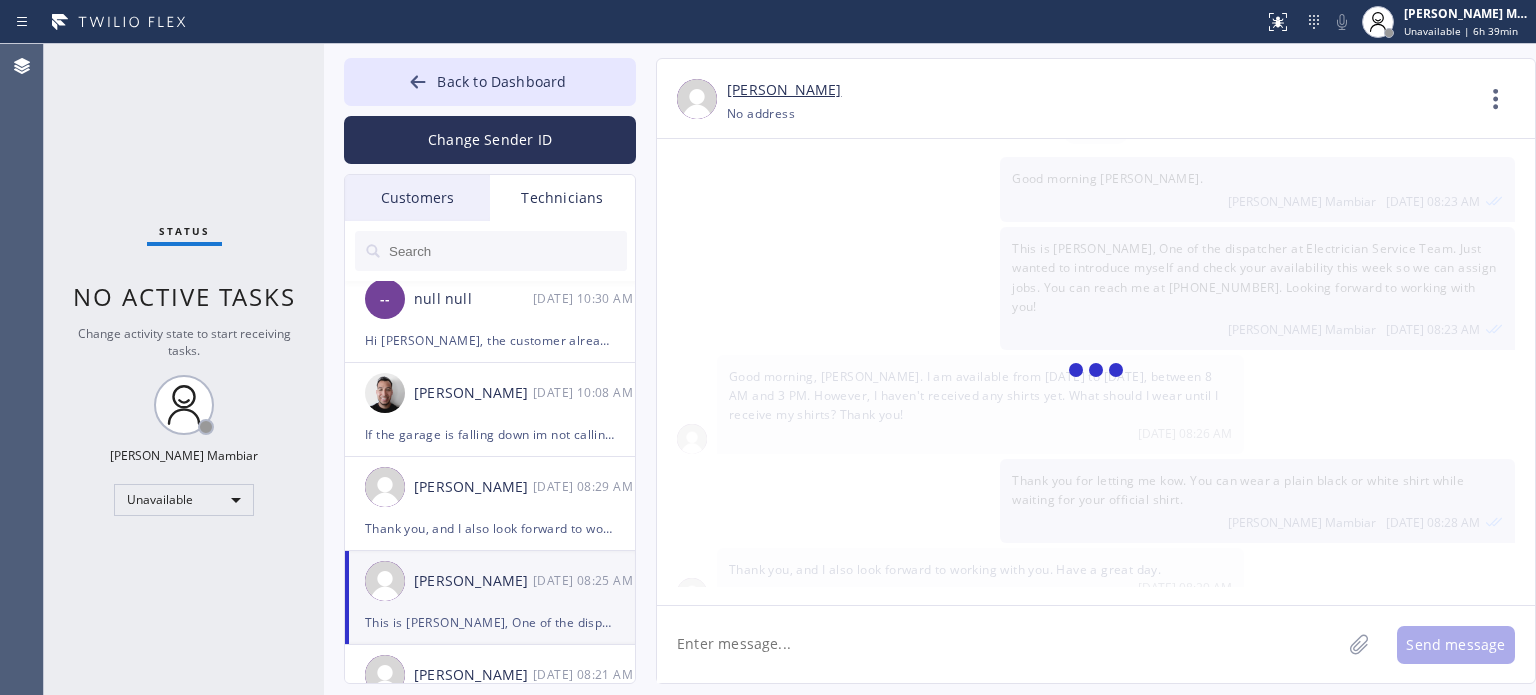 scroll, scrollTop: 0, scrollLeft: 0, axis: both 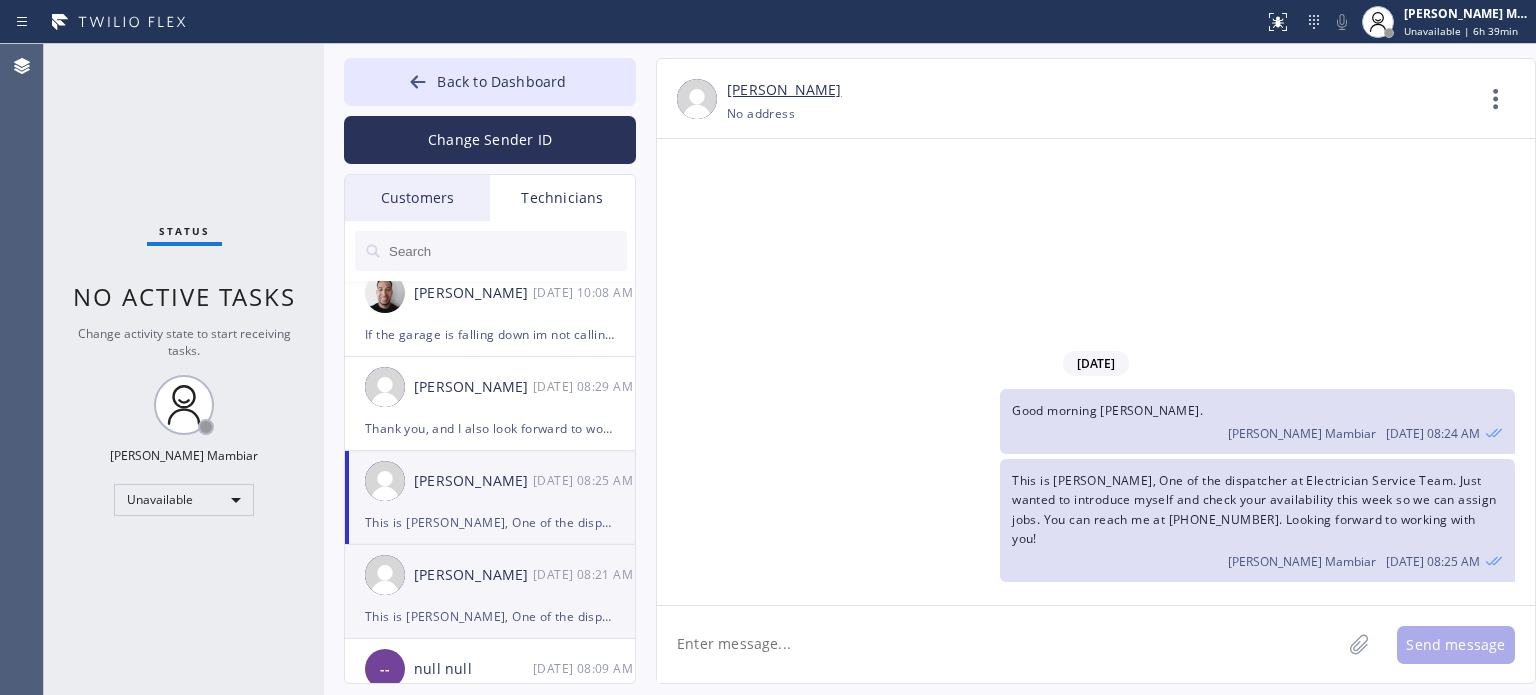 click on "Salvador Barbosa 07/14 08:21 AM" at bounding box center (491, 575) 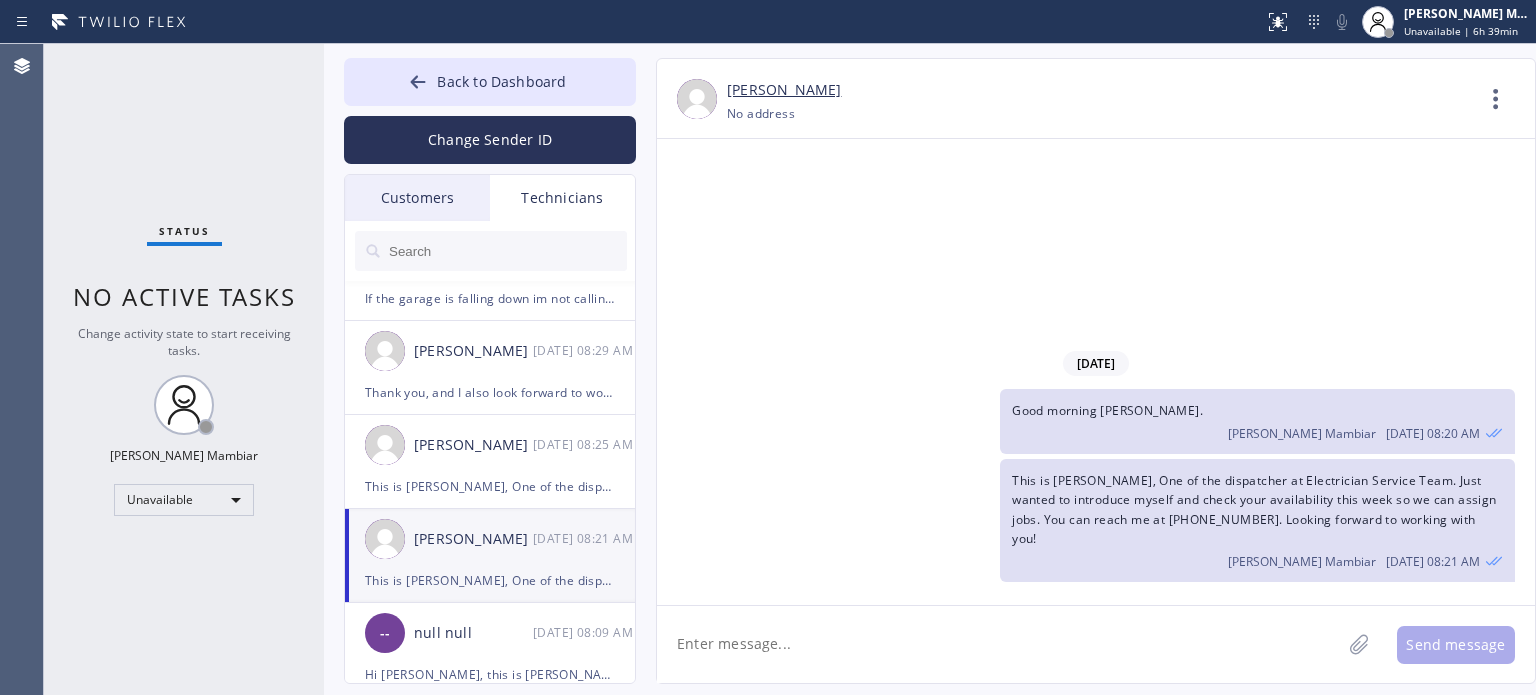 scroll, scrollTop: 400, scrollLeft: 0, axis: vertical 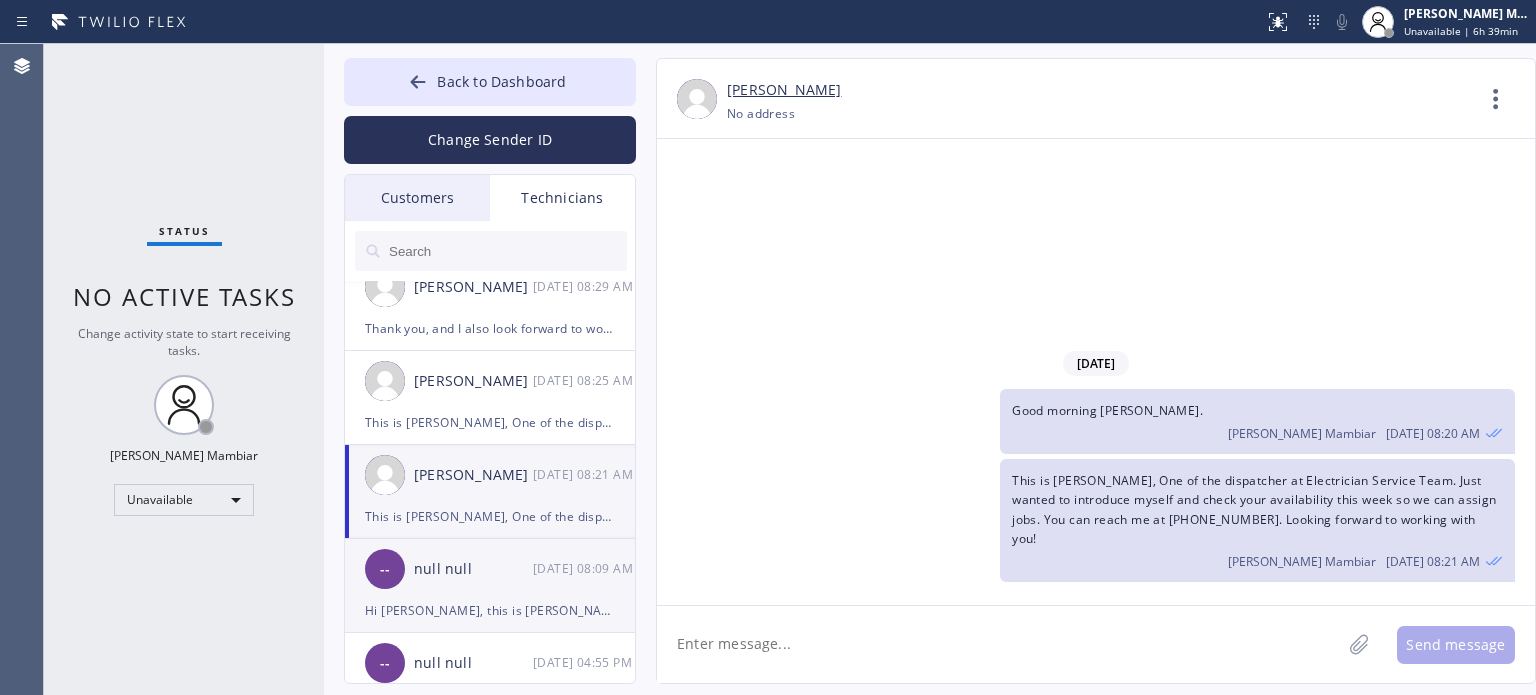 click on "-- null null 07/14 08:09 AM" at bounding box center [491, 569] 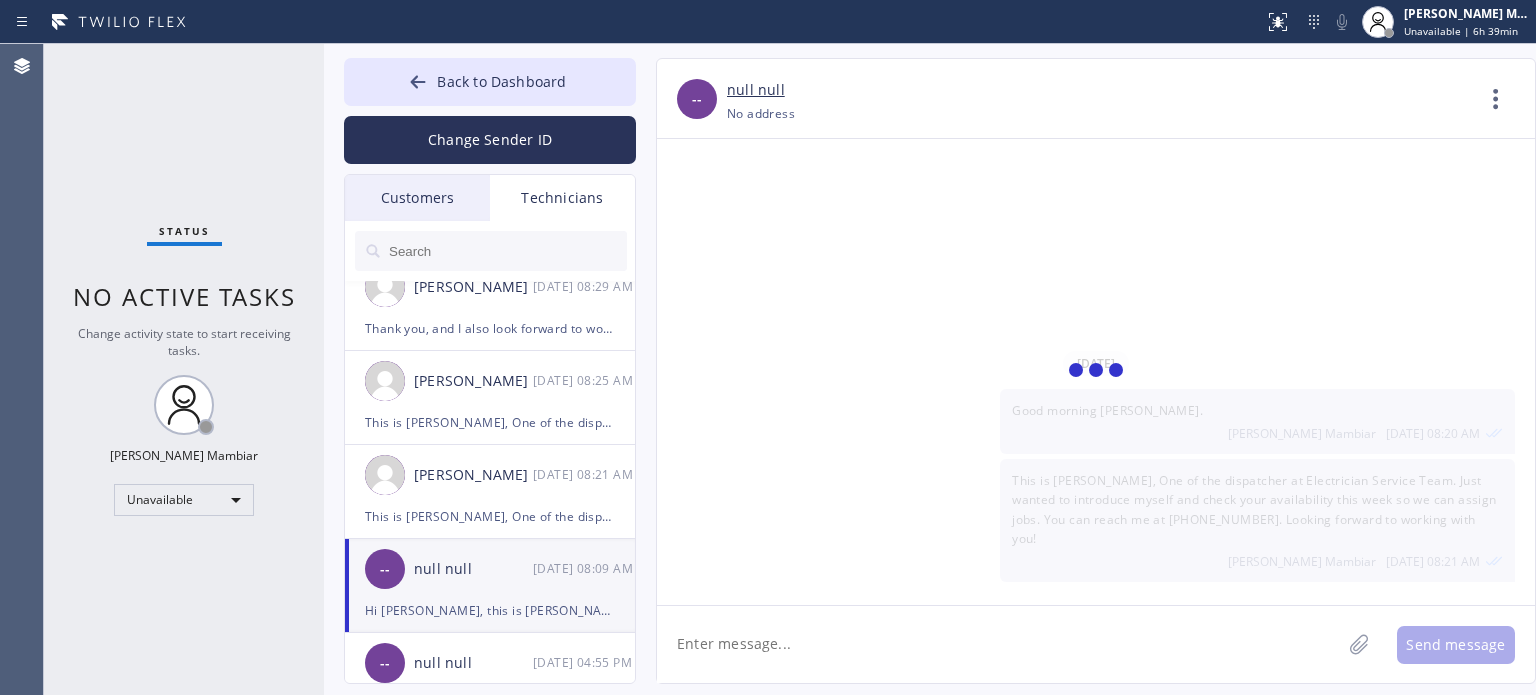 scroll, scrollTop: 1588, scrollLeft: 0, axis: vertical 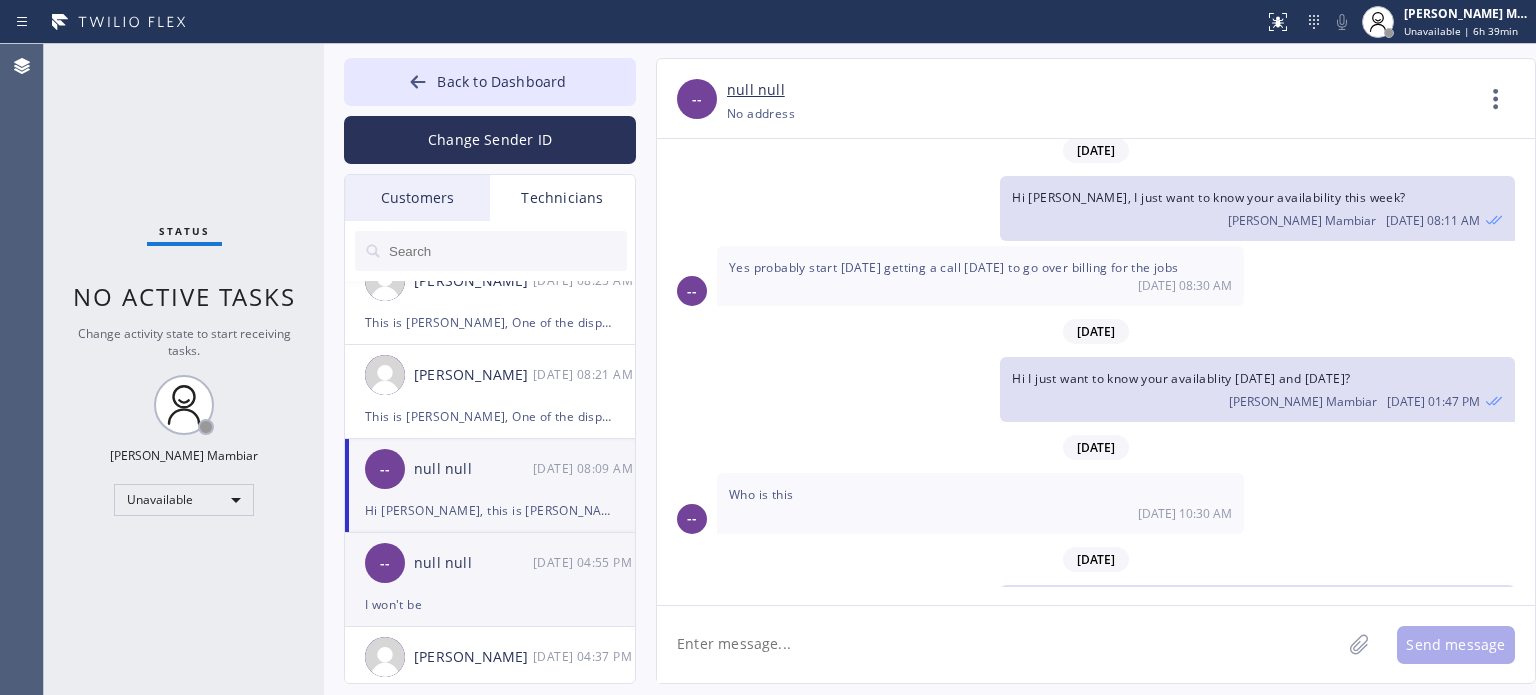 click on "-- null null 07/11 04:55 PM I won't be" 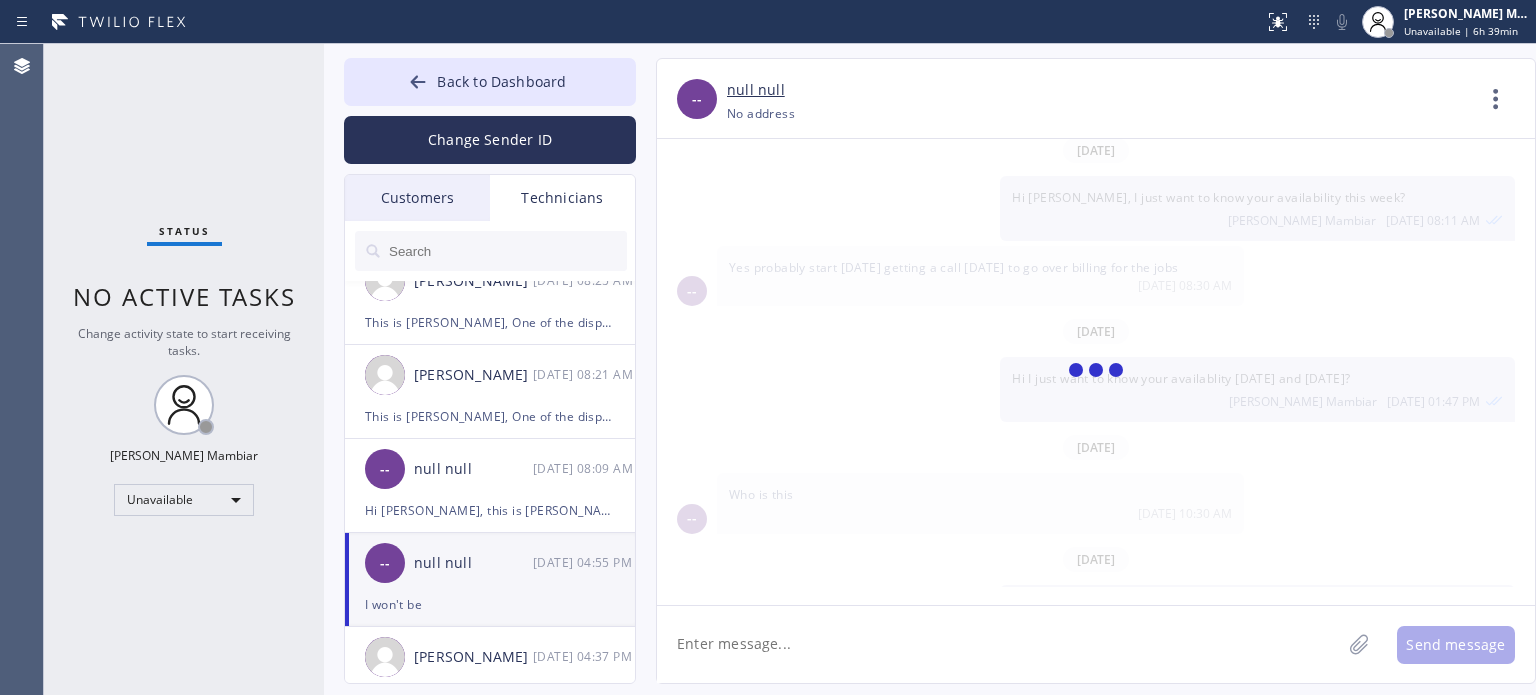 scroll, scrollTop: 1916, scrollLeft: 0, axis: vertical 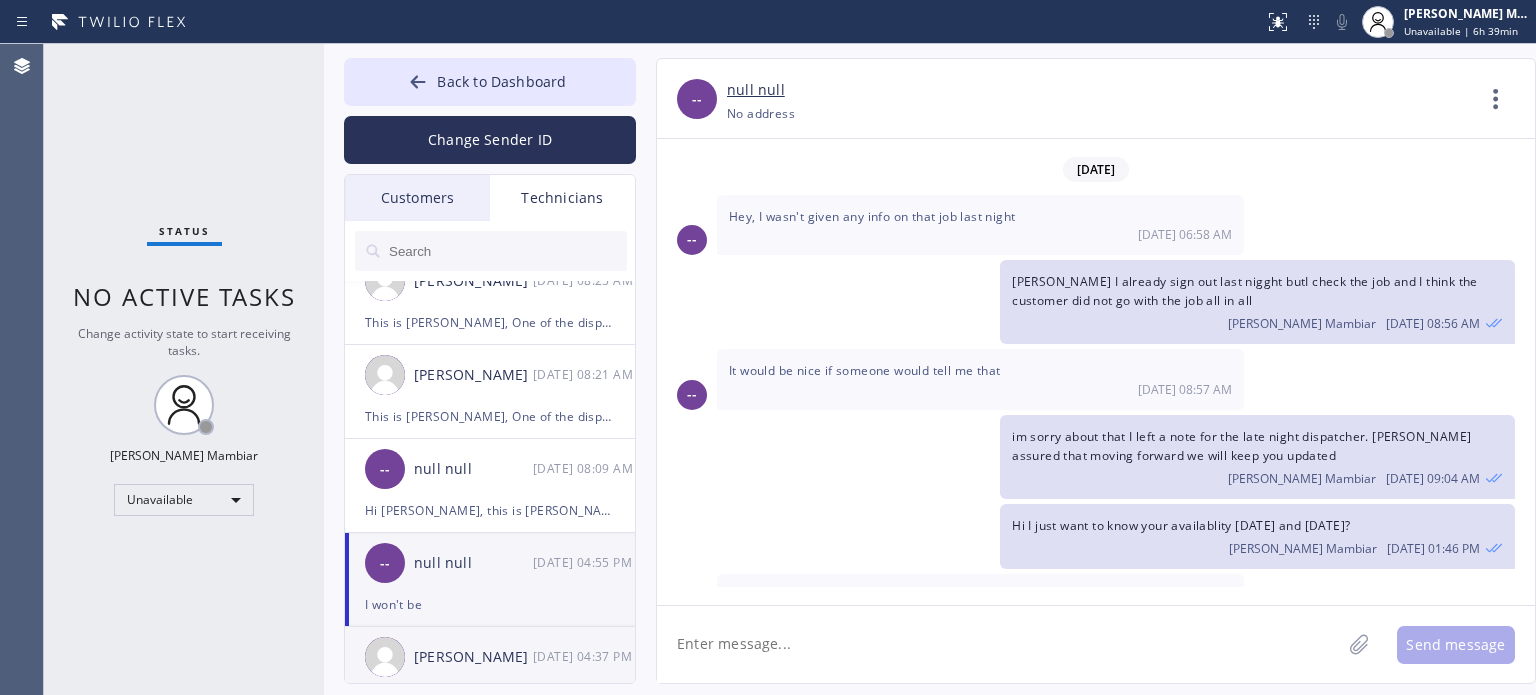 click on "Efren Jose Camacho" at bounding box center (473, 657) 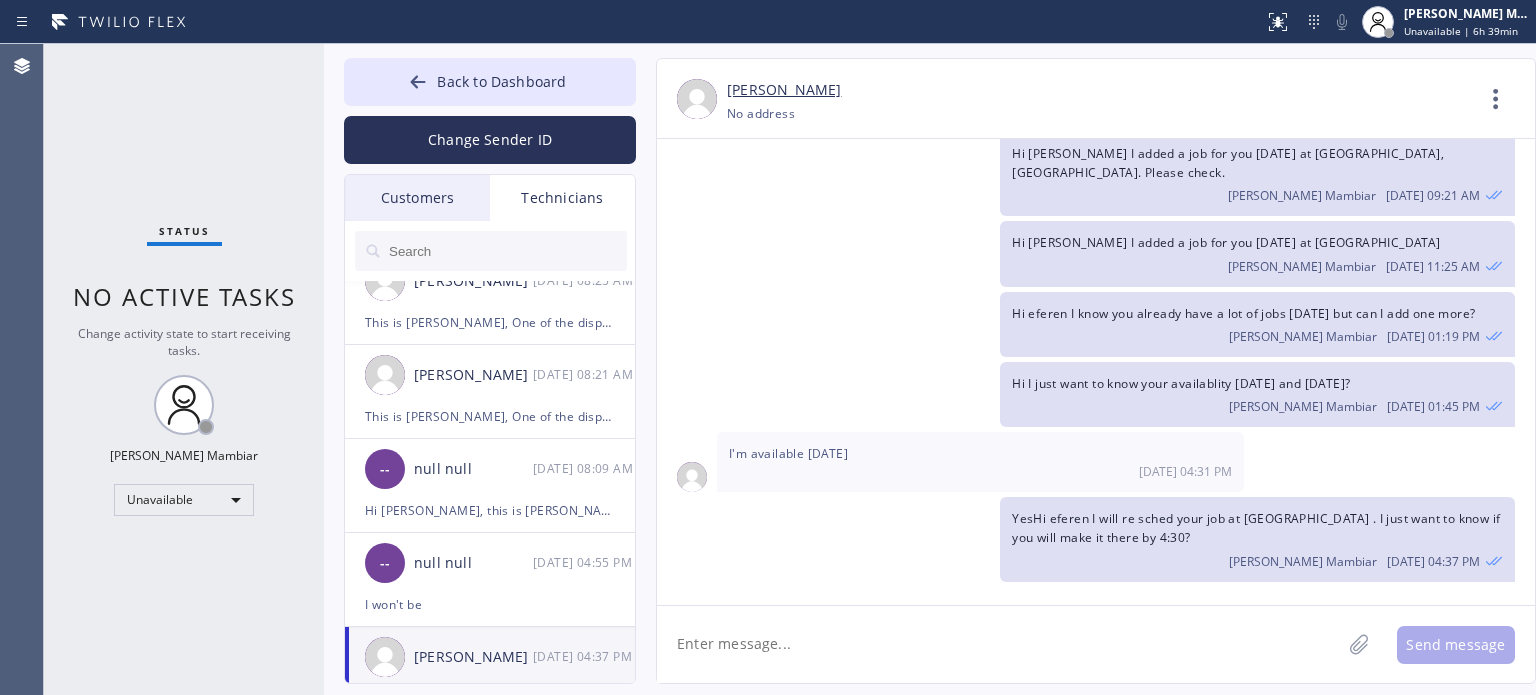 scroll, scrollTop: 594, scrollLeft: 0, axis: vertical 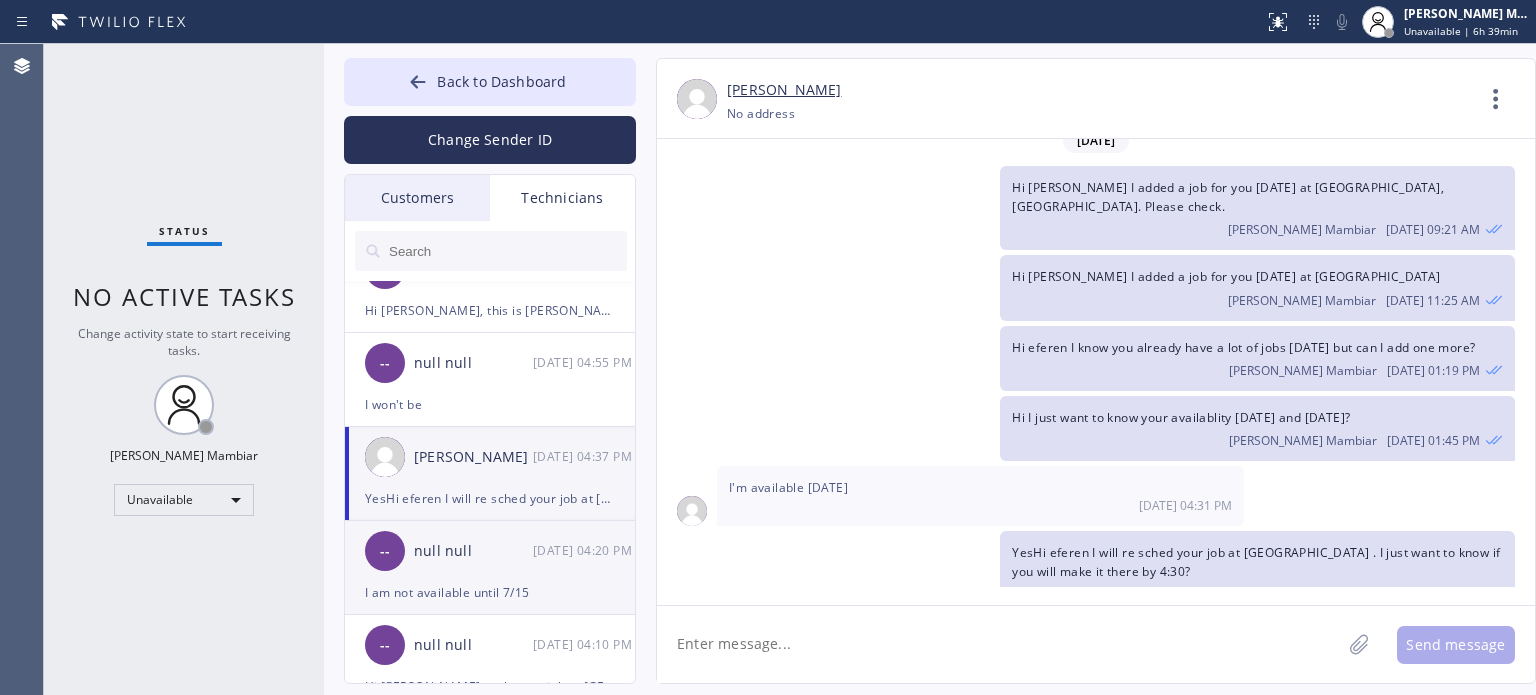 click on "I am not available until 7/15" at bounding box center (490, 592) 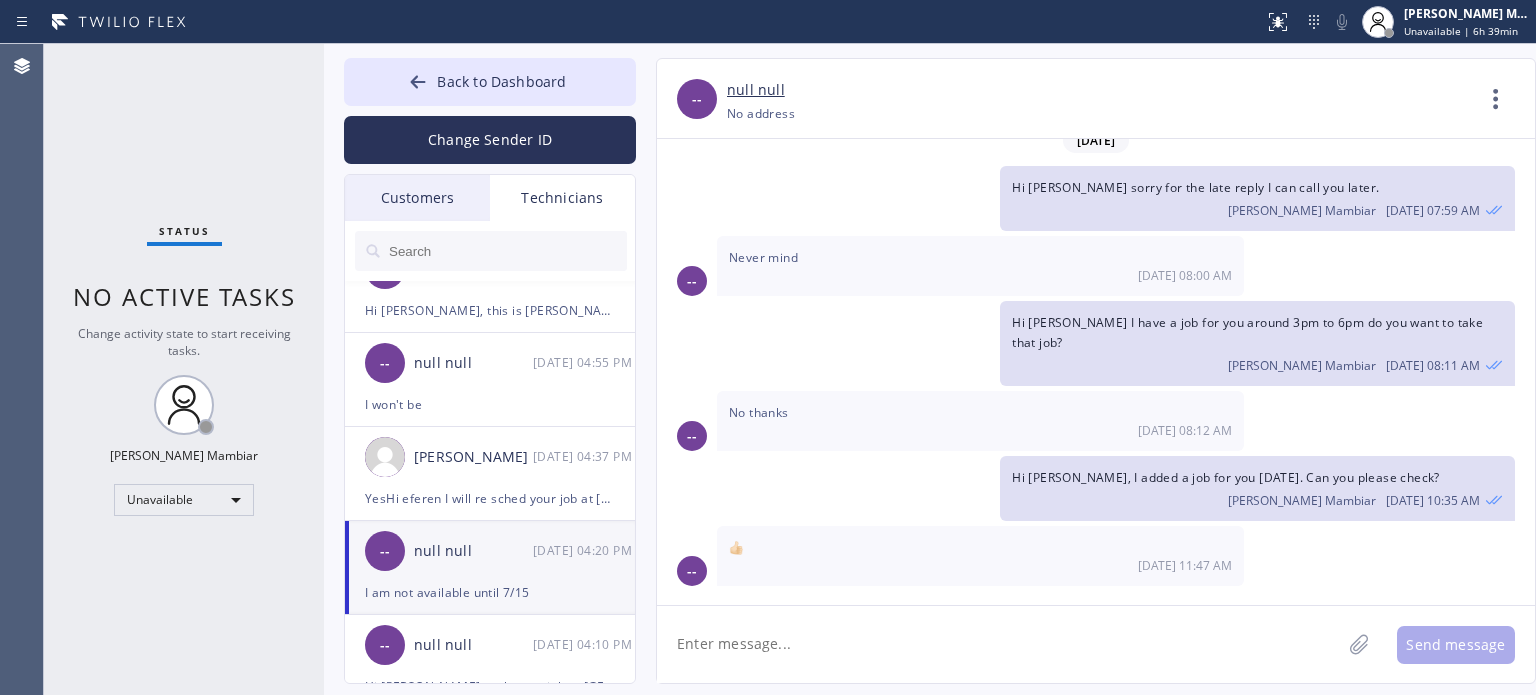 scroll, scrollTop: 1385, scrollLeft: 0, axis: vertical 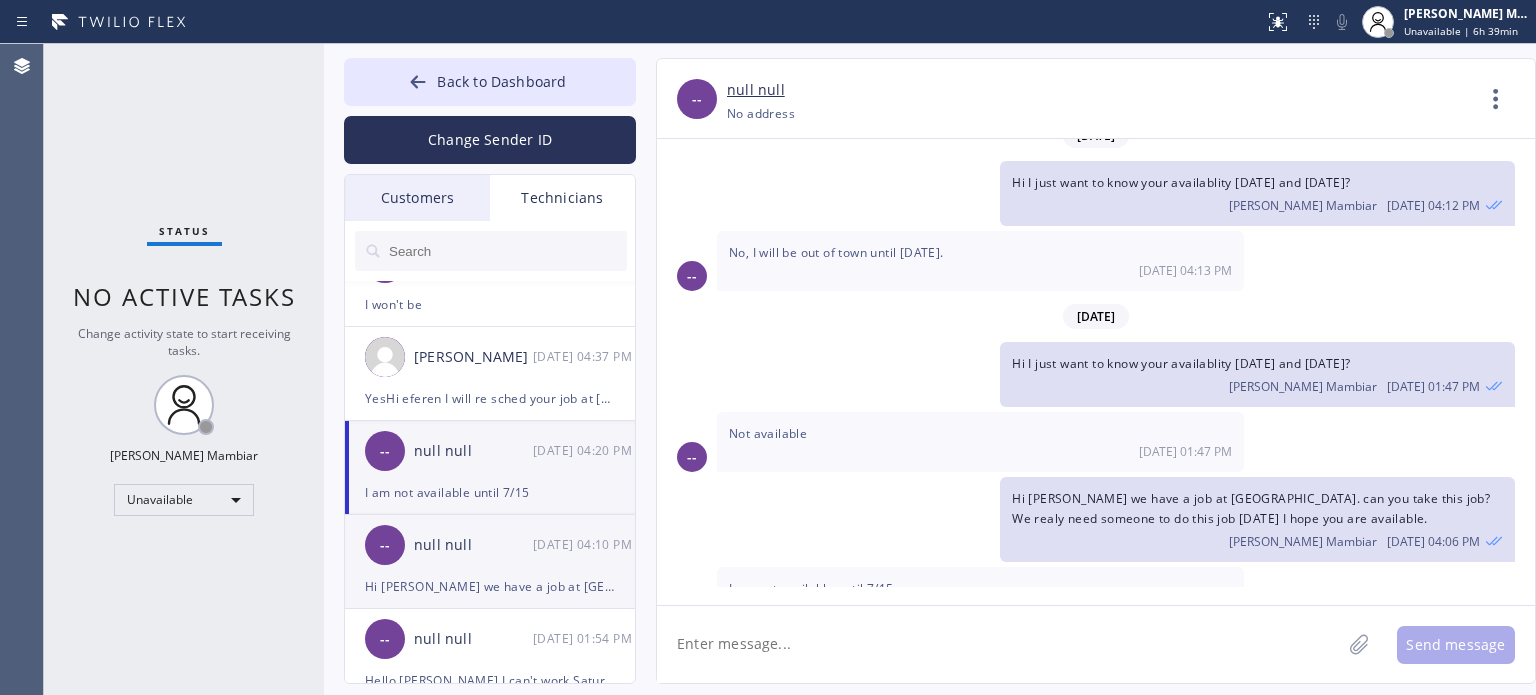 click on "-- null null 07/11 04:10 PM" at bounding box center (491, 545) 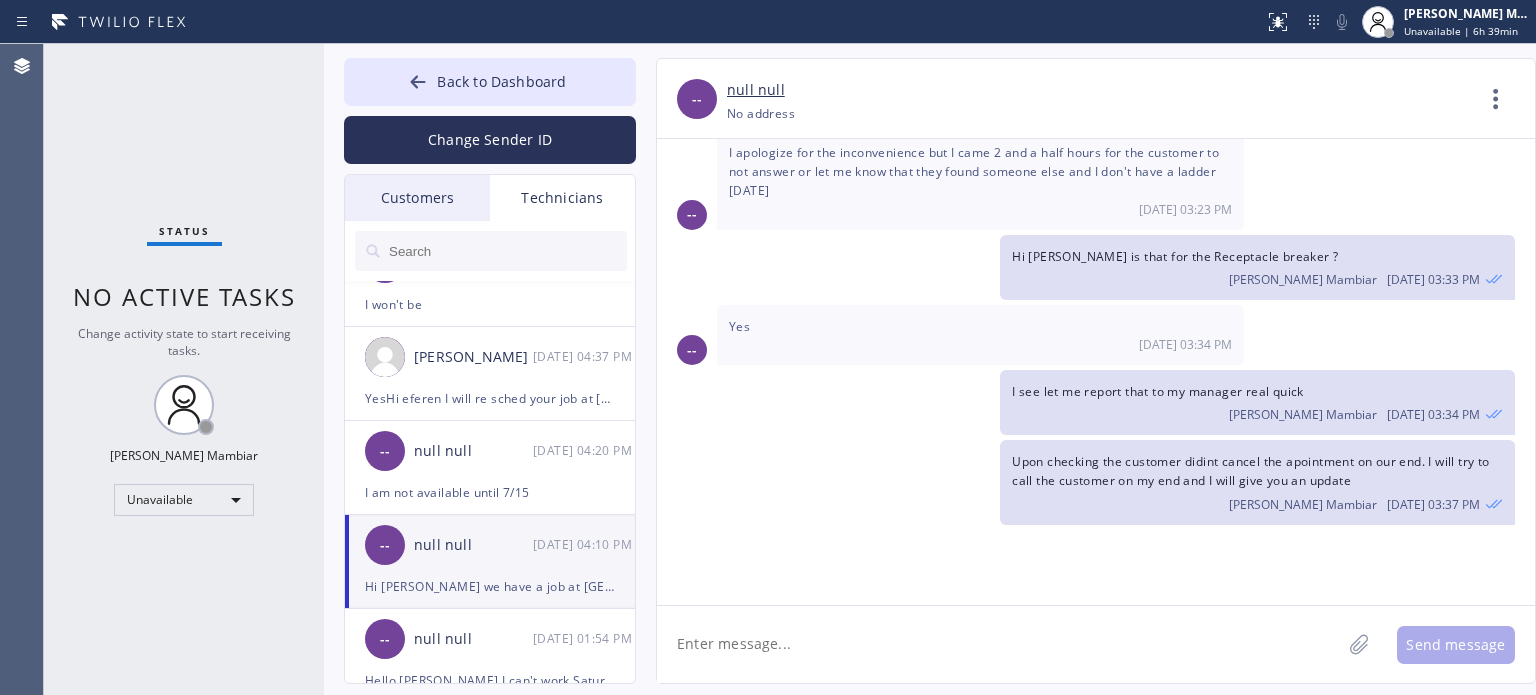 scroll, scrollTop: 5187, scrollLeft: 0, axis: vertical 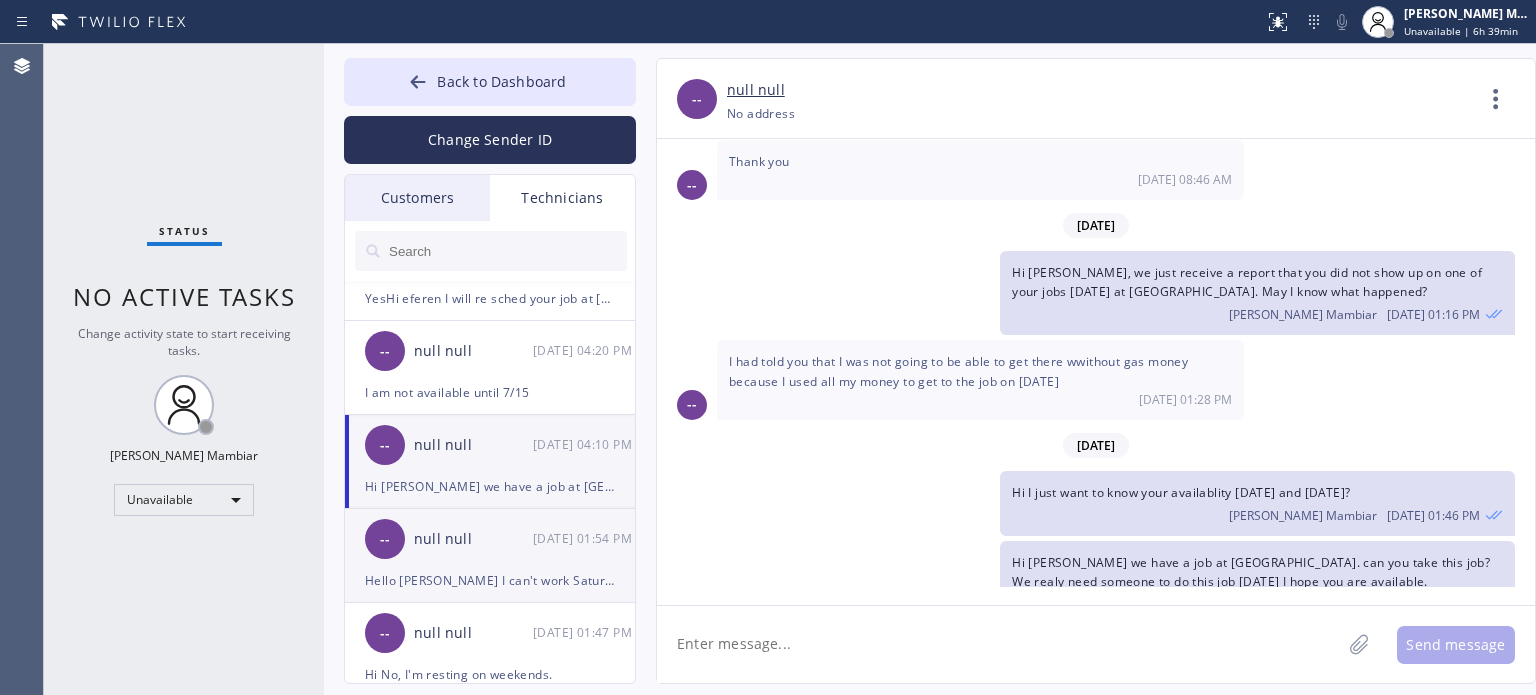 click on "Hello Harvey
I can't work Saturdays
And most sundays I'm busy but I will let you know on a Friday if I can work on a Sunday
I'm doing a job in 3 weeks for a customer" at bounding box center (490, 580) 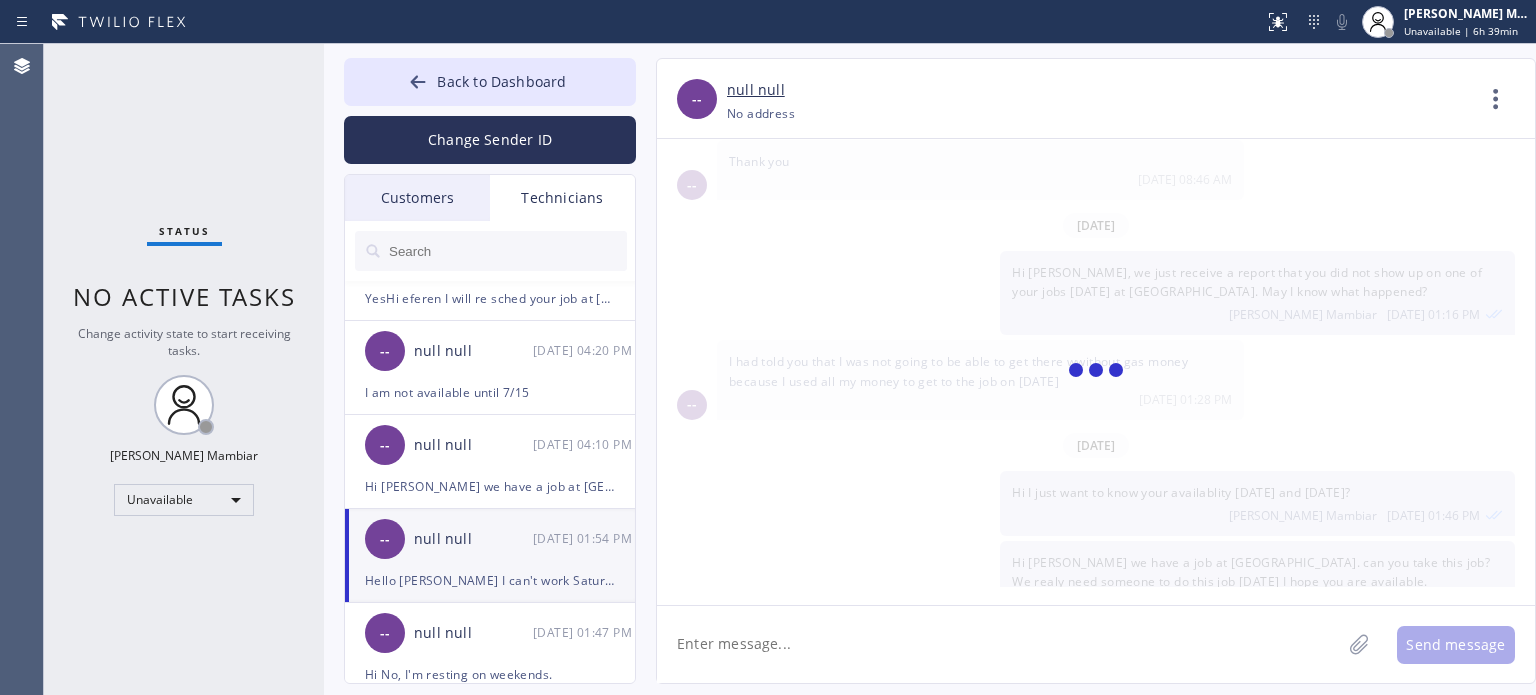 scroll, scrollTop: 104, scrollLeft: 0, axis: vertical 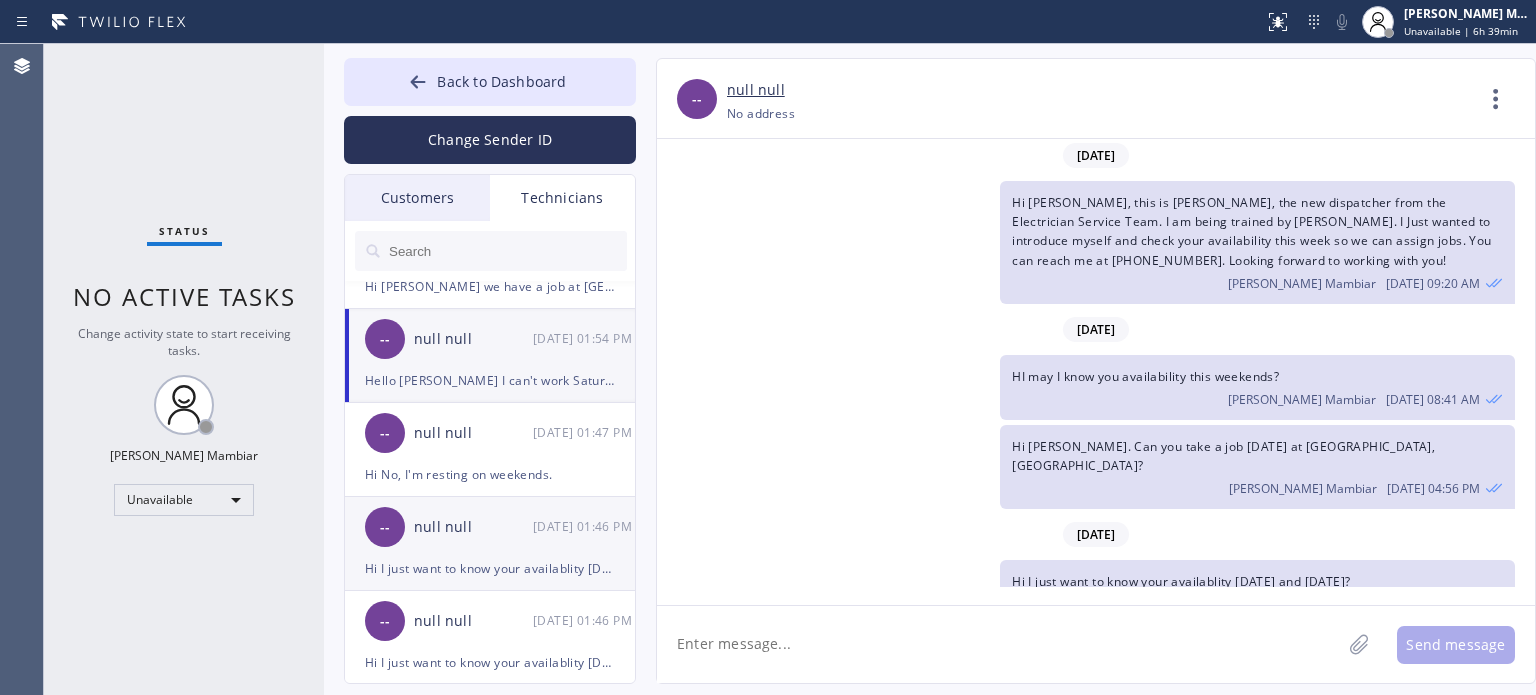 click on "null null" at bounding box center (473, 527) 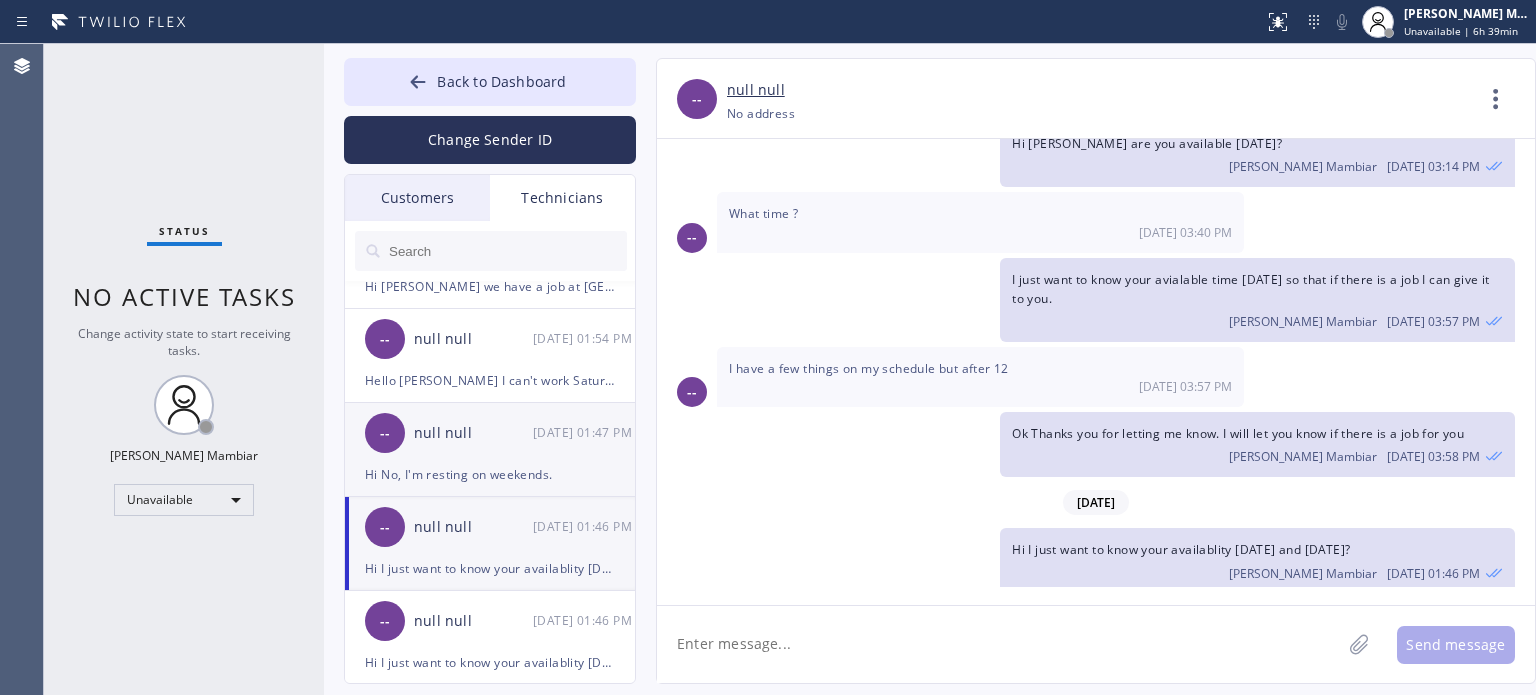 click on "Hi
No, I'm resting on weekends." at bounding box center (490, 474) 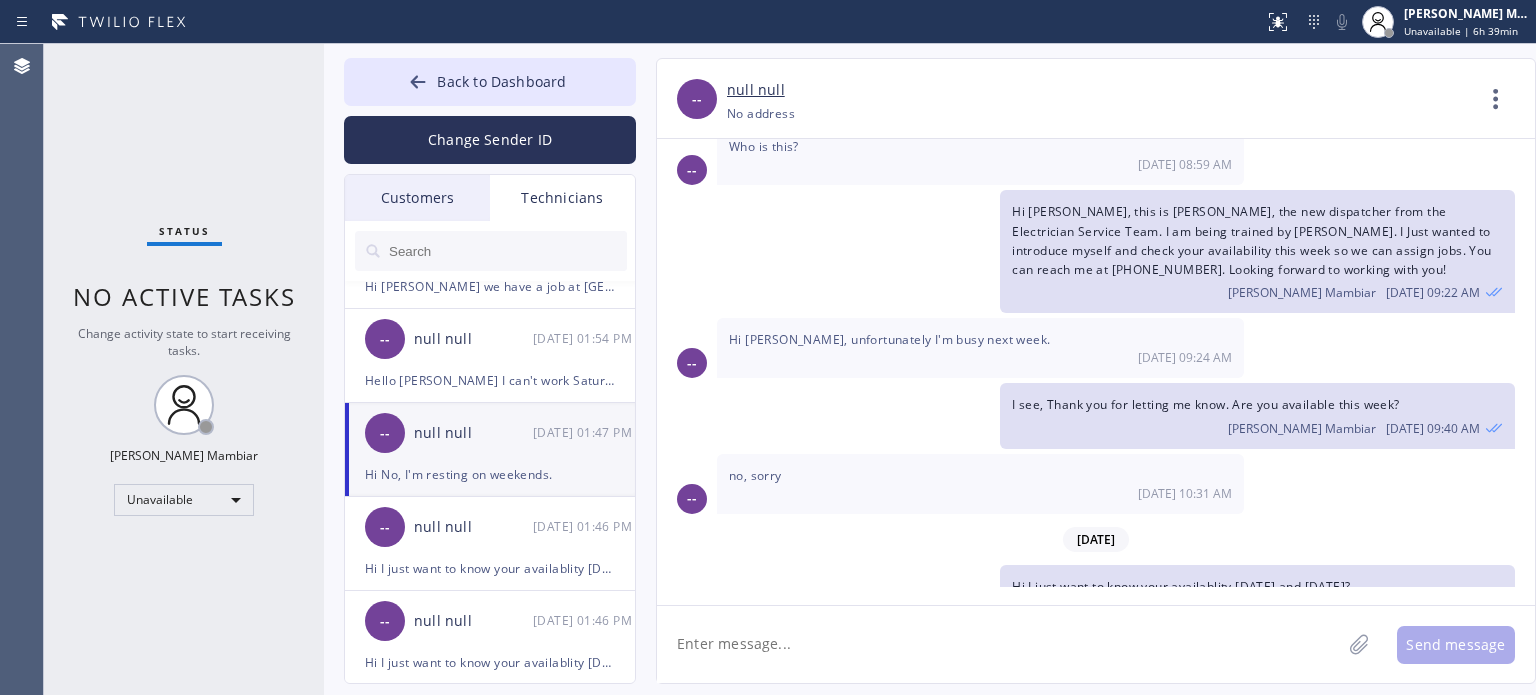 scroll, scrollTop: 420, scrollLeft: 0, axis: vertical 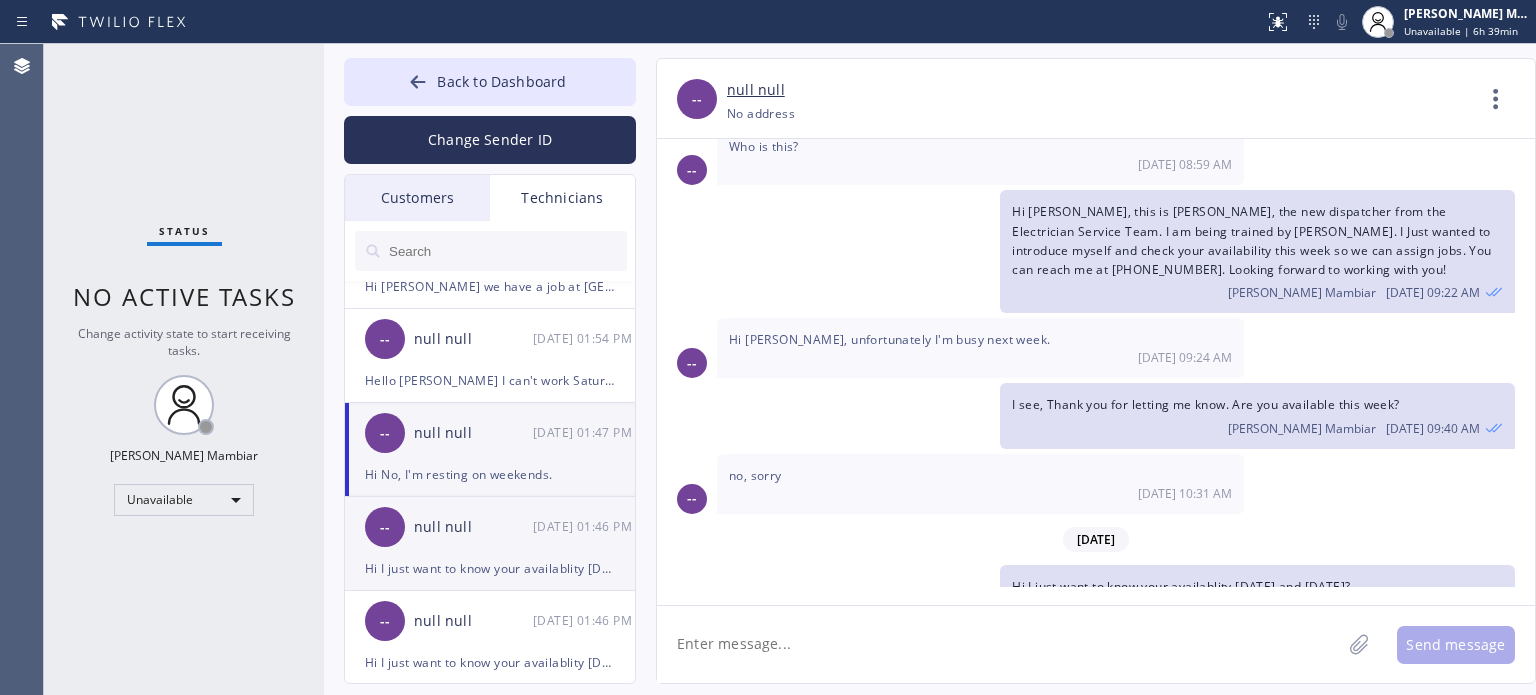 click on "-- null null 07/11 01:46 PM Hi I just want to know your availablity on Saturday and Sunday?" 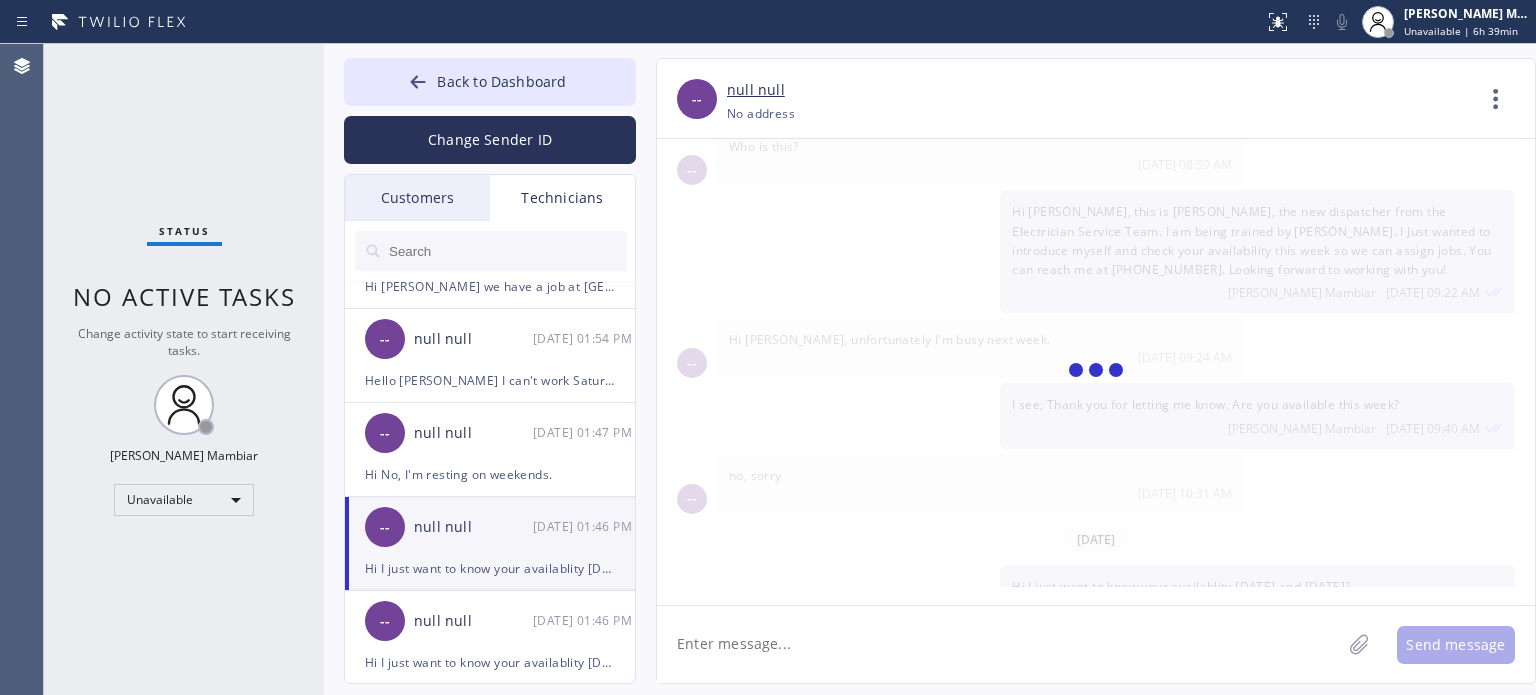 scroll, scrollTop: 372, scrollLeft: 0, axis: vertical 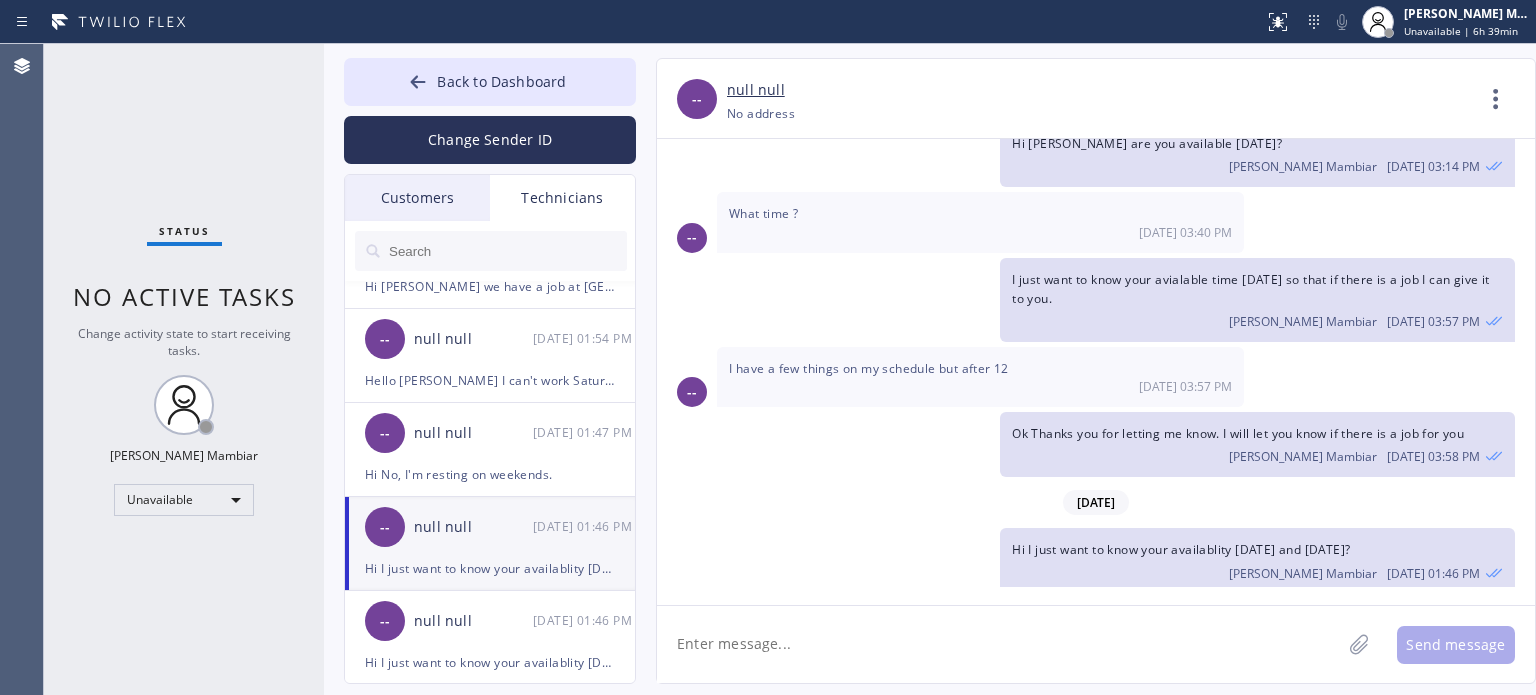 click on "-- null null 07/11 01:46 PM" at bounding box center (491, 527) 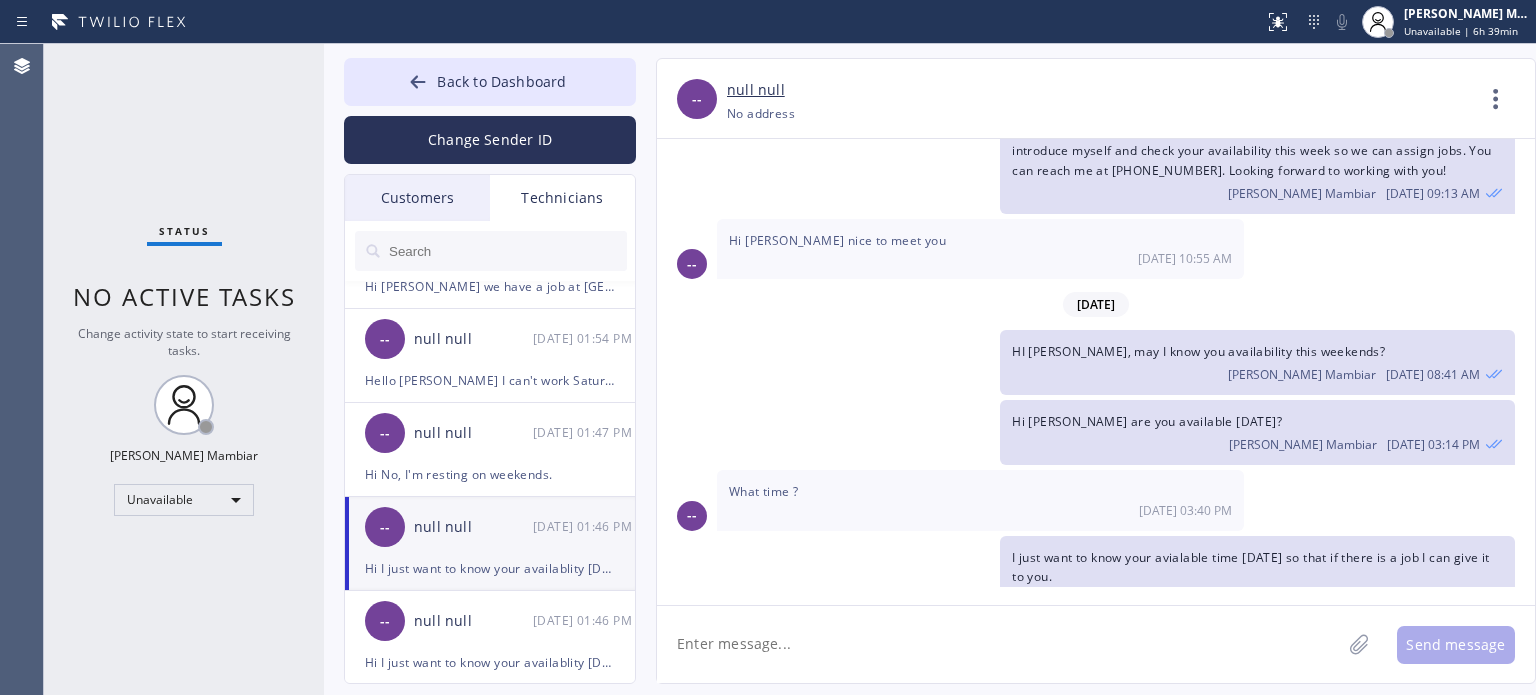 scroll, scrollTop: 0, scrollLeft: 0, axis: both 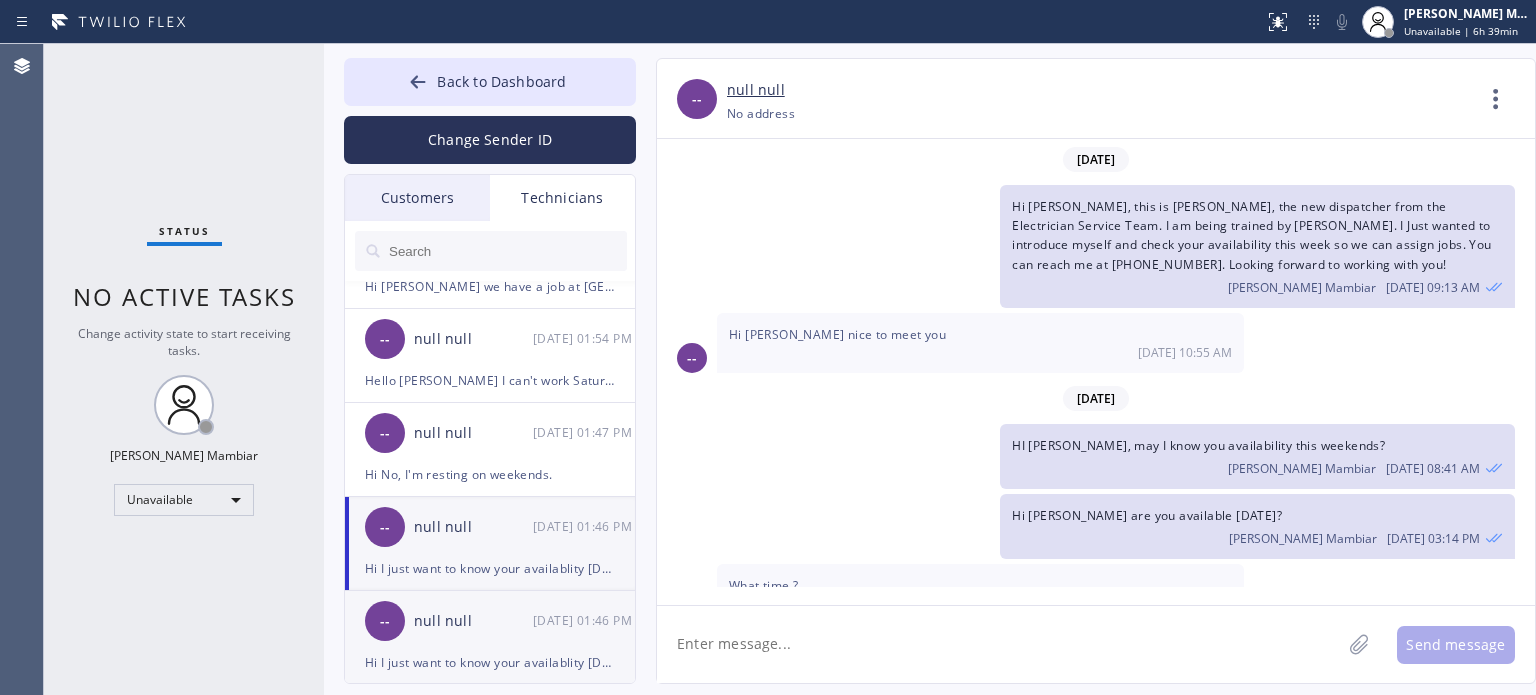 click on "--" at bounding box center (385, 621) 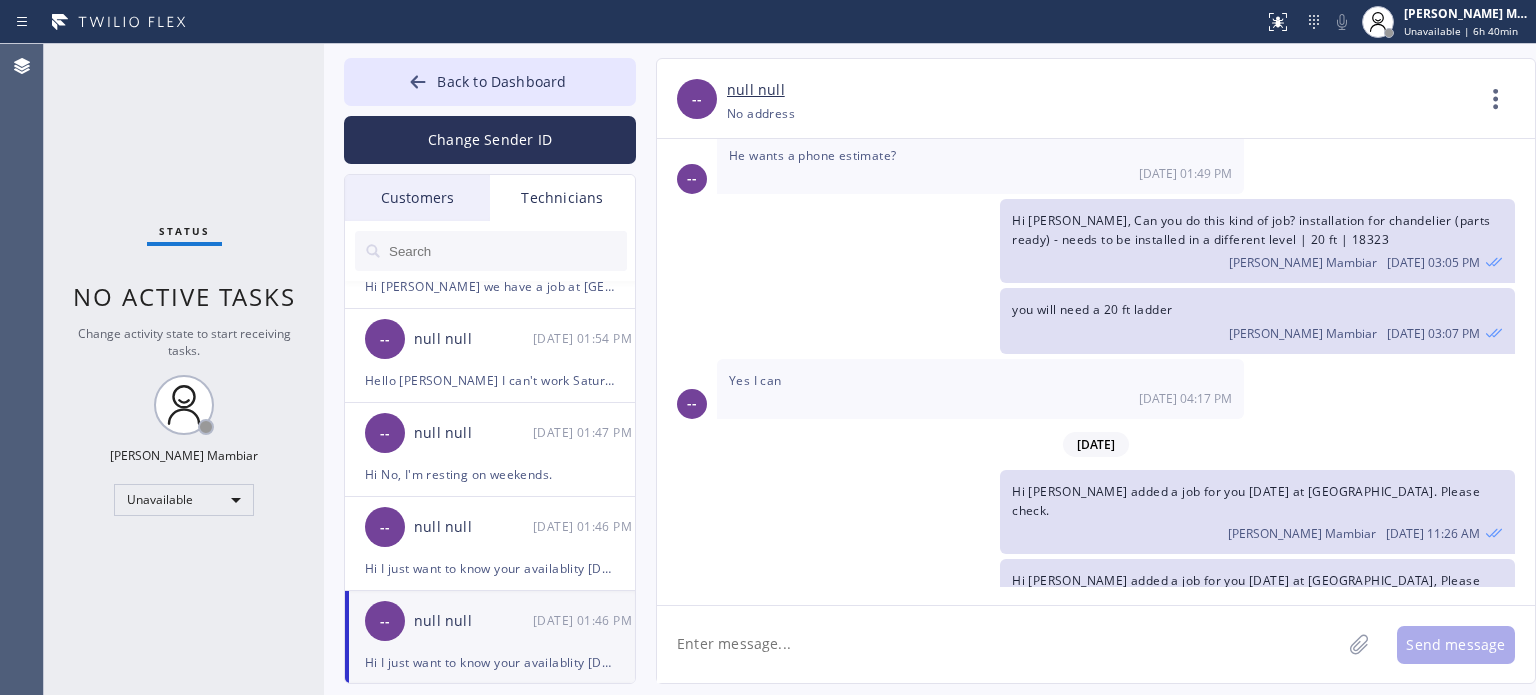 scroll, scrollTop: 2748, scrollLeft: 0, axis: vertical 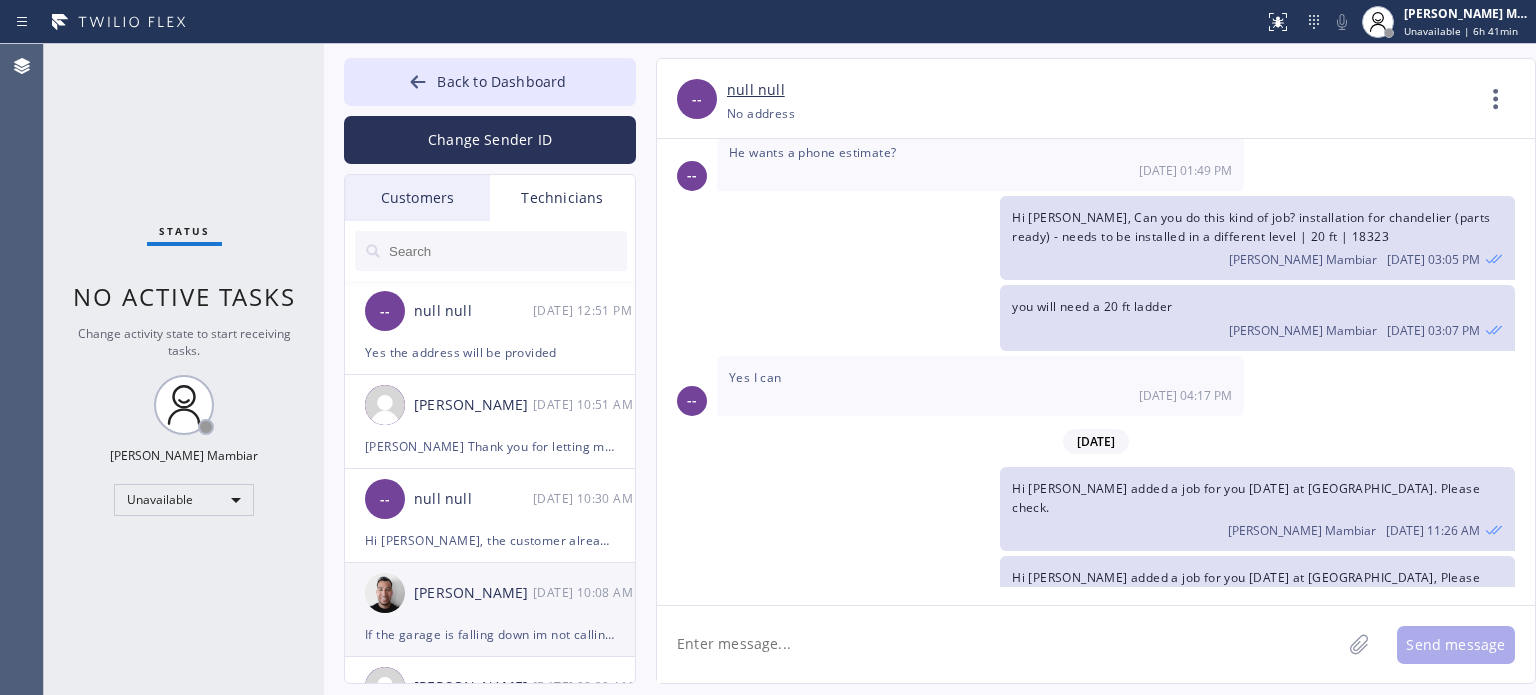 click on "If the garage is falling down im not calling an electrician. Im calling a garage guy." at bounding box center (490, 634) 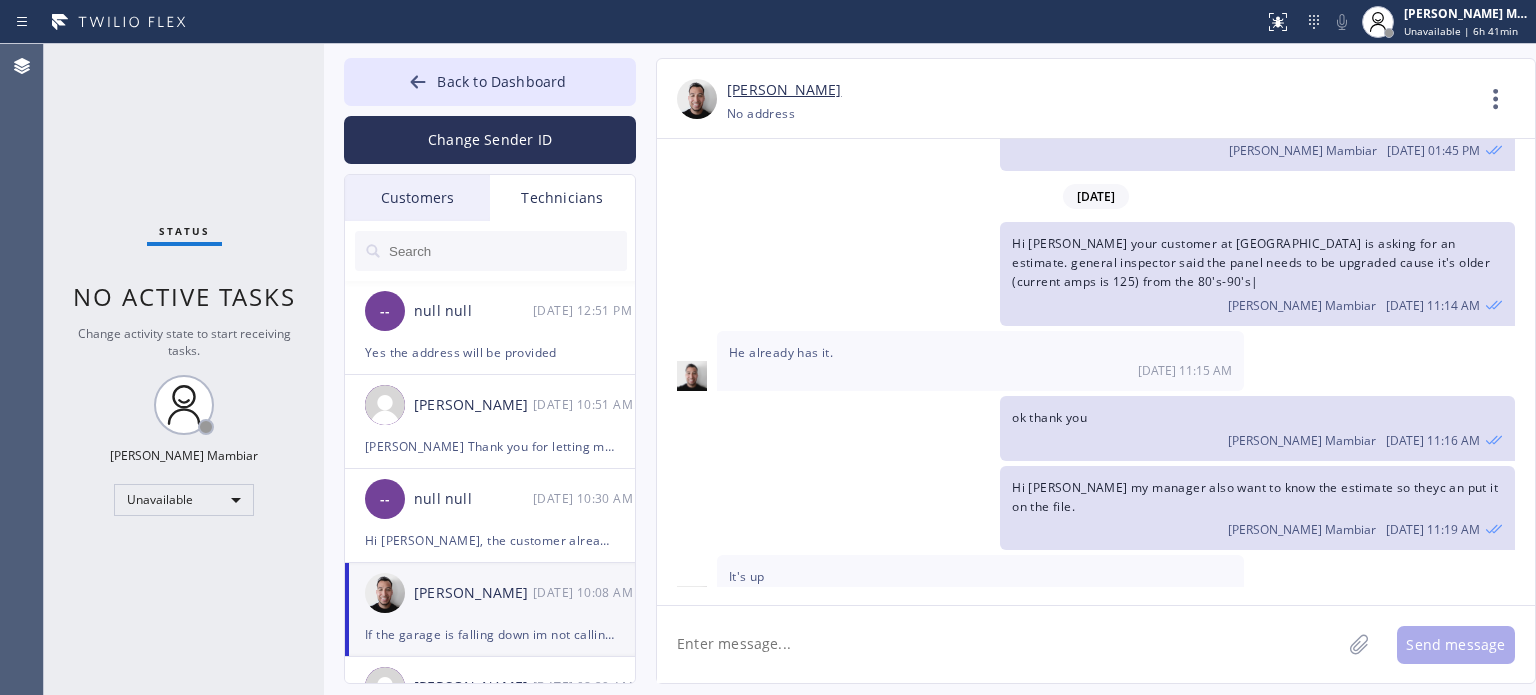 scroll, scrollTop: 4679, scrollLeft: 0, axis: vertical 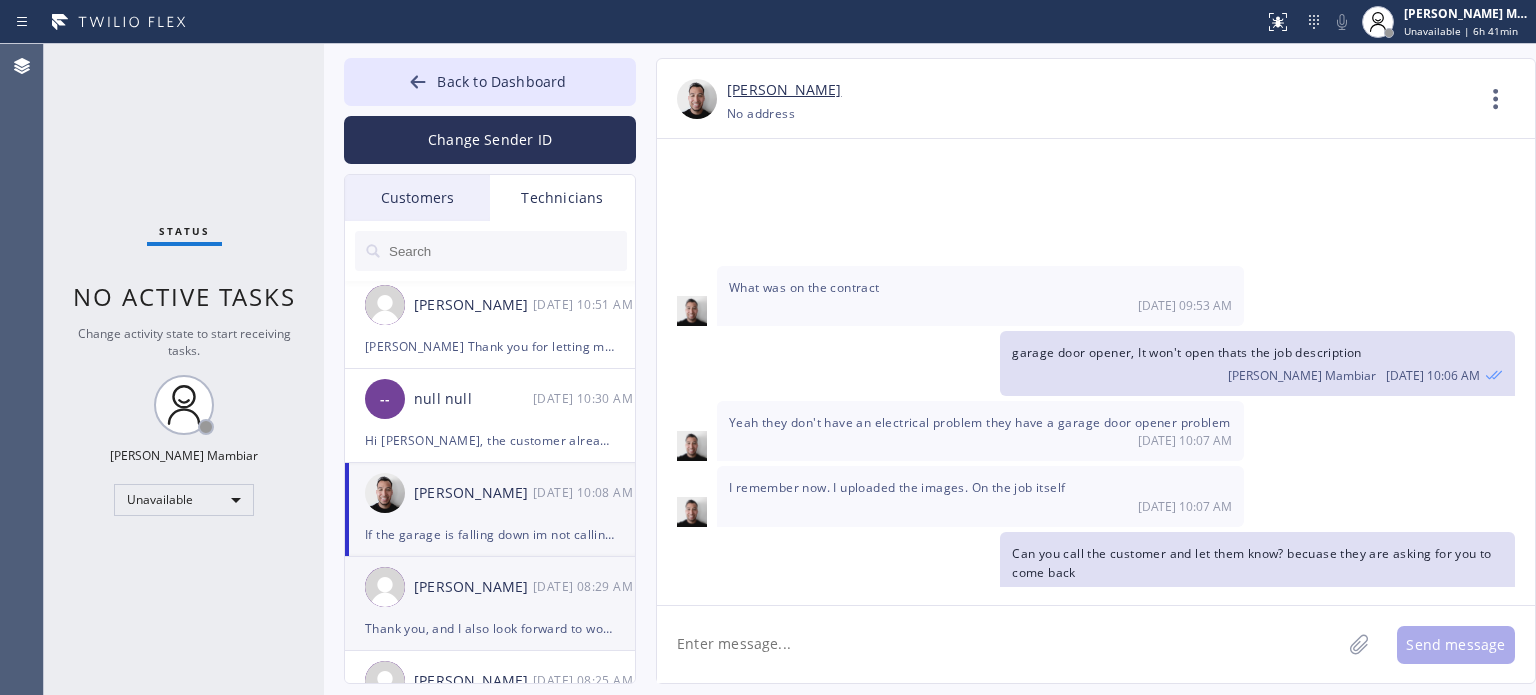 click on "Jerry Pineda" at bounding box center (473, 587) 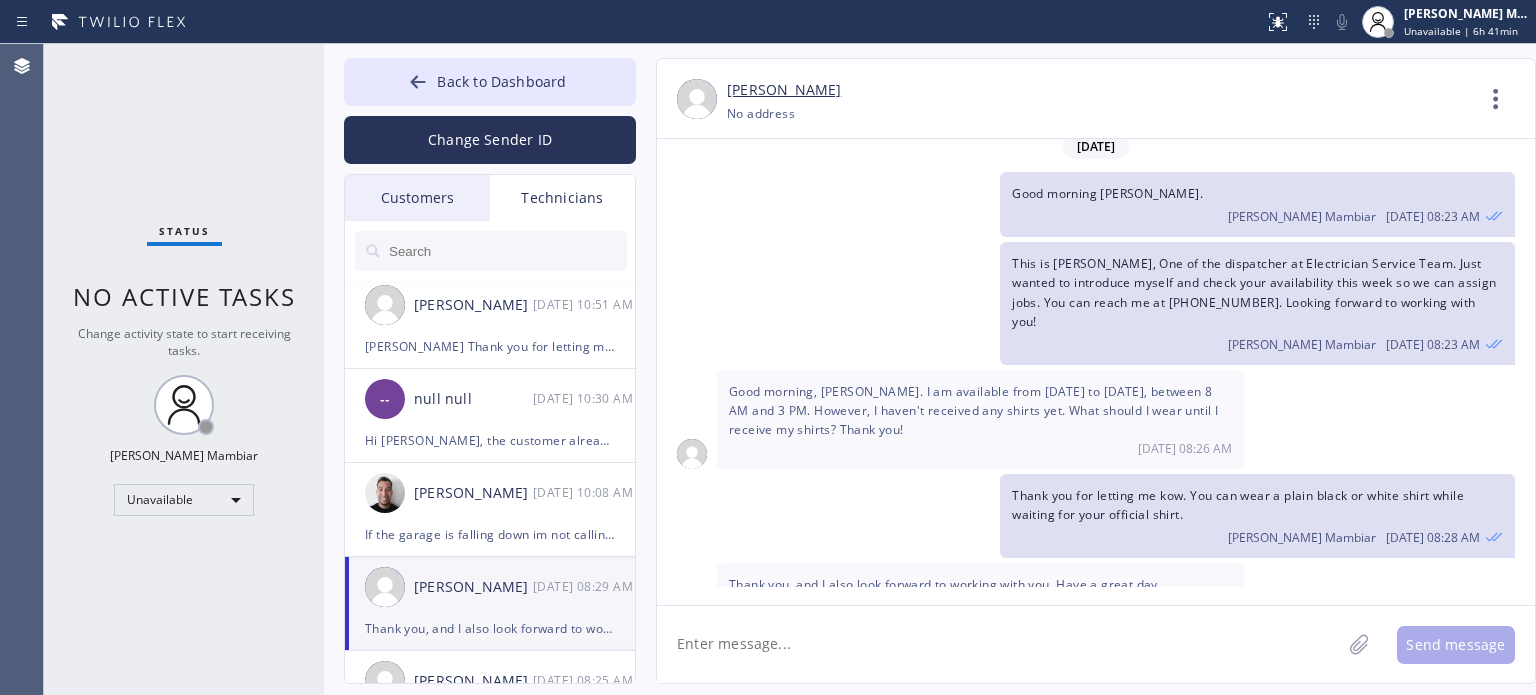 scroll, scrollTop: 0, scrollLeft: 0, axis: both 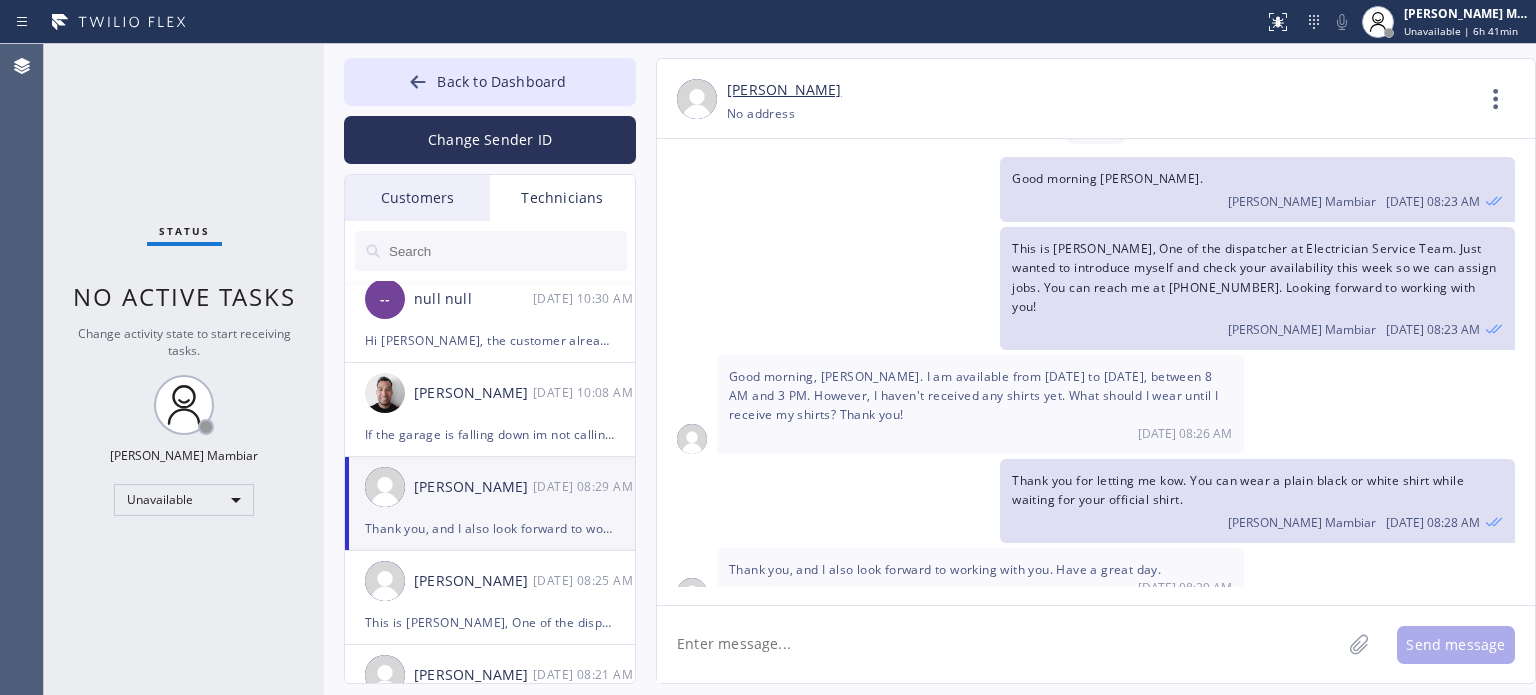 click 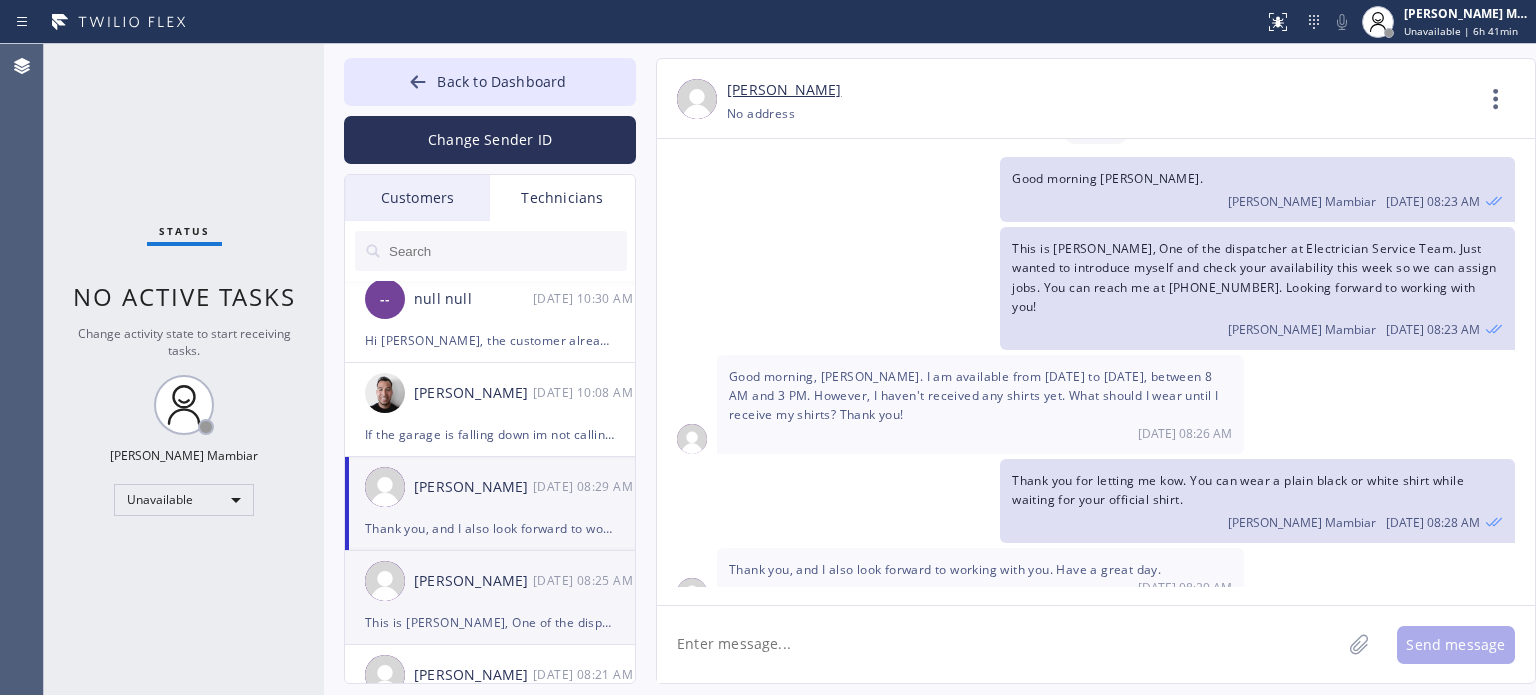 click on "Thomas Zachary Noble" at bounding box center [473, 581] 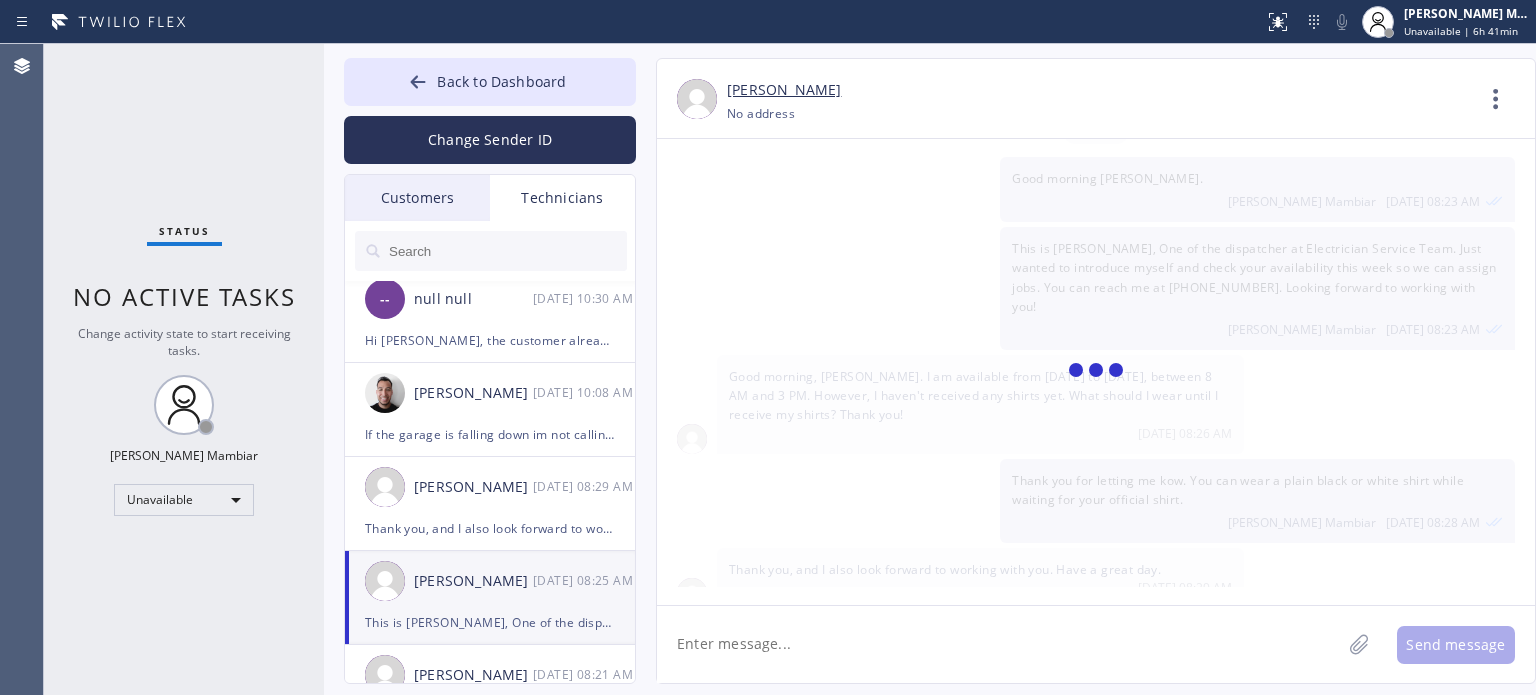 scroll, scrollTop: 0, scrollLeft: 0, axis: both 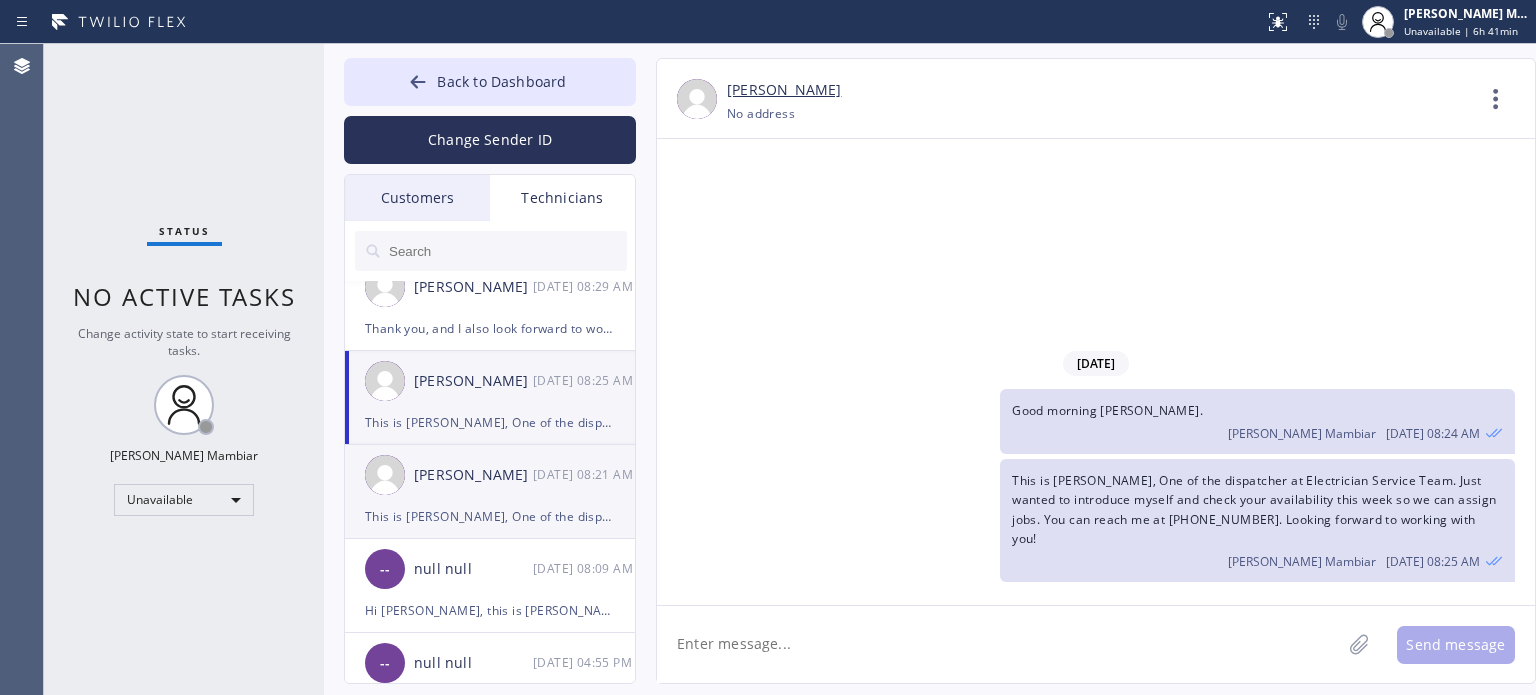 click on "Salvador Barbosa 07/14 08:21 AM" at bounding box center [491, 475] 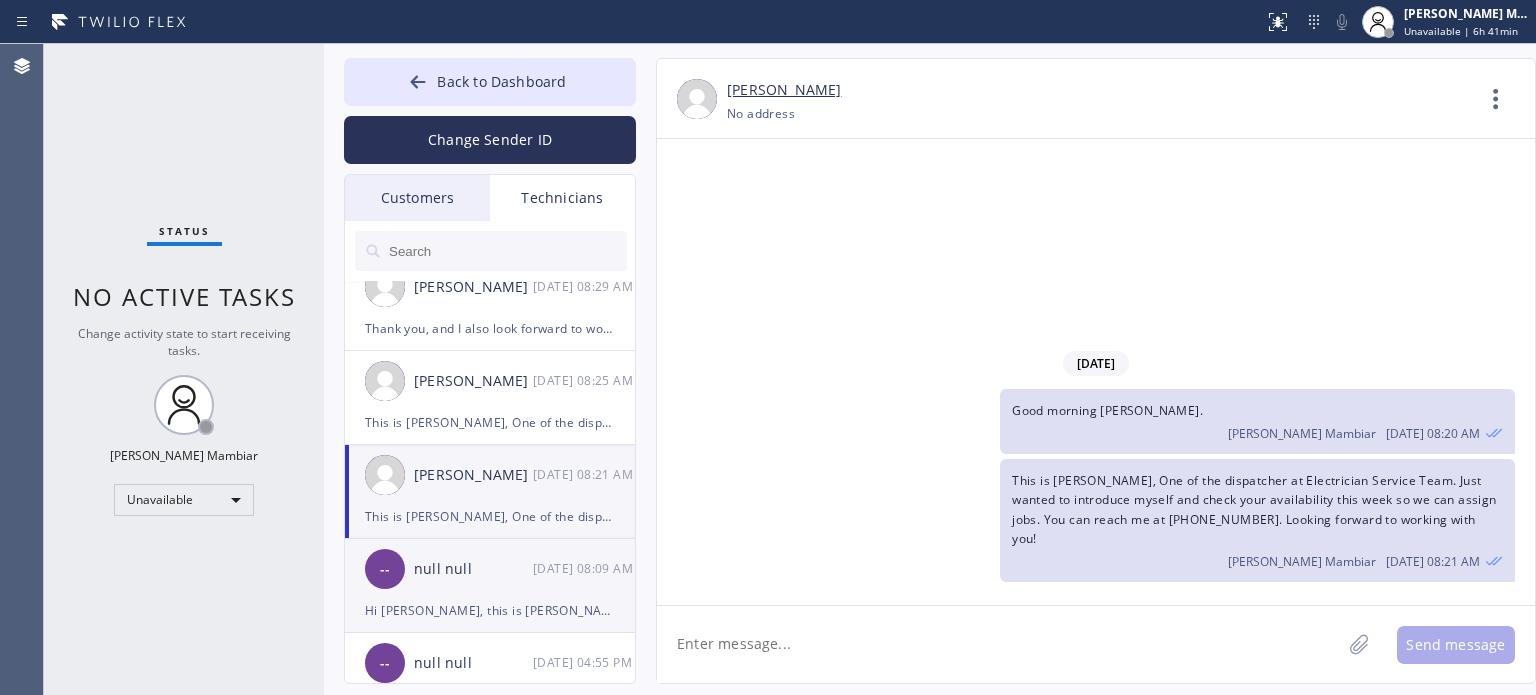 click on "-- null null 07/14 08:09 AM" at bounding box center [491, 569] 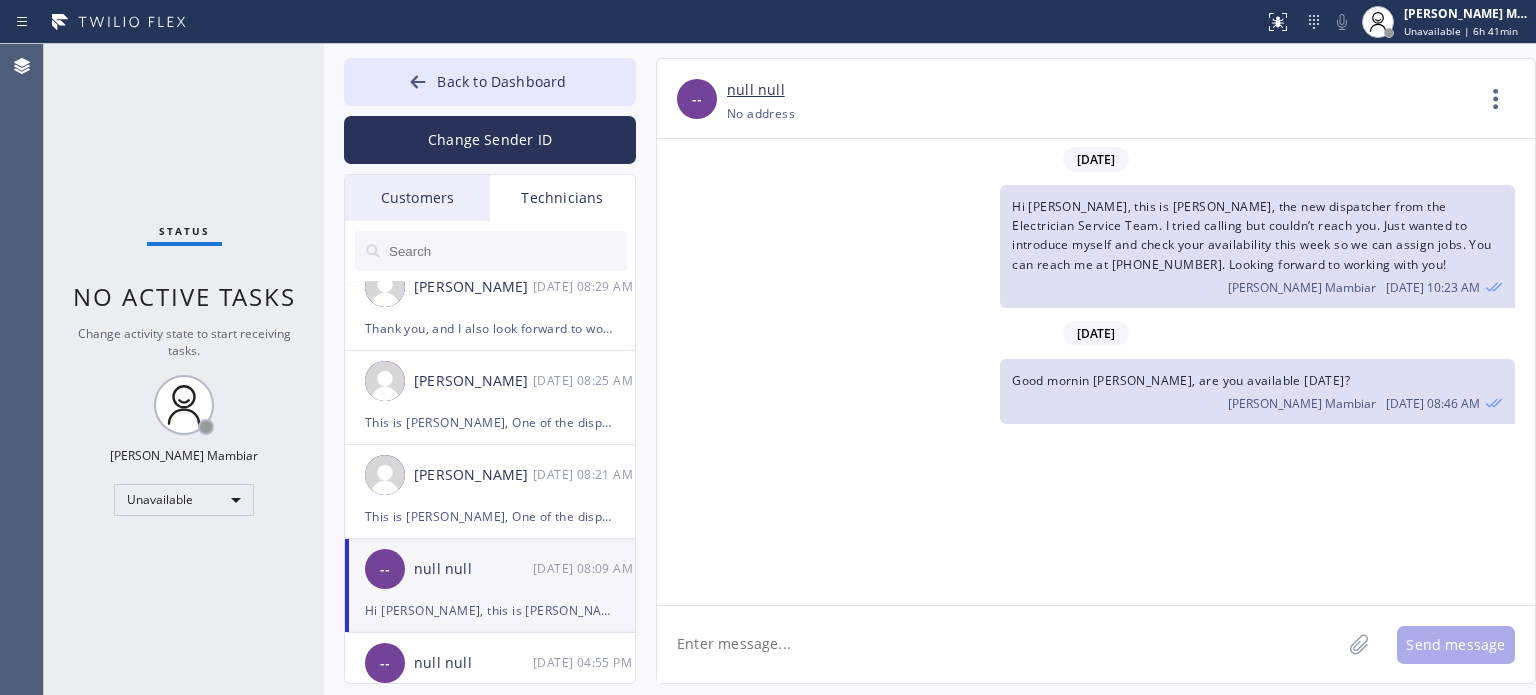 scroll, scrollTop: 1588, scrollLeft: 0, axis: vertical 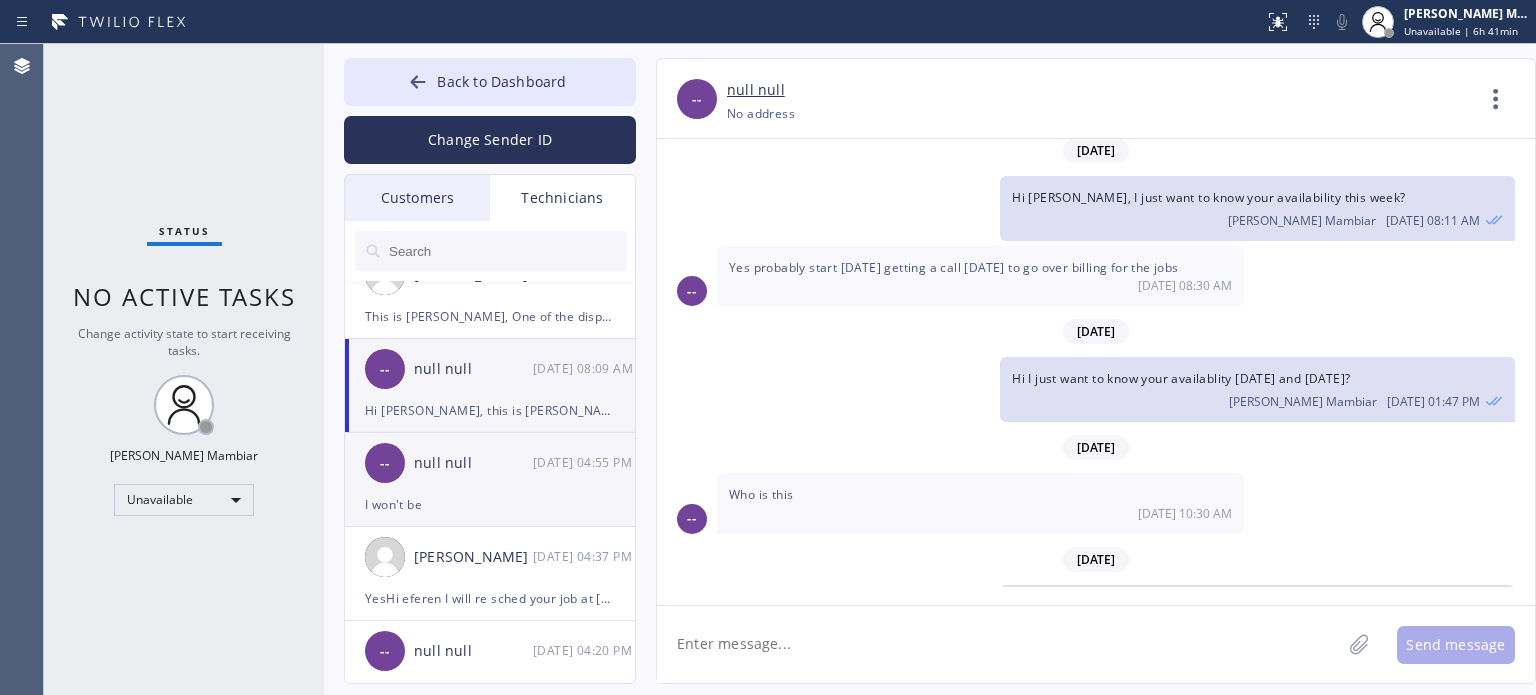 click on "I won't be" at bounding box center (490, 504) 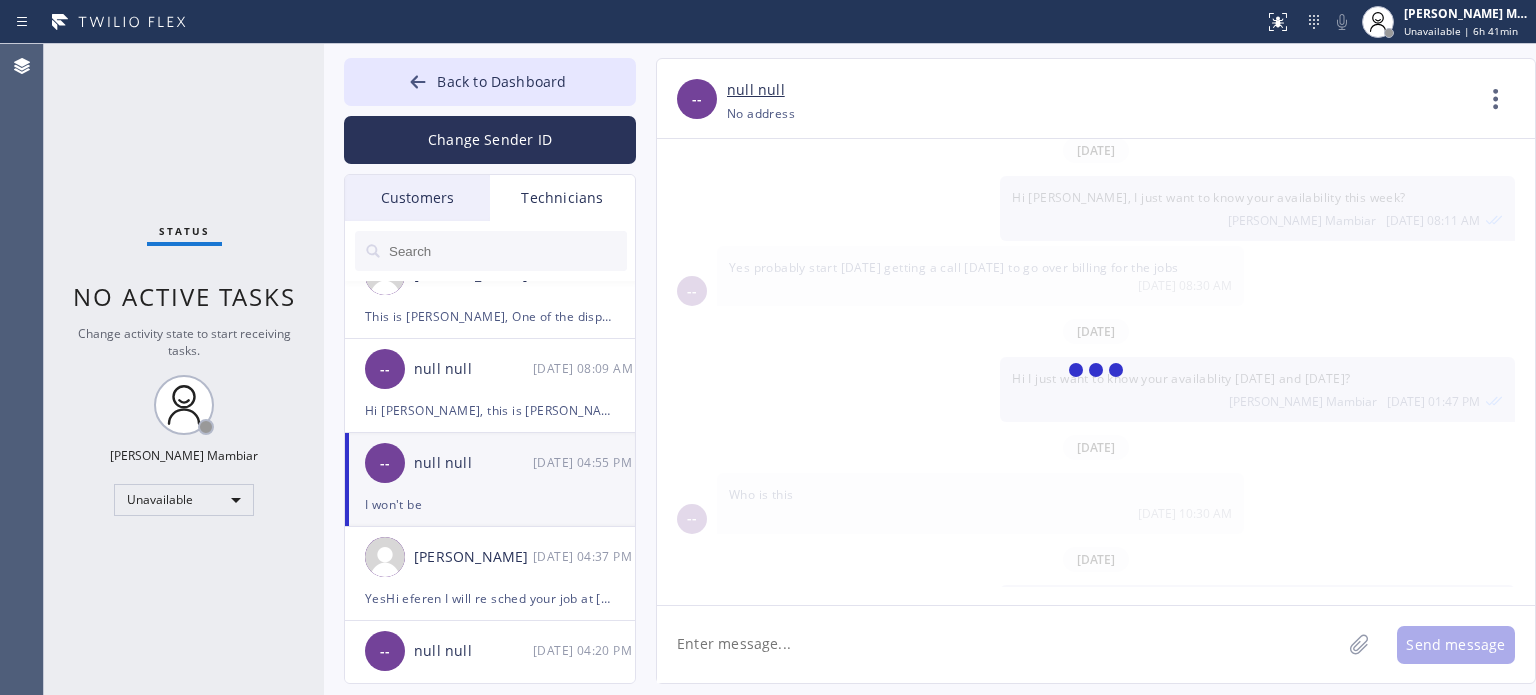 scroll, scrollTop: 1916, scrollLeft: 0, axis: vertical 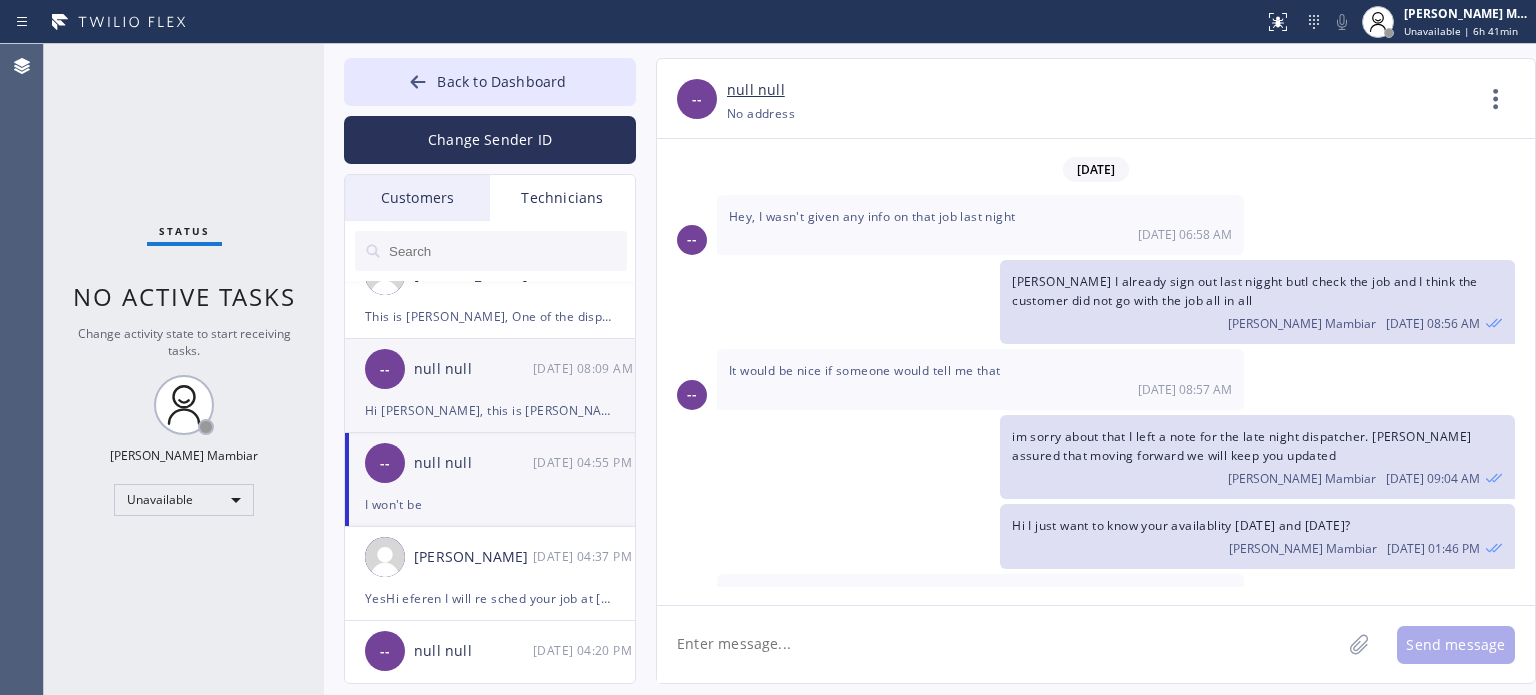 click on "Hi Ron, this is Harvey, dispatcher from the Electrician Service Team." at bounding box center [490, 410] 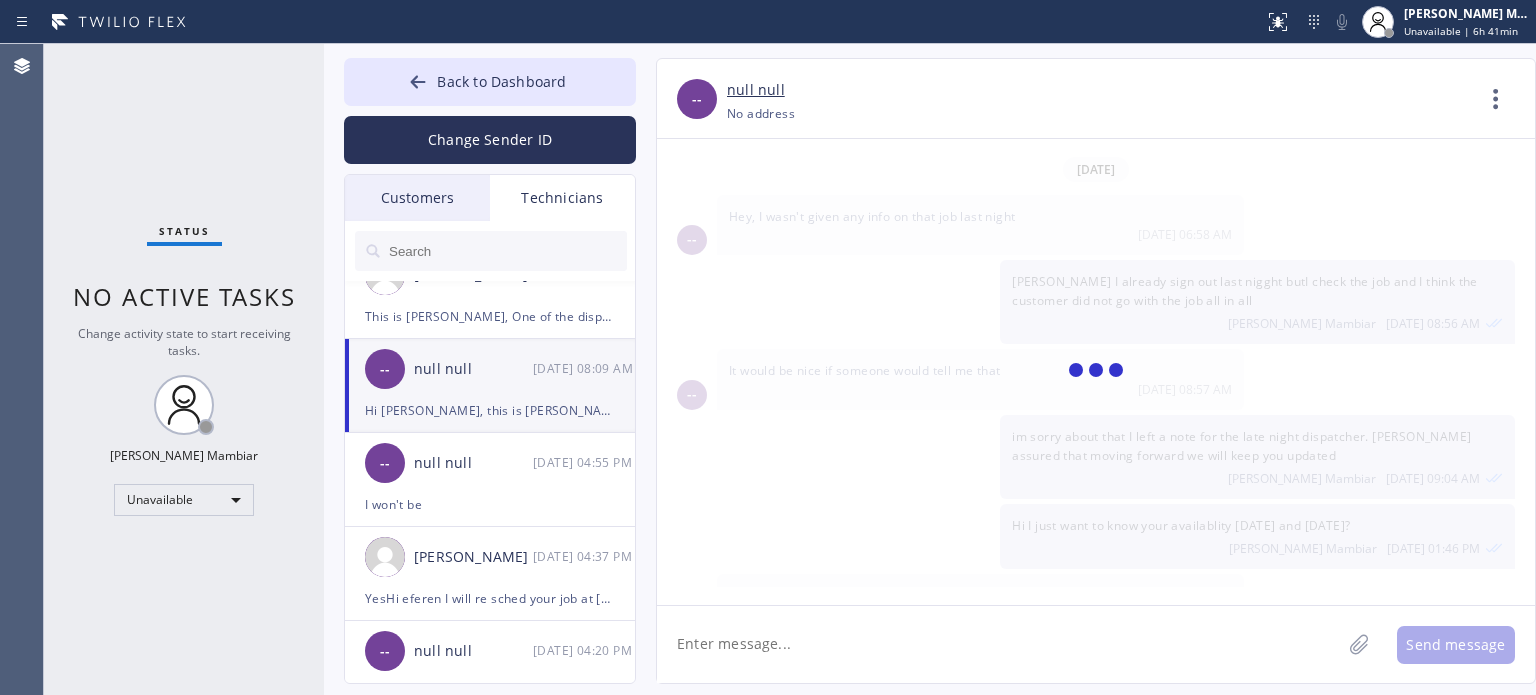 scroll, scrollTop: 518, scrollLeft: 0, axis: vertical 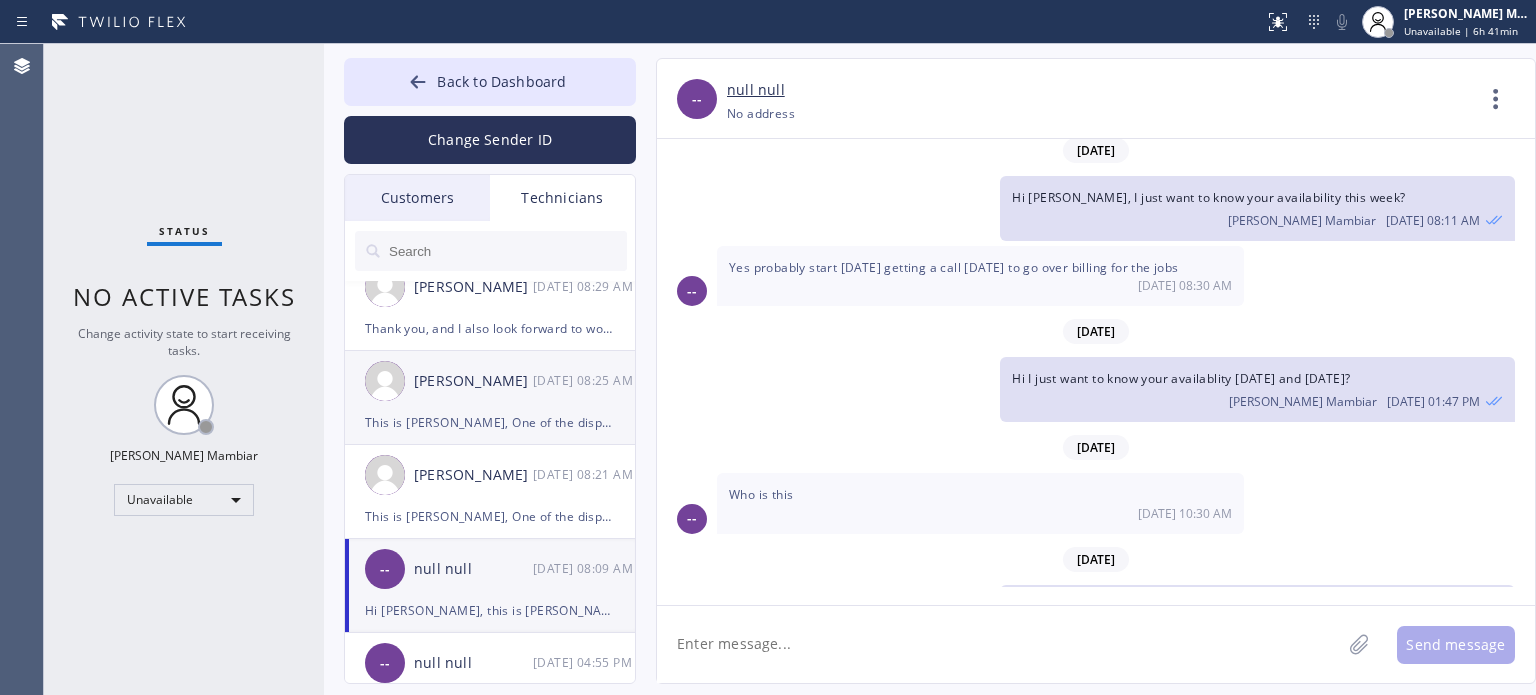click on "This is Harvey, One of the dispatcher at Electrician Service Team. Just wanted to introduce myself and check your availability this week so we can assign jobs. You can reach me at +1 (213) 855-1802. Looking forward to working with you!" at bounding box center (490, 422) 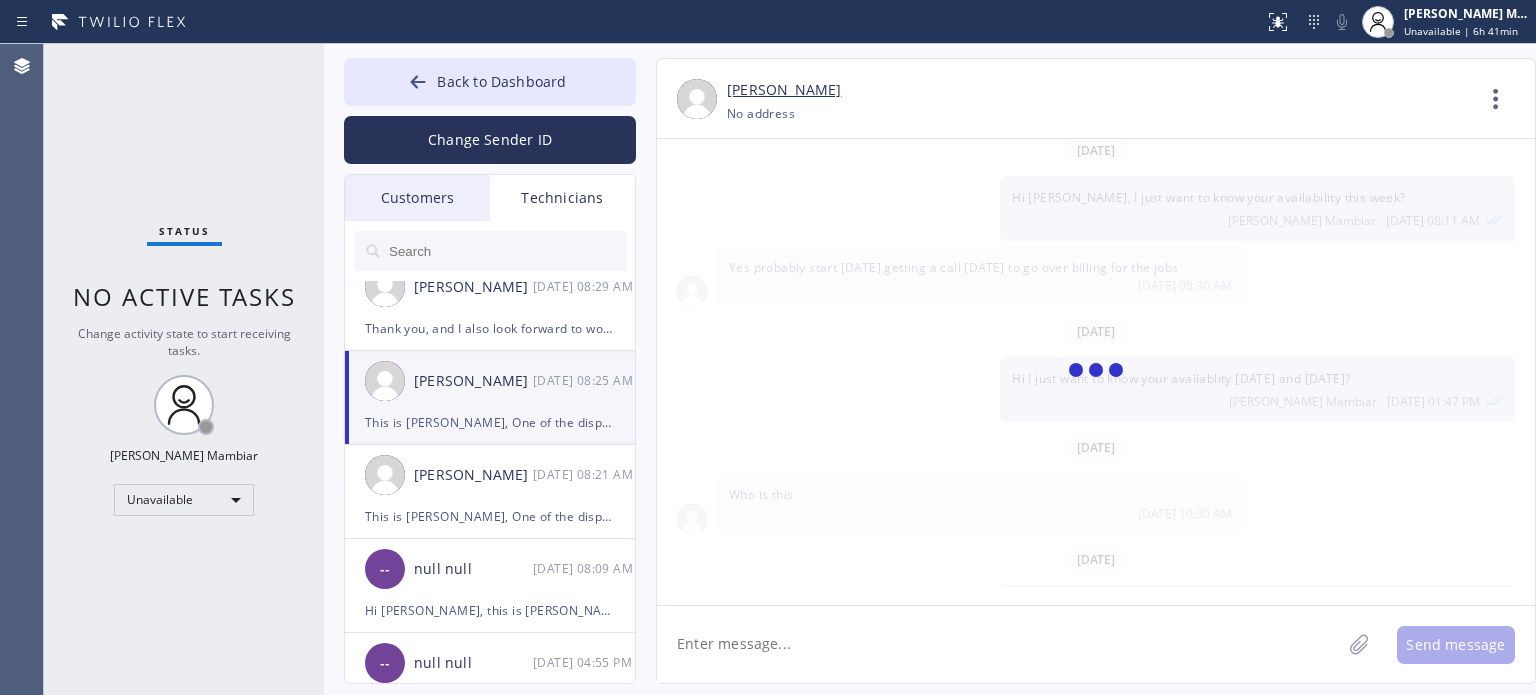 scroll, scrollTop: 0, scrollLeft: 0, axis: both 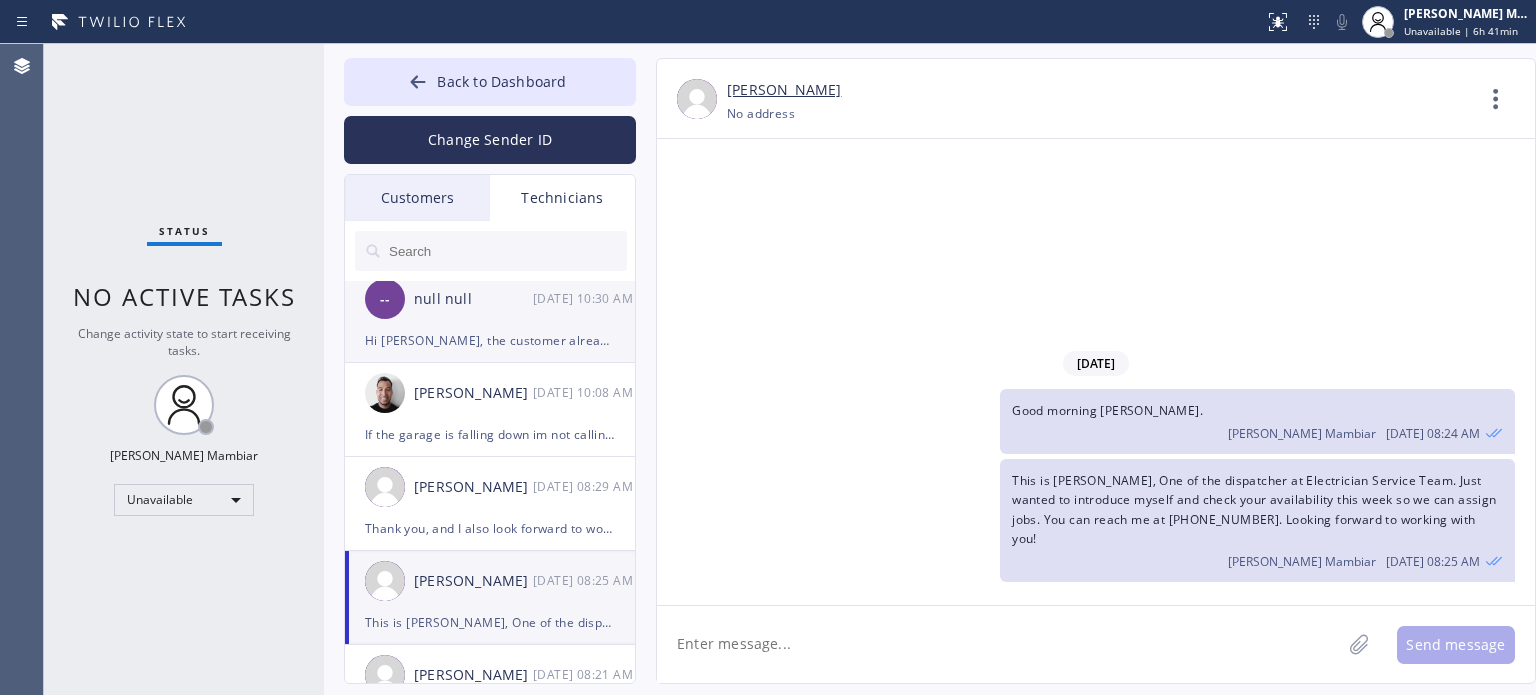 click on "Hi Hussein, the customer already signed the contract. May I know when will you do the parts installation? https://erp.apollosoft.co/job/ref/CFRDDM" at bounding box center [490, 340] 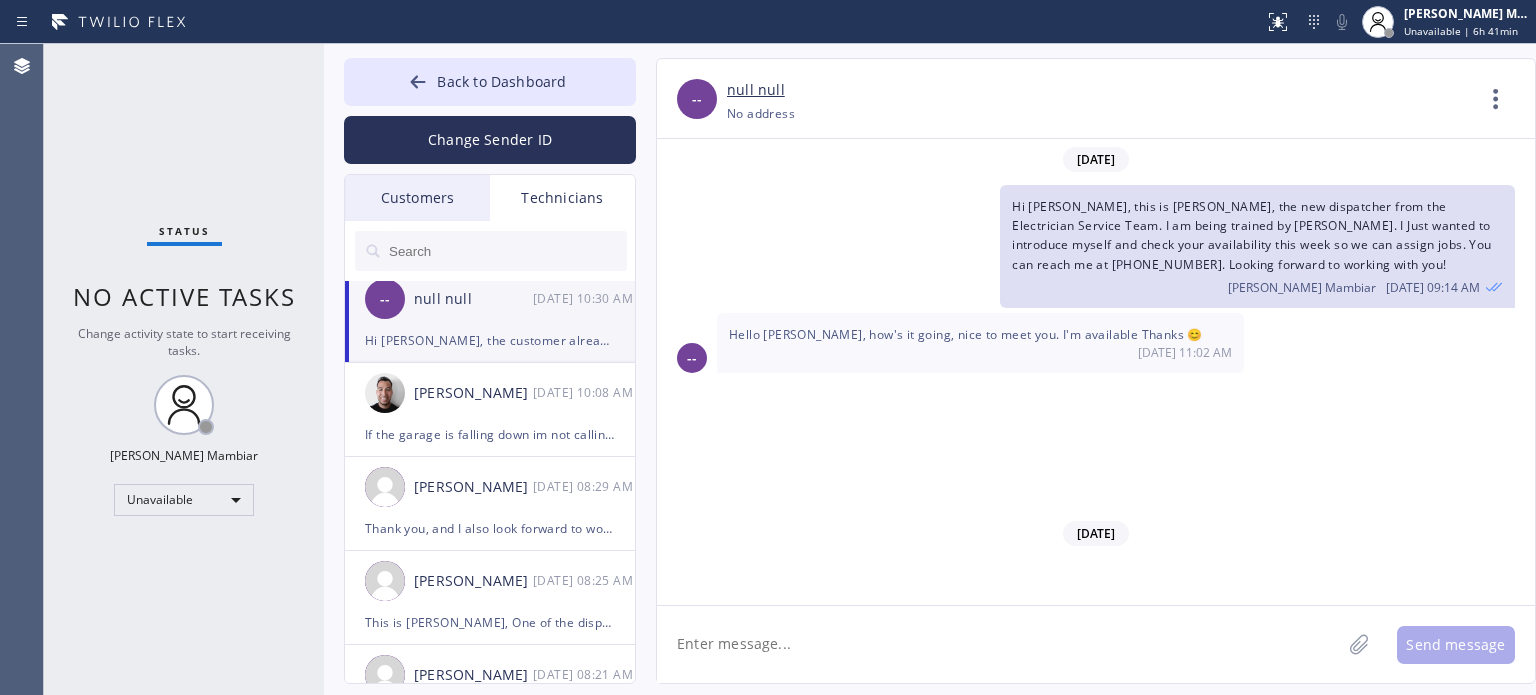 scroll, scrollTop: 1148, scrollLeft: 0, axis: vertical 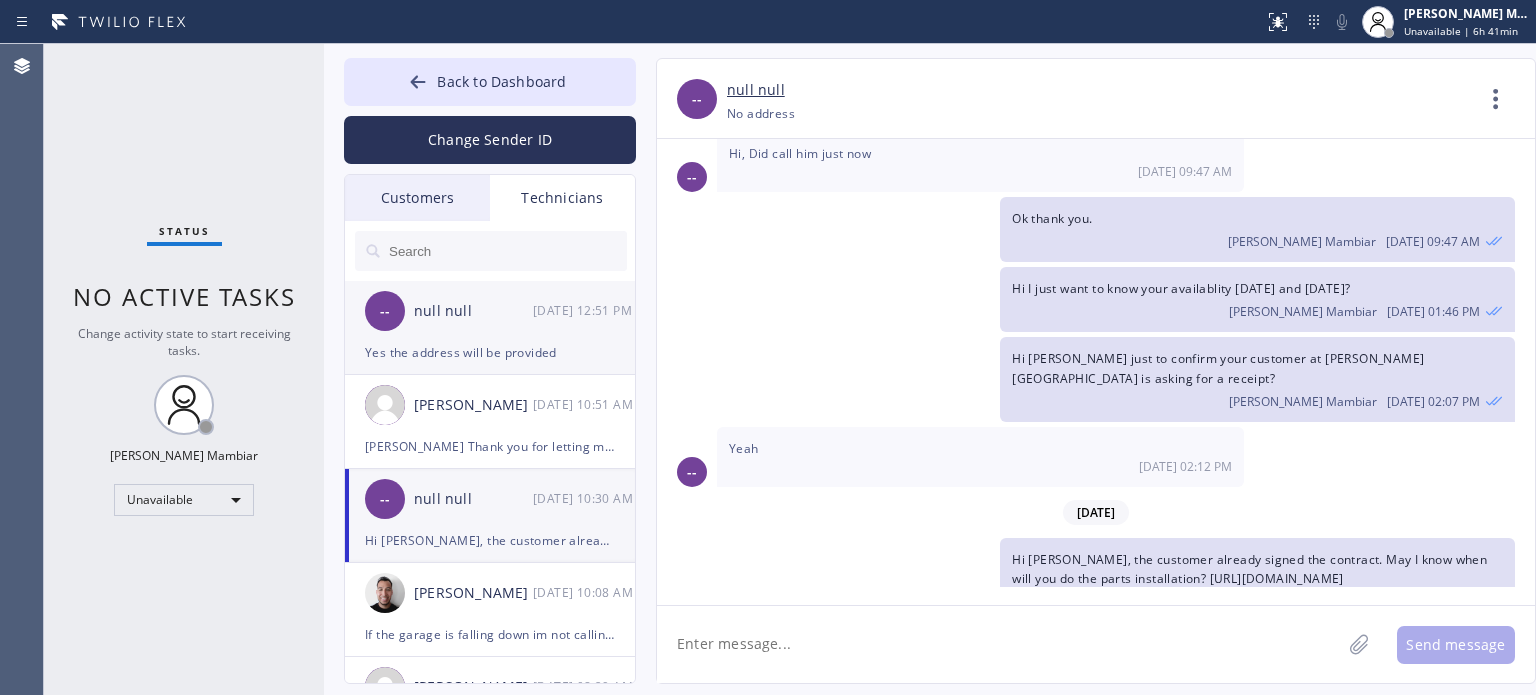 click on "Yes the address will be  provided" at bounding box center (490, 352) 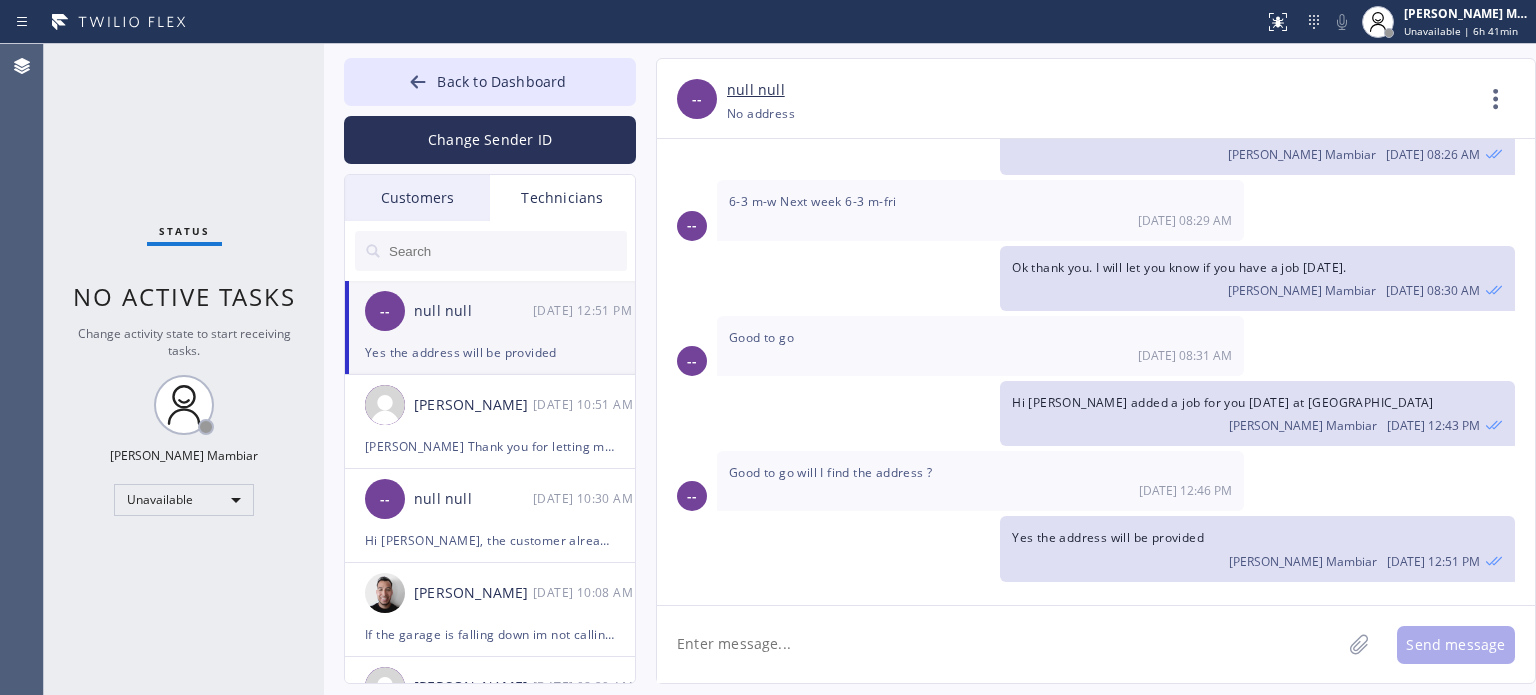 scroll, scrollTop: 327, scrollLeft: 0, axis: vertical 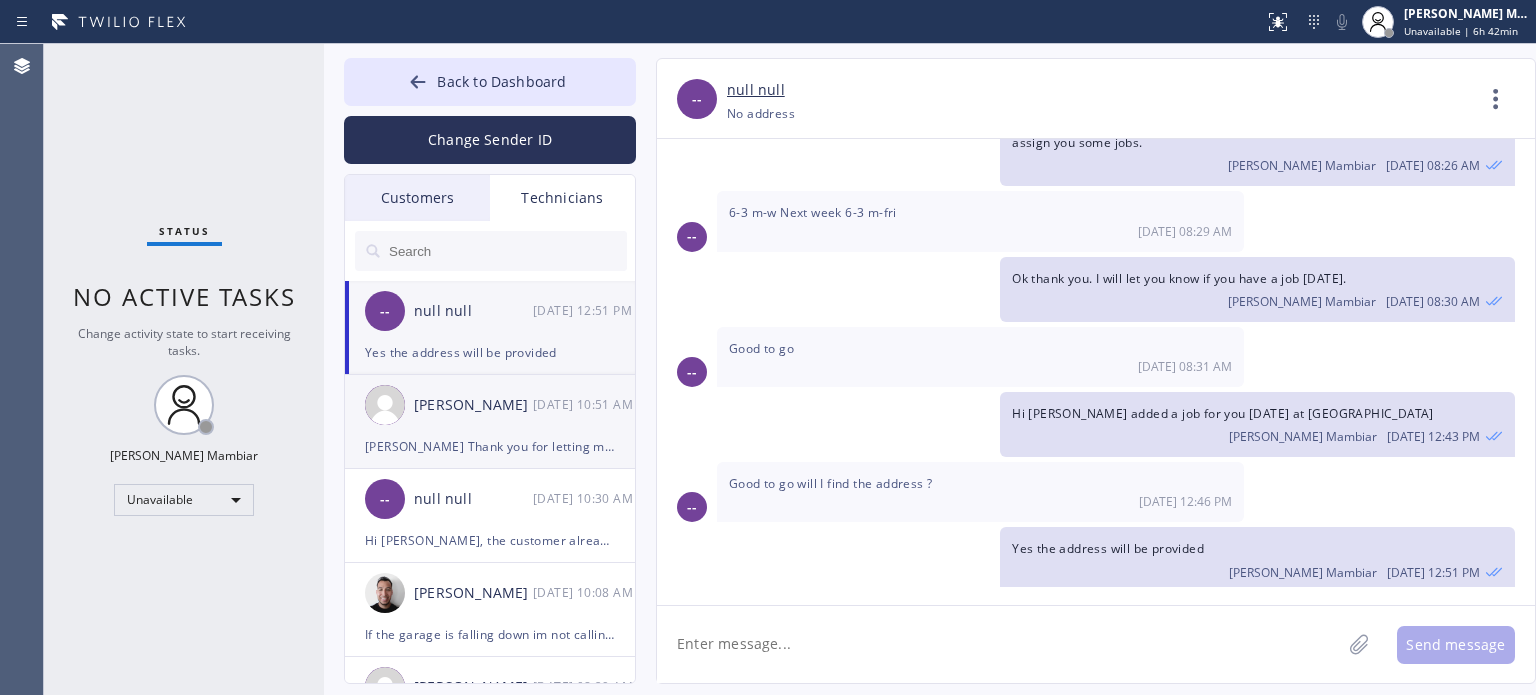 click on "Edward Lee 07/14 10:51 AM" at bounding box center (491, 405) 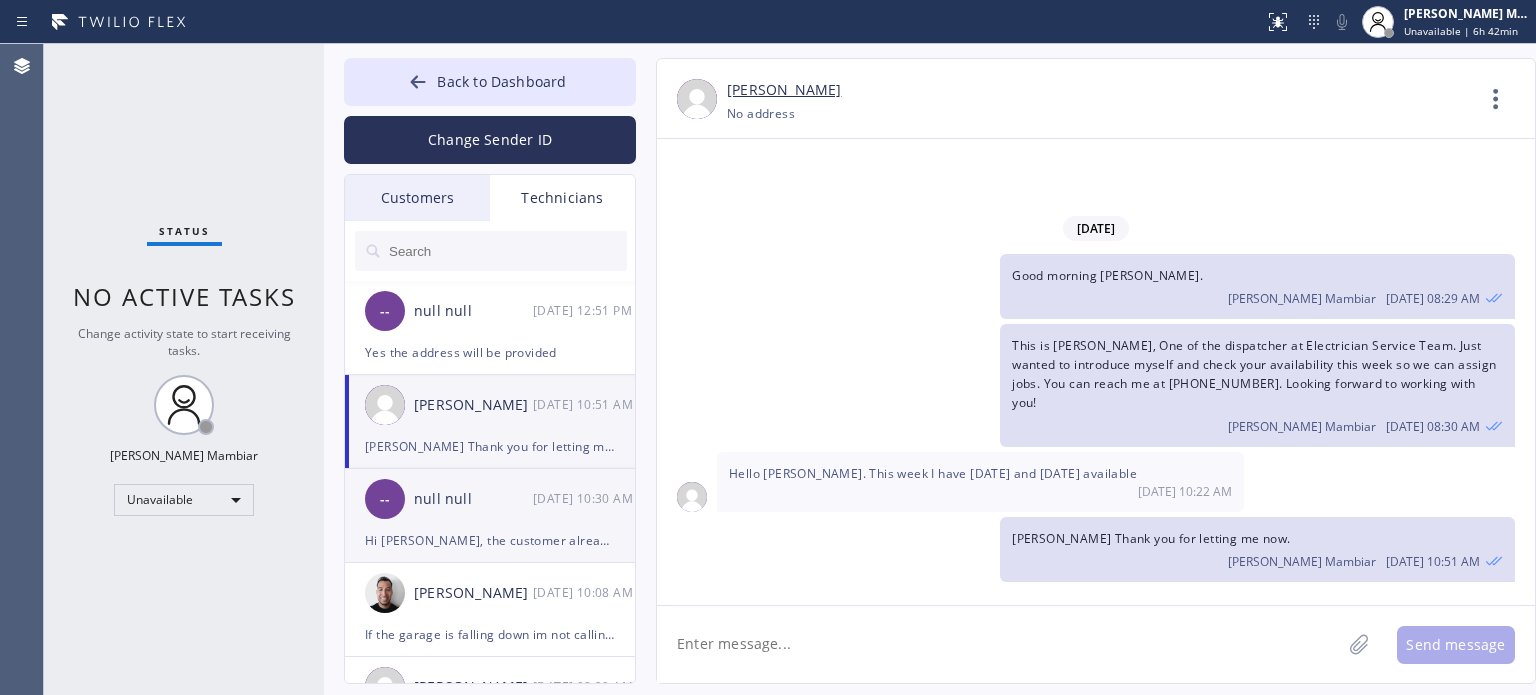 scroll, scrollTop: 0, scrollLeft: 0, axis: both 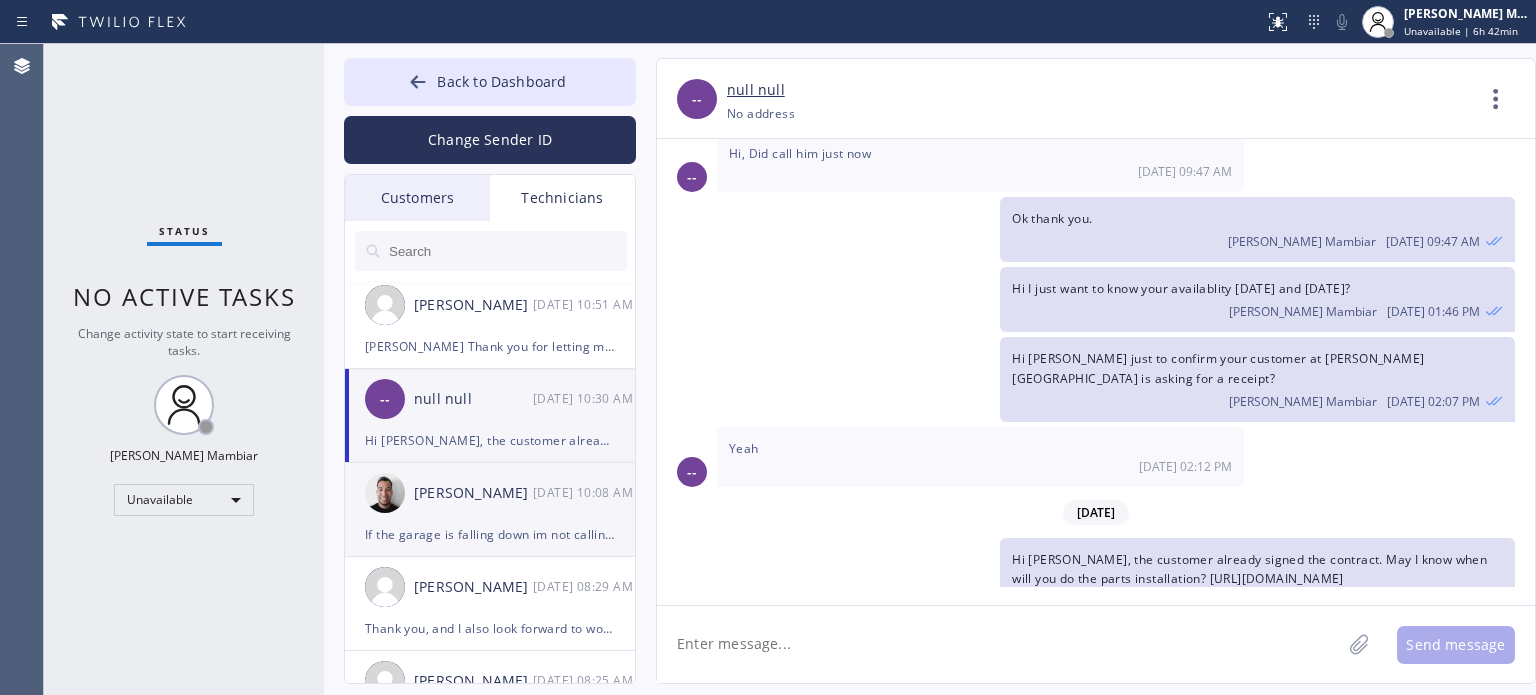 click on "If the garage is falling down im not calling an electrician. Im calling a garage guy." at bounding box center (490, 534) 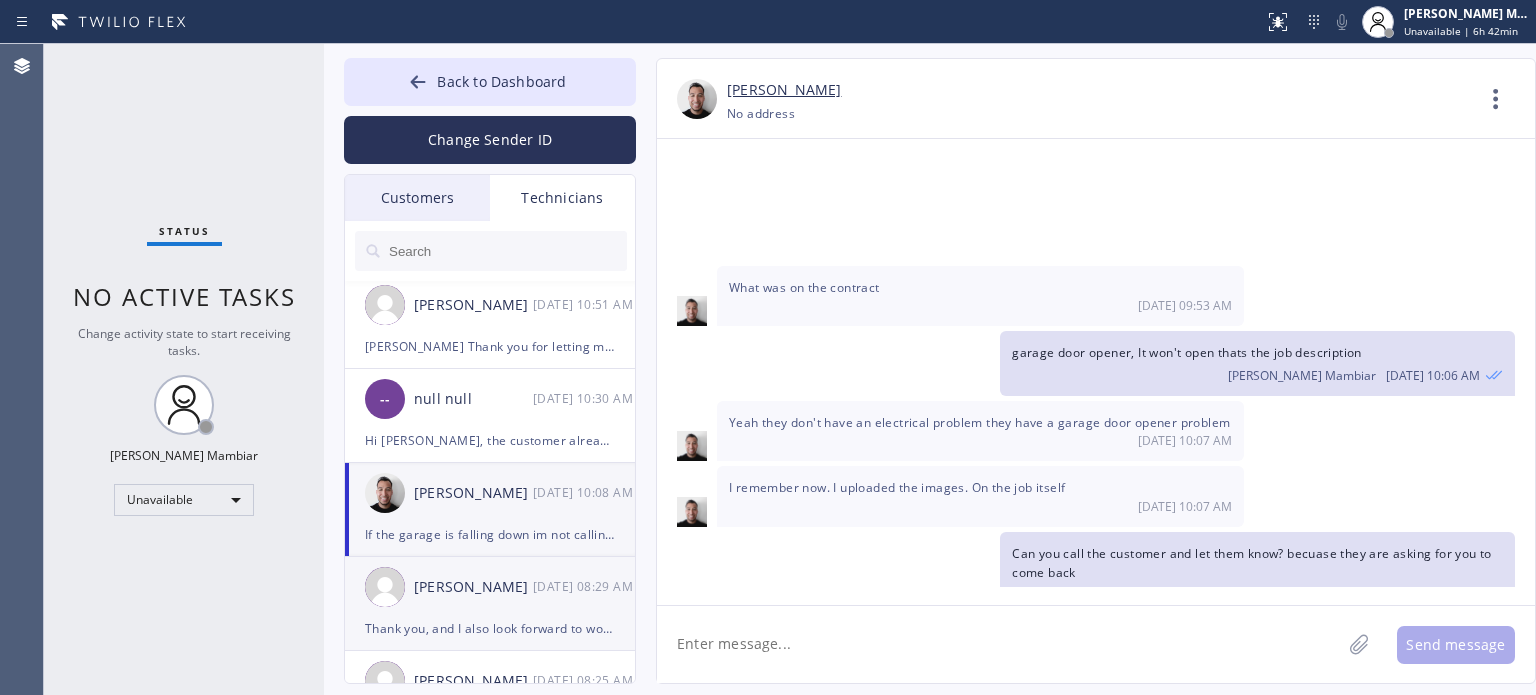 drag, startPoint x: 436, startPoint y: 603, endPoint x: 434, endPoint y: 593, distance: 10.198039 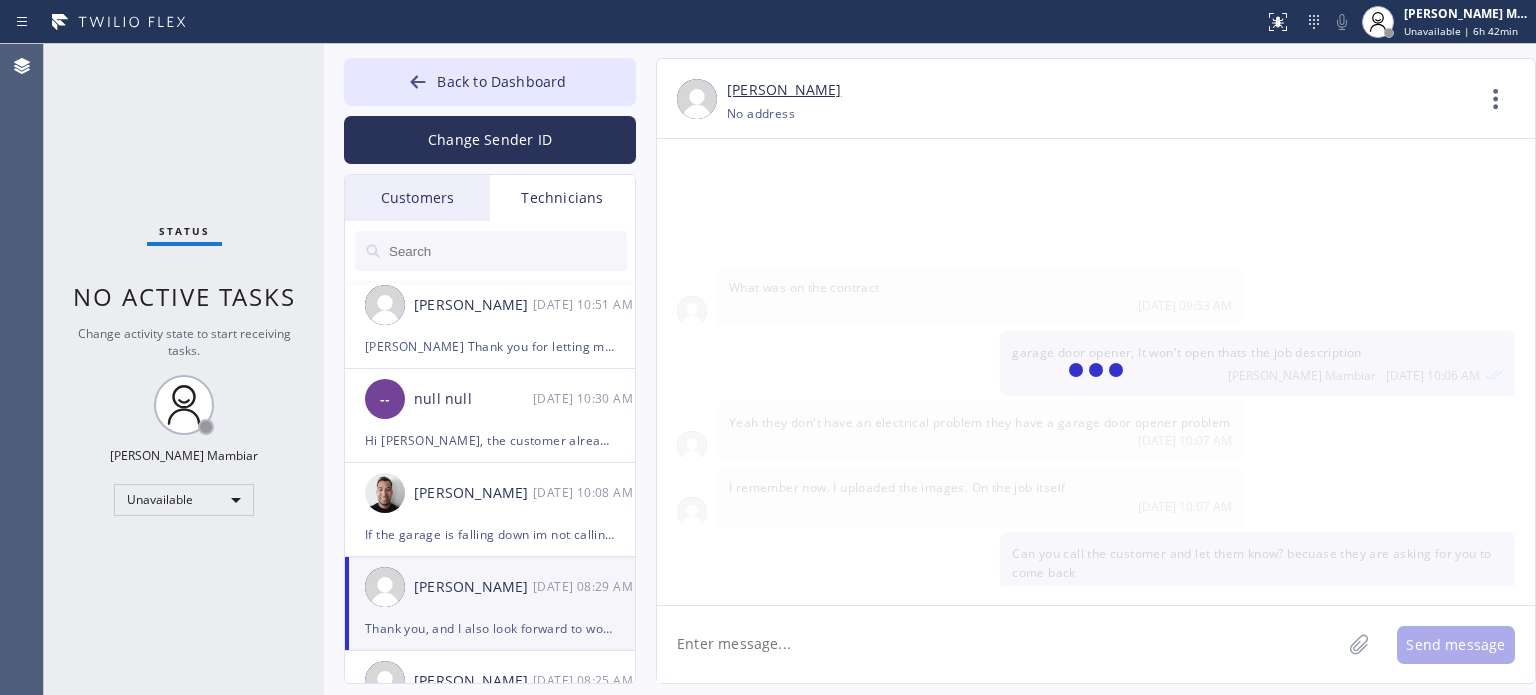 scroll, scrollTop: 28, scrollLeft: 0, axis: vertical 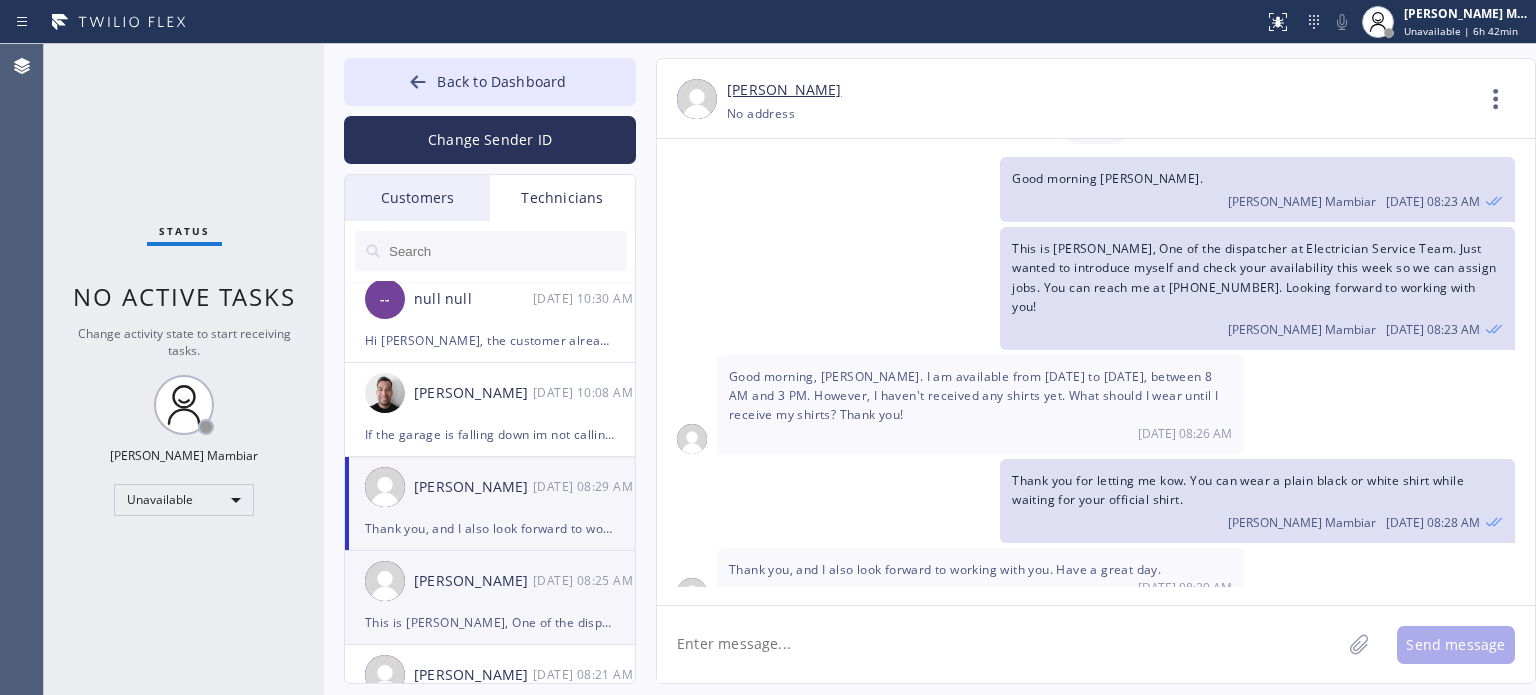 click on "Thomas Zachary Noble" at bounding box center [473, 581] 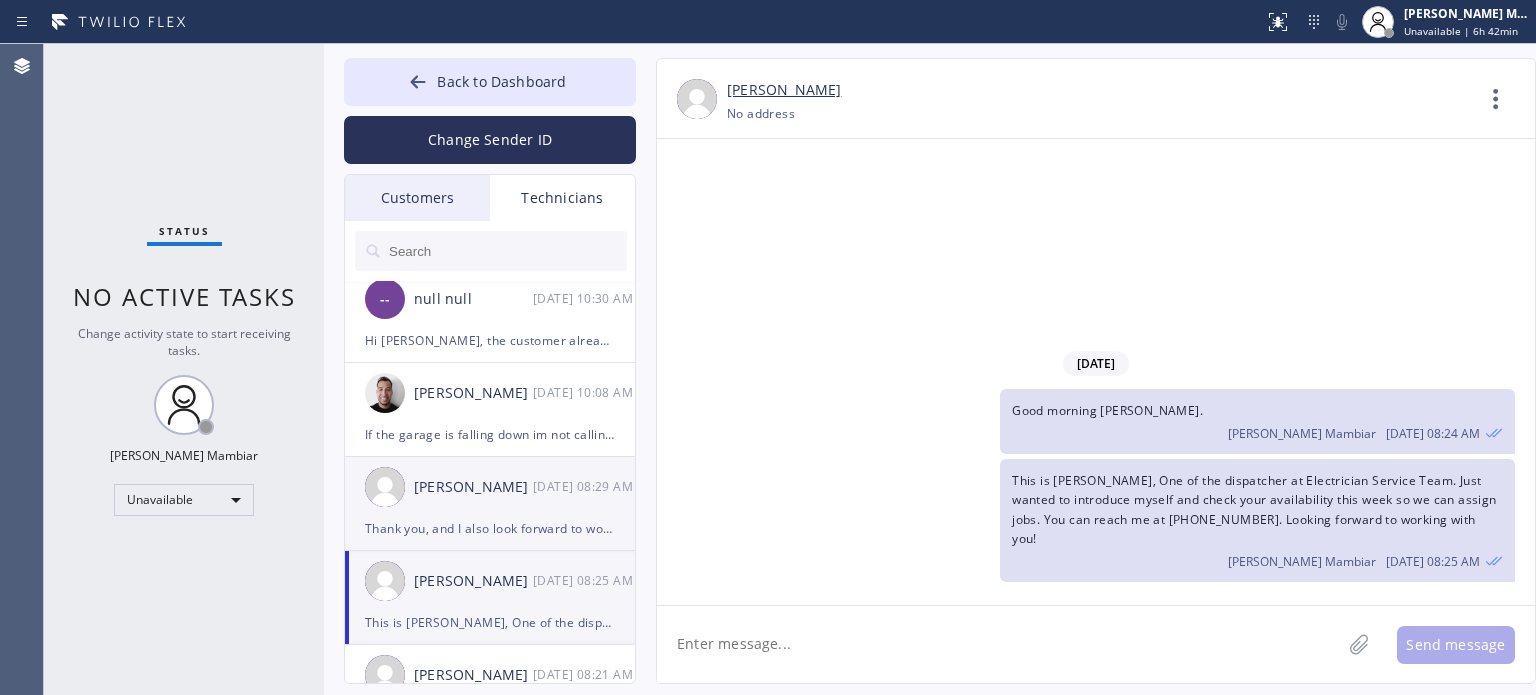 scroll, scrollTop: 0, scrollLeft: 0, axis: both 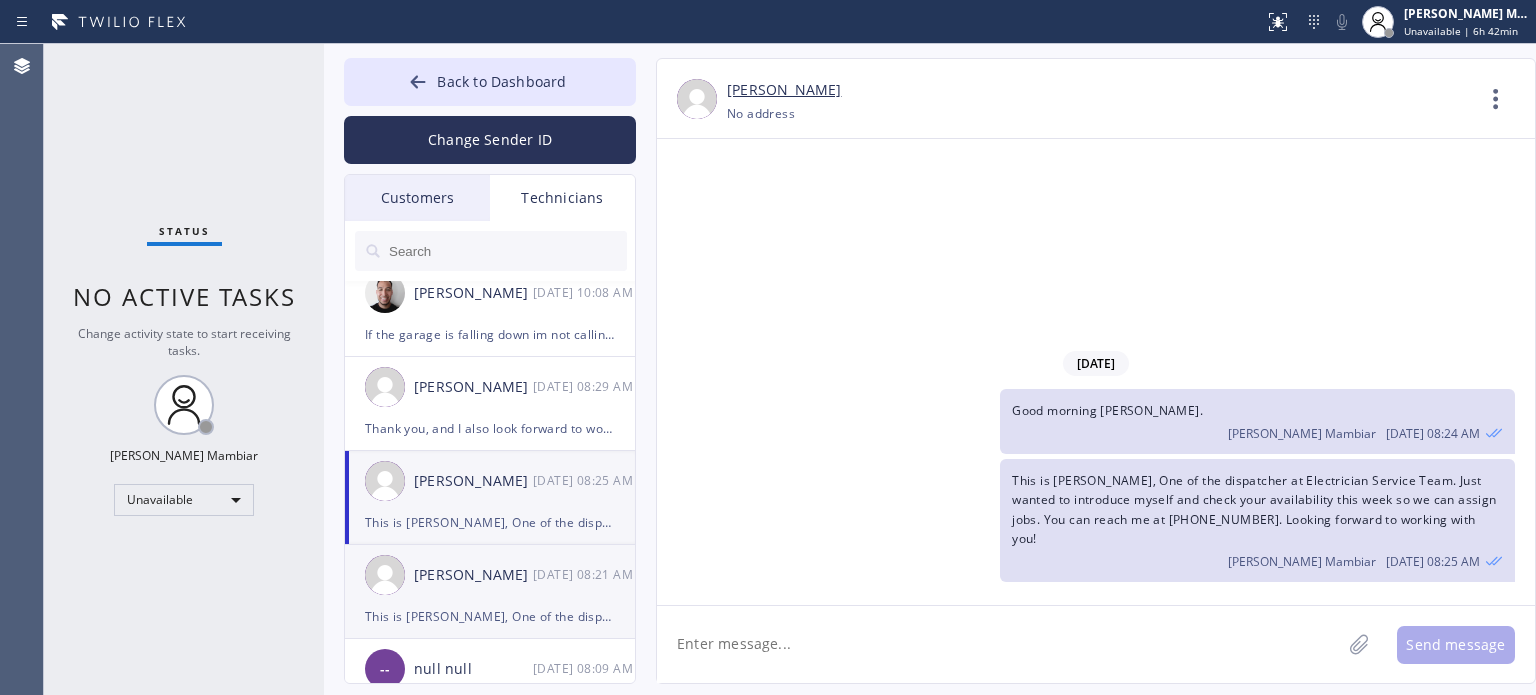 click on "Salvador Barbosa 07/14 08:21 AM" at bounding box center [491, 575] 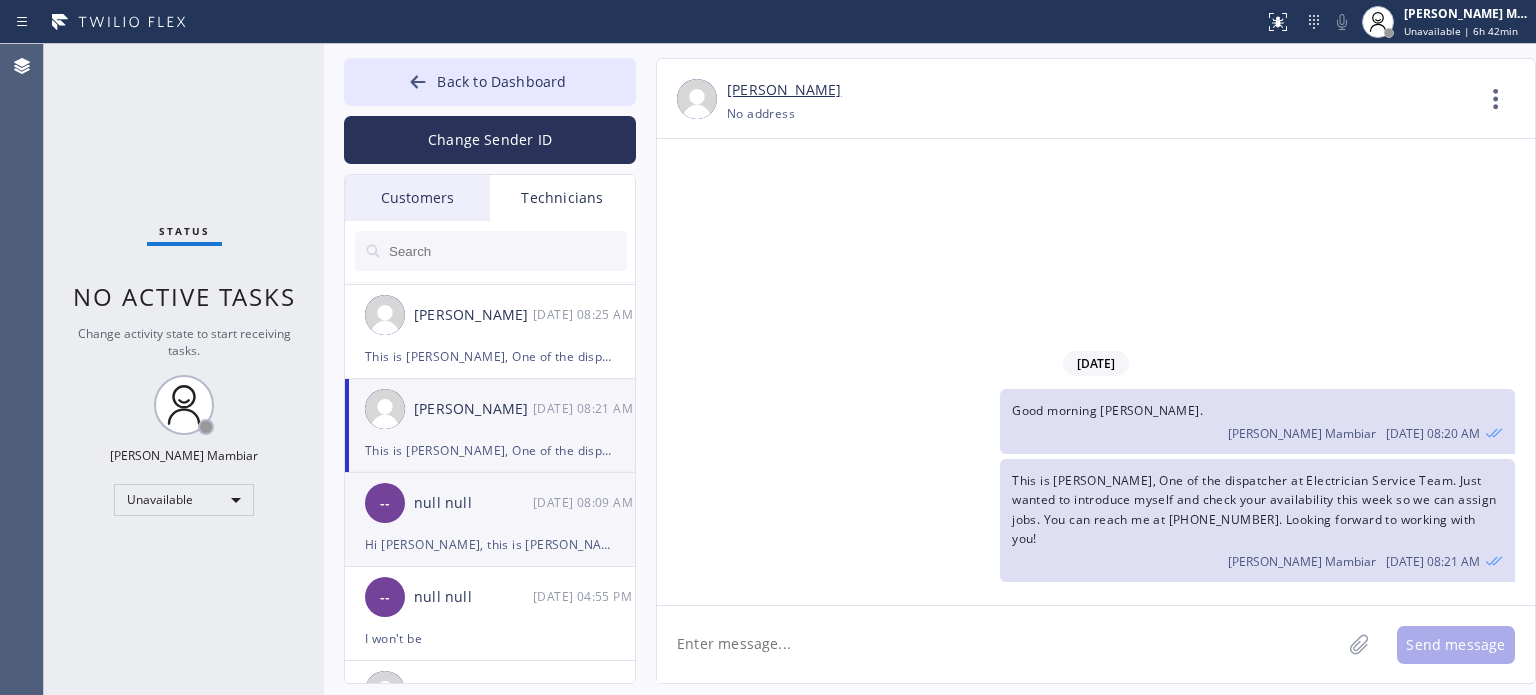 scroll, scrollTop: 500, scrollLeft: 0, axis: vertical 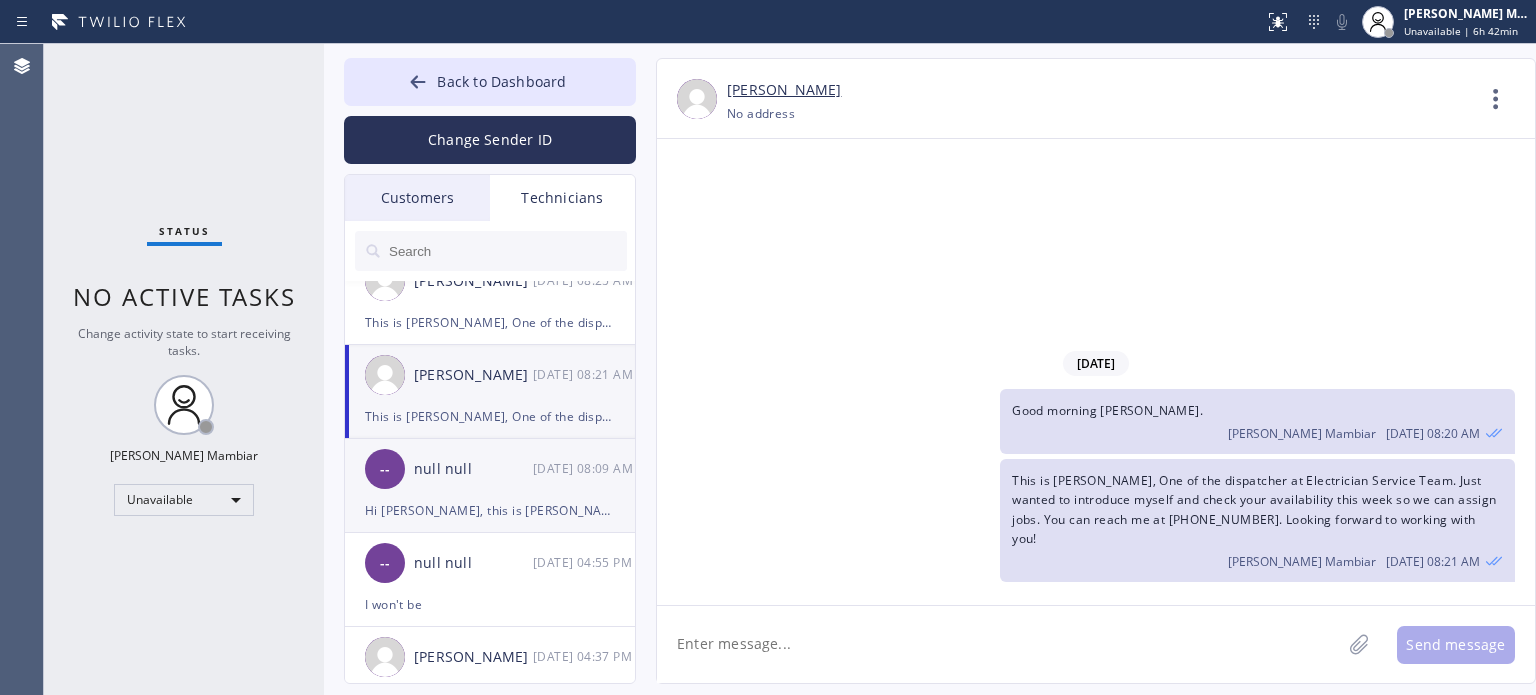 click on "-- null null 07/14 08:09 AM" at bounding box center (491, 469) 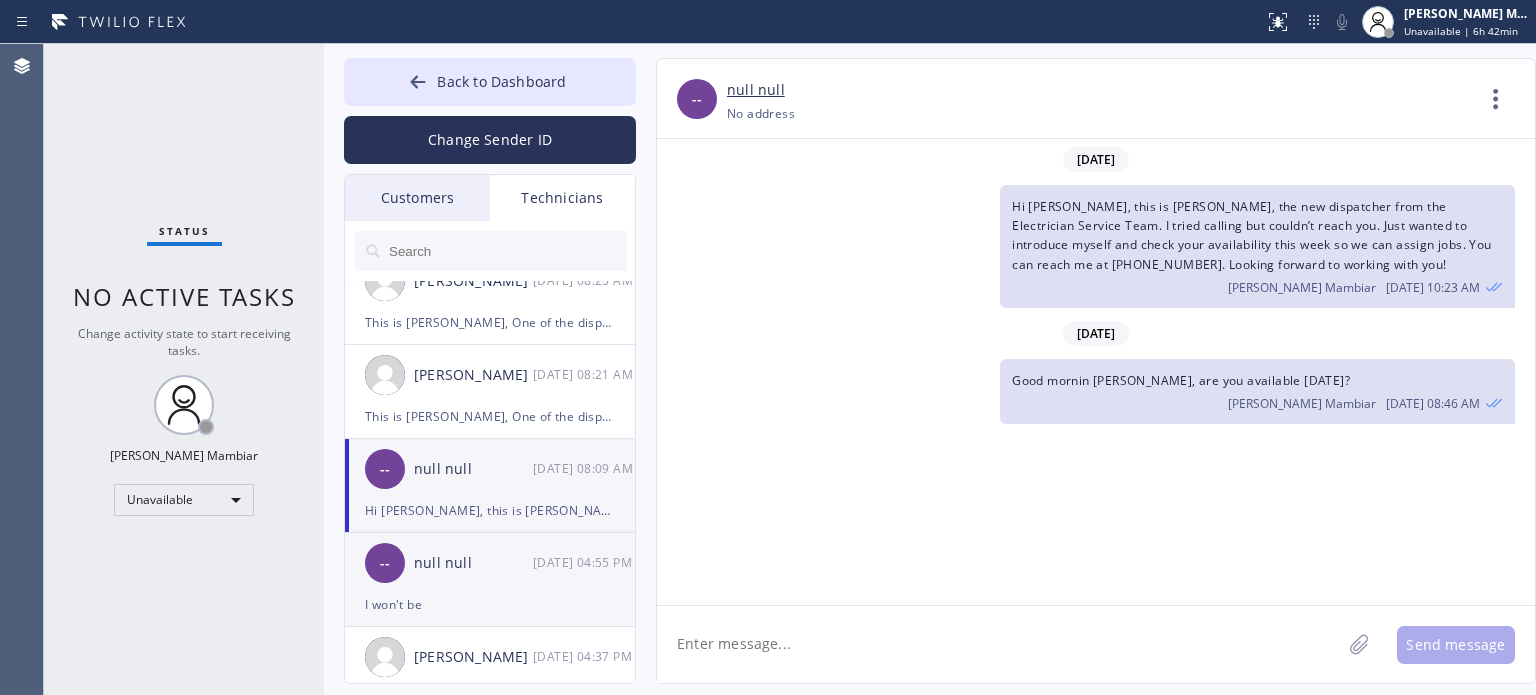scroll, scrollTop: 1588, scrollLeft: 0, axis: vertical 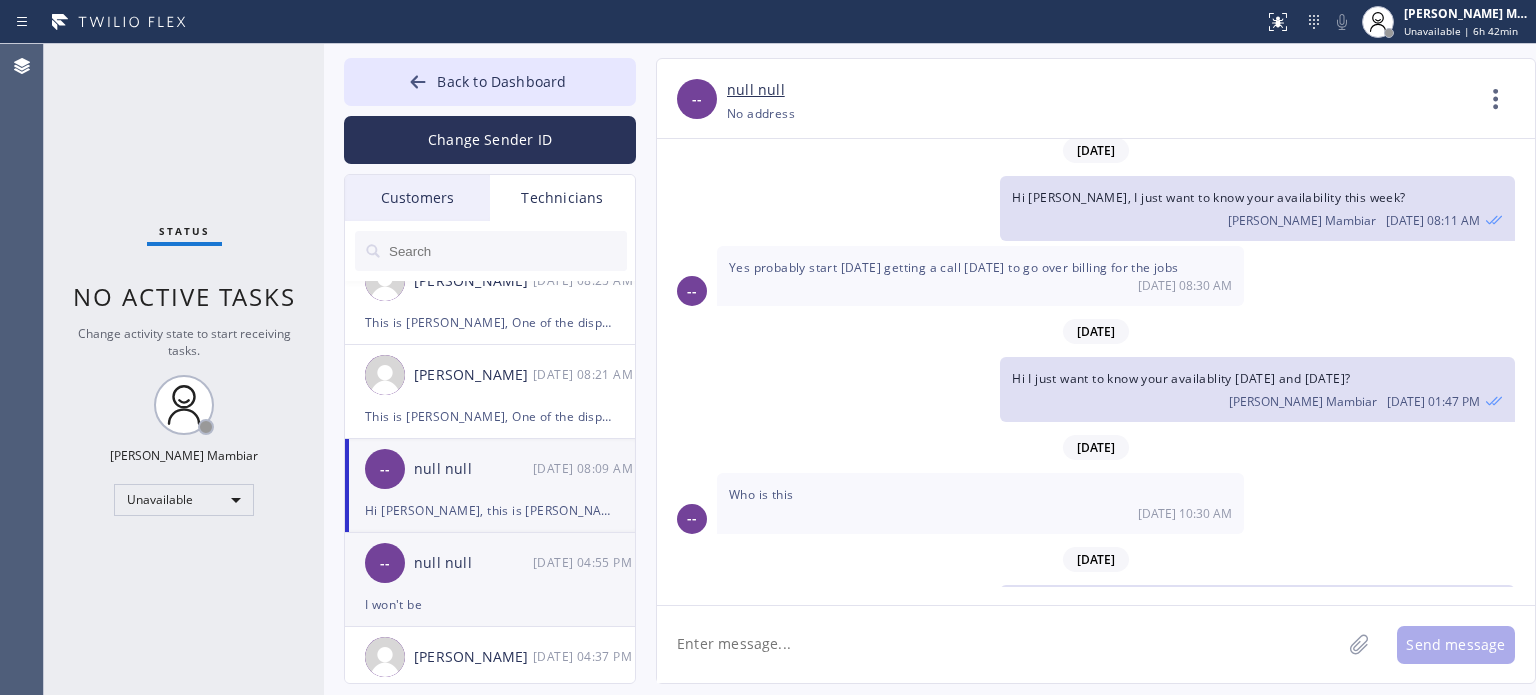 click on "-- null null 07/11 04:55 PM" at bounding box center (491, 563) 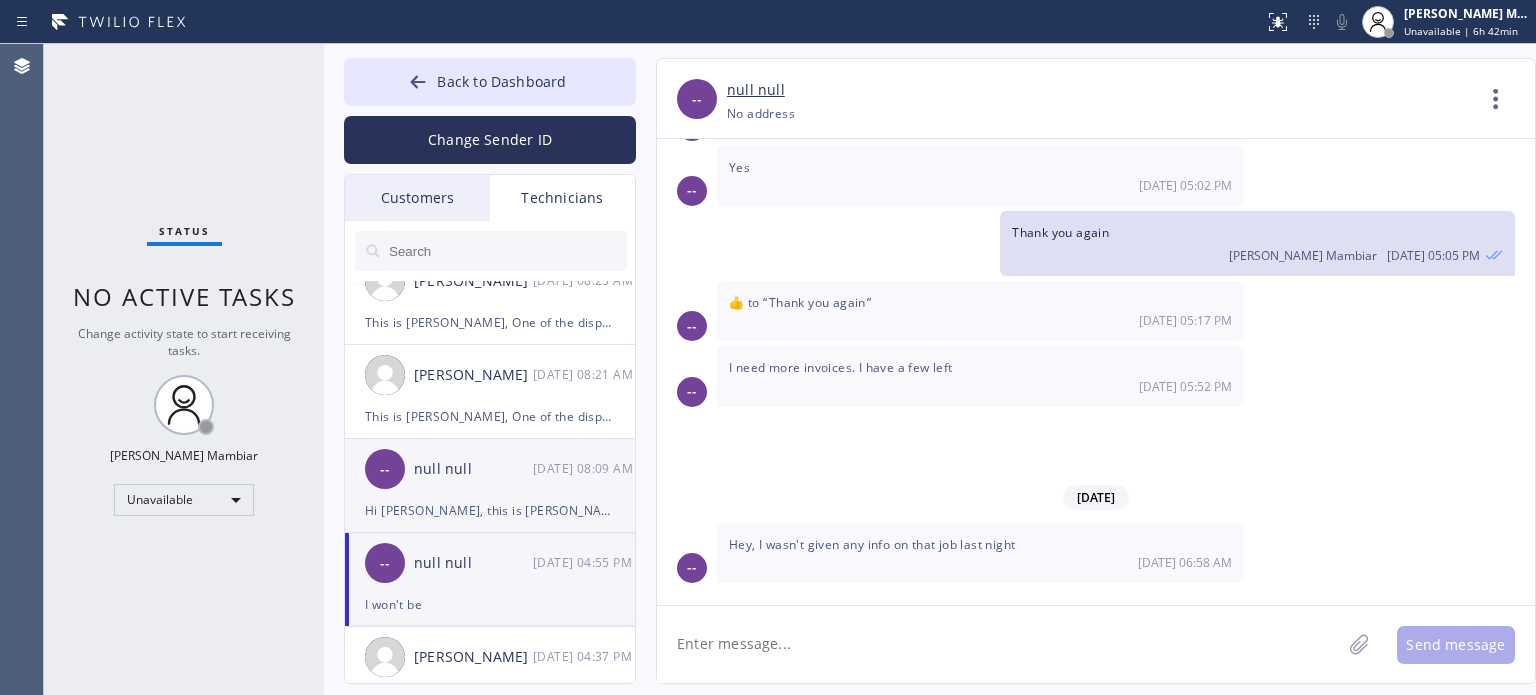 scroll, scrollTop: 1916, scrollLeft: 0, axis: vertical 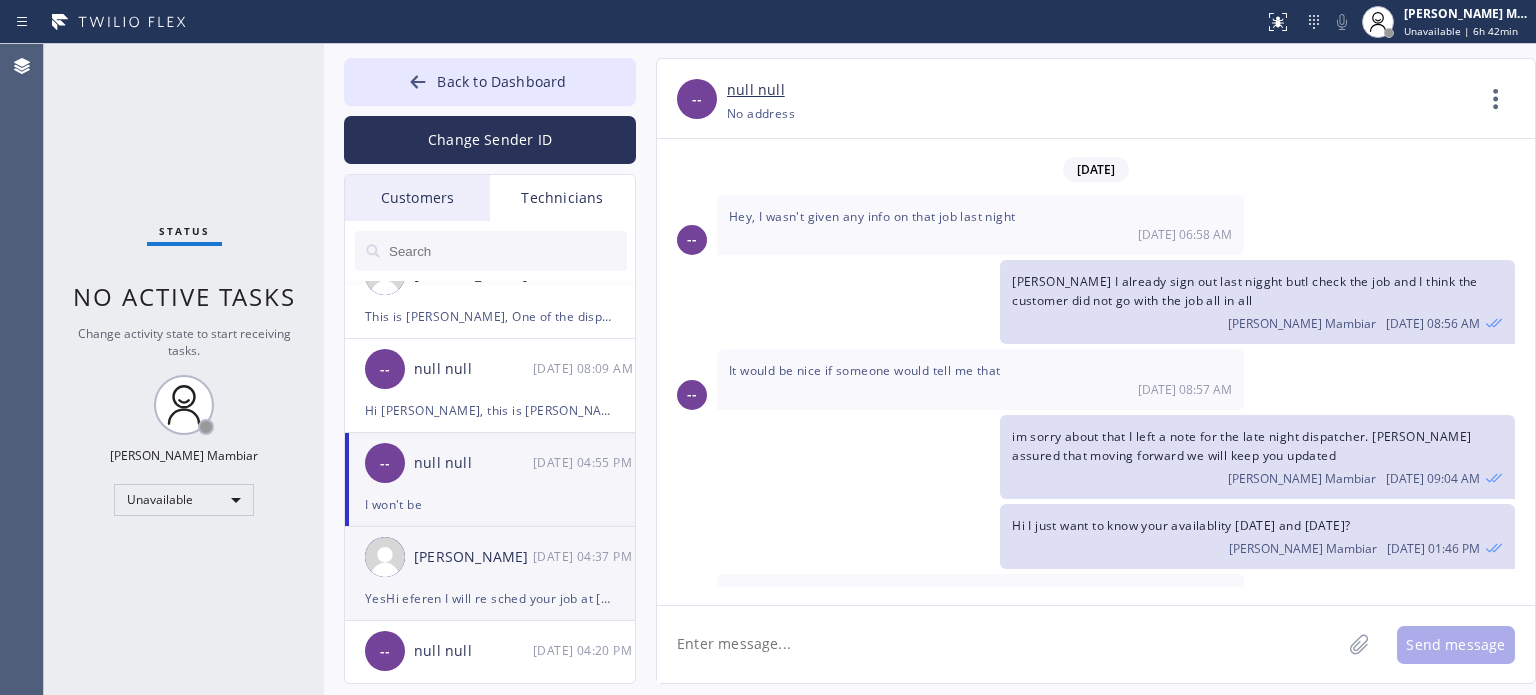 click on "Efren Jose Camacho 07/11 04:37 PM" at bounding box center [491, 557] 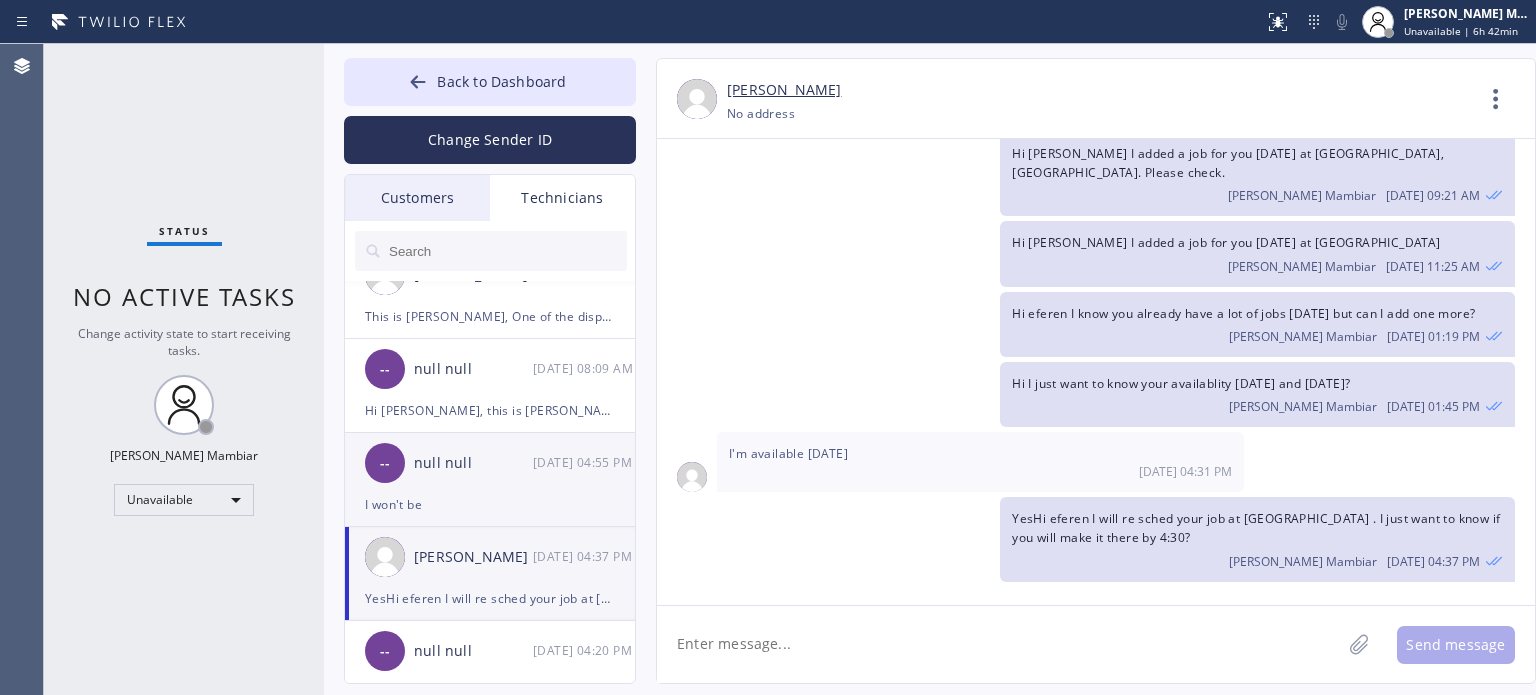 scroll, scrollTop: 594, scrollLeft: 0, axis: vertical 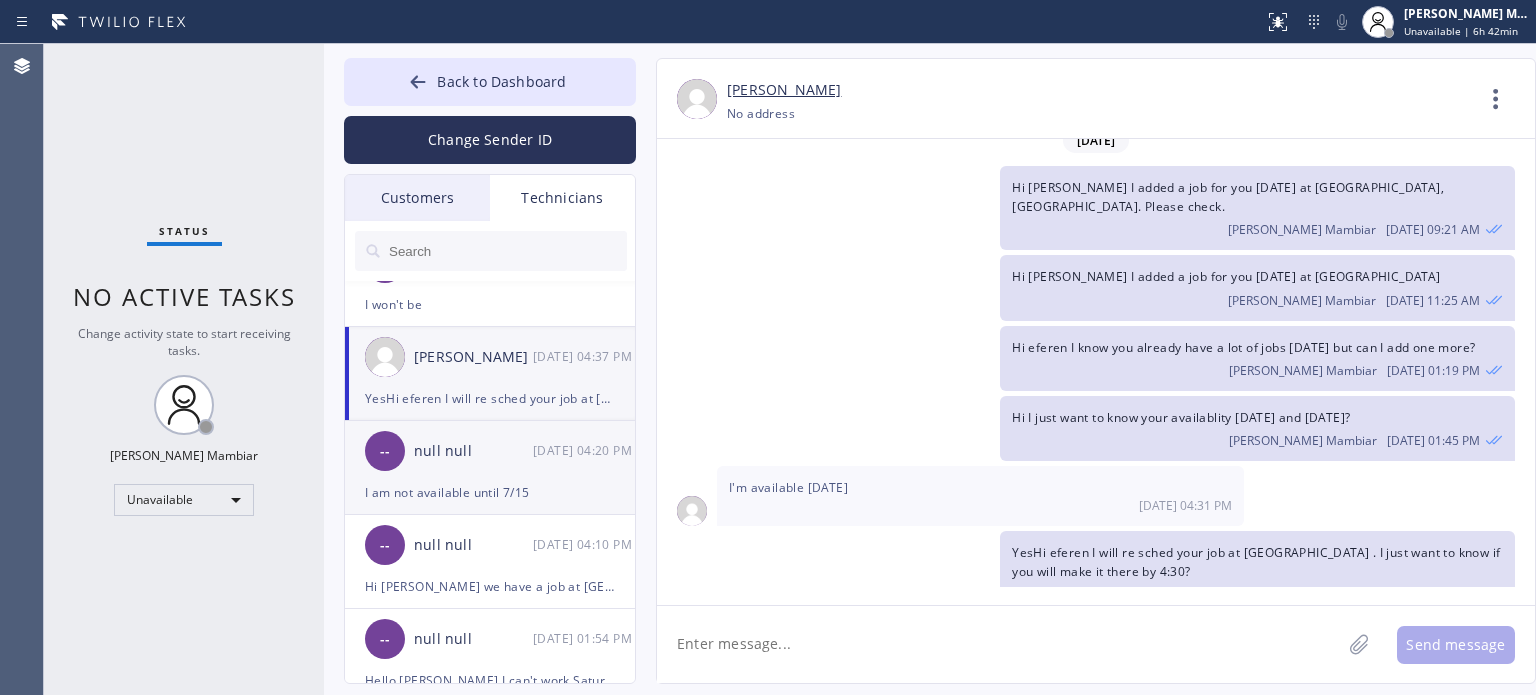 click on "I am not available until 7/15" at bounding box center [490, 492] 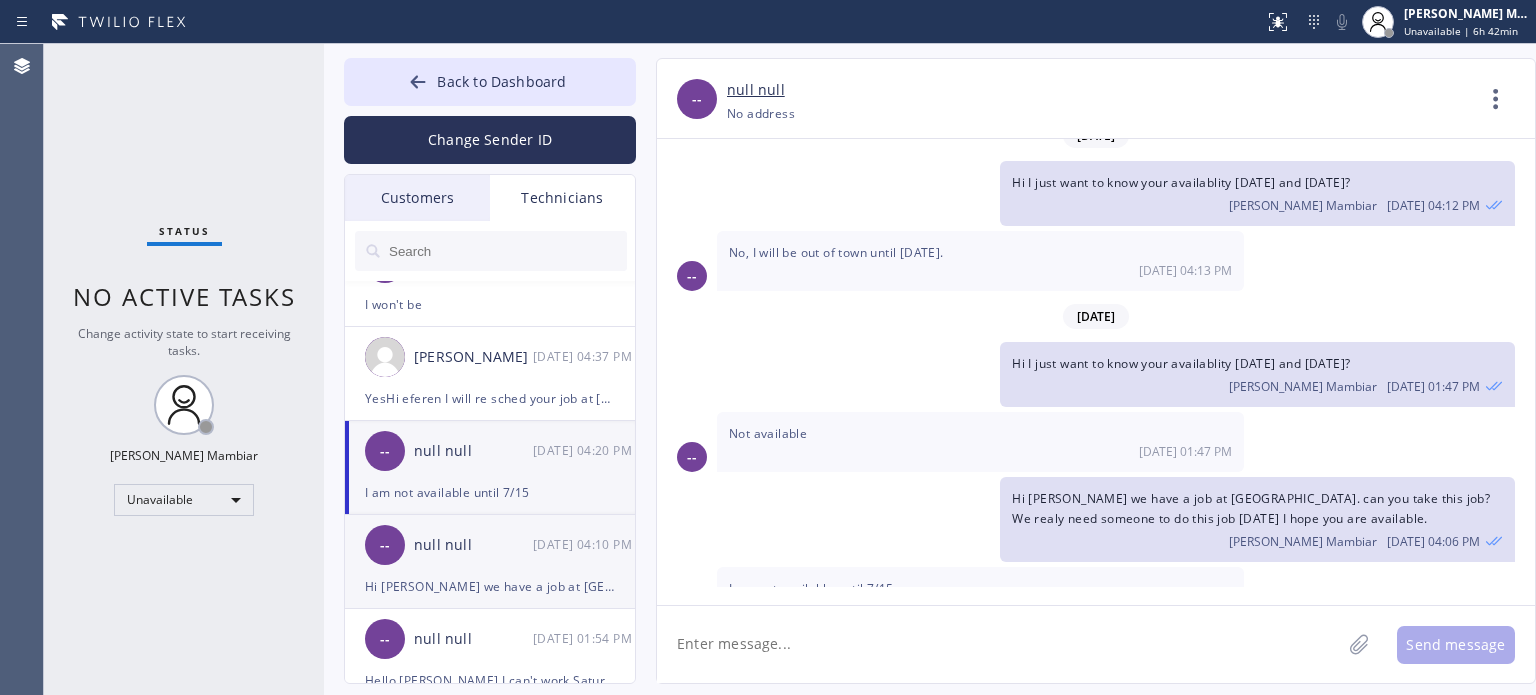 click on "Hi Trevor we have a job at Fullerton, CA 92831. can you take this job? We realy need someone to do this job today I hope you are available." at bounding box center [490, 586] 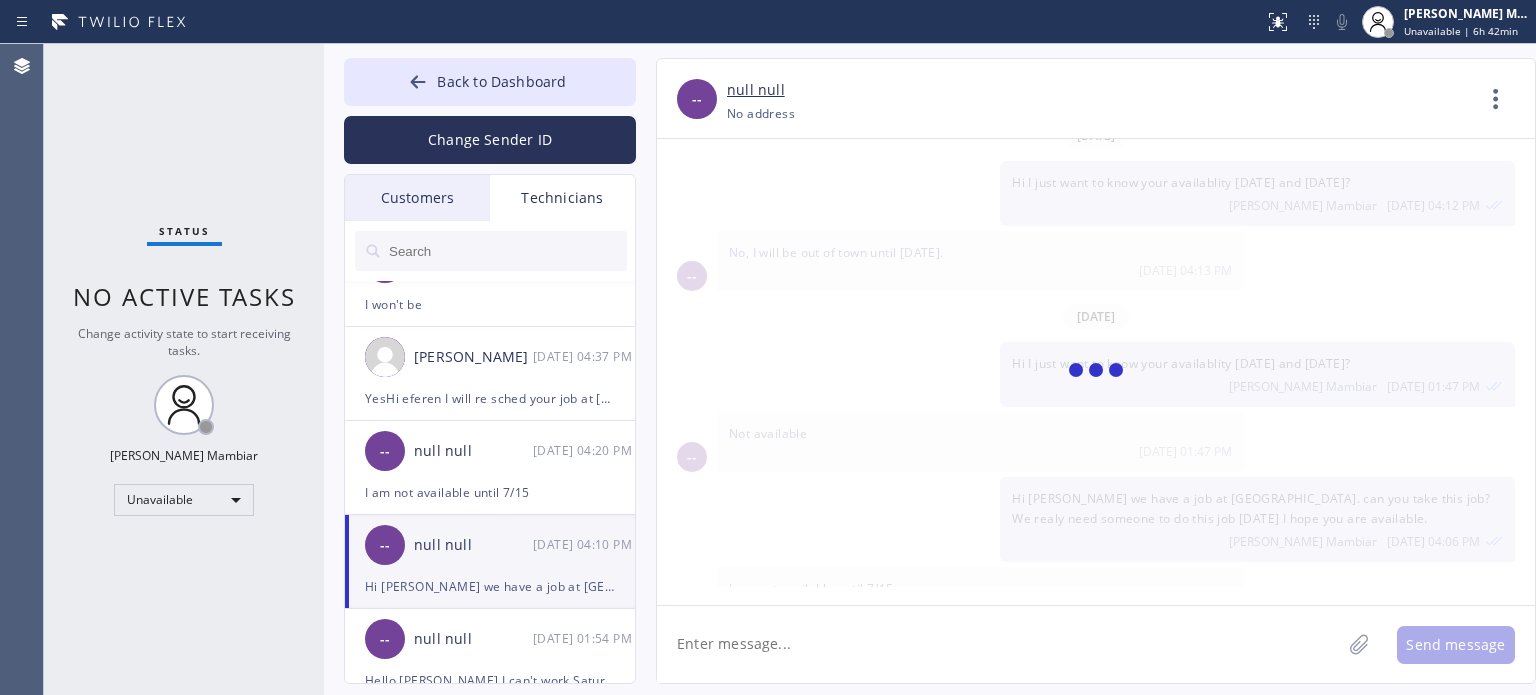 scroll, scrollTop: 5187, scrollLeft: 0, axis: vertical 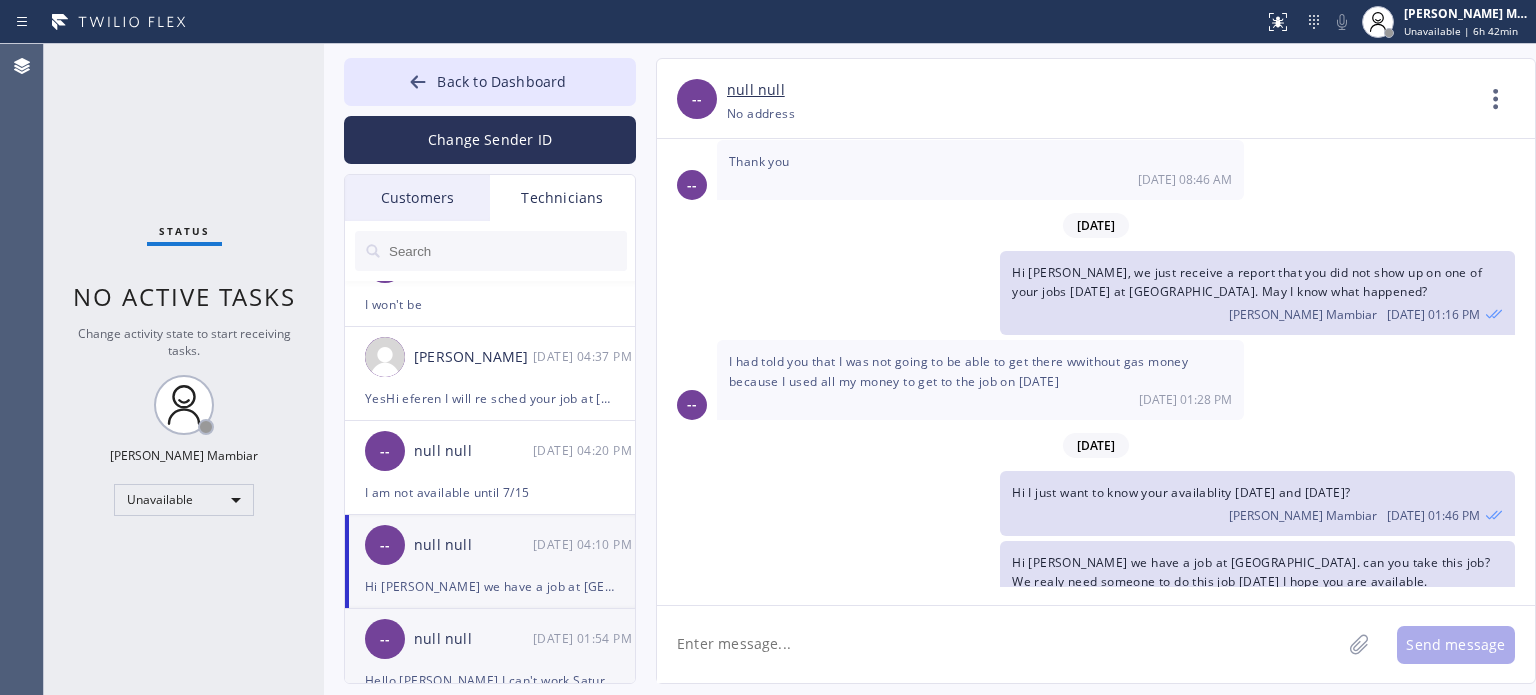 click on "-- null null 07/11 01:54 PM" at bounding box center (491, 639) 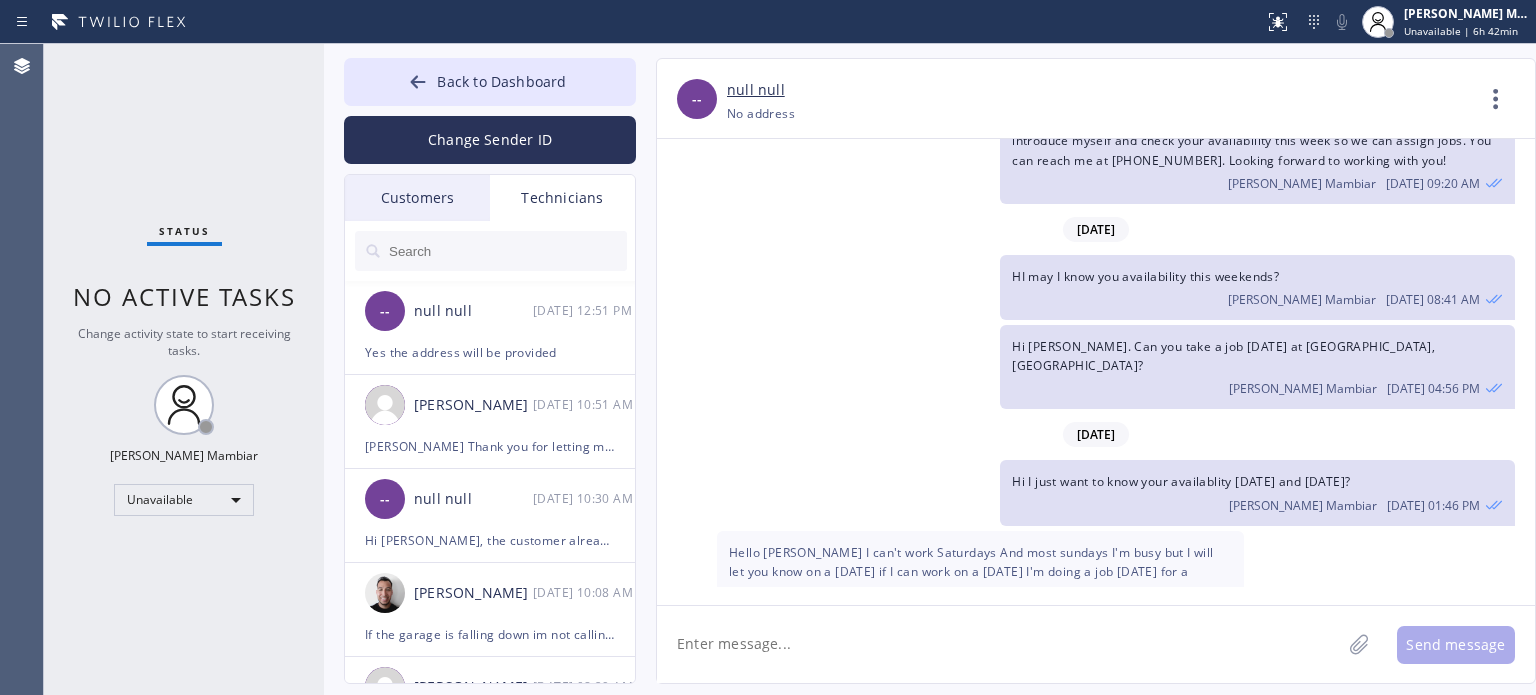 click at bounding box center [507, 251] 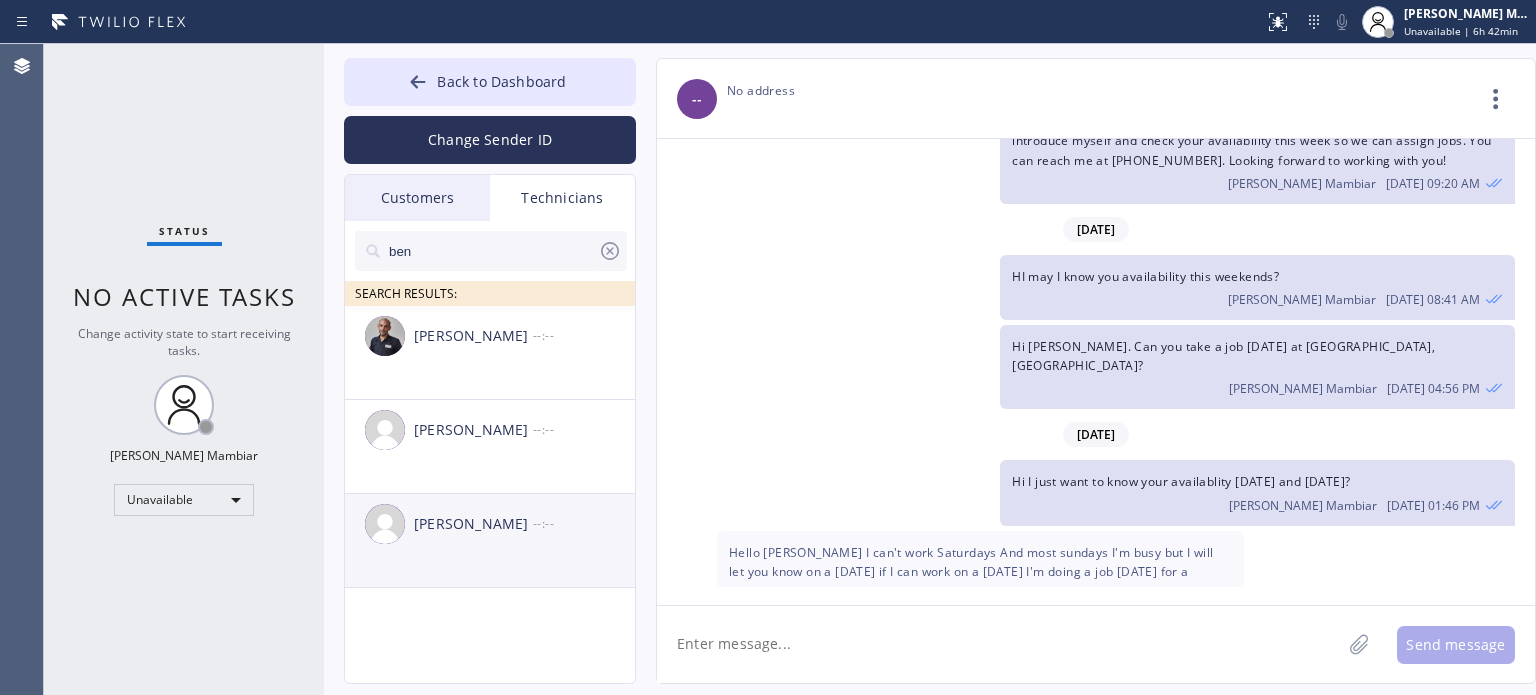 type on "ben" 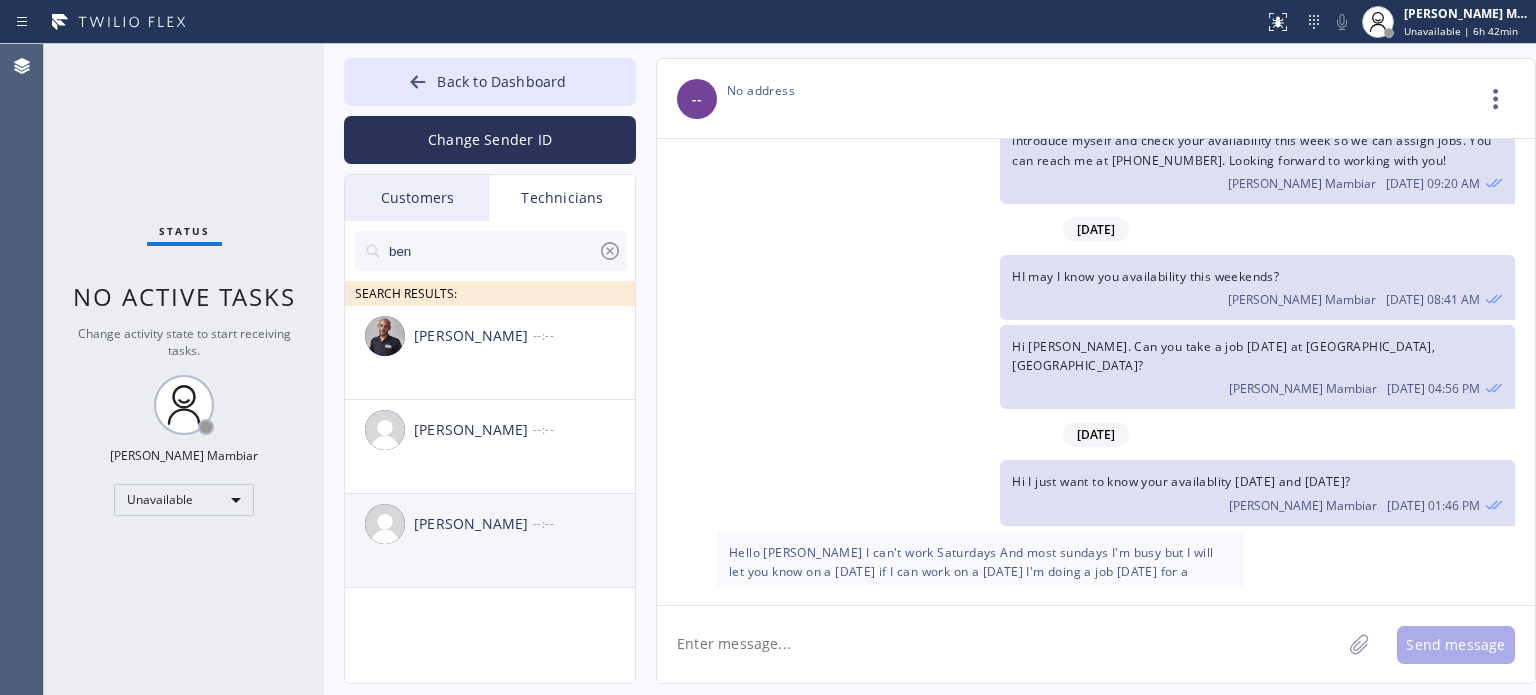 click on "Ben-Andy Cadet" at bounding box center [473, 524] 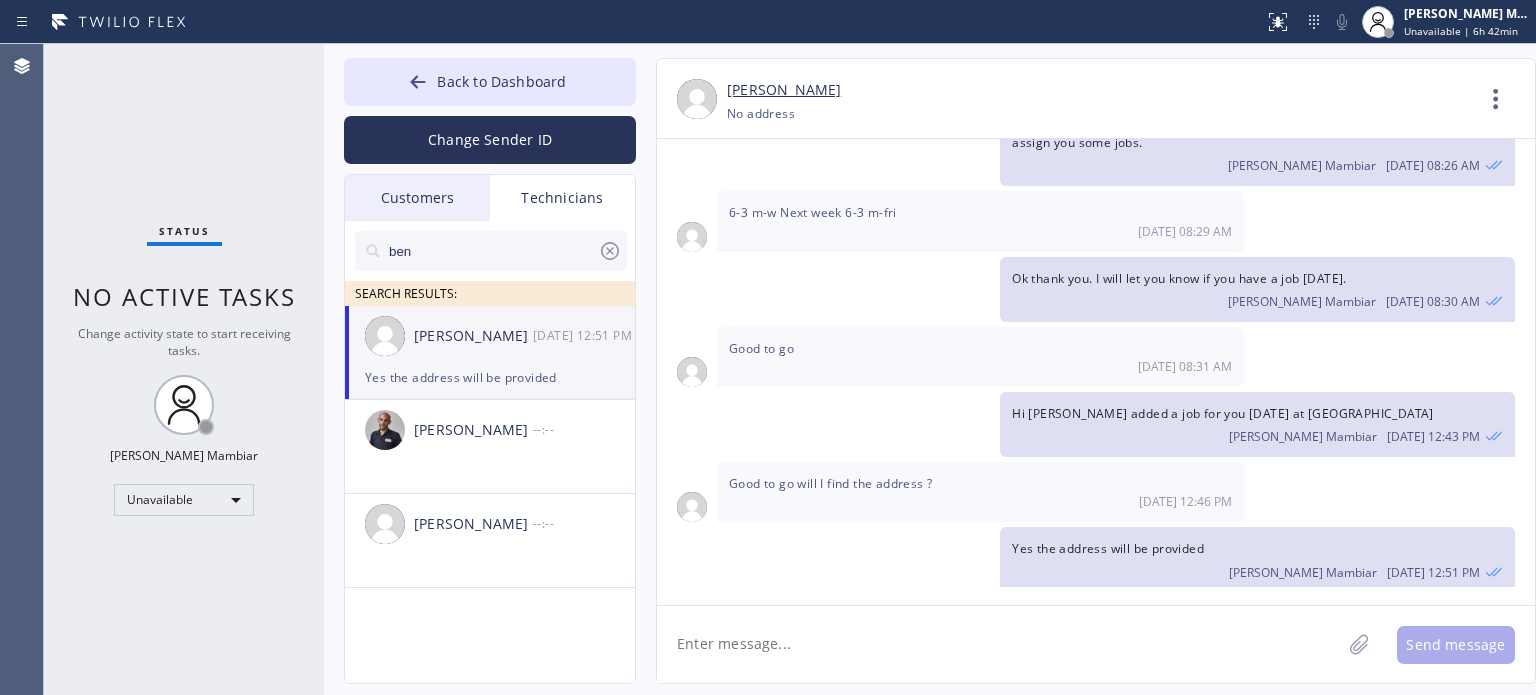 click 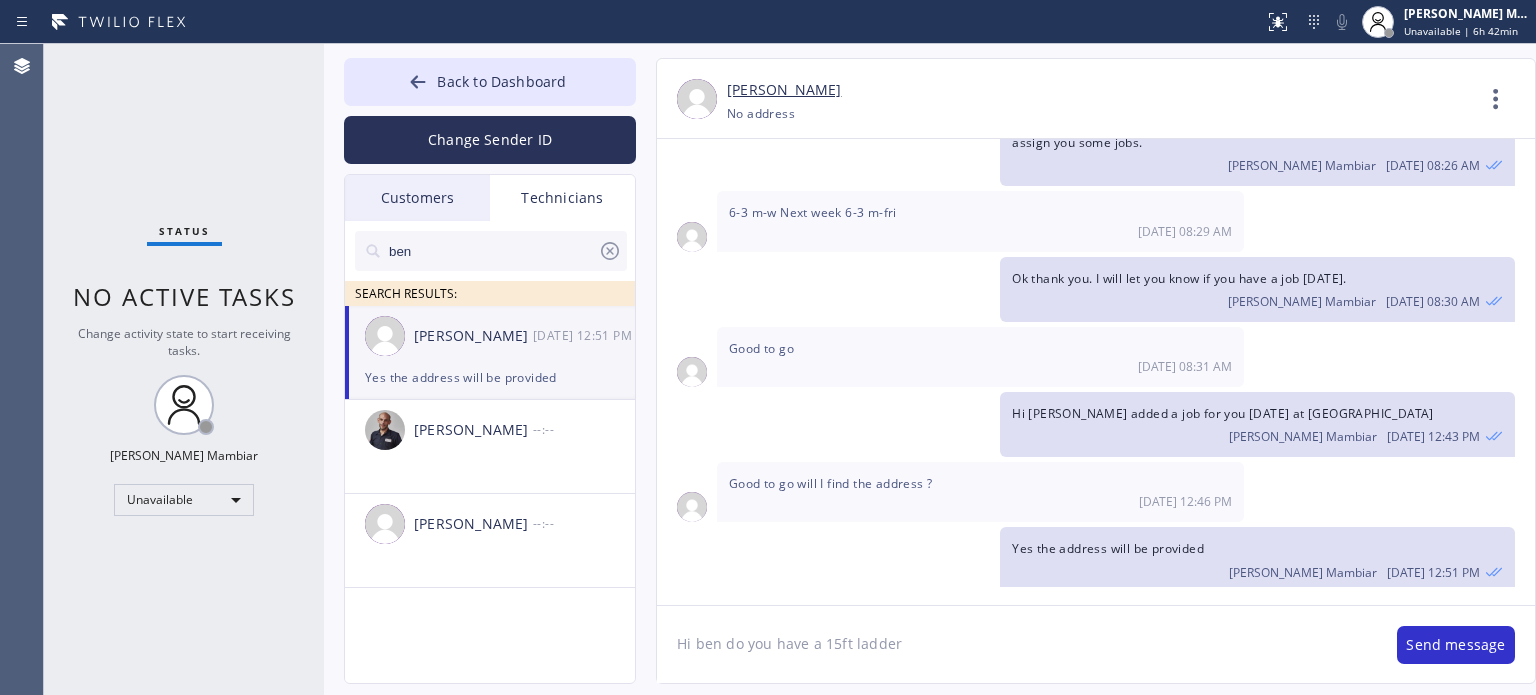 type on "Hi ben do you have a 15ft ladder?" 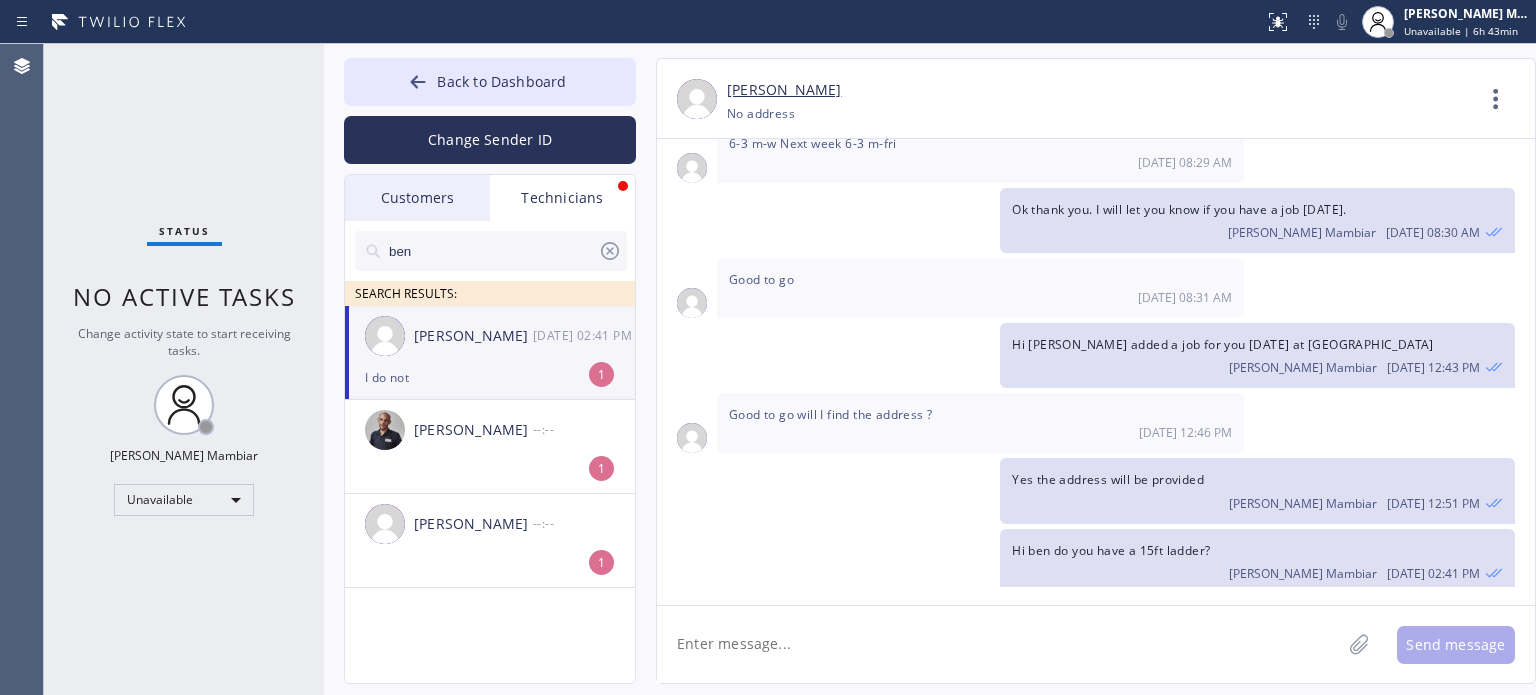 scroll, scrollTop: 460, scrollLeft: 0, axis: vertical 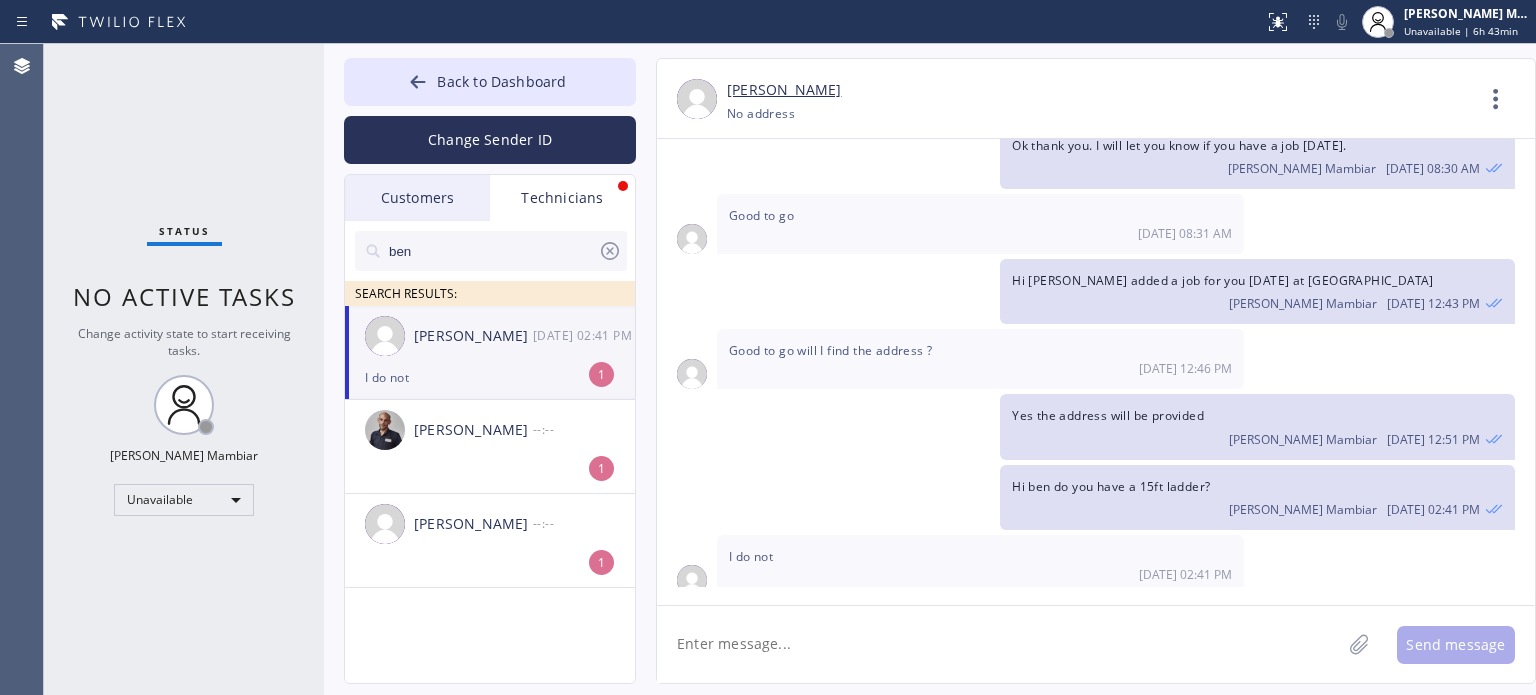 click on "Ben-Andy Cadet" at bounding box center (473, 336) 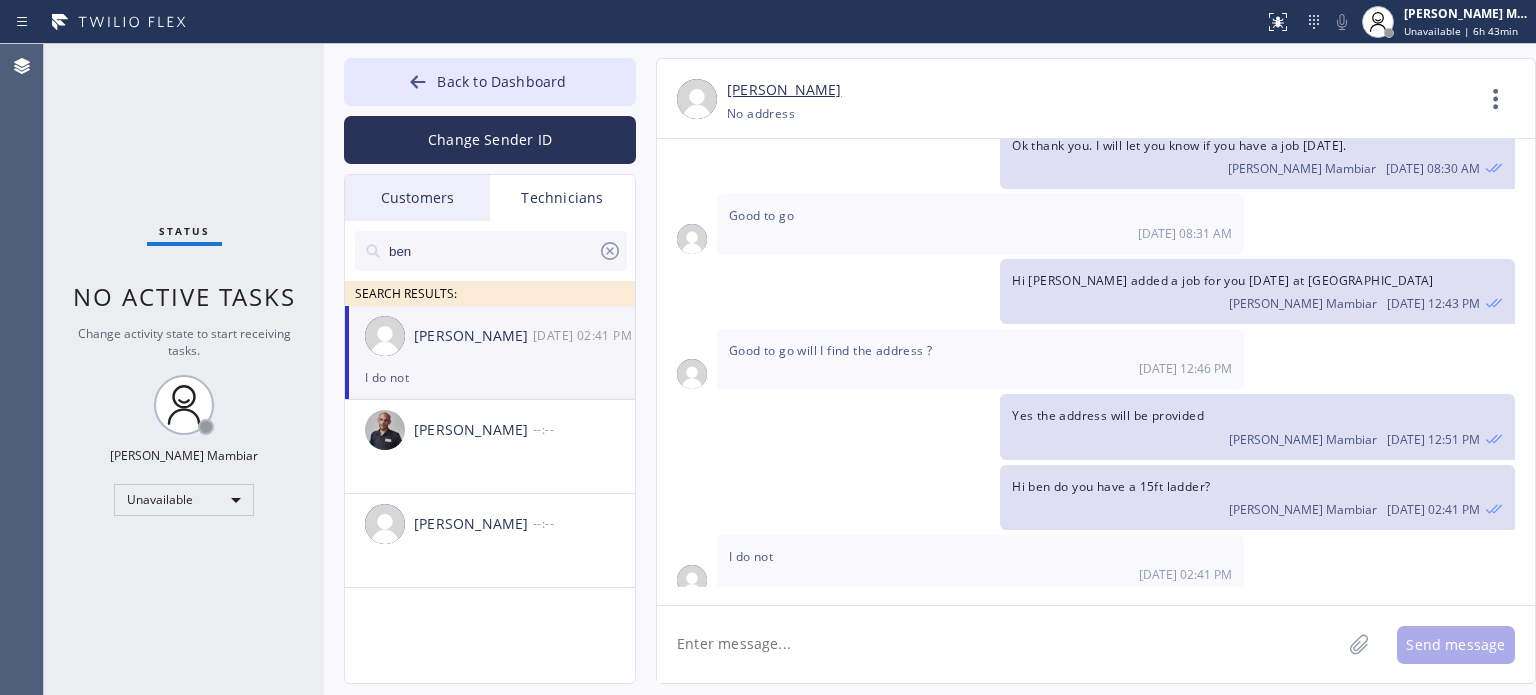 click 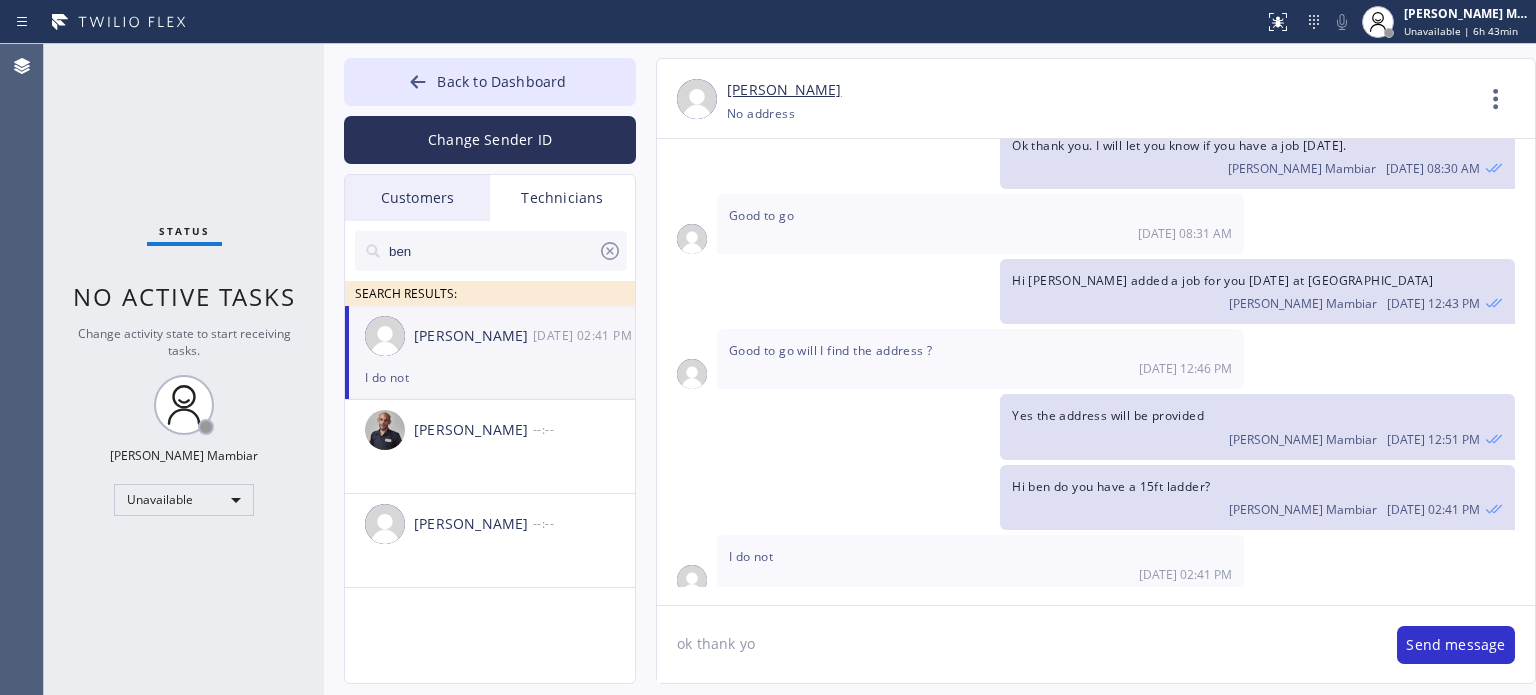 type on "ok thank you" 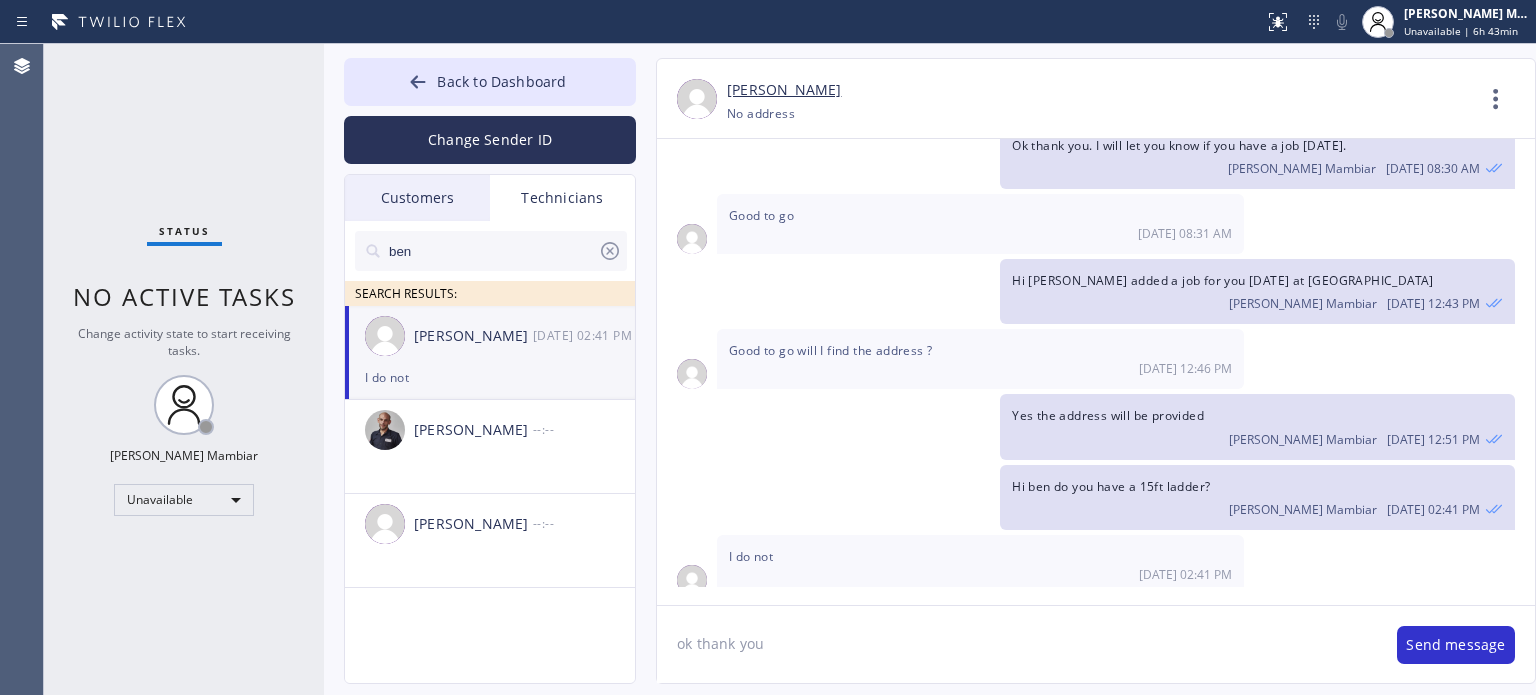 type 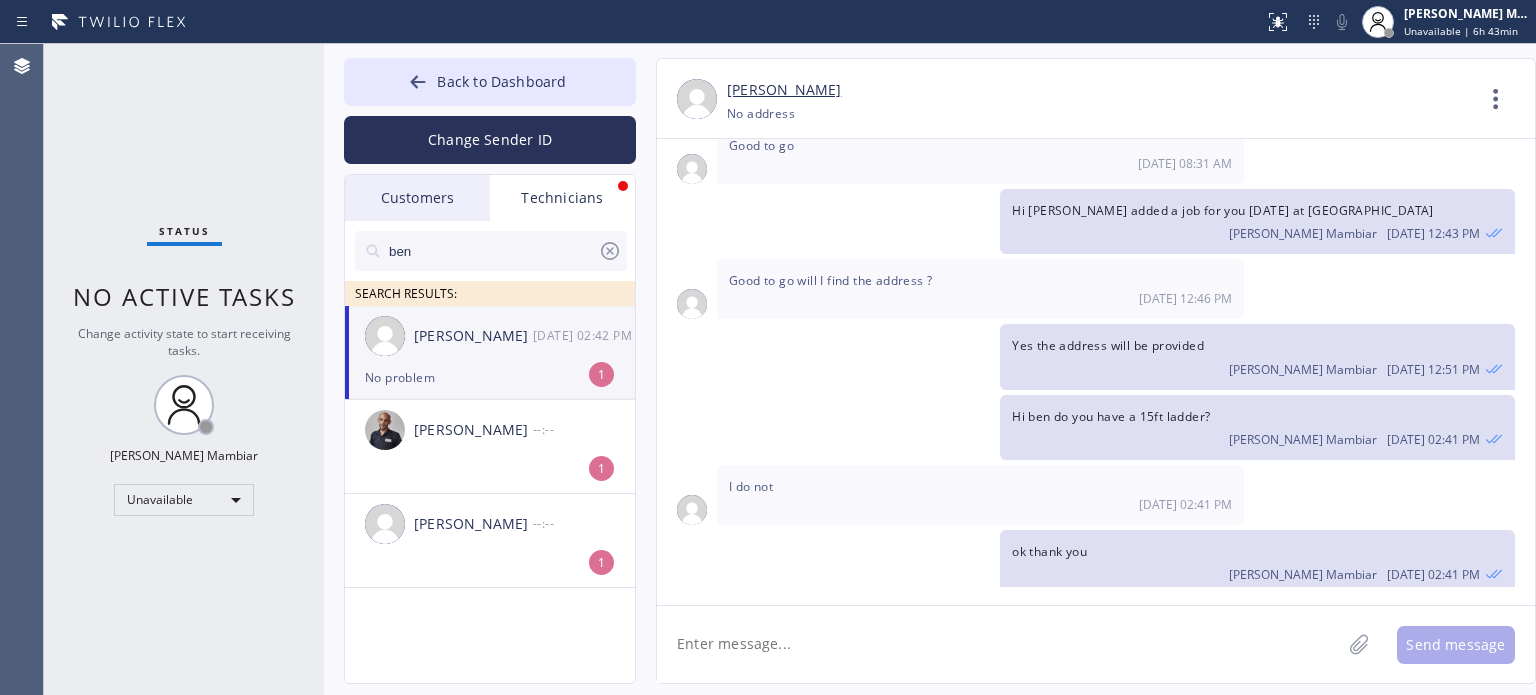 scroll, scrollTop: 594, scrollLeft: 0, axis: vertical 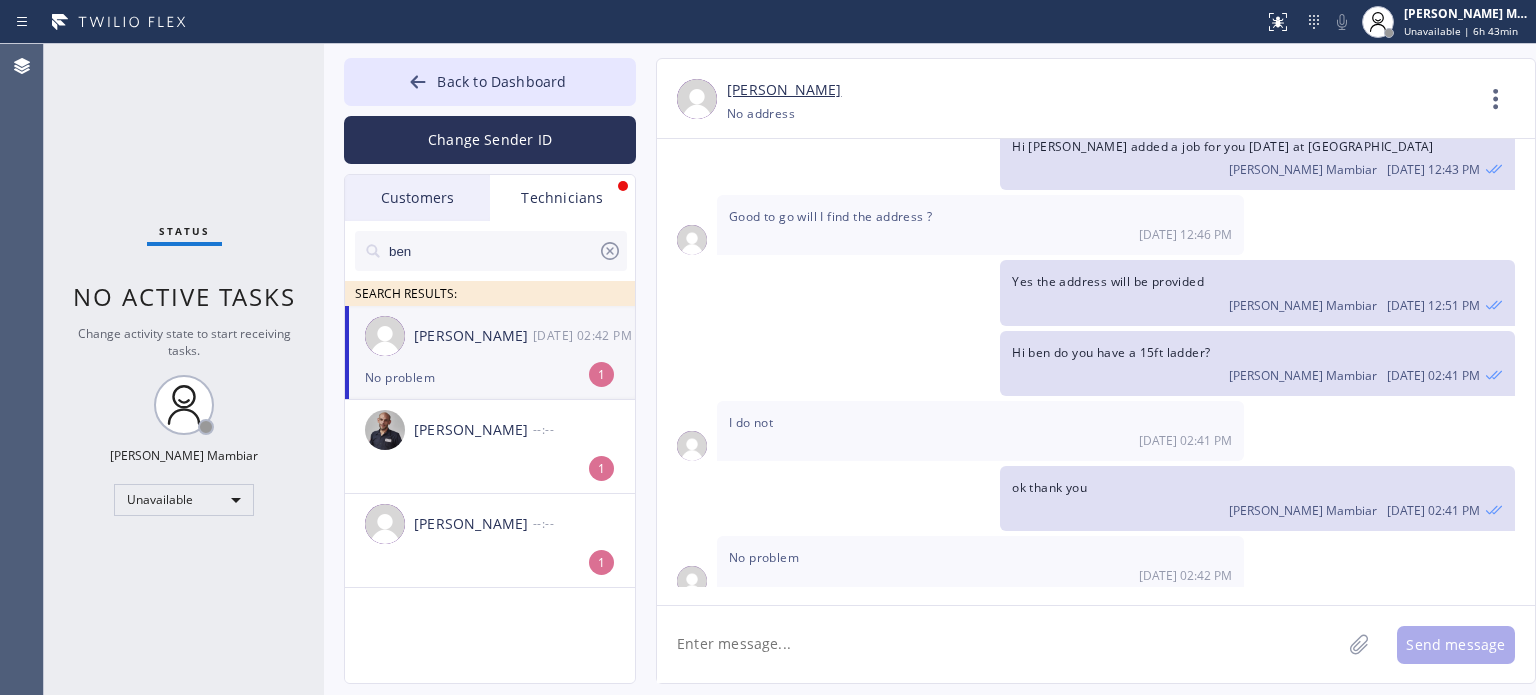 click on "ben SEARCH RESULTS: Ben-Andy Cadet 07/14 02:42 PM No problem  1 Sagi Binyamin --:-- 1 Ronald Benedict --:-- 1" at bounding box center (491, 475) 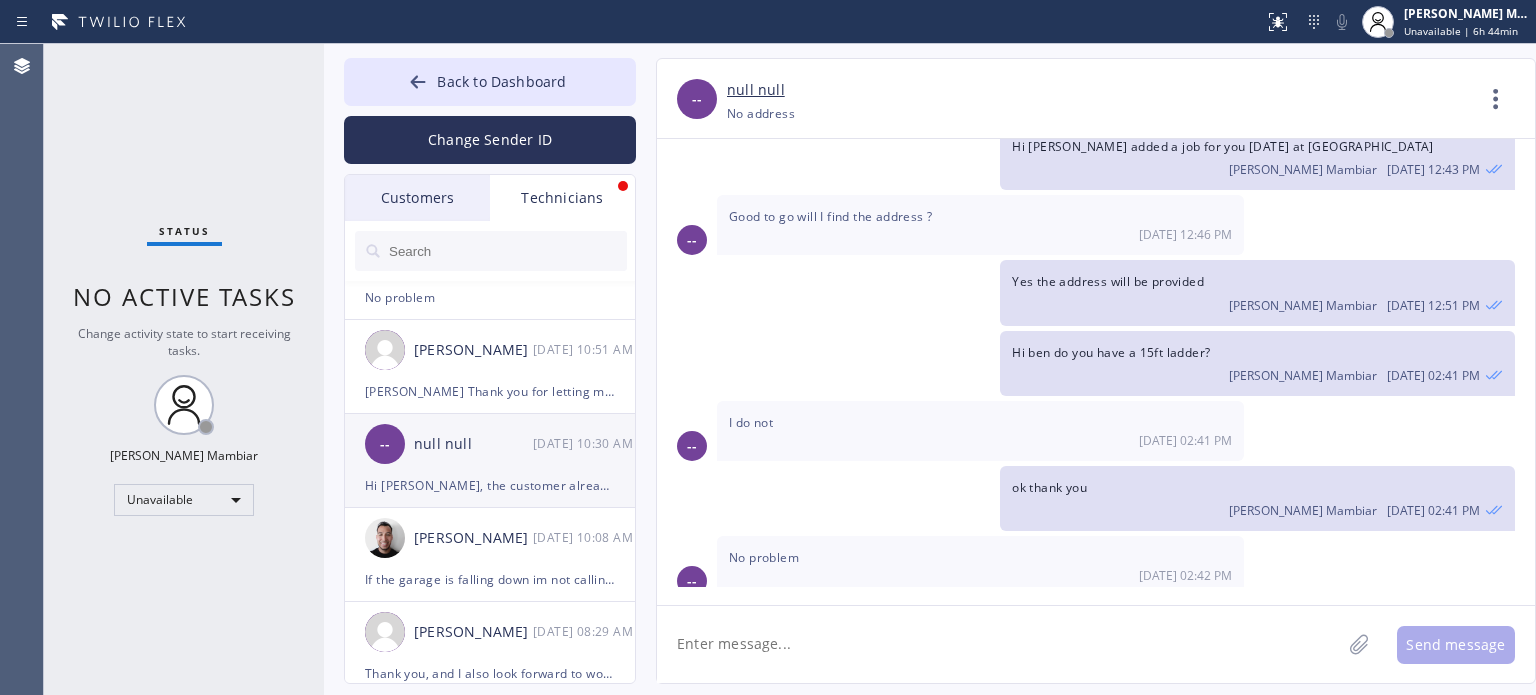 scroll, scrollTop: 100, scrollLeft: 0, axis: vertical 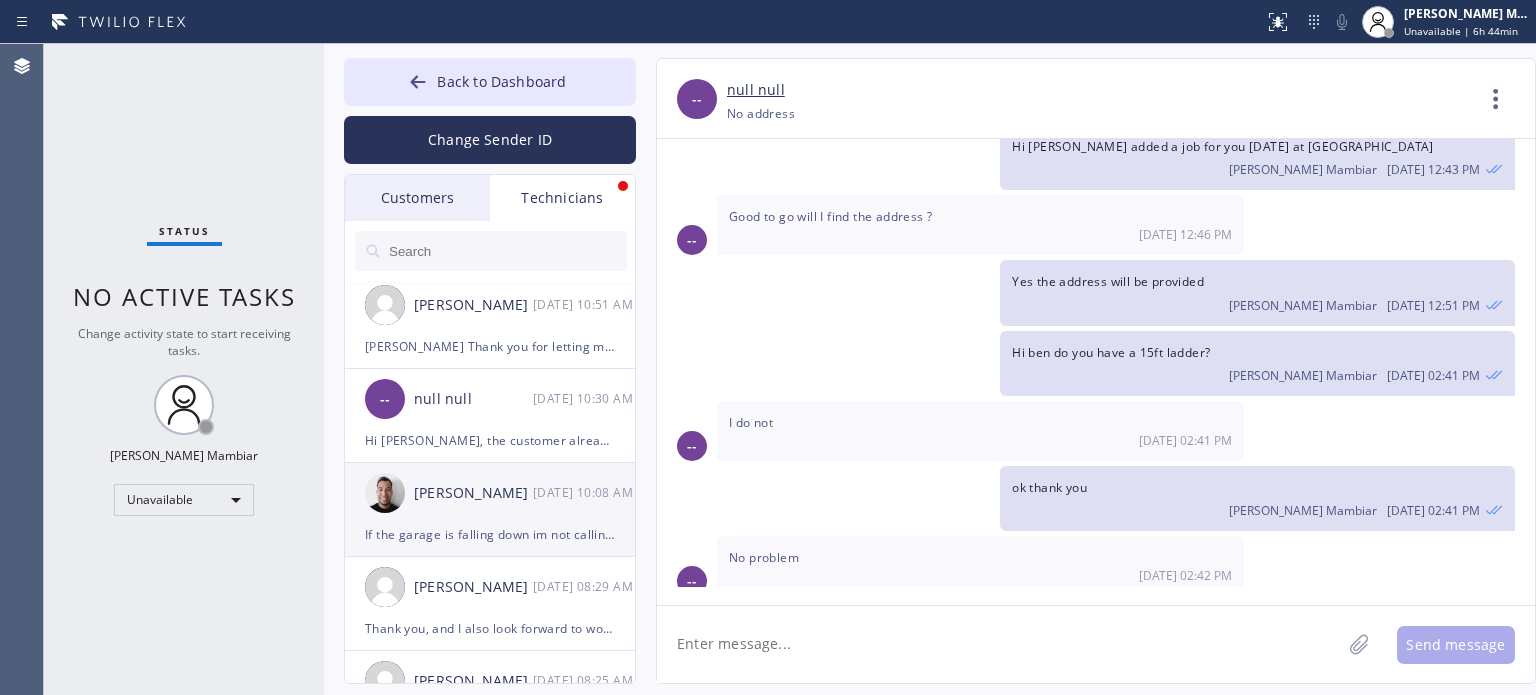 click on "If the garage is falling down im not calling an electrician. Im calling a garage guy." at bounding box center (490, 534) 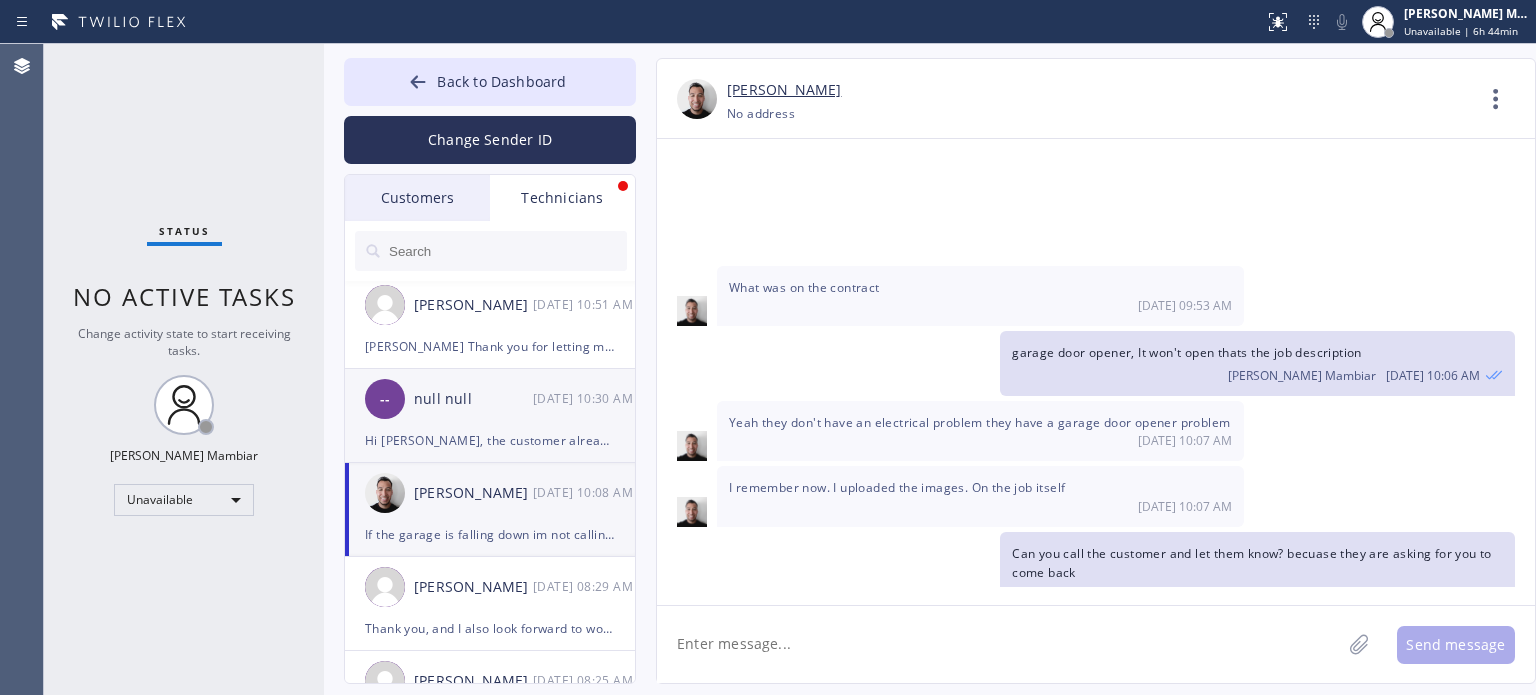 click on "Hi Hussein, the customer already signed the contract. May I know when will you do the parts installation? https://erp.apollosoft.co/job/ref/CFRDDM" at bounding box center [490, 440] 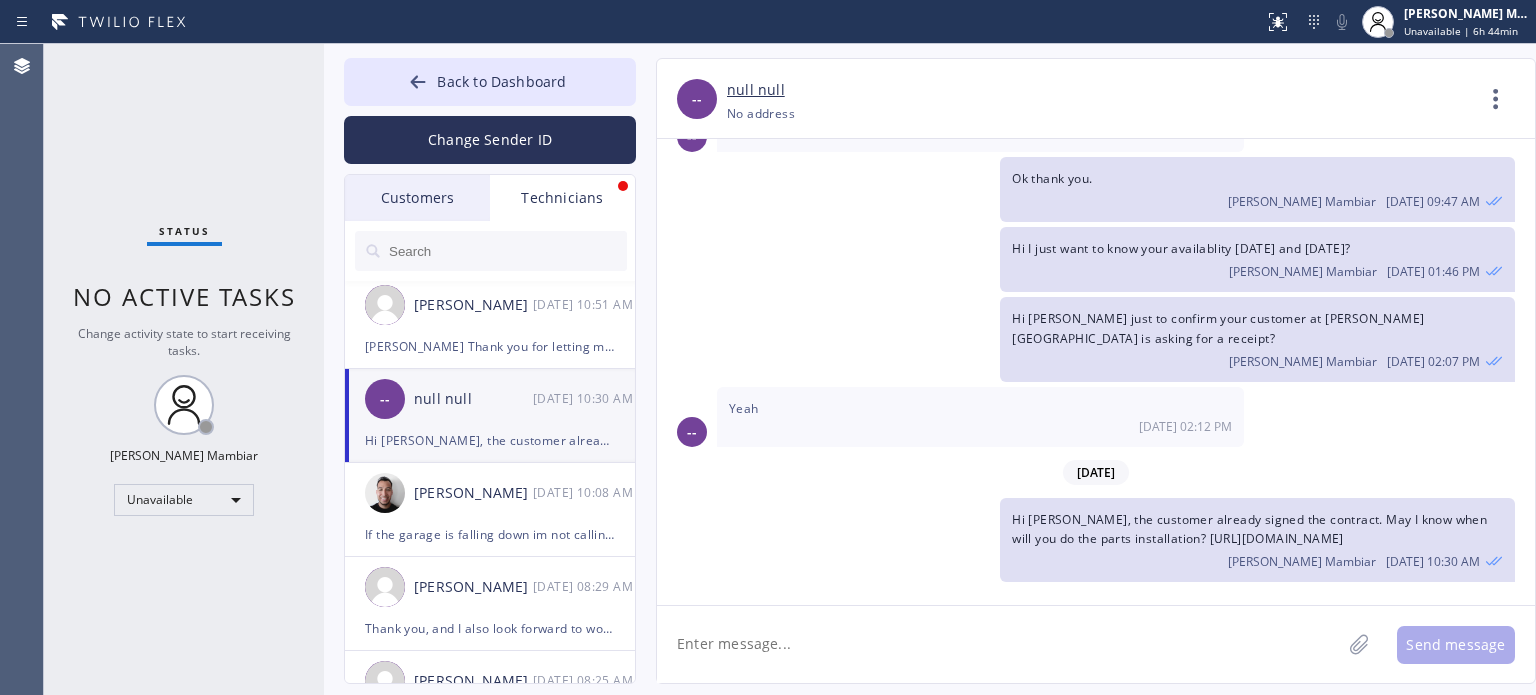 scroll, scrollTop: 1148, scrollLeft: 0, axis: vertical 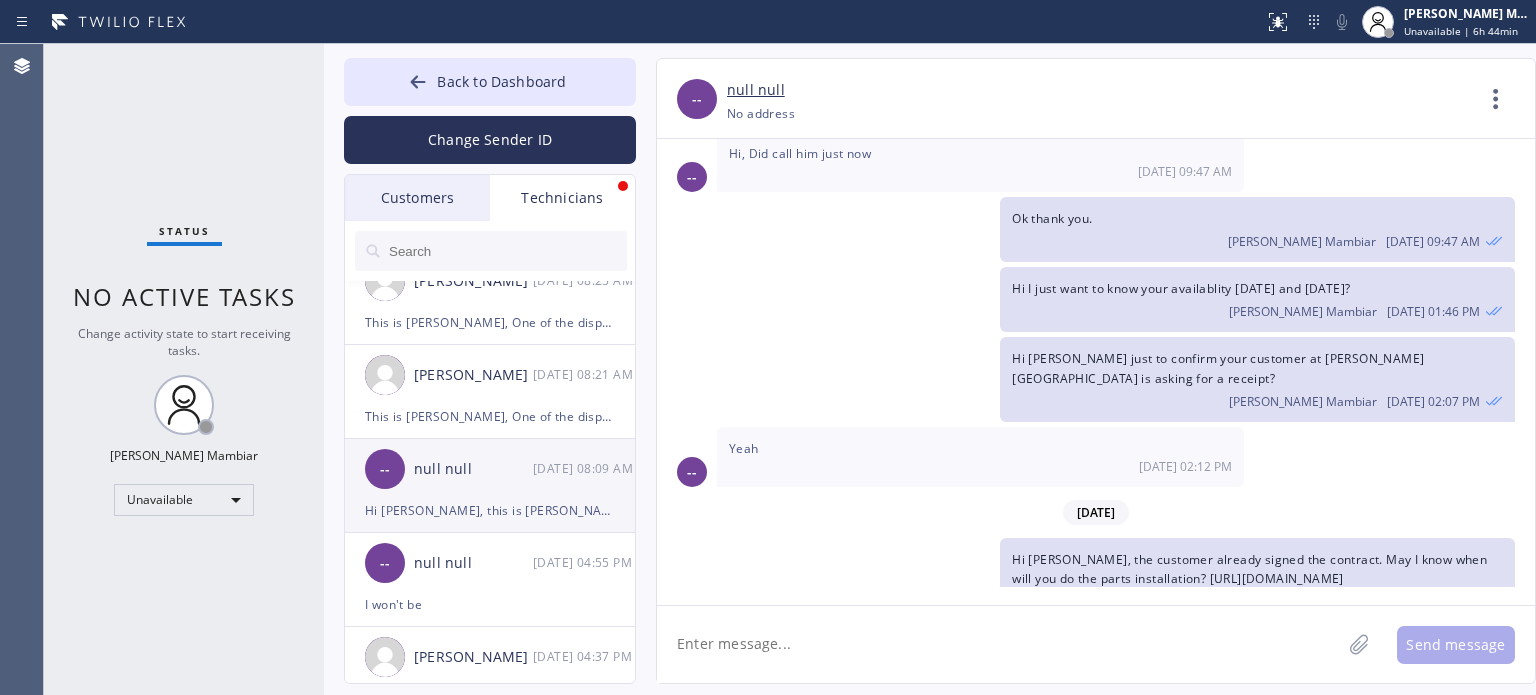 click on "-- null null 07/14 08:09 AM Hi Ron, this is Harvey, dispatcher from the Electrician Service Team." 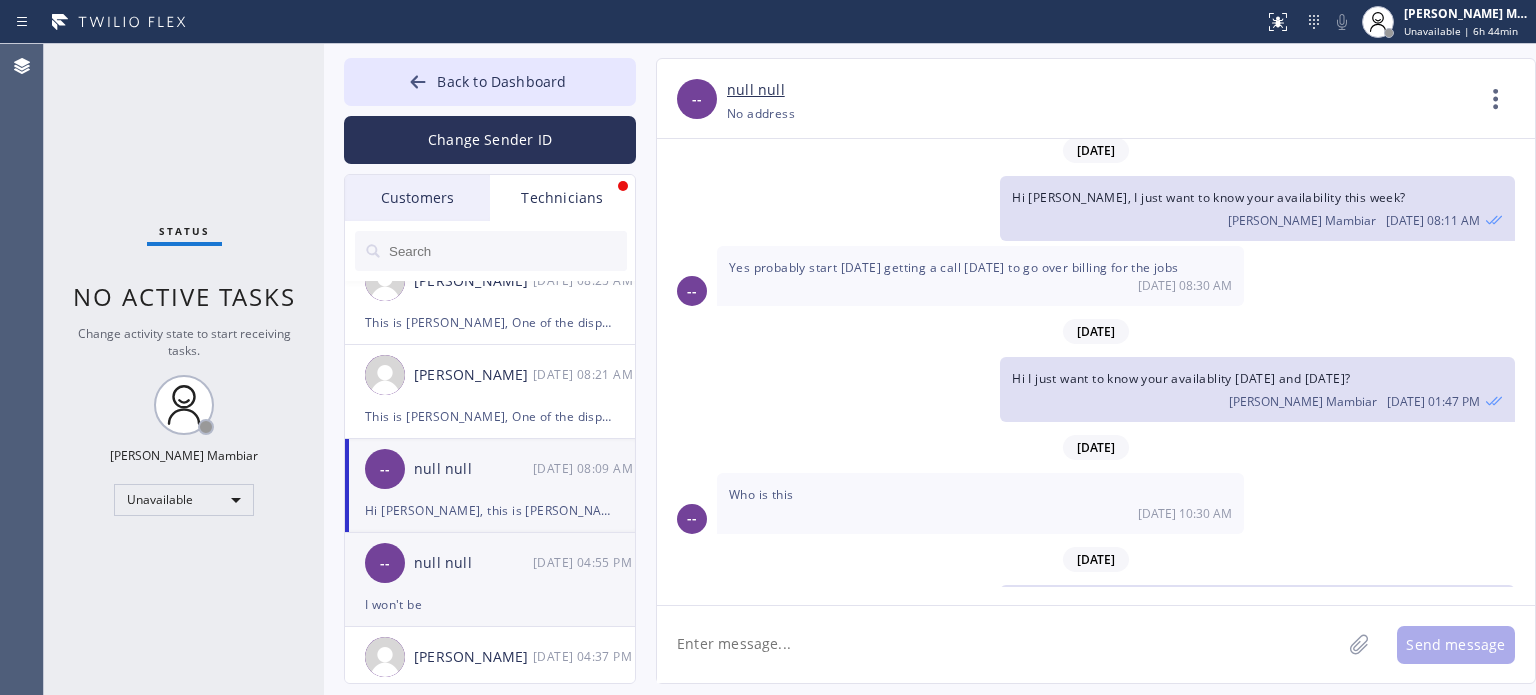 click on "I won't be" at bounding box center [490, 604] 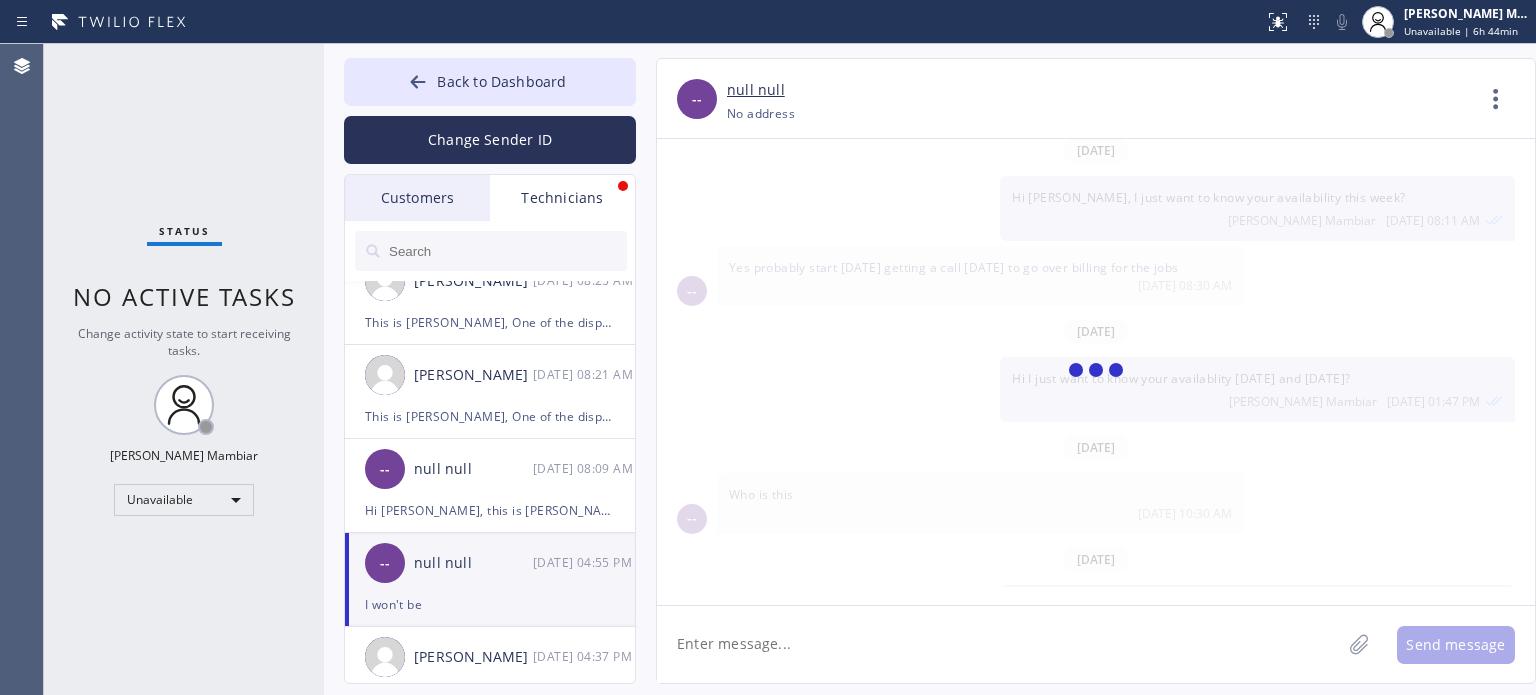 scroll, scrollTop: 1916, scrollLeft: 0, axis: vertical 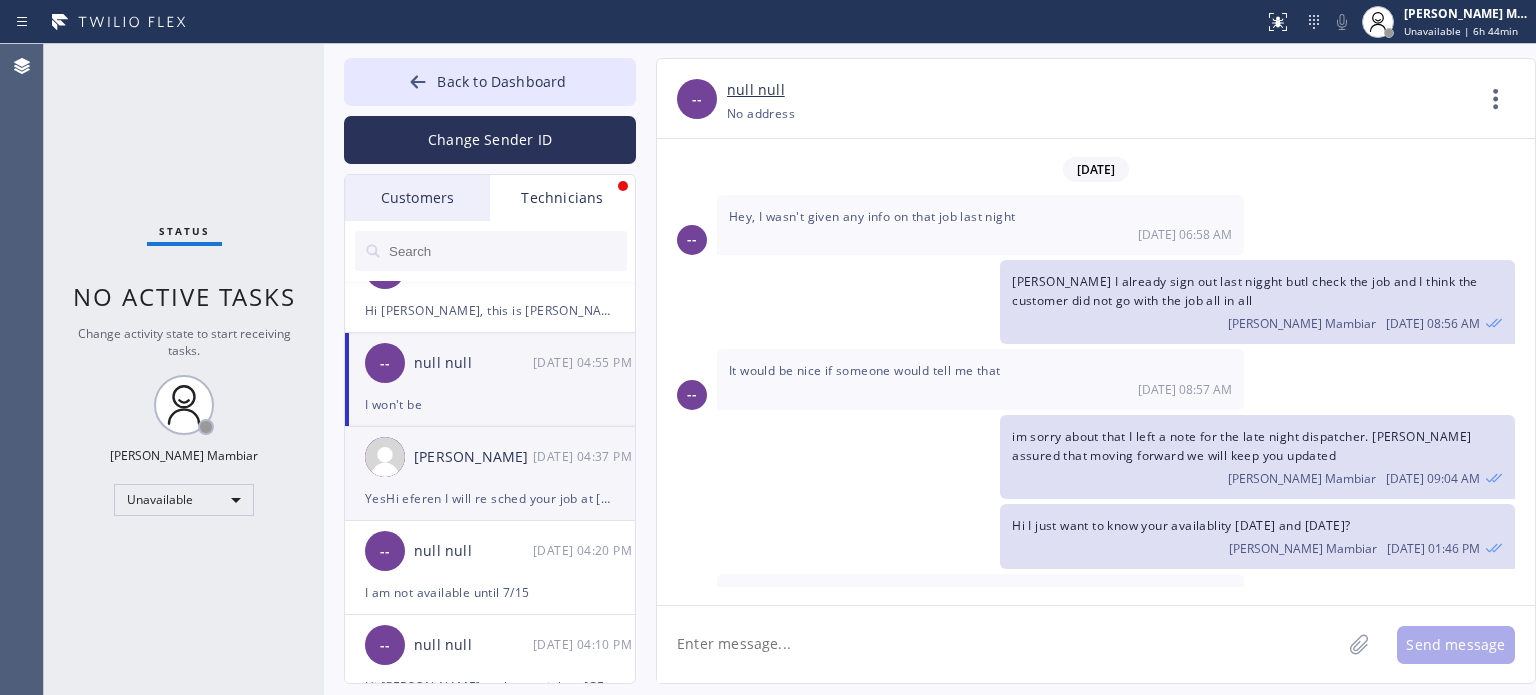 click on "YesHi eferen I will re sched your job at Fullerton, CA 92831 . I just want to know if you will make it there by 4:30?" at bounding box center [490, 498] 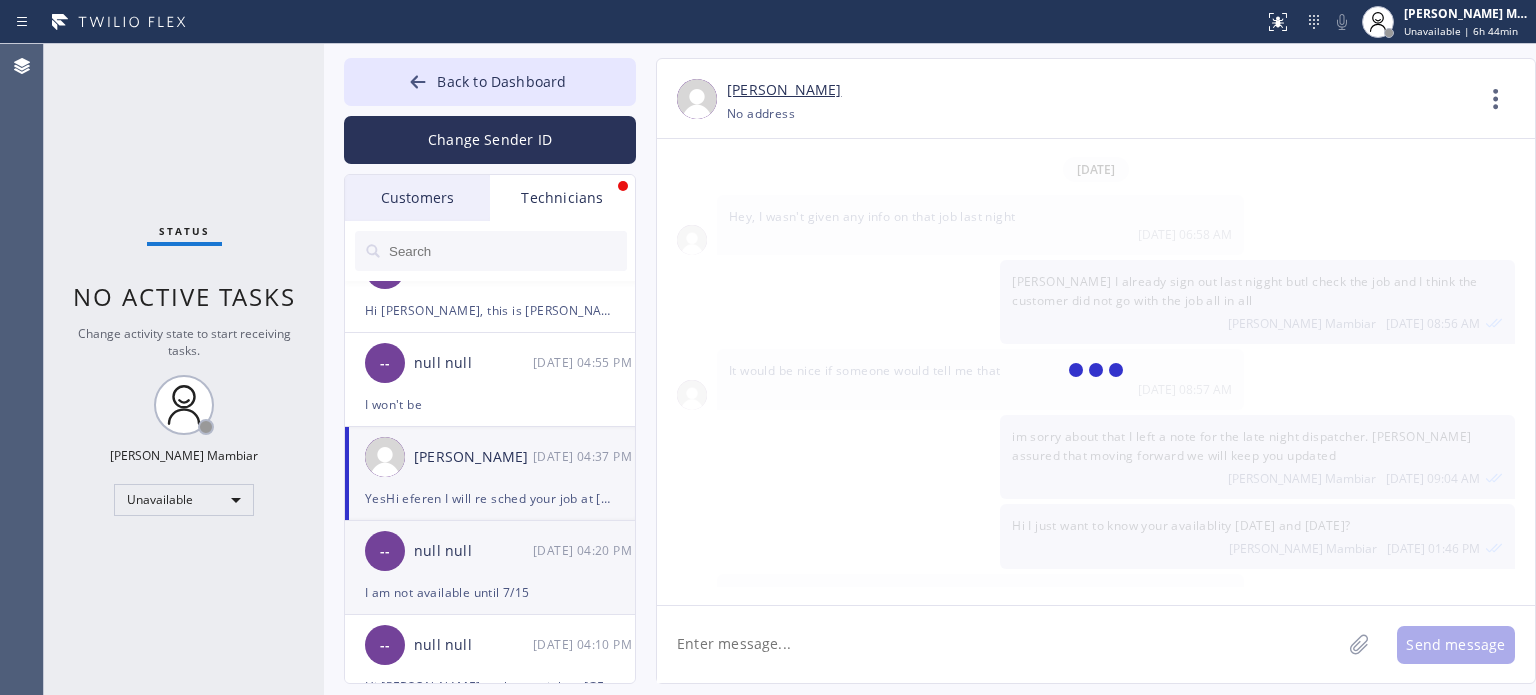 scroll, scrollTop: 594, scrollLeft: 0, axis: vertical 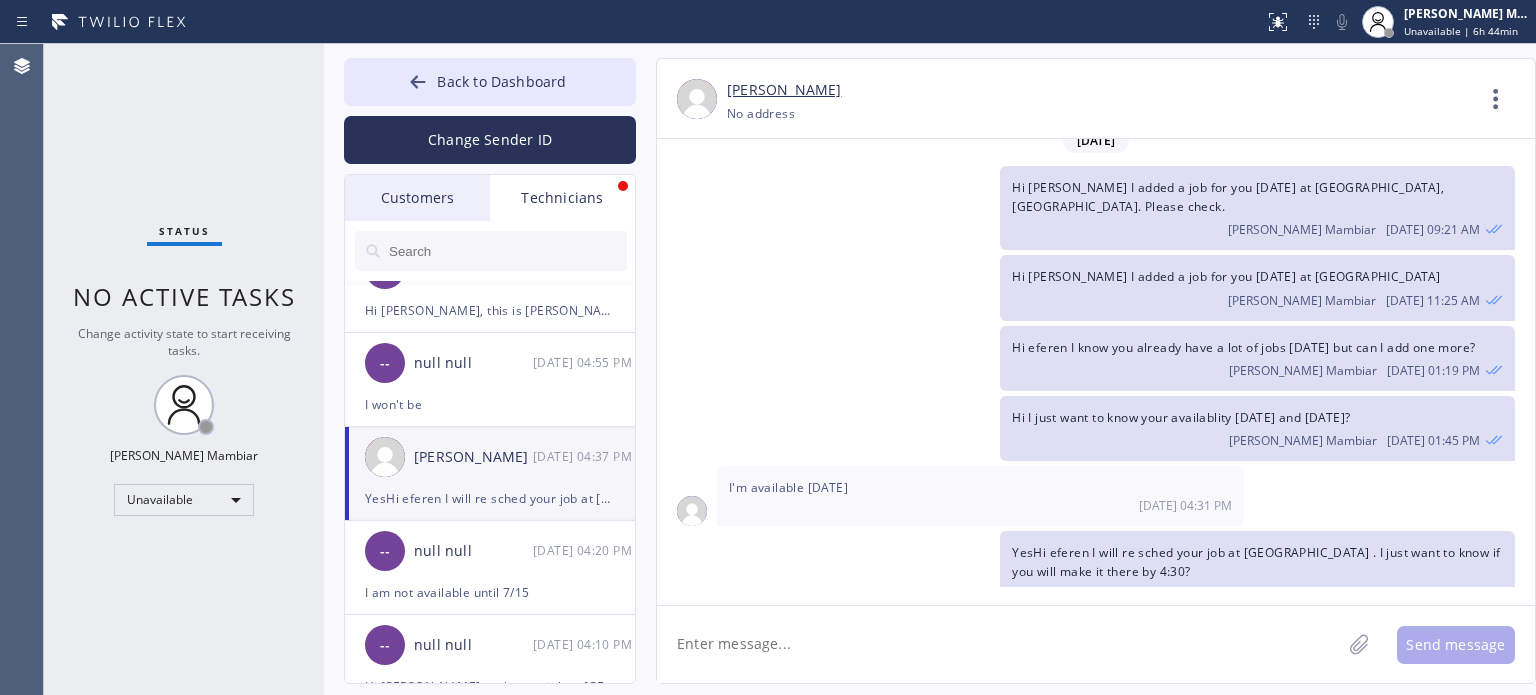 click at bounding box center (507, 251) 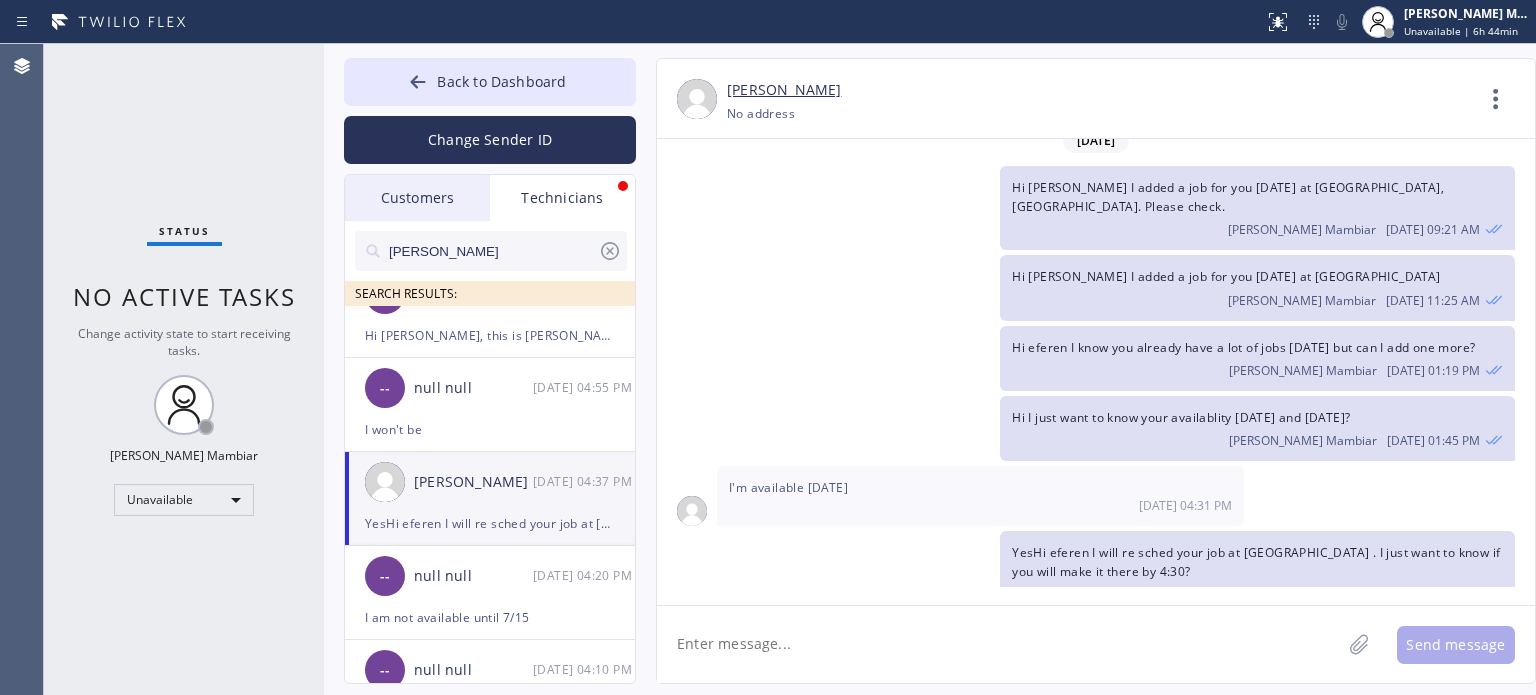 scroll, scrollTop: 0, scrollLeft: 0, axis: both 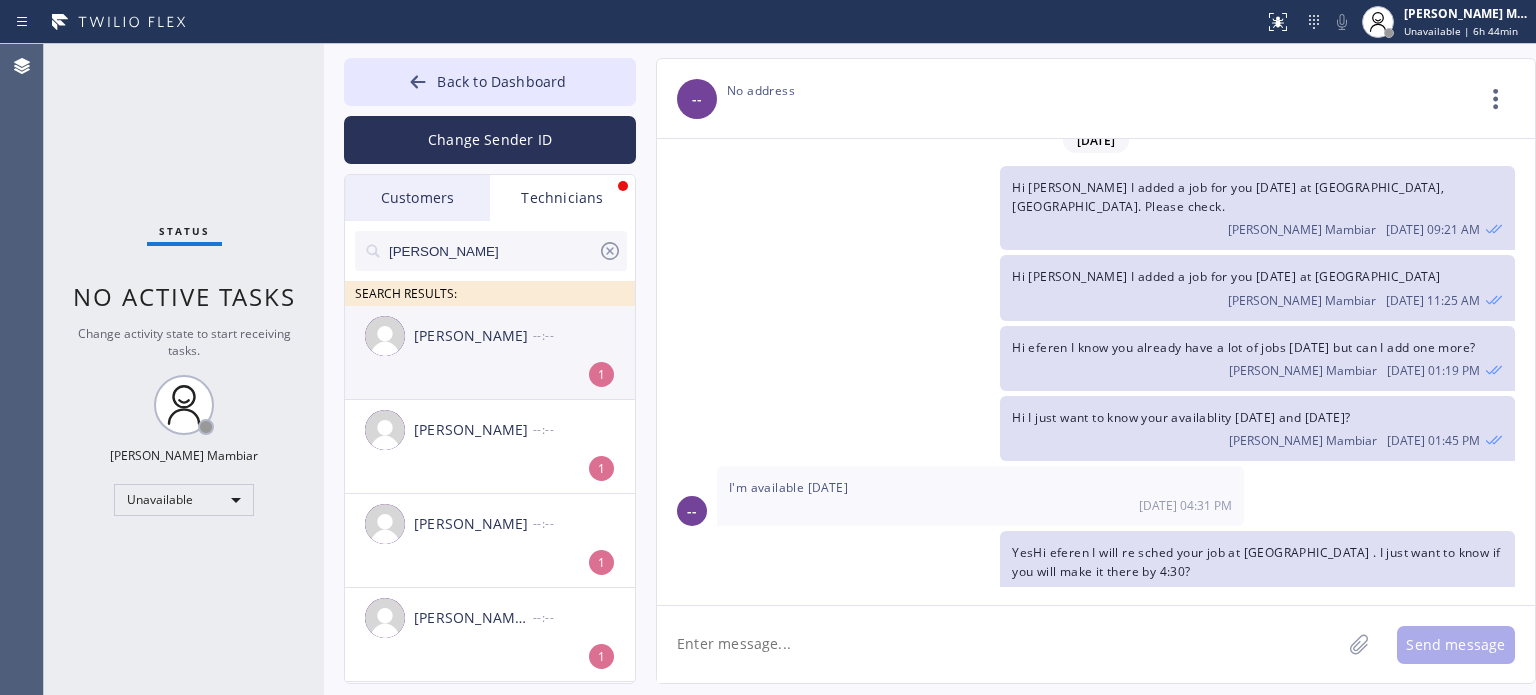 type on "luis" 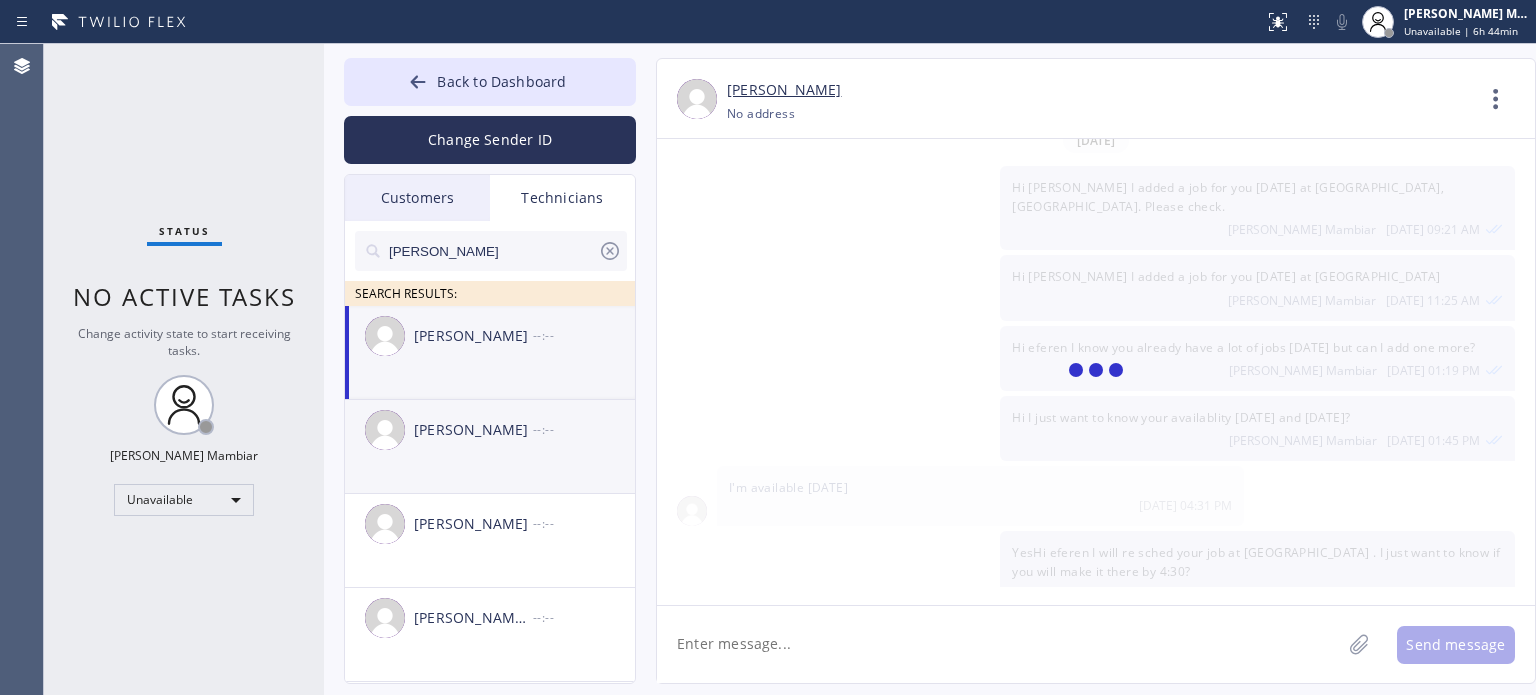 scroll, scrollTop: 3648, scrollLeft: 0, axis: vertical 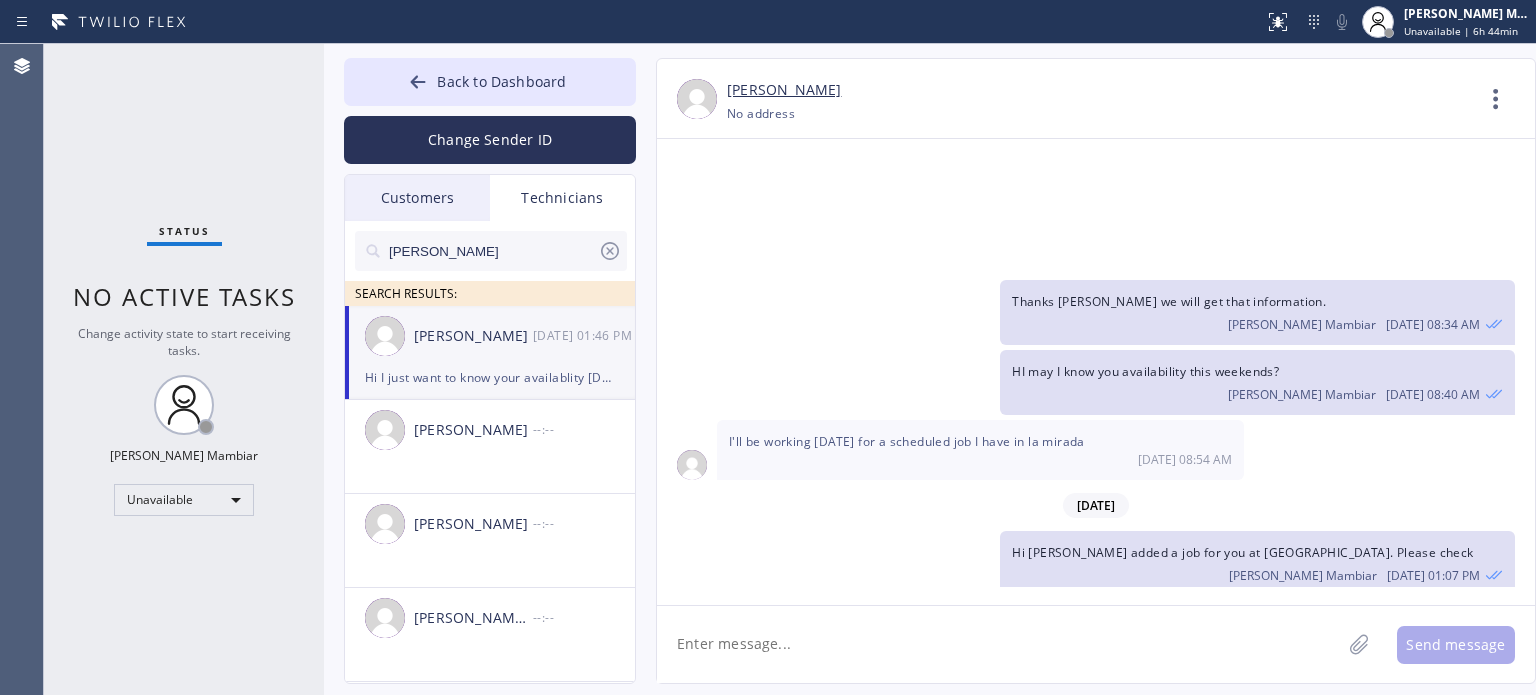 click 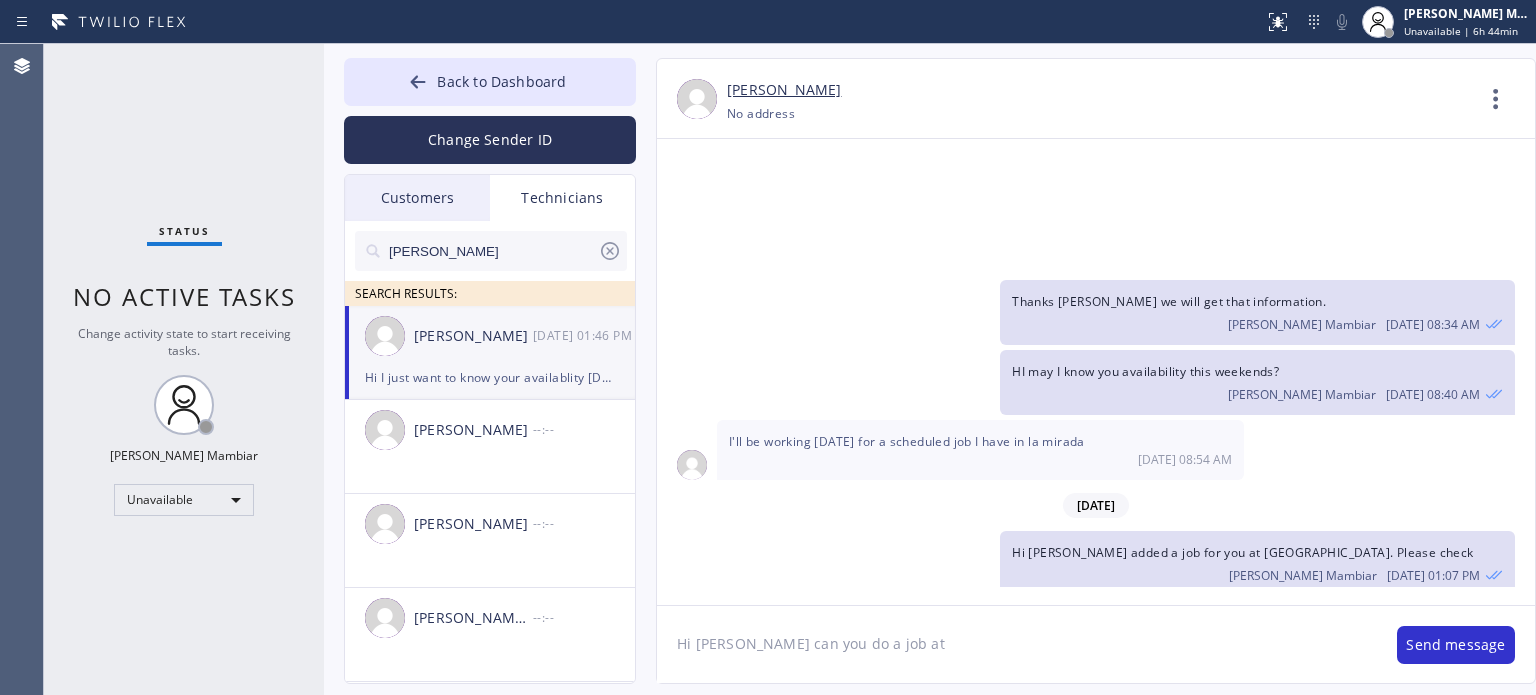 click on "Hi luis can you do a job at" 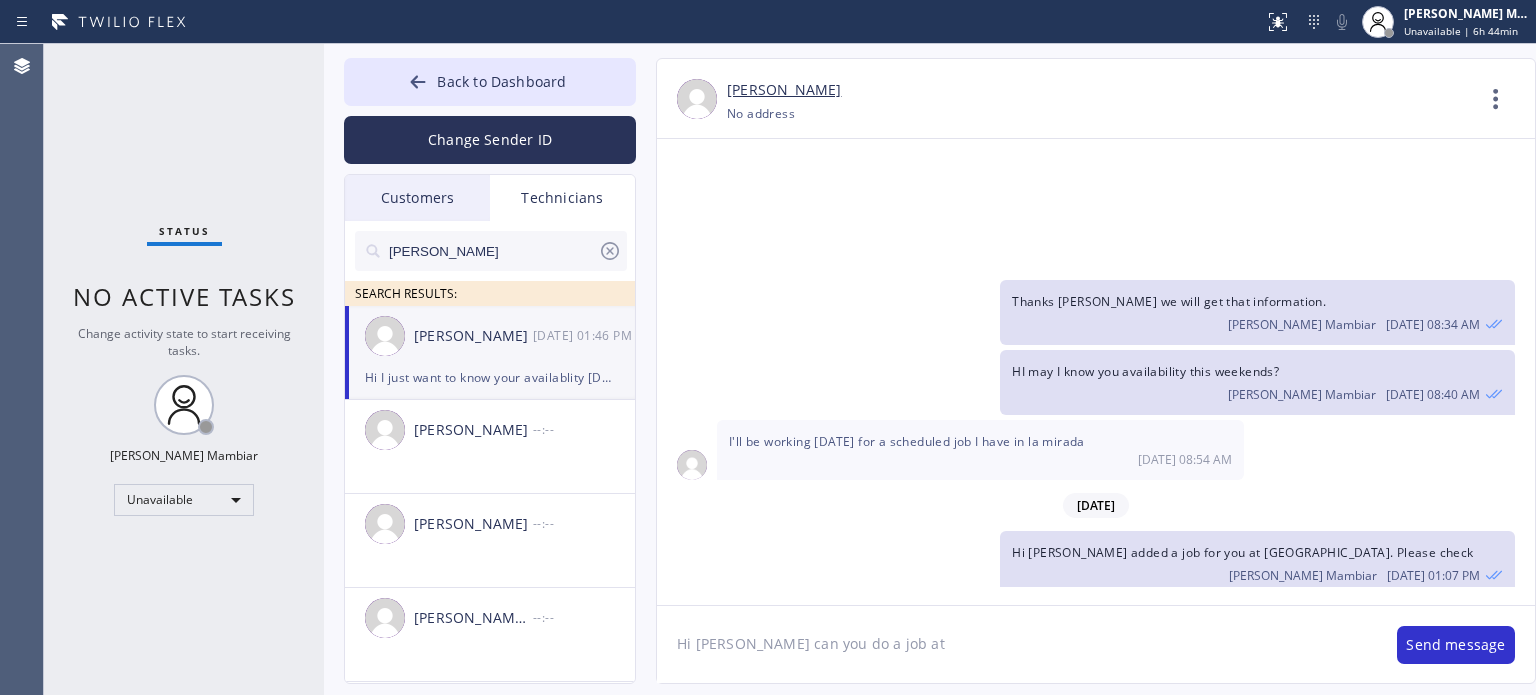 paste on "Mission Viejo, CA 92691" 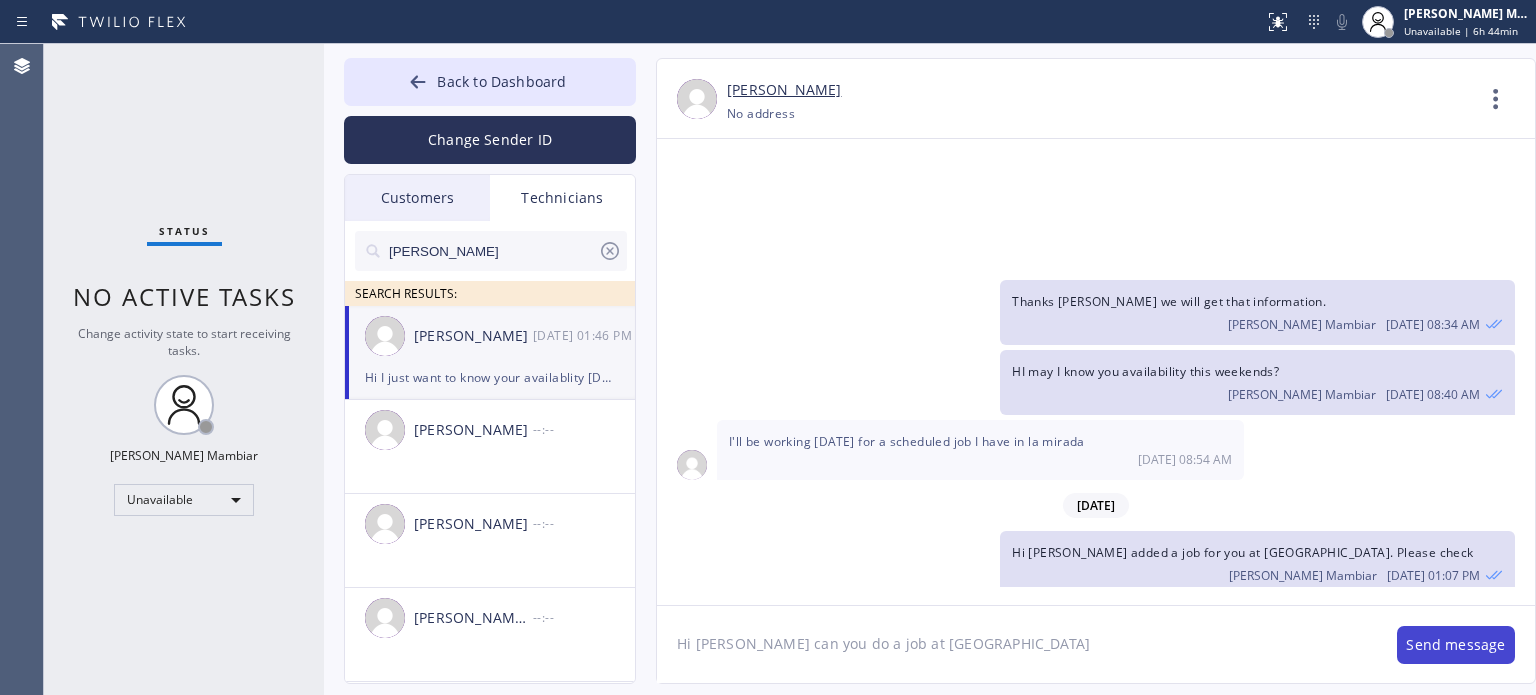 type on "Hi luis can you do a job at Mission Viejo, CA 92691" 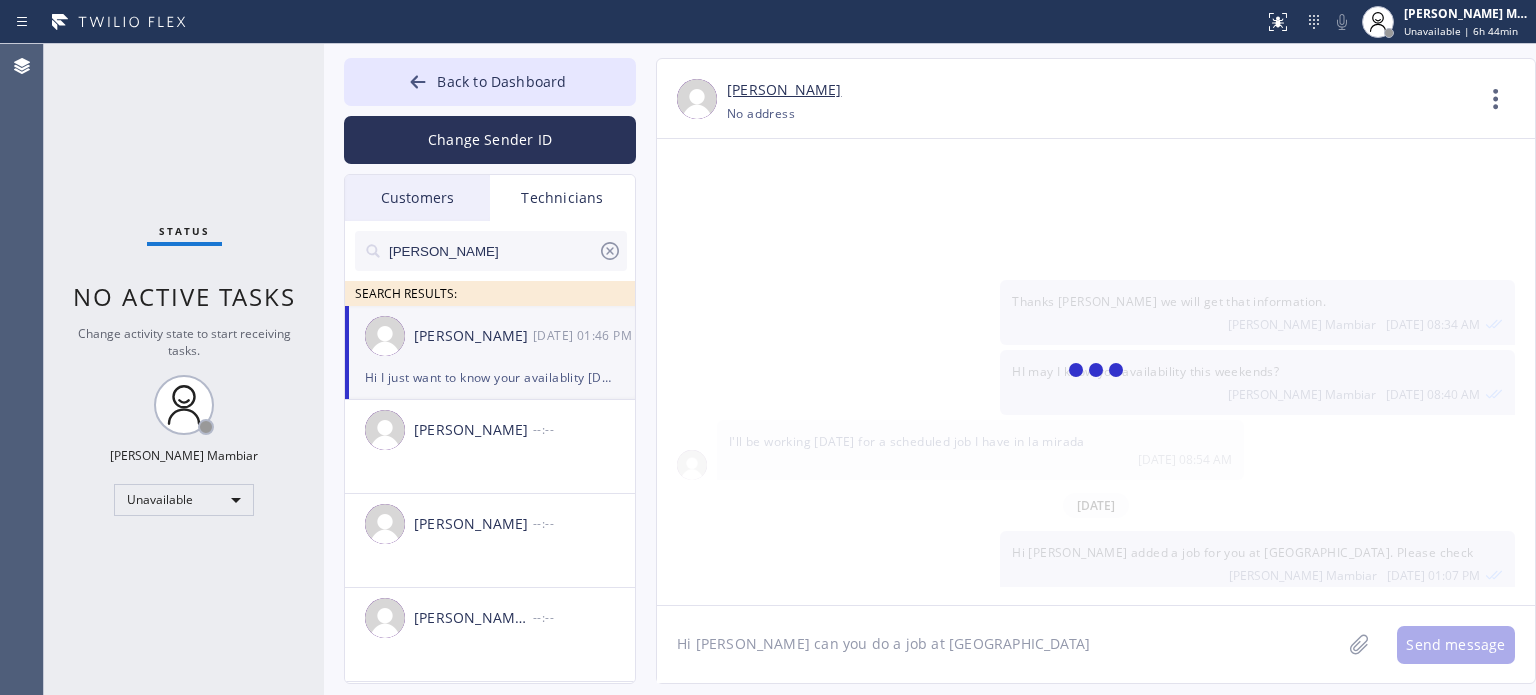 scroll, scrollTop: 3762, scrollLeft: 0, axis: vertical 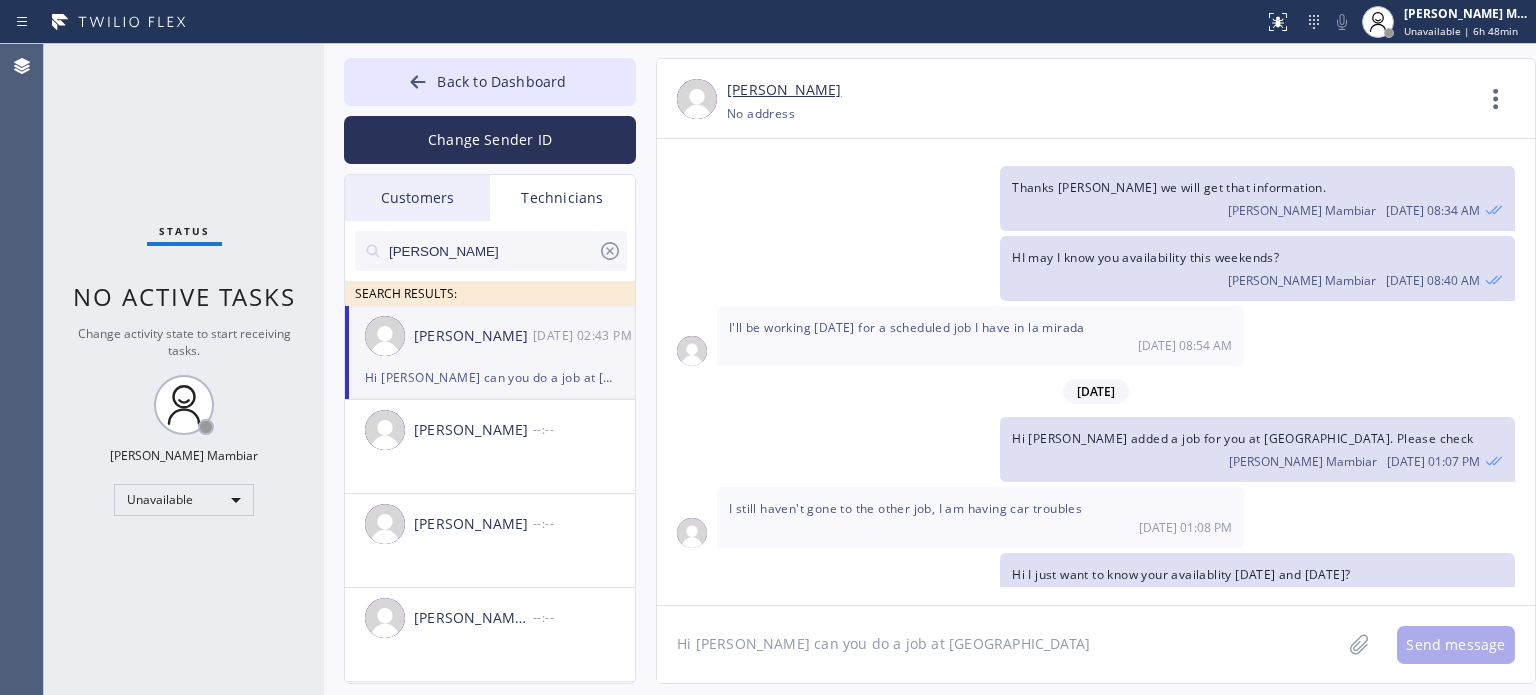 click 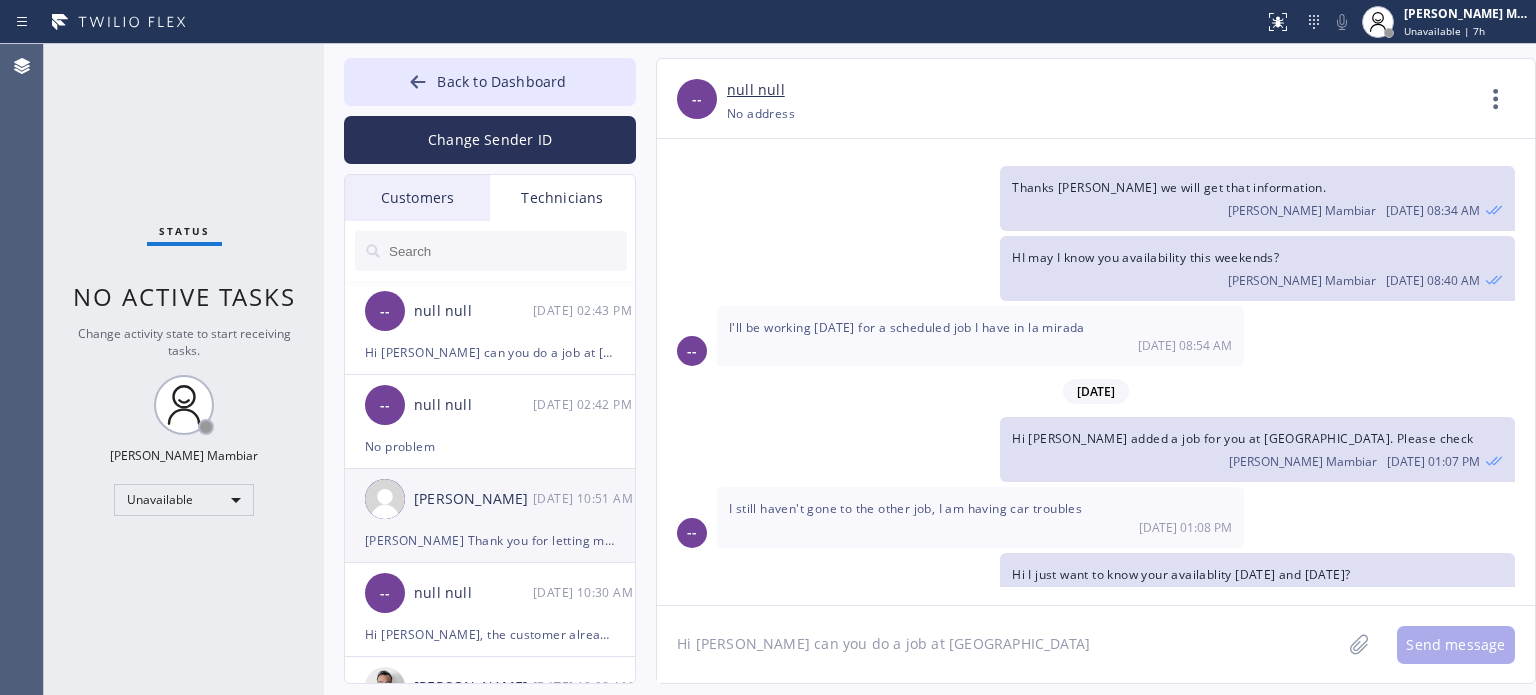 click on "Edward Lee 07/14 10:51 AM" at bounding box center [491, 499] 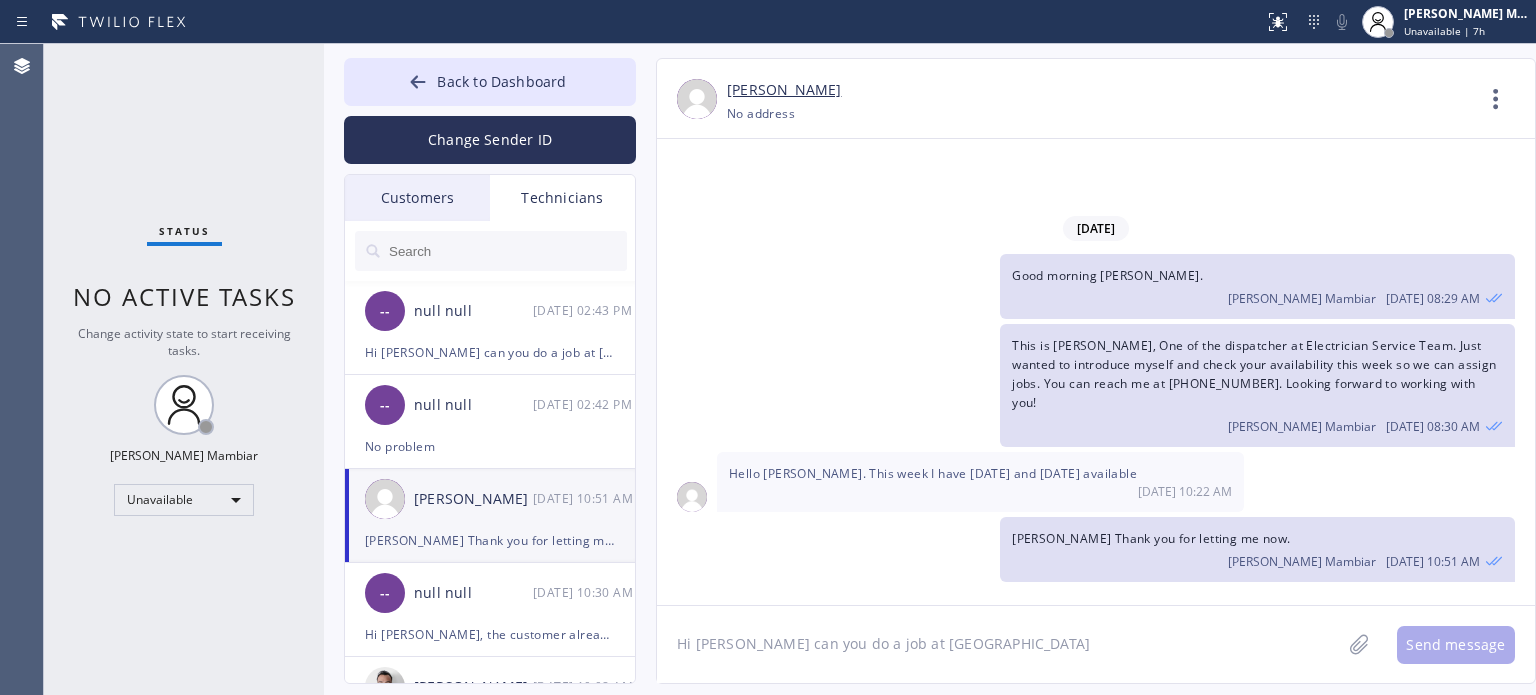 scroll, scrollTop: 0, scrollLeft: 0, axis: both 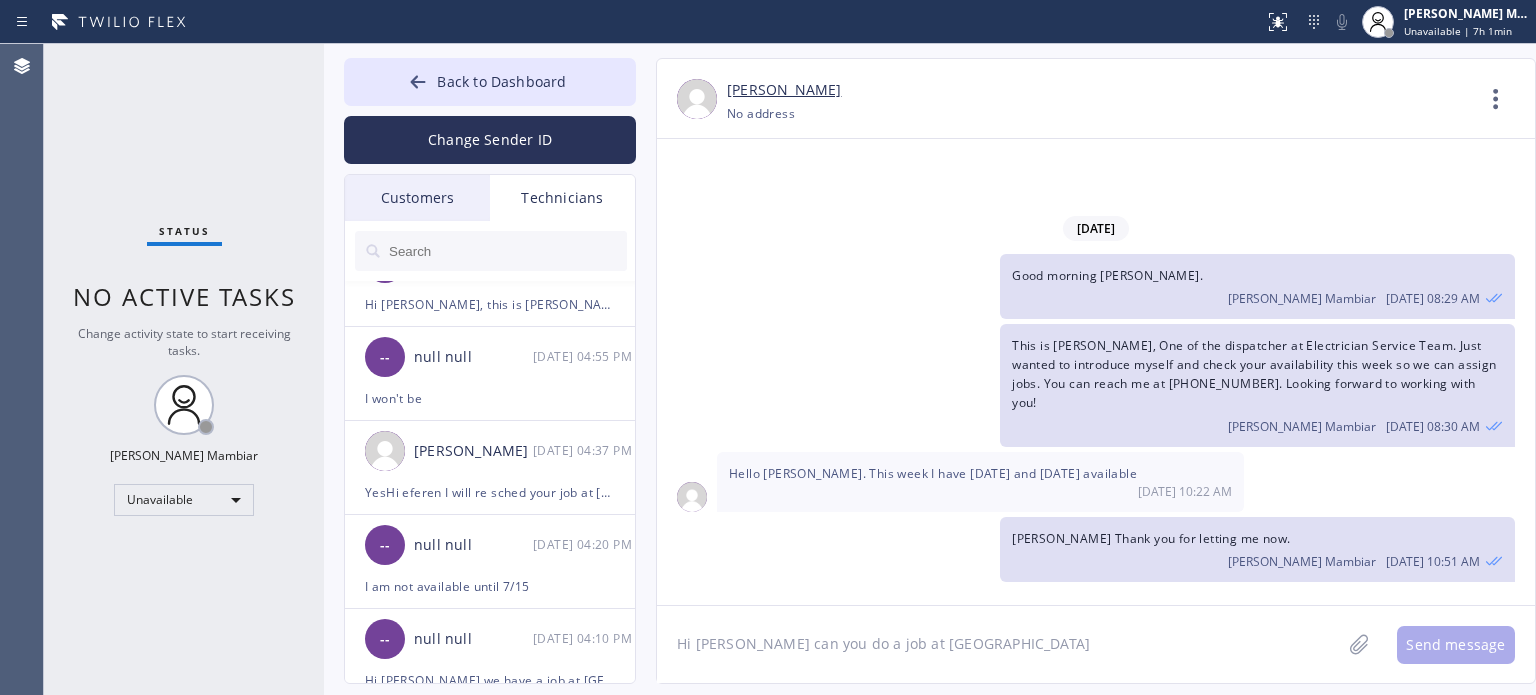 click at bounding box center [507, 251] 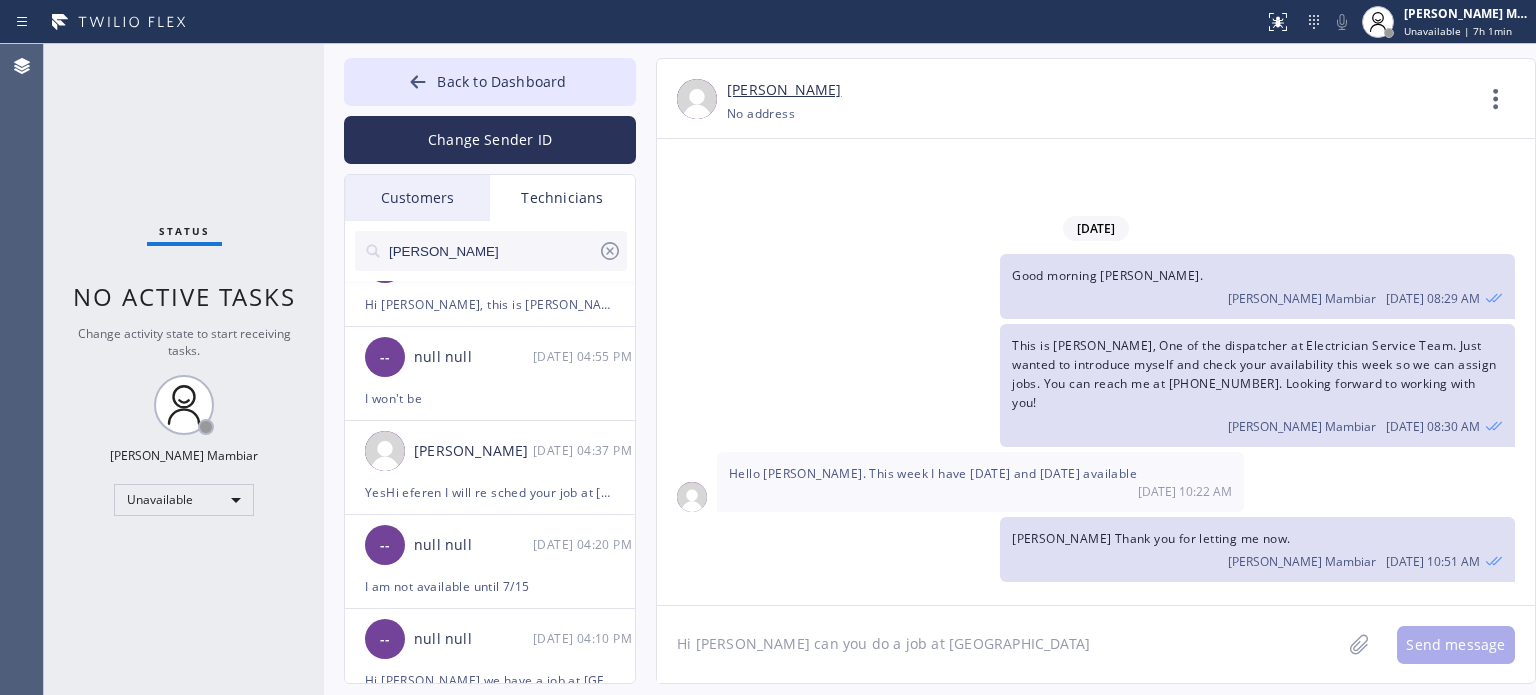 type on "lucas" 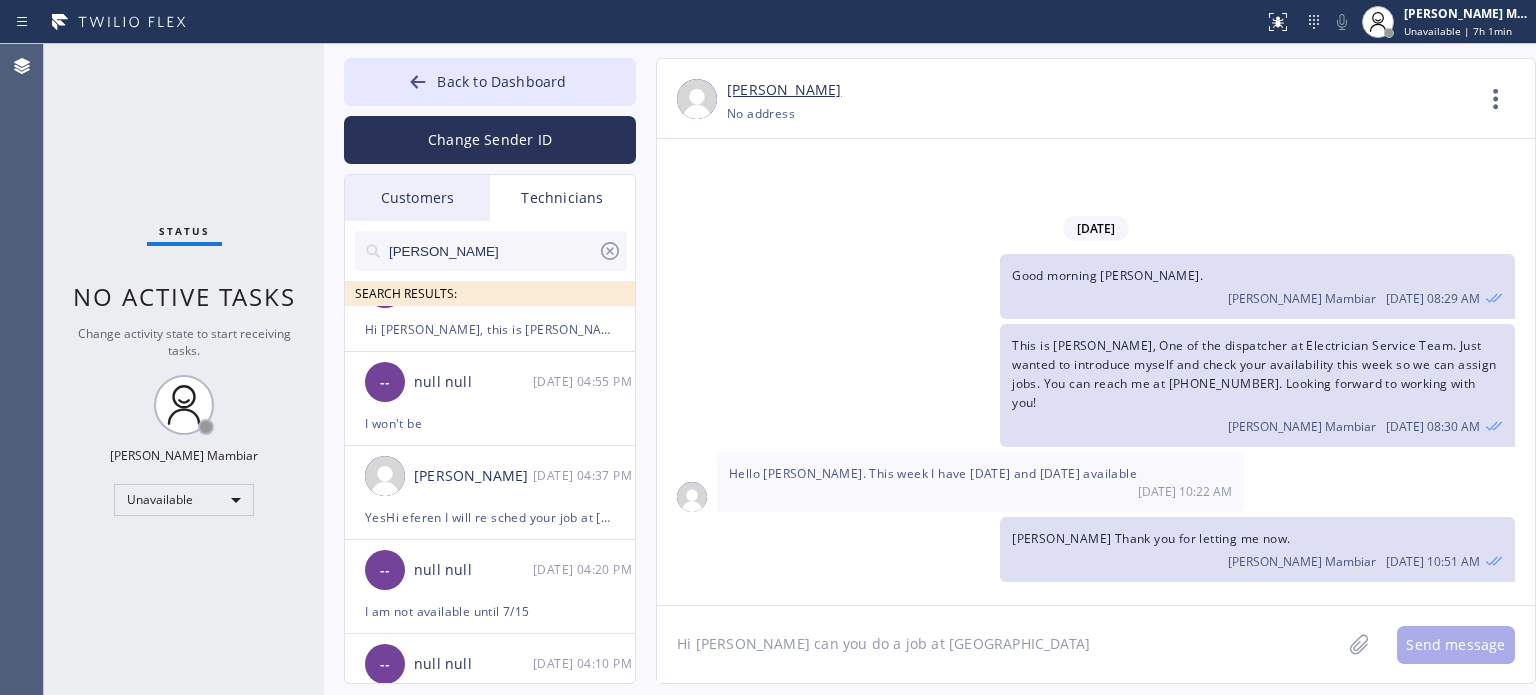 scroll, scrollTop: 0, scrollLeft: 0, axis: both 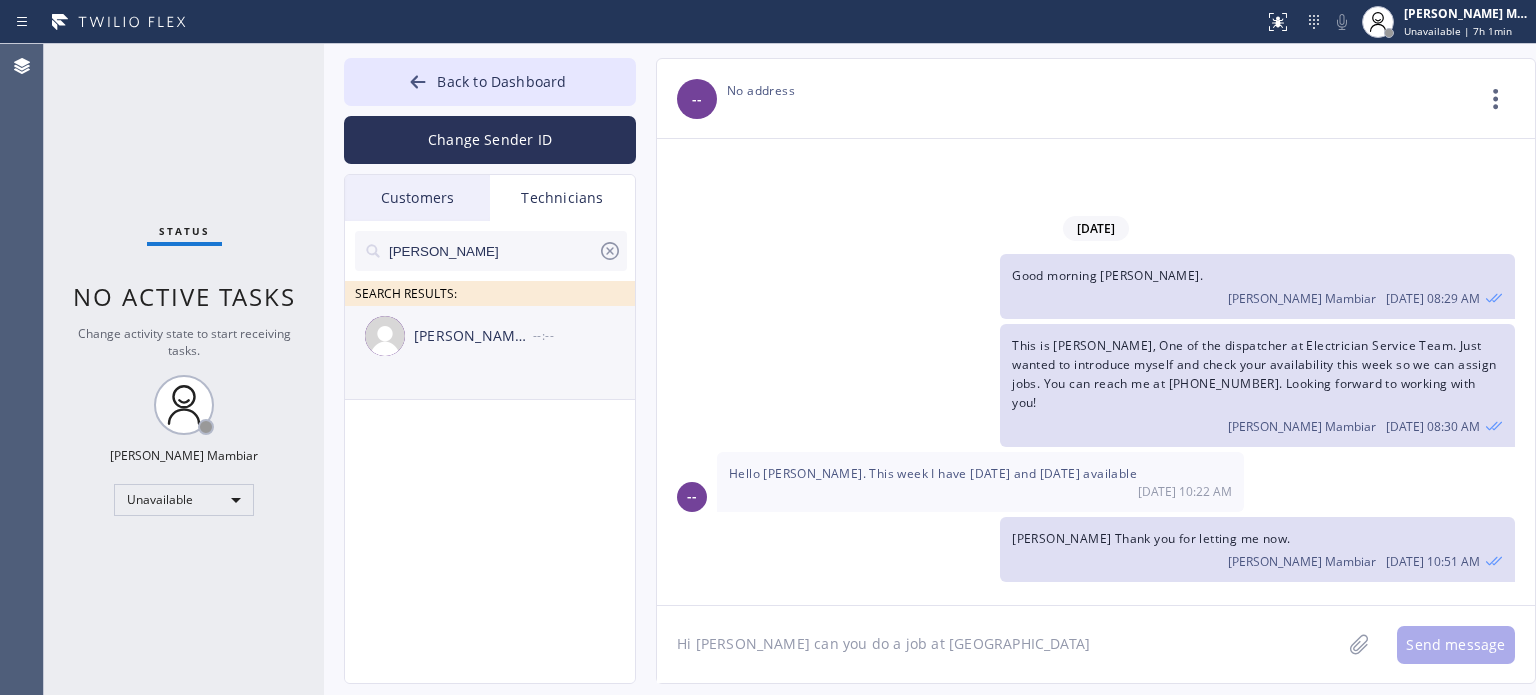click on "Lucas Ryan Felger" at bounding box center [473, 336] 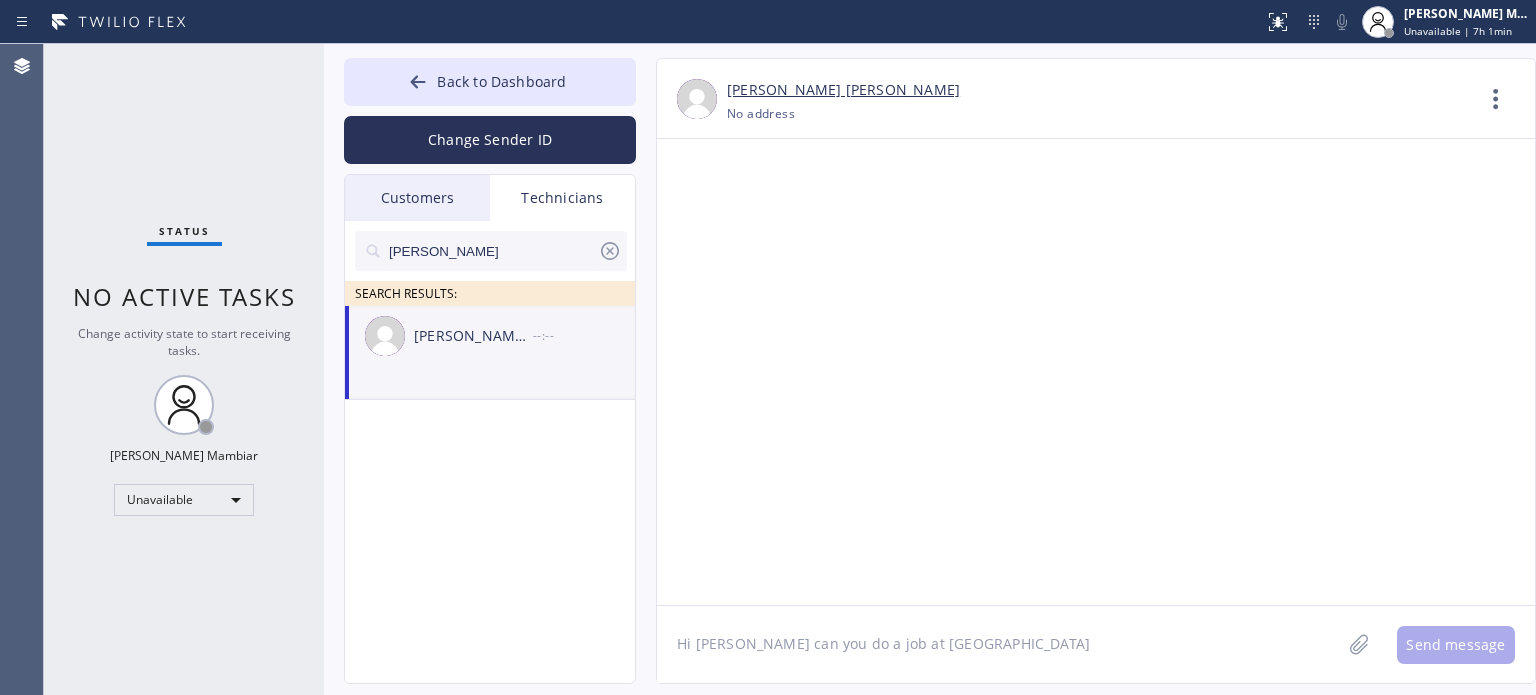 click 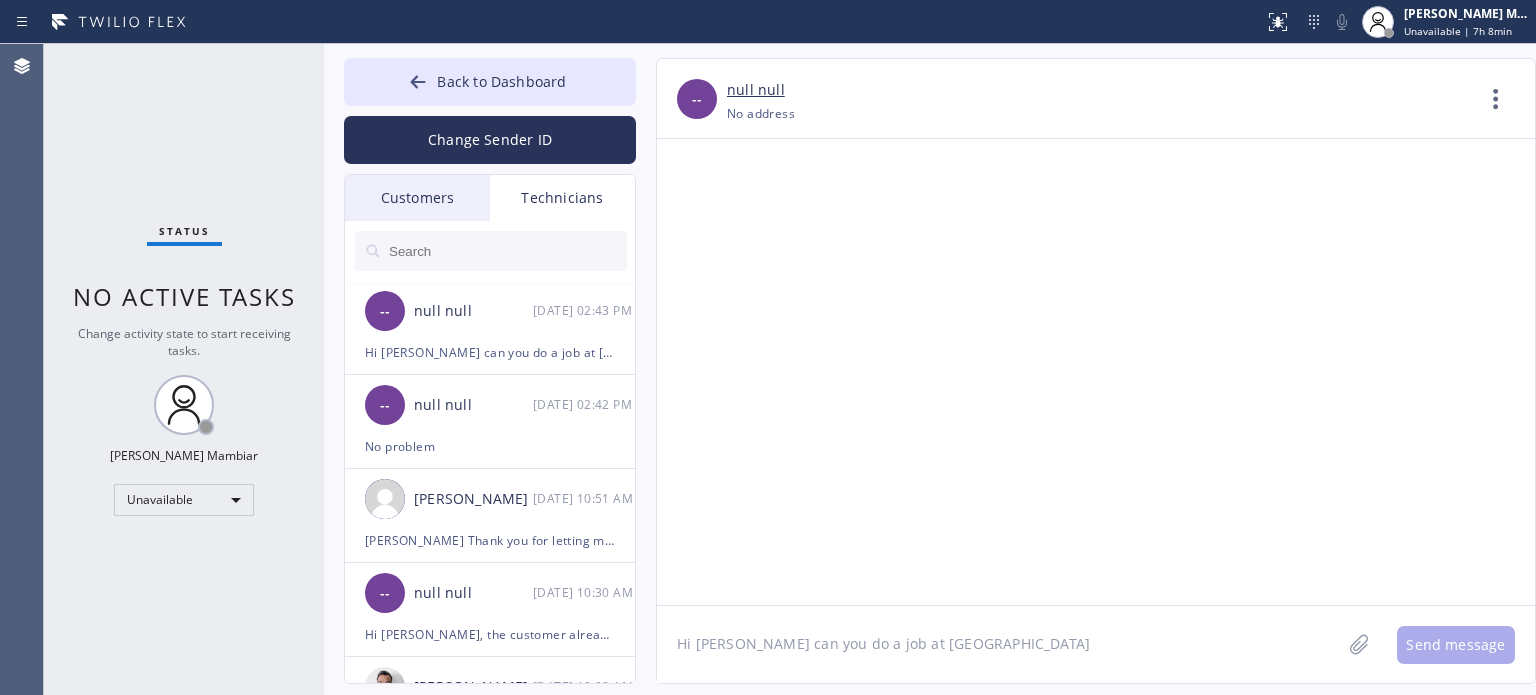 click at bounding box center [507, 251] 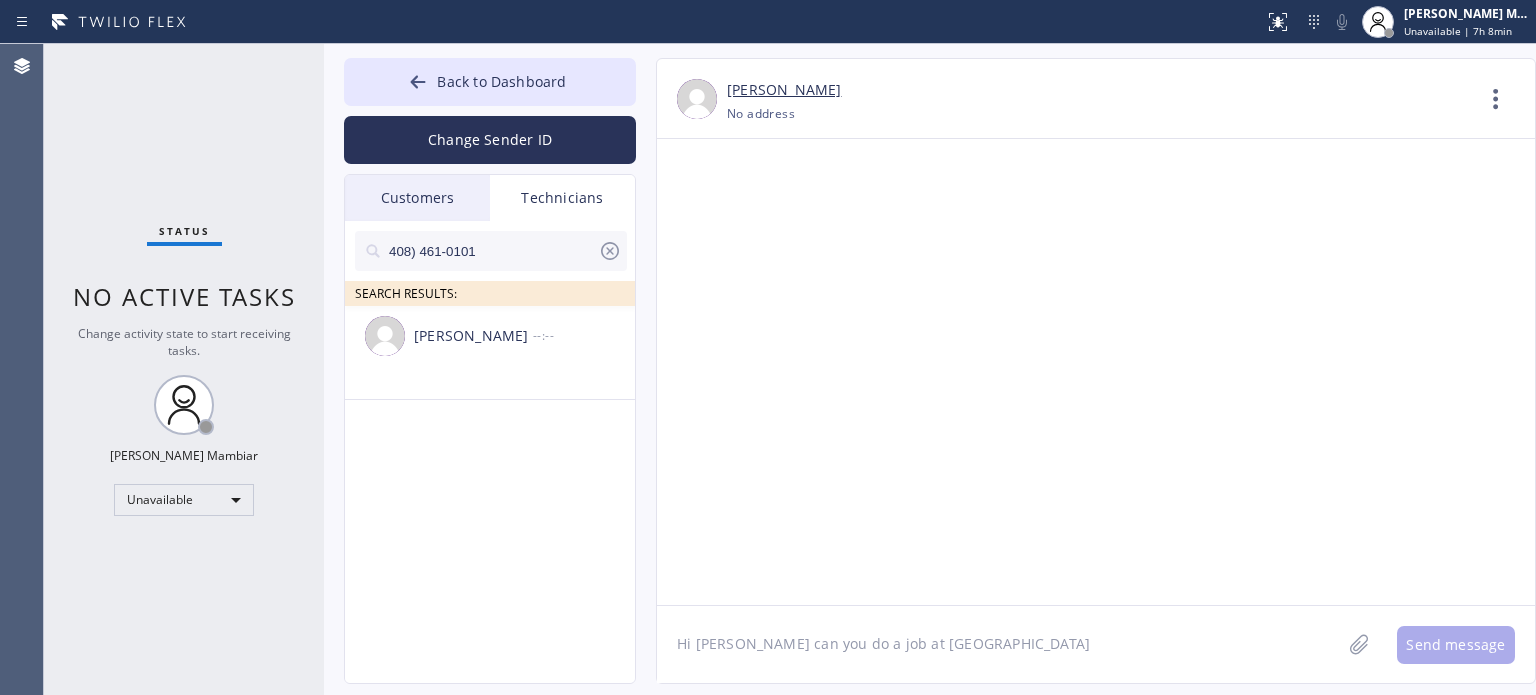 type on "408) 461-0101" 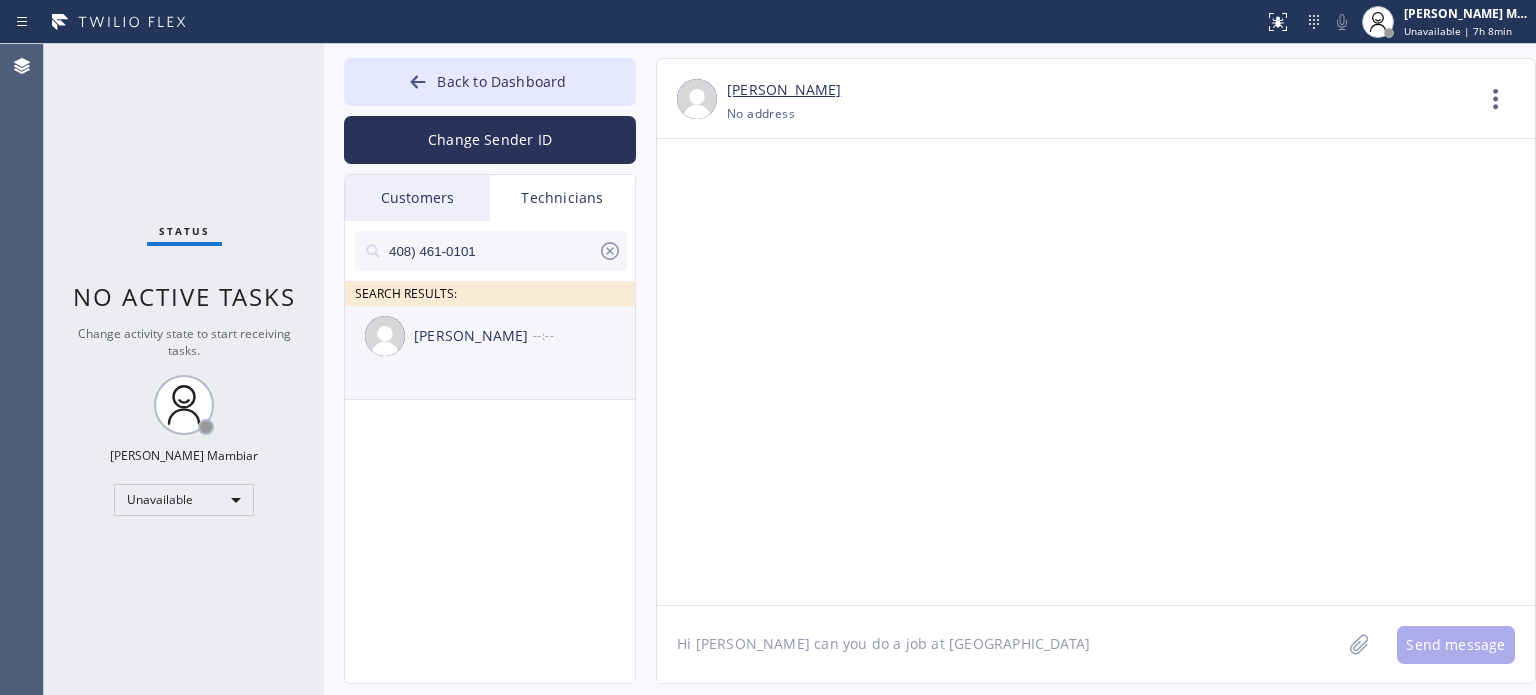 click on "Edward Lee --:--" at bounding box center (491, 336) 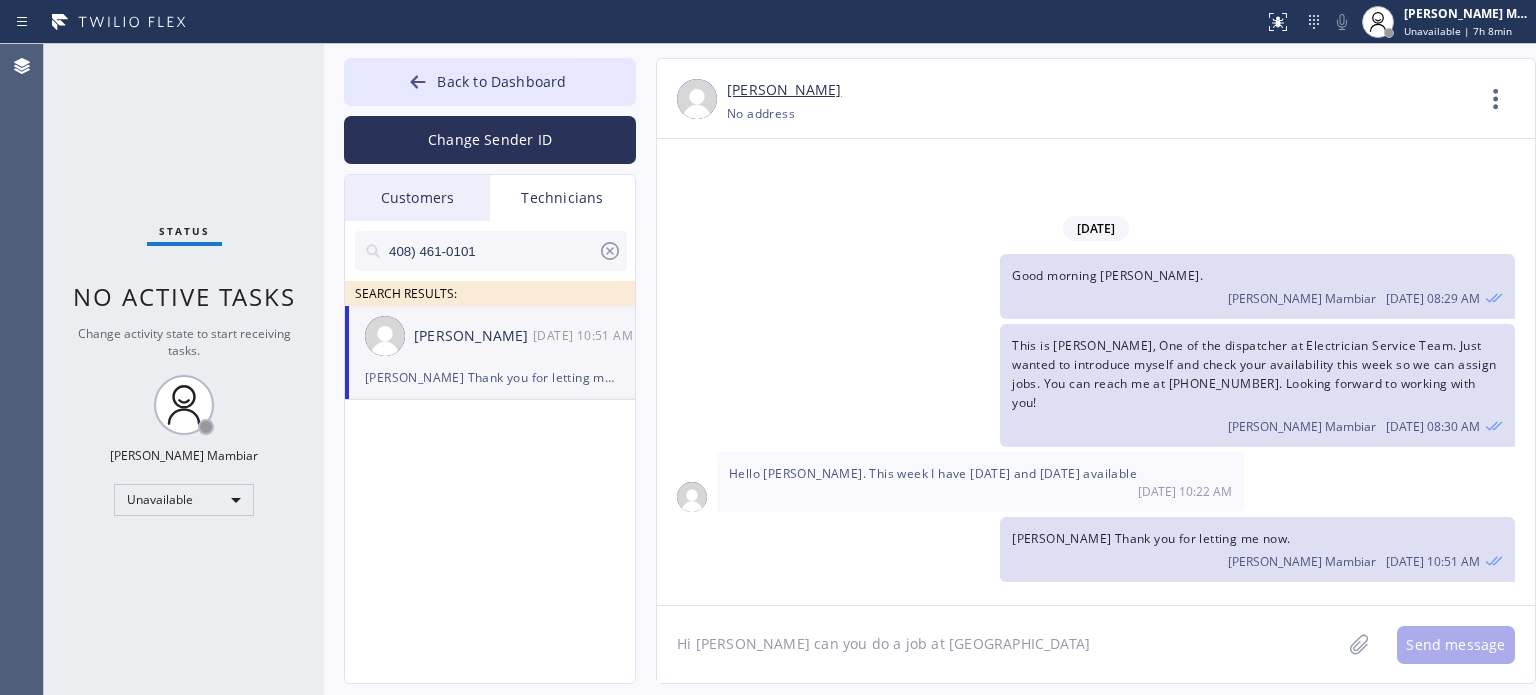 click on "Hi luis can you do a job at Mission Viejo, CA 92691" 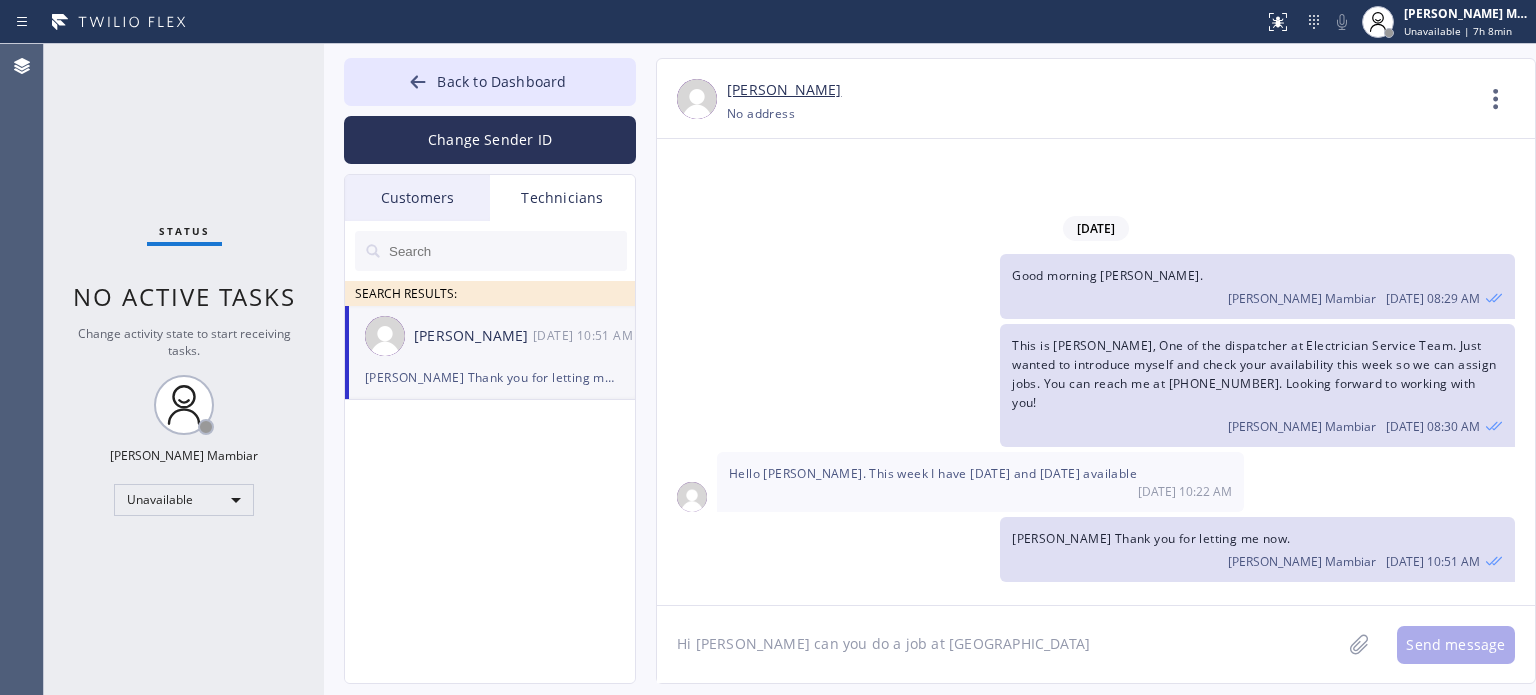 click at bounding box center (507, 251) 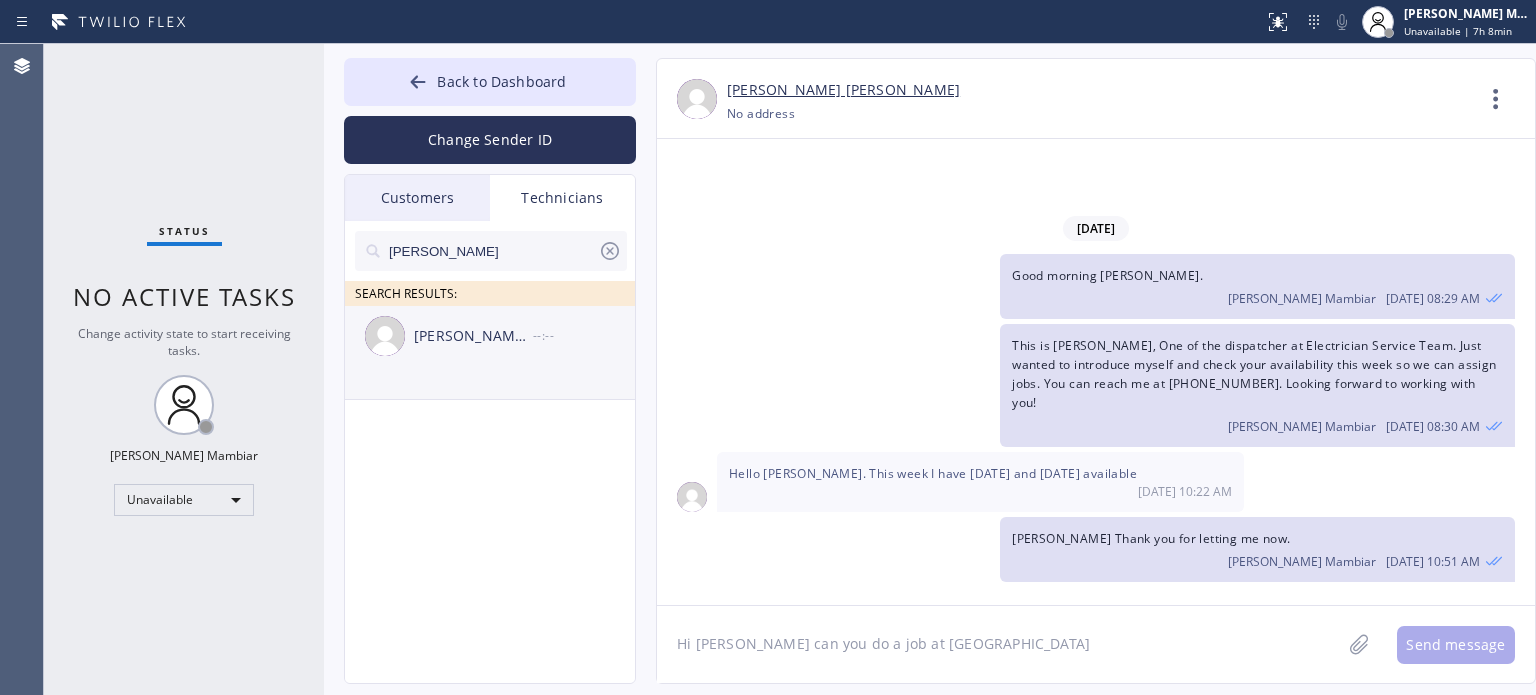 type on "lucas" 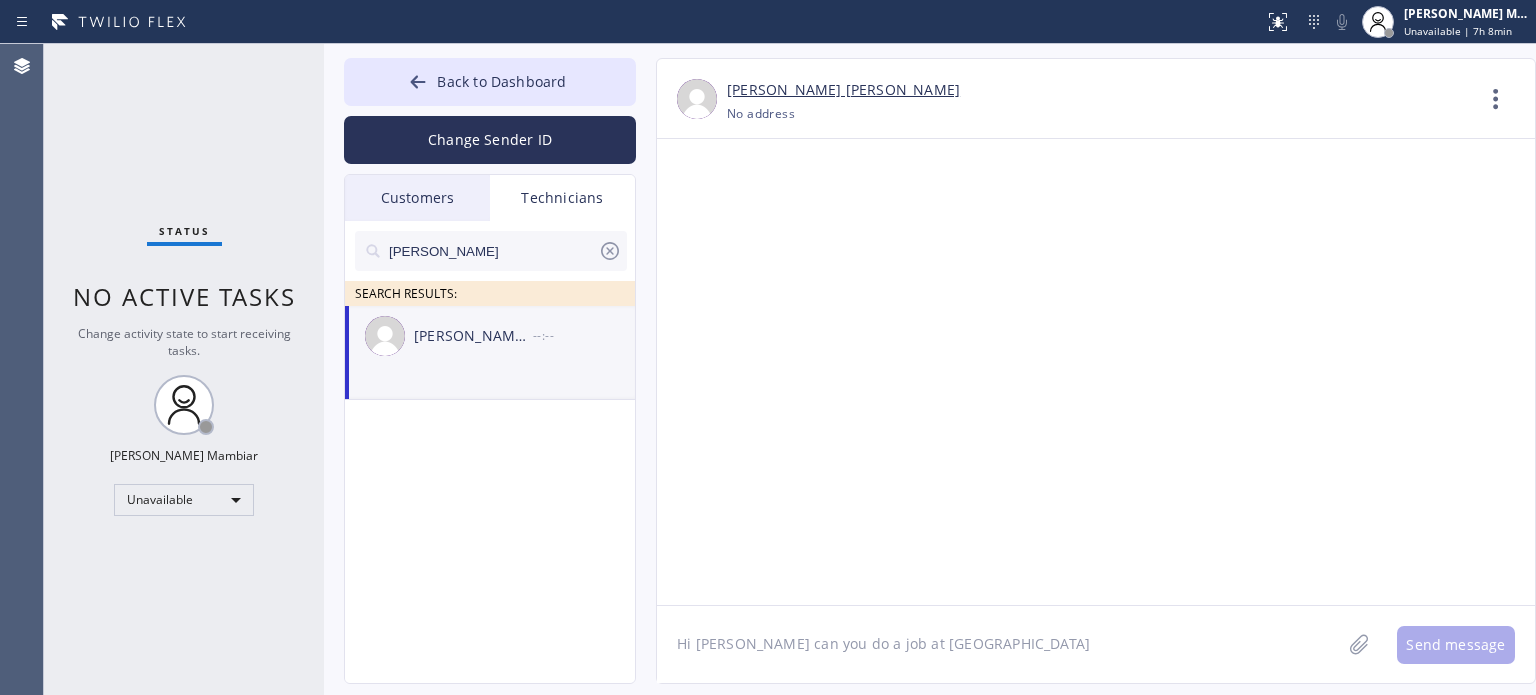 click 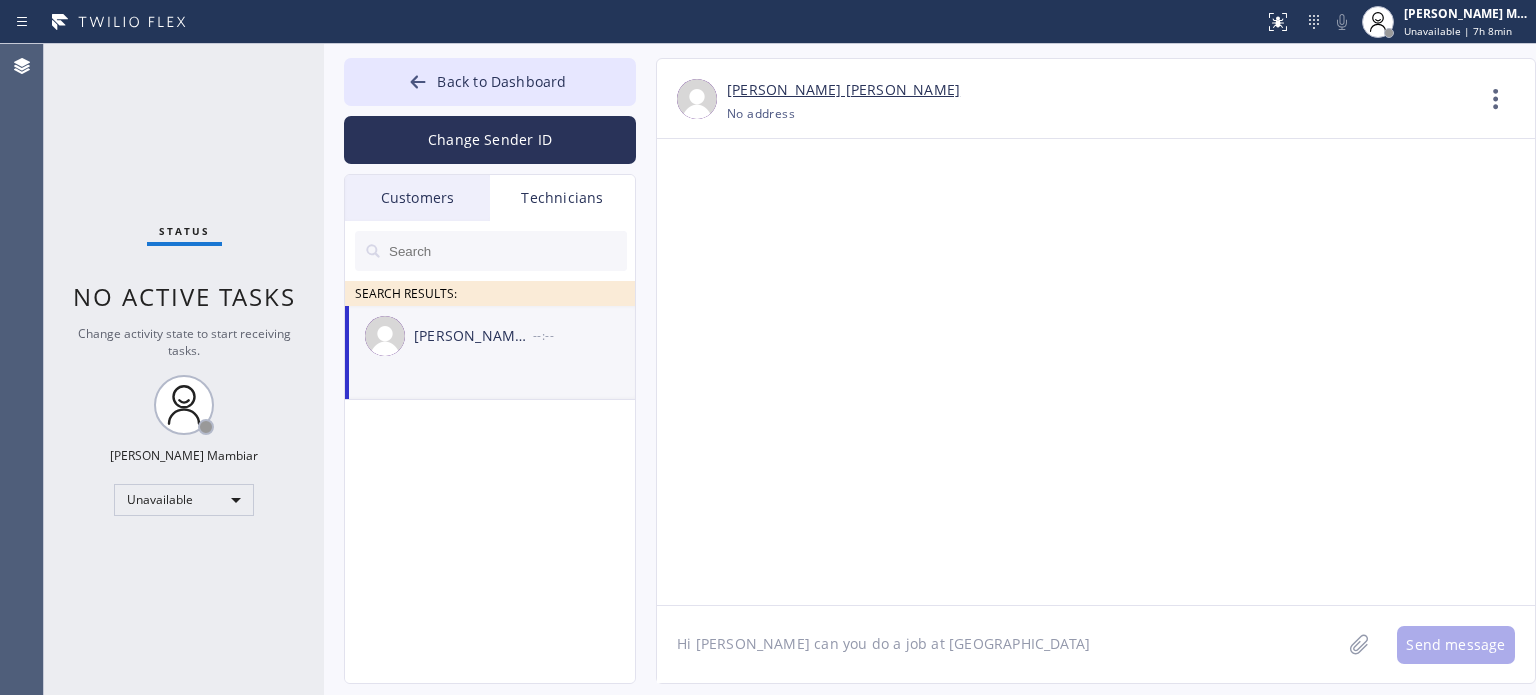 click at bounding box center (507, 251) 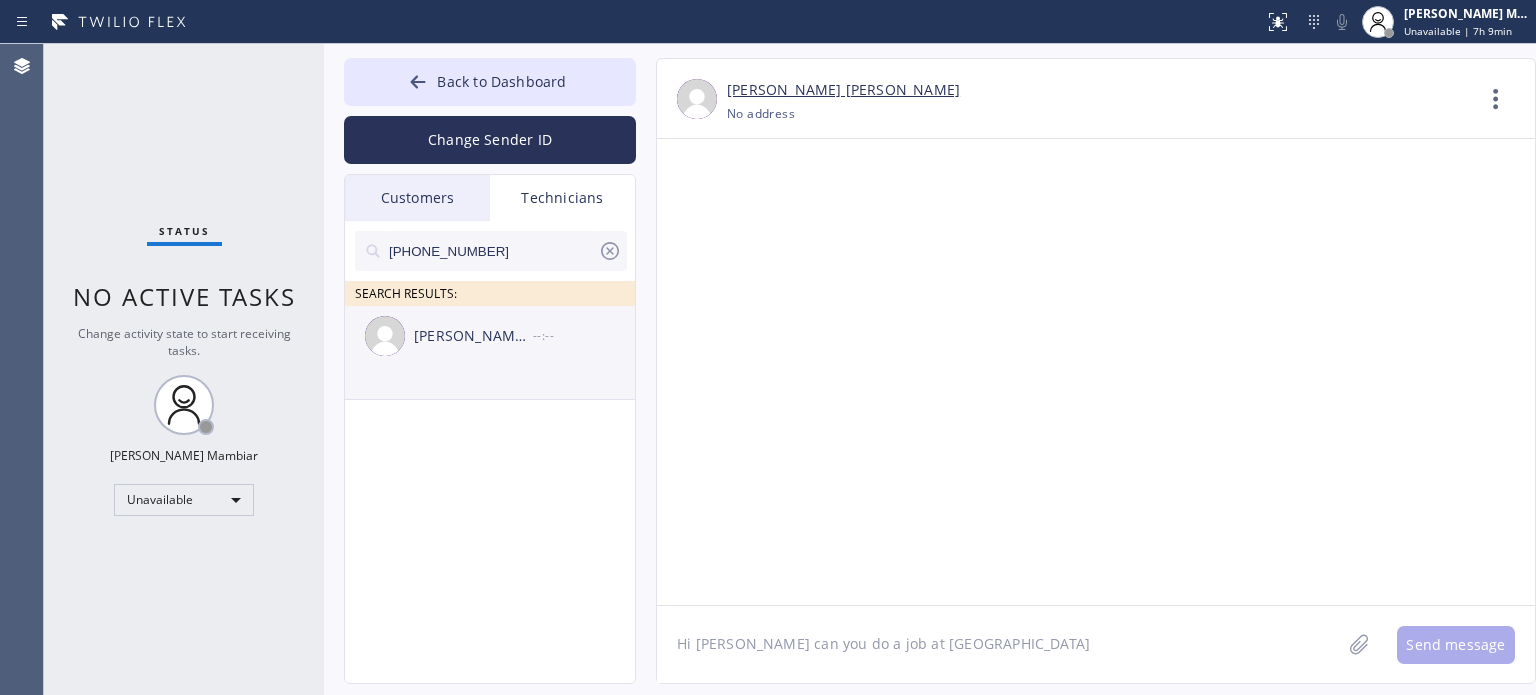 click on "Lucas Ryan Felger --:--" at bounding box center [491, 336] 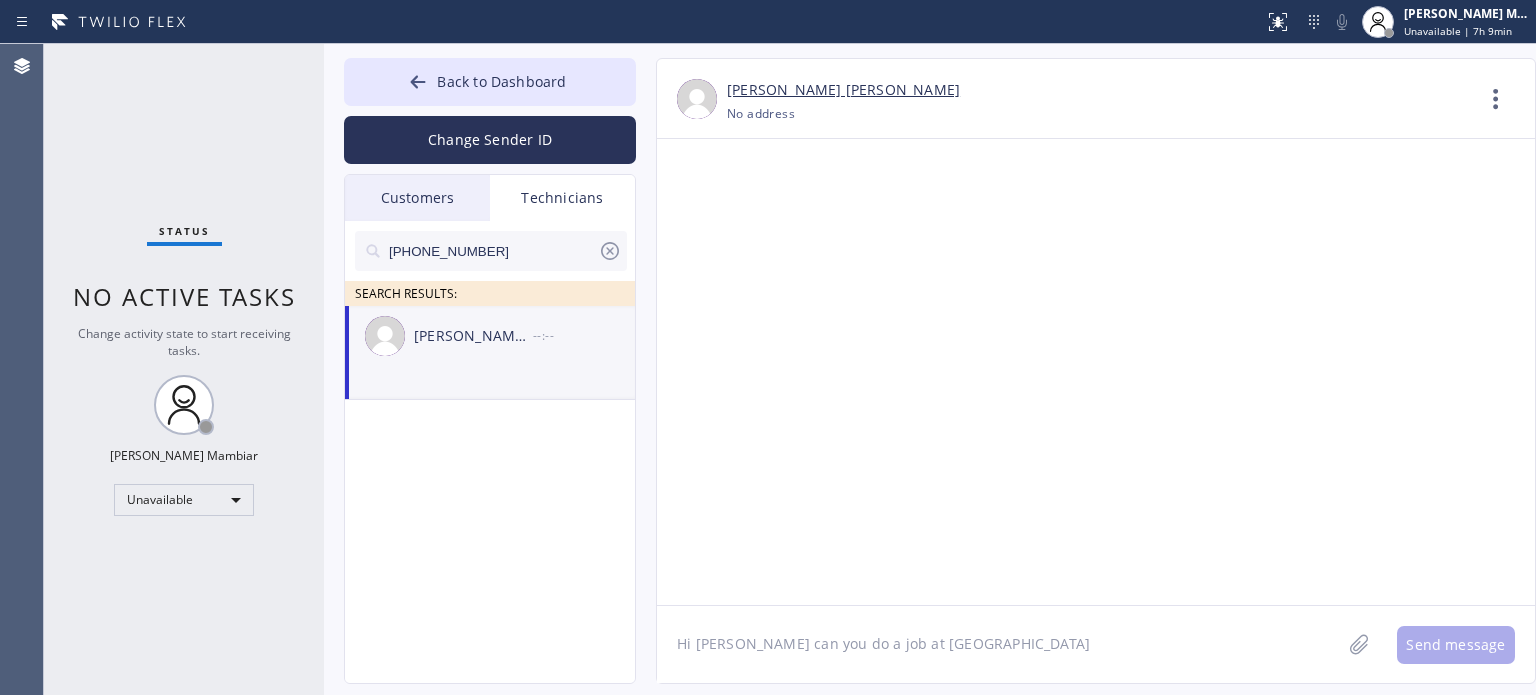 click on "Hi luis can you do a job at Mission Viejo, CA 92691" 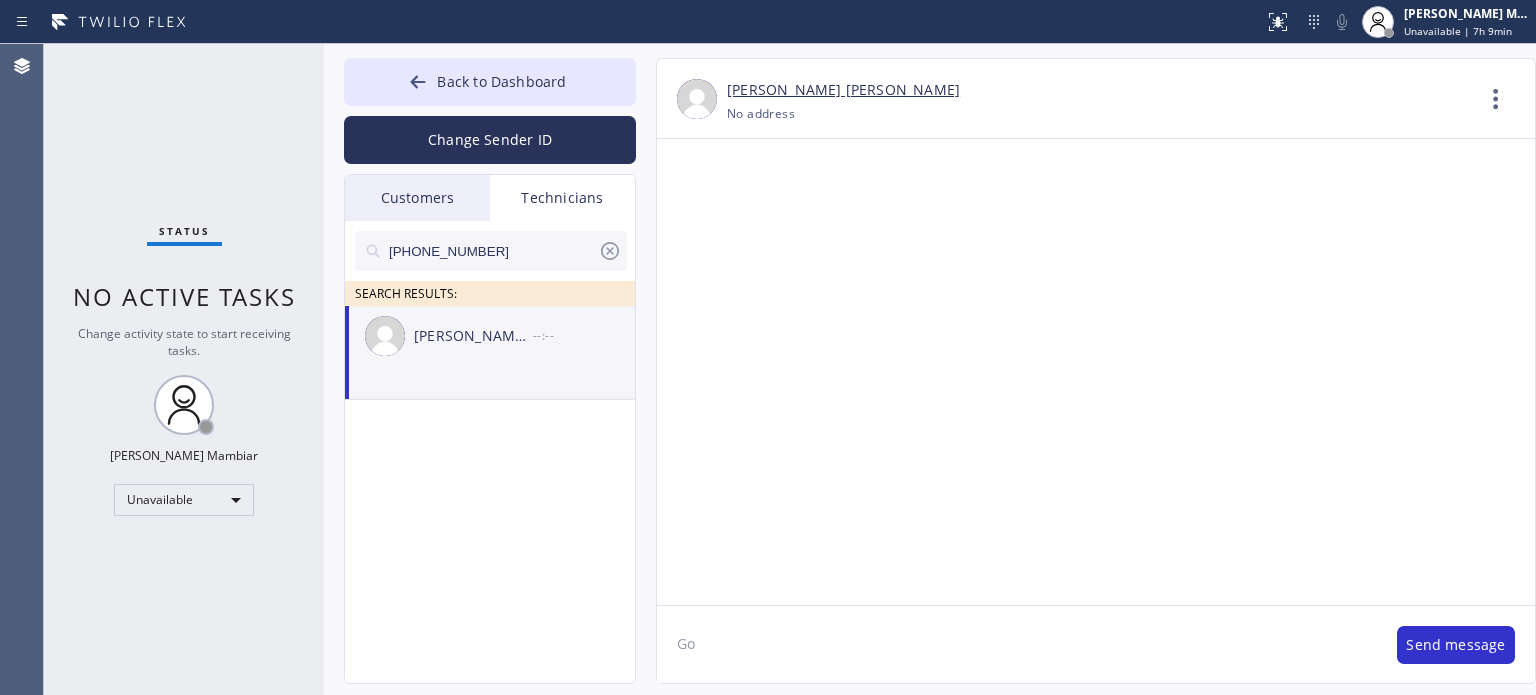 type on "G" 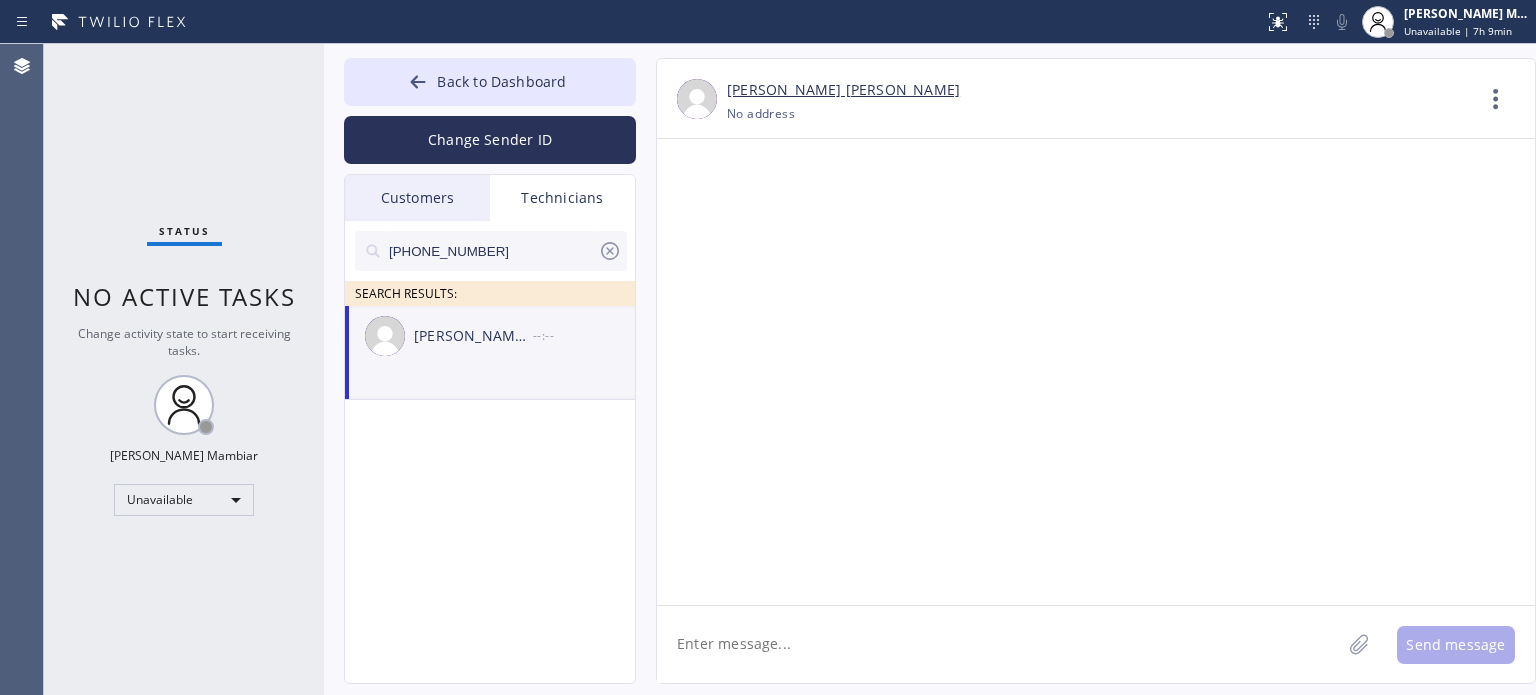 click on "(559) 394-9734 SEARCH RESULTS: Lucas Ryan Felger --:--" at bounding box center (491, 475) 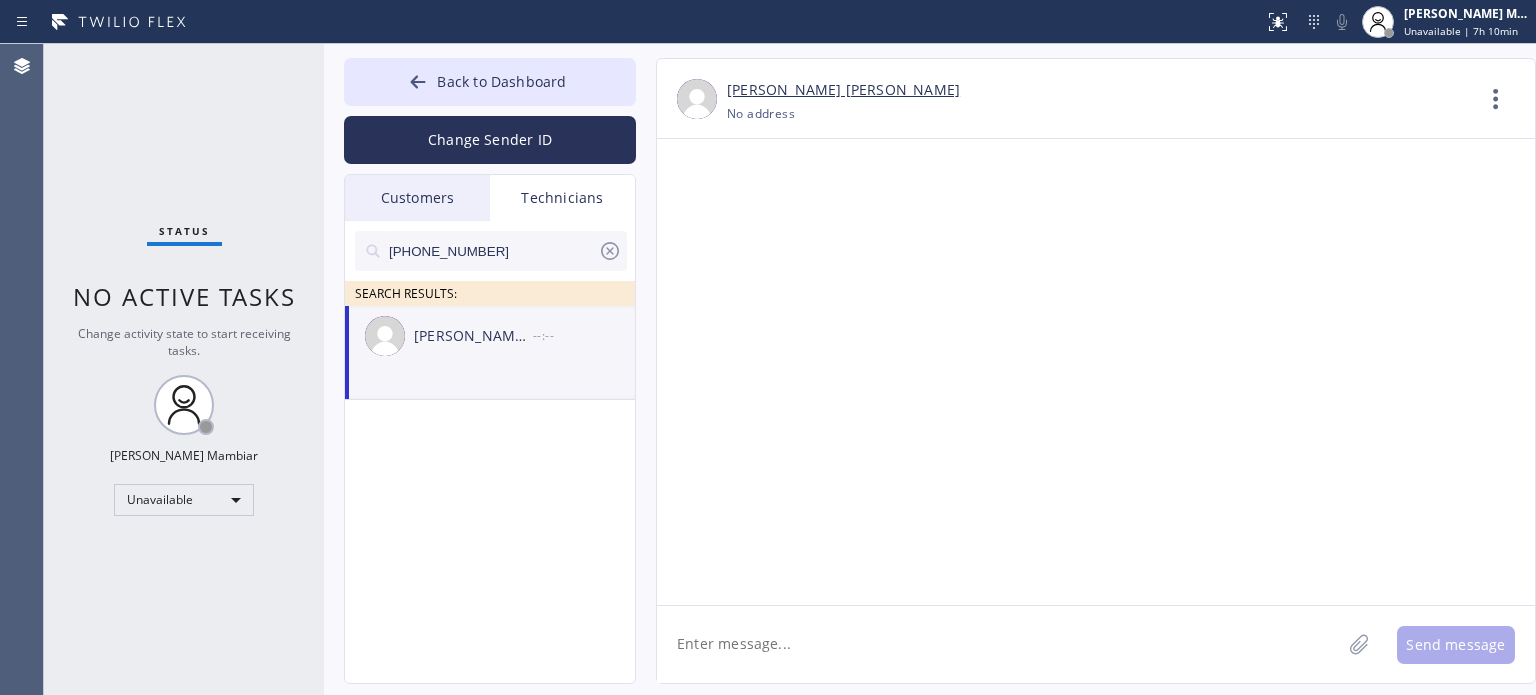 click on "Agent Desktop" at bounding box center (21, 369) 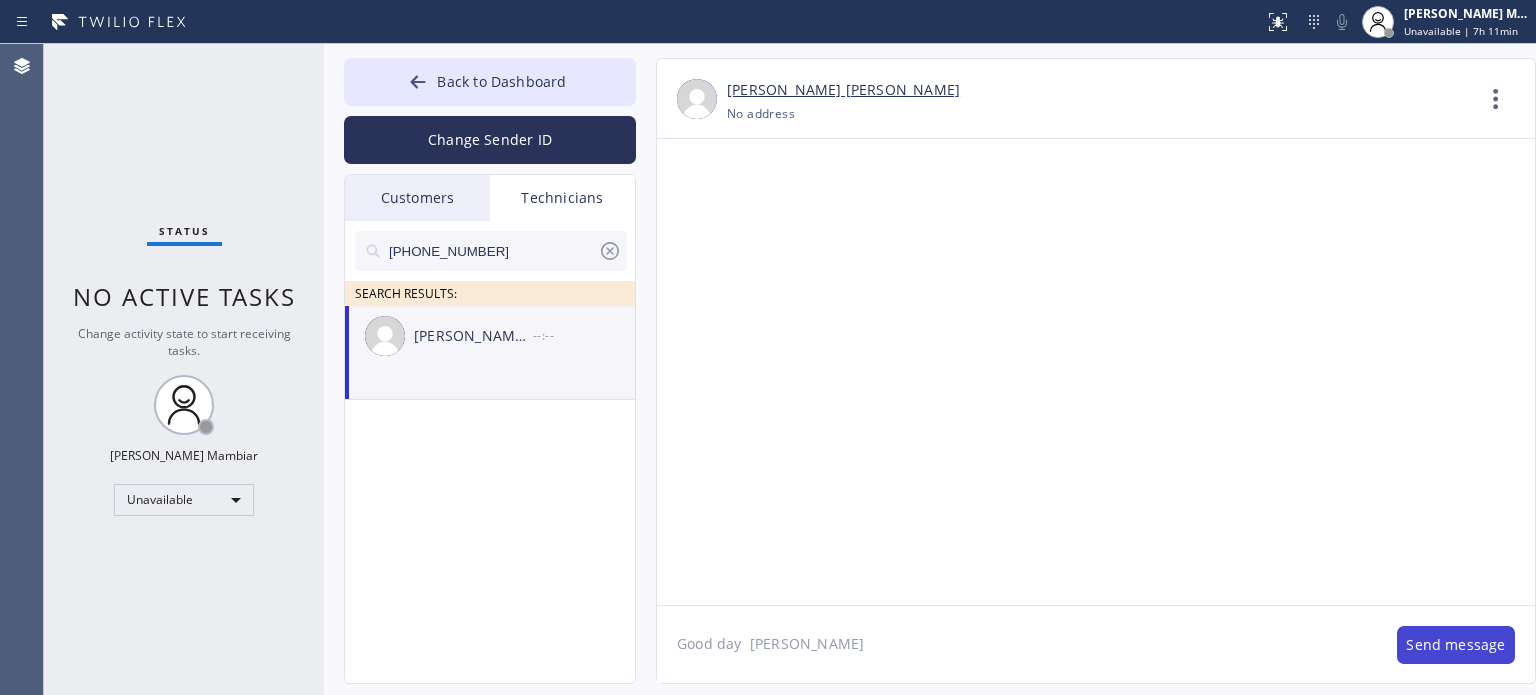 click on "Send message" at bounding box center (1456, 645) 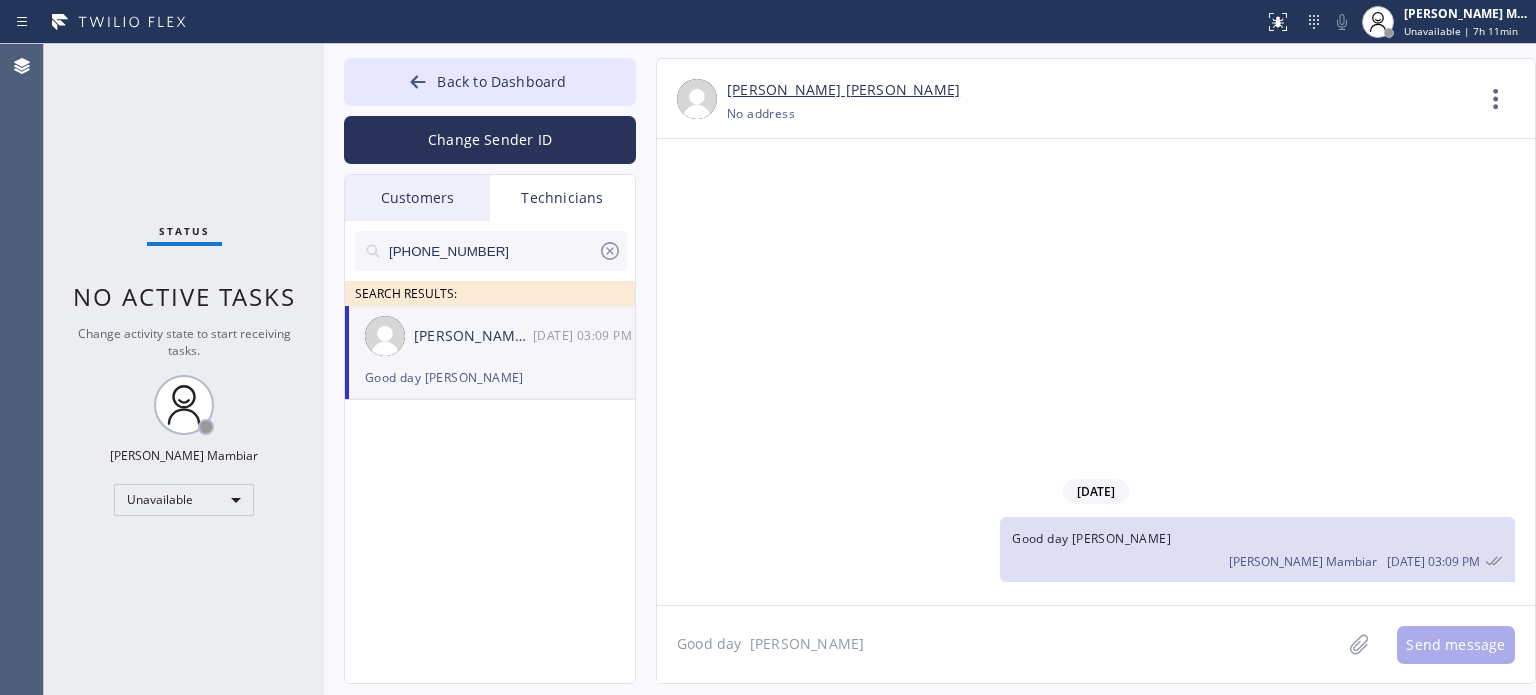 click 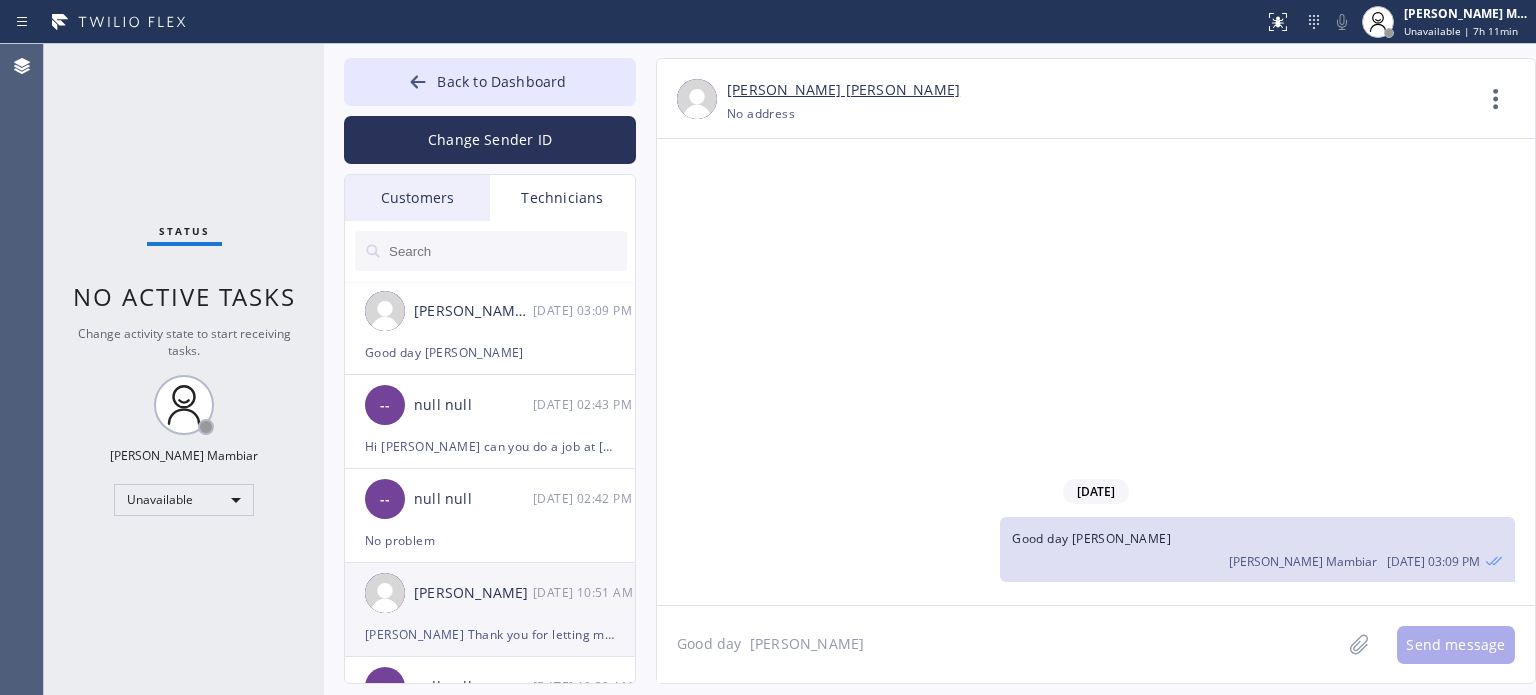 click on "Edward Lee 07/14 10:51 AM" at bounding box center (491, 593) 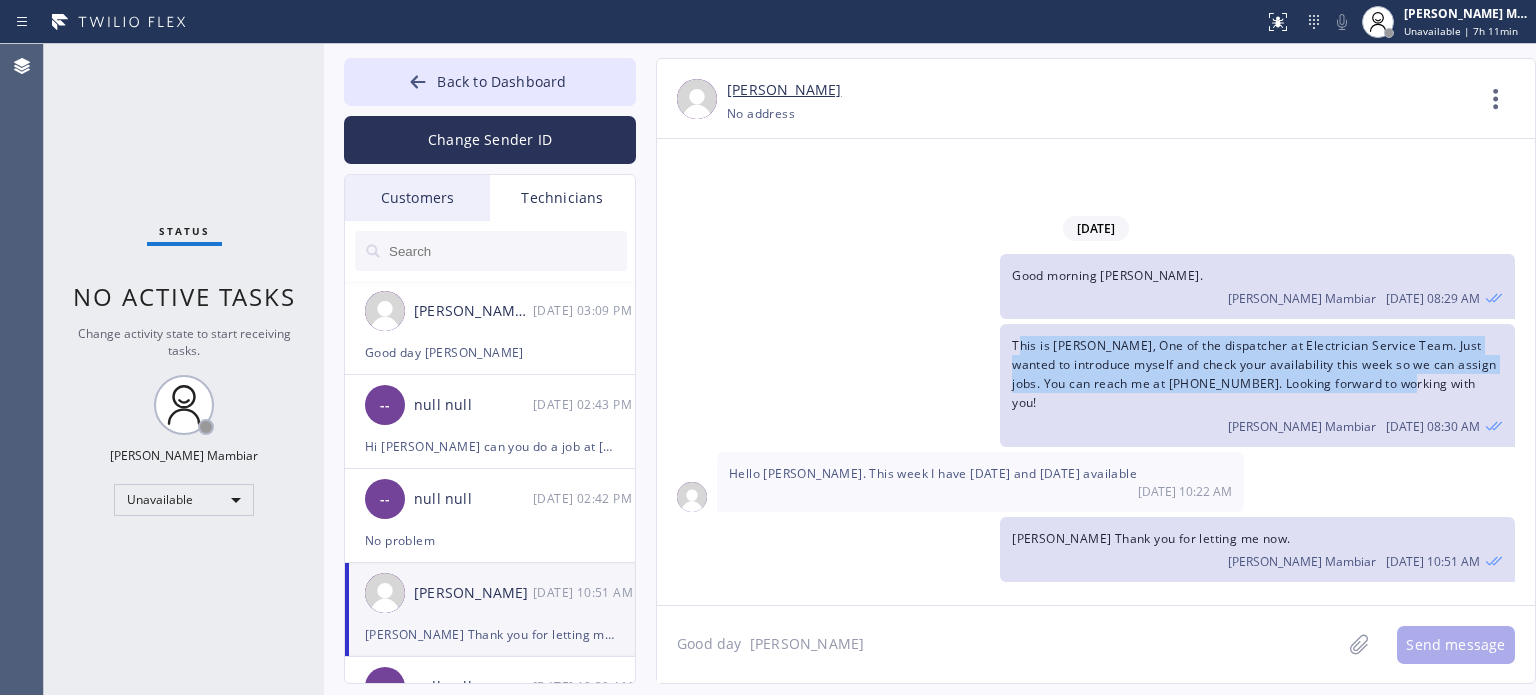 drag, startPoint x: 1016, startPoint y: 365, endPoint x: 1384, endPoint y: 401, distance: 369.75668 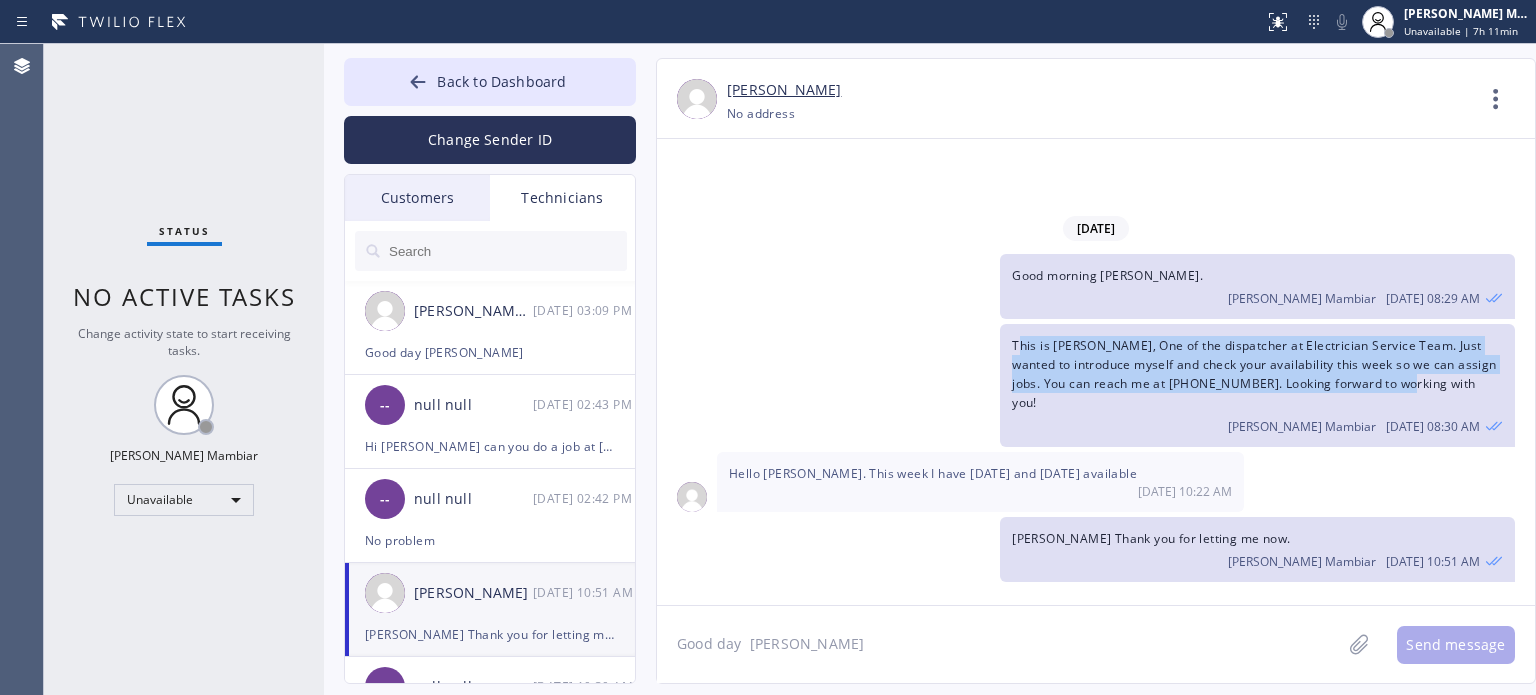click on "This is Harvey, One of the dispatcher at Electrician Service Team. Just wanted to introduce myself and check your availability this week so we can assign jobs. You can reach me at +1 (213) 855-1802. Looking forward to working with you!" at bounding box center (1254, 374) 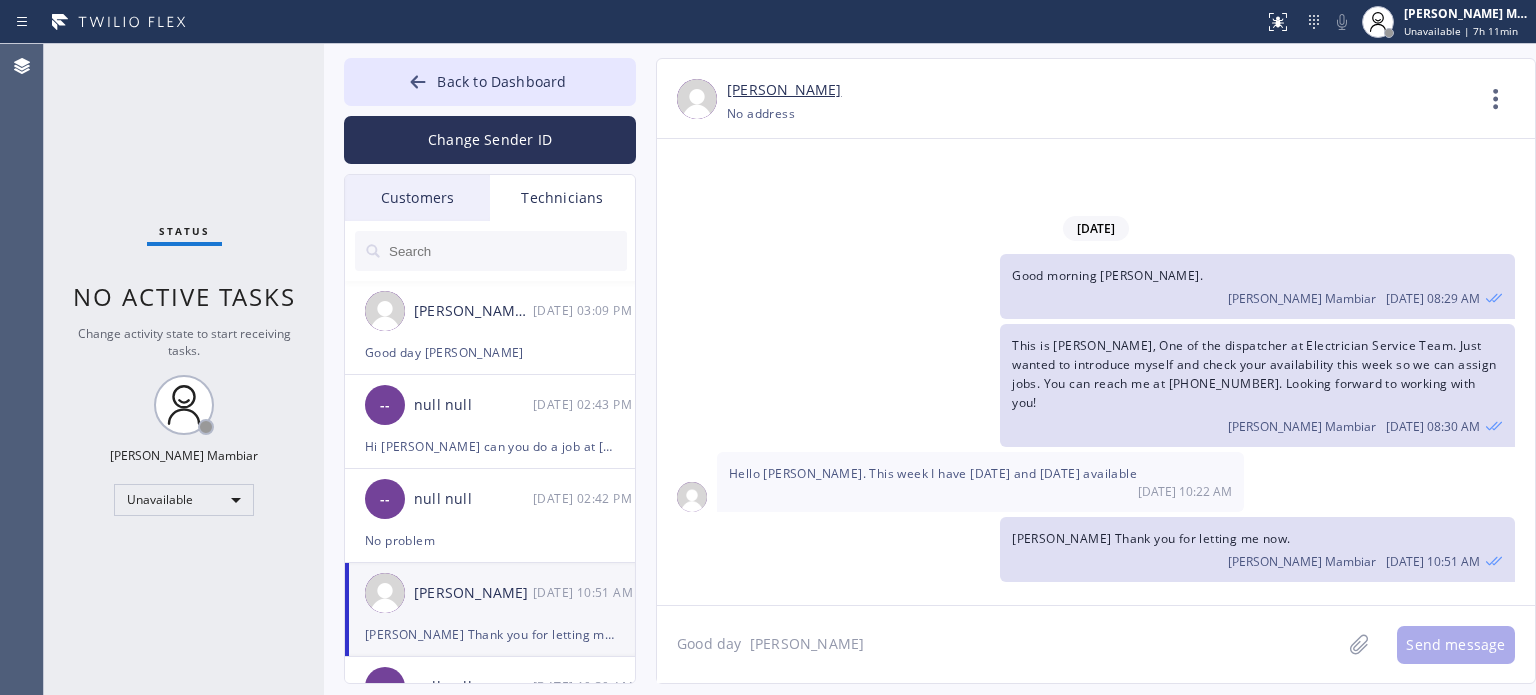 click on "This is Harvey, One of the dispatcher at Electrician Service Team. Just wanted to introduce myself and check your availability this week so we can assign jobs. You can reach me at +1 (213) 855-1802. Looking forward to working with you! Harvey James P. Mambiar 07/14 08:30 AM" 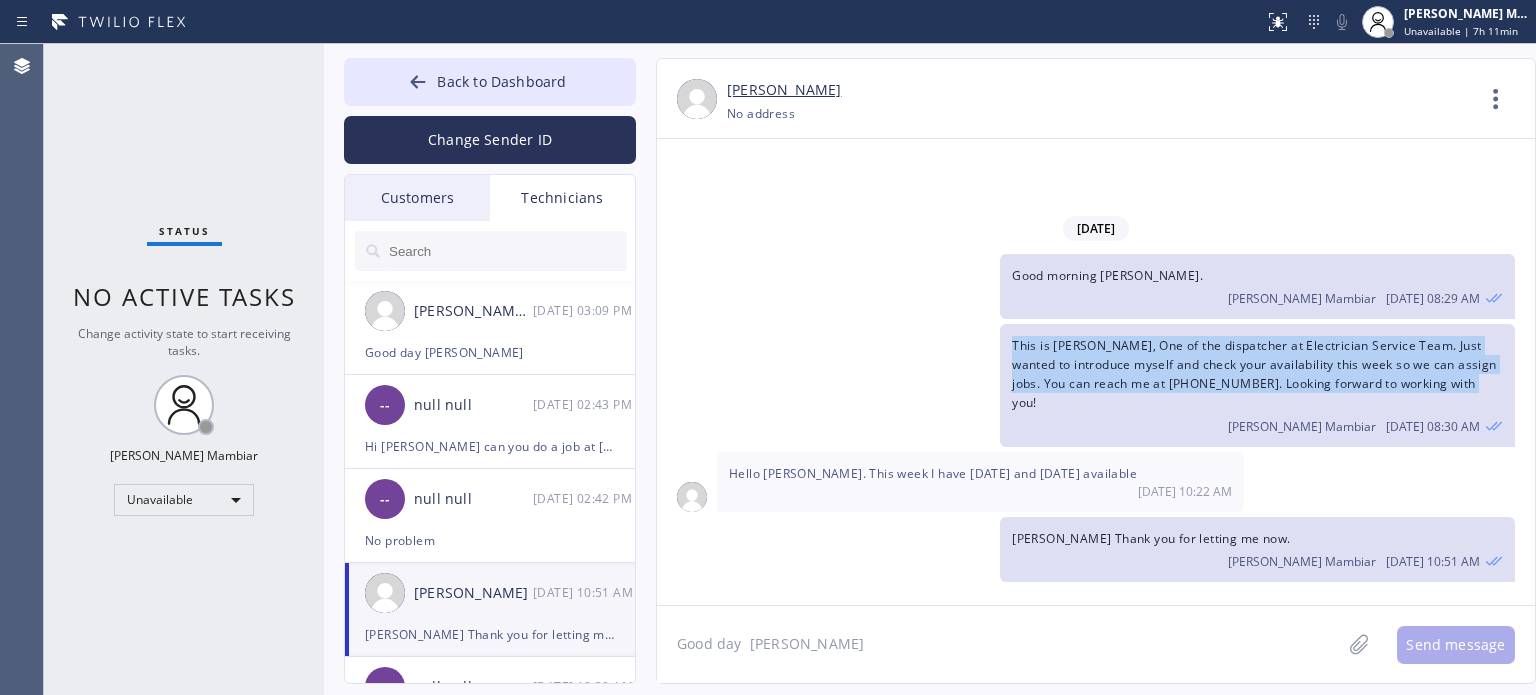 drag, startPoint x: 1013, startPoint y: 367, endPoint x: 1462, endPoint y: 412, distance: 451.2494 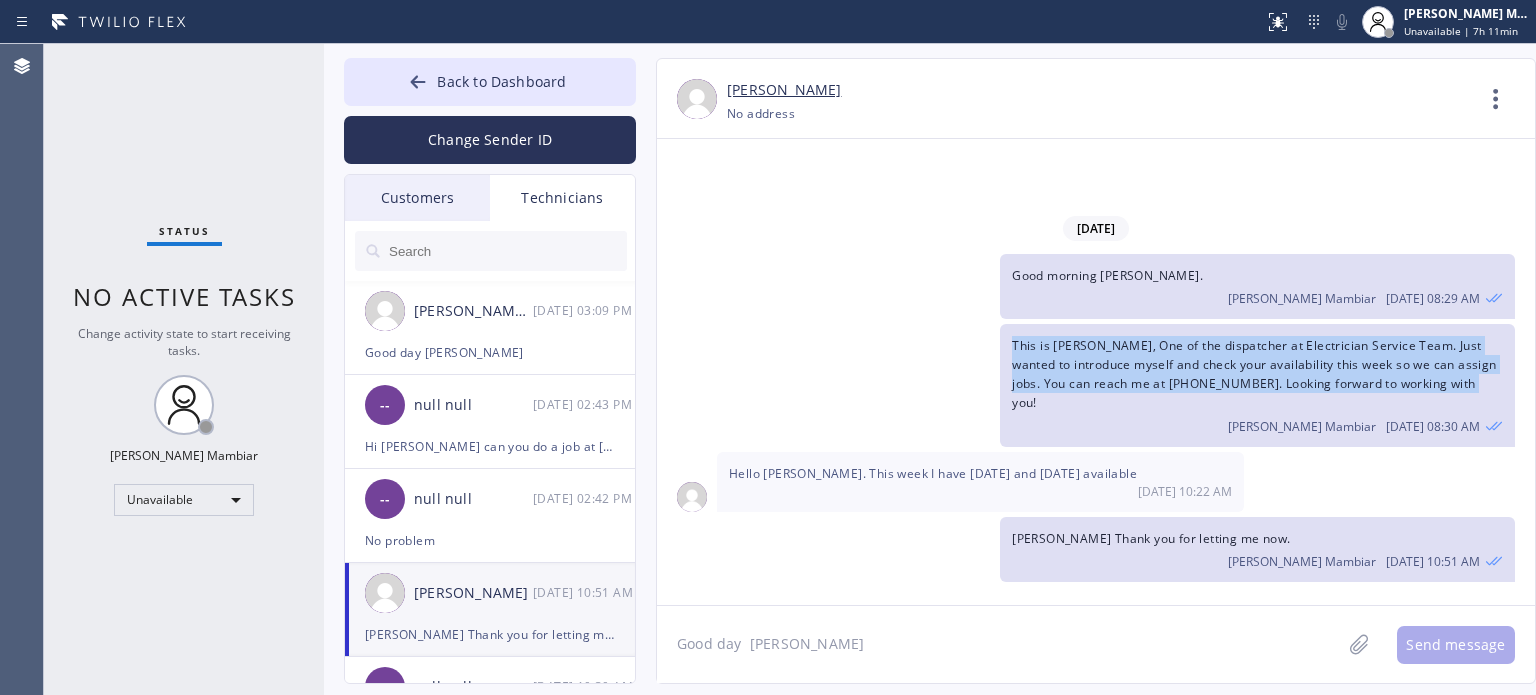 click on "This is Harvey, One of the dispatcher at Electrician Service Team. Just wanted to introduce myself and check your availability this week so we can assign jobs. You can reach me at +1 (213) 855-1802. Looking forward to working with you! Harvey James P. Mambiar 07/14 08:30 AM" 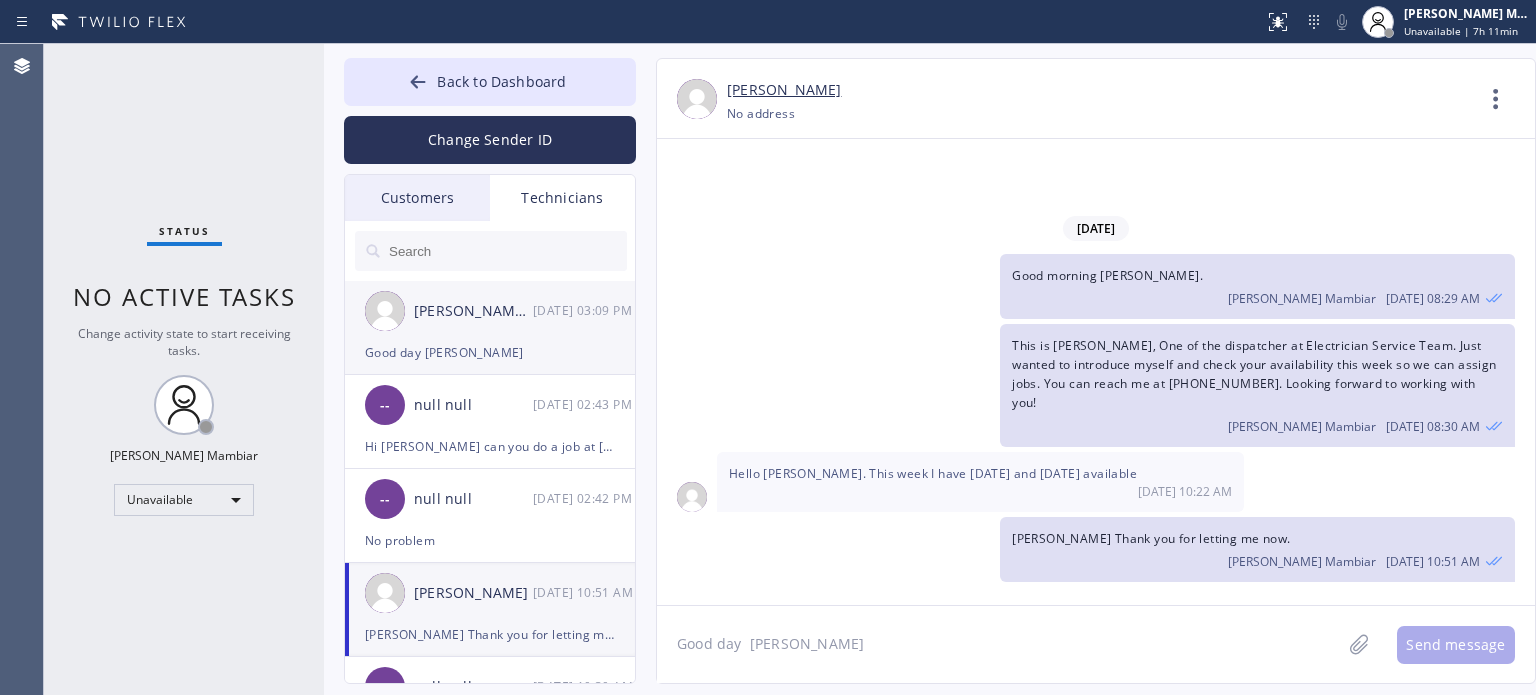 click on "Lucas Ryan Felger 07/14 03:09 PM" at bounding box center (491, 311) 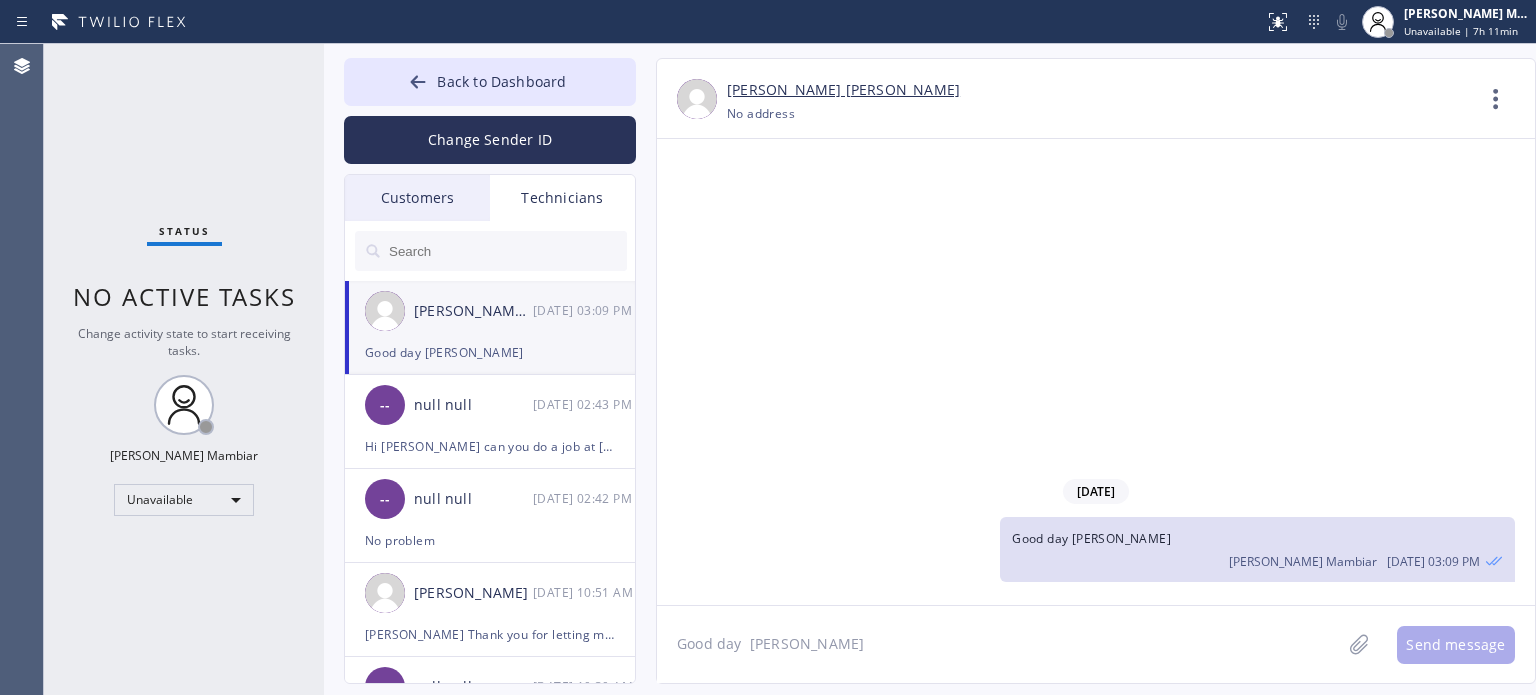click on "Good day  lucas" 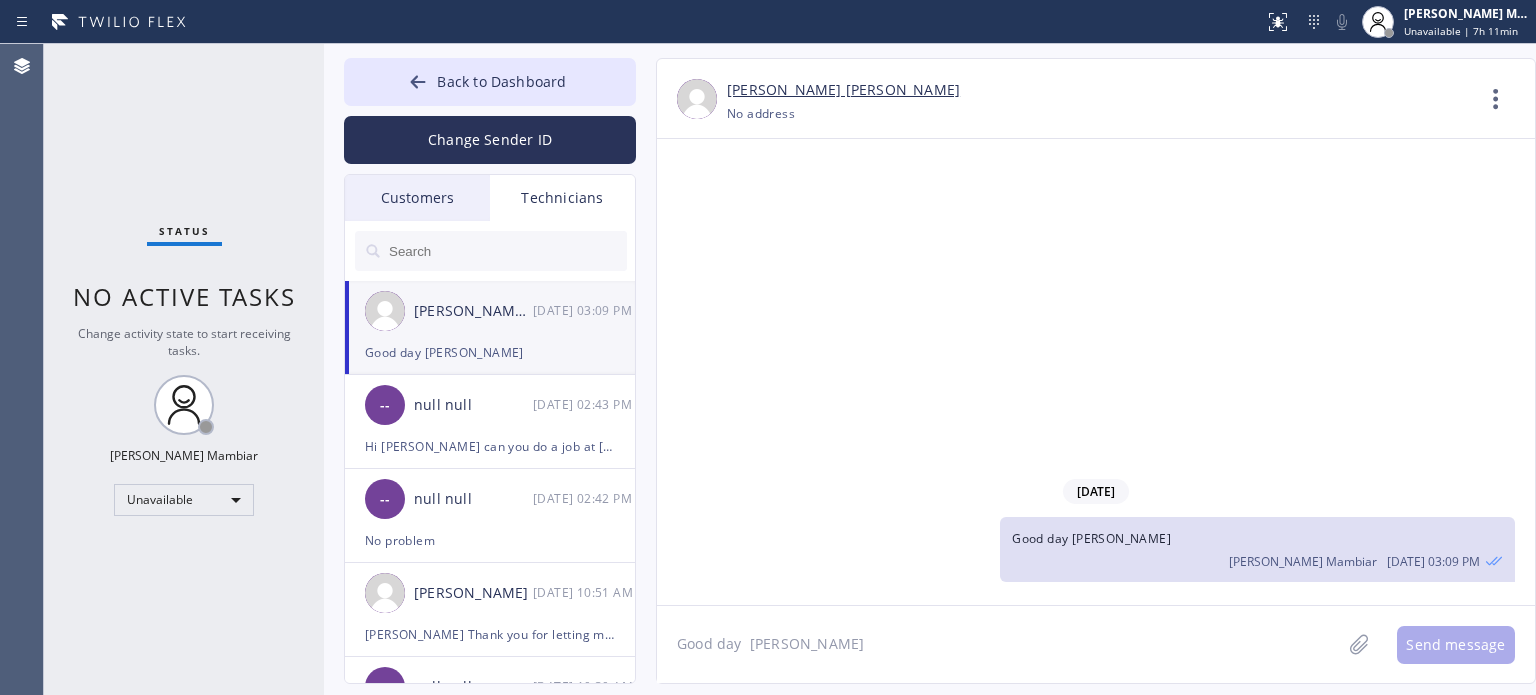 paste on "This is Harvey, One of the dispatcher at Electrician Service Team. Just wanted to introduce myself and check your availability this week so we can assign jobs. You can reach me at +1 (213) 855-1802. Looking forward to working with you!" 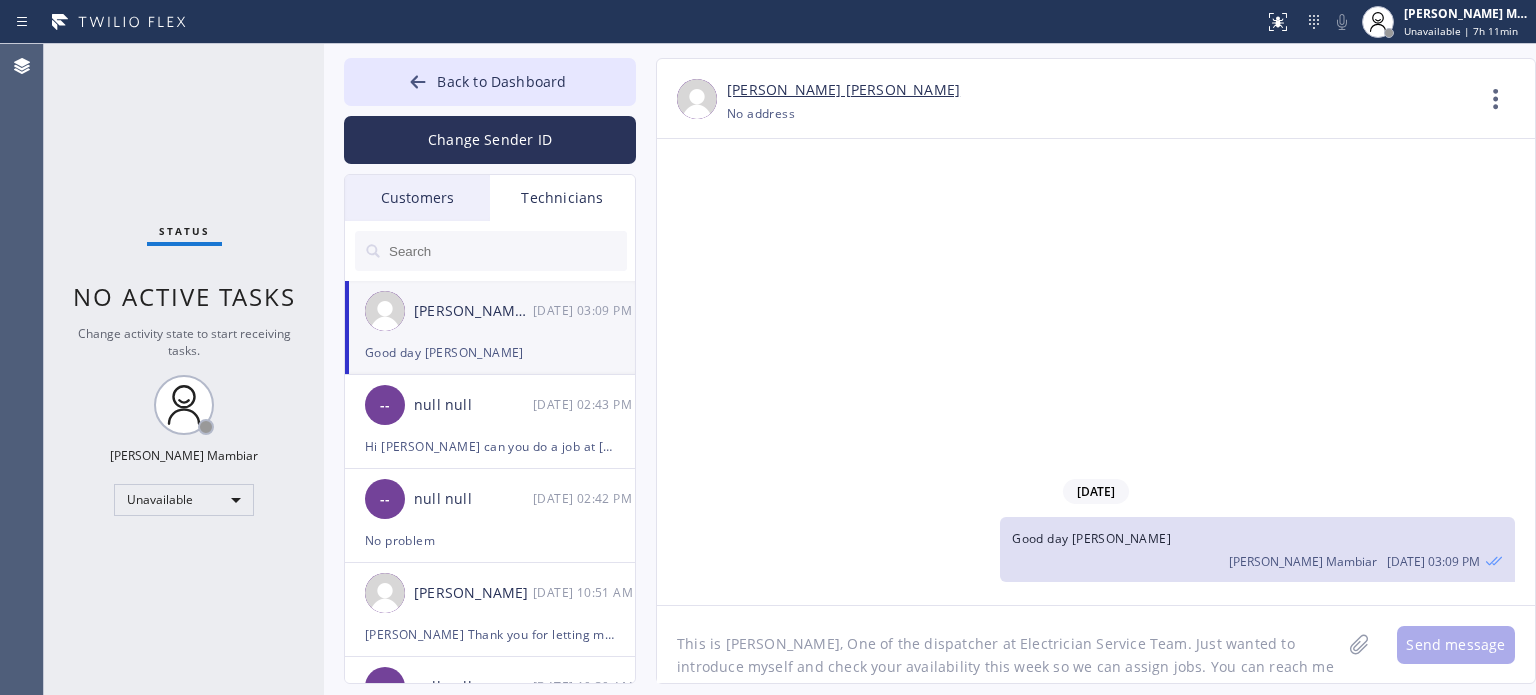 scroll, scrollTop: 16, scrollLeft: 0, axis: vertical 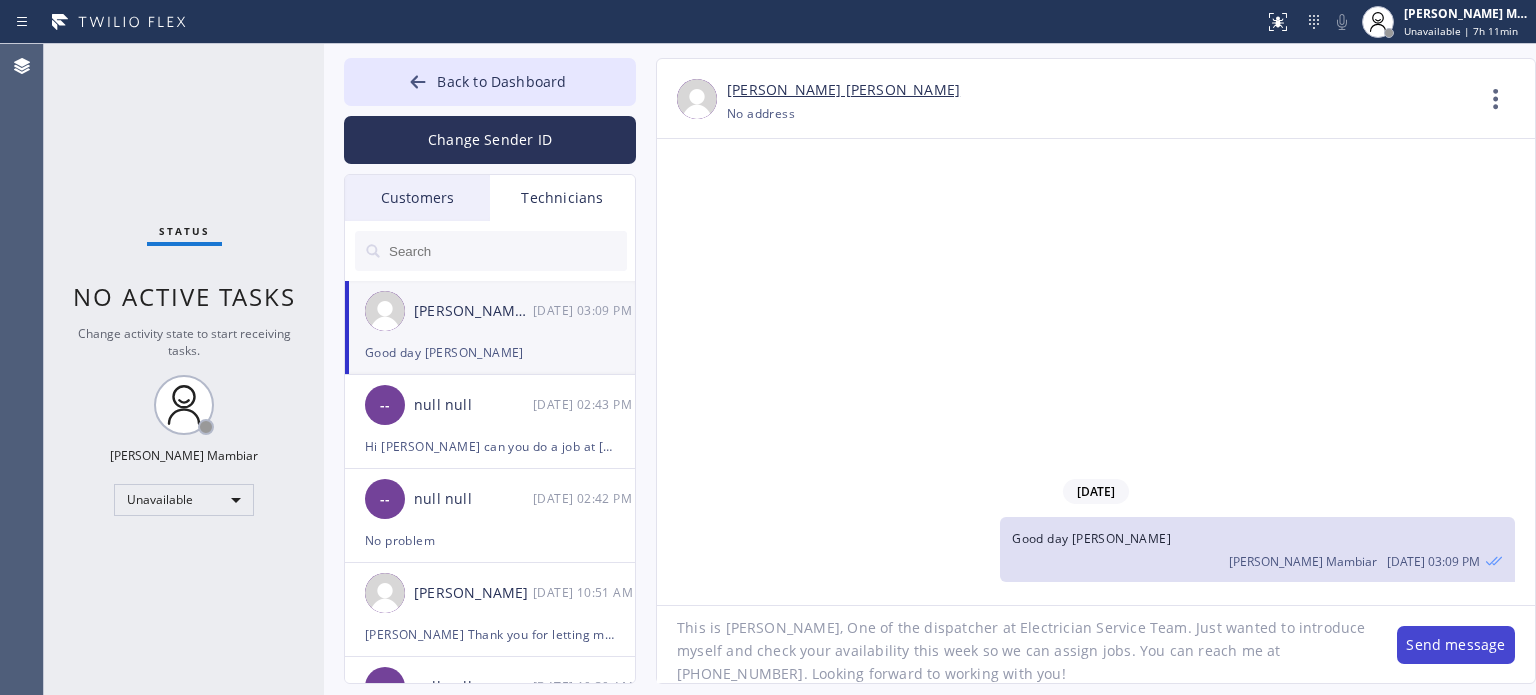 type on "This is Harvey, One of the dispatcher at Electrician Service Team. Just wanted to introduce myself and check your availability this week so we can assign jobs. You can reach me at +1 (213) 855-1802. Looking forward to working with you!" 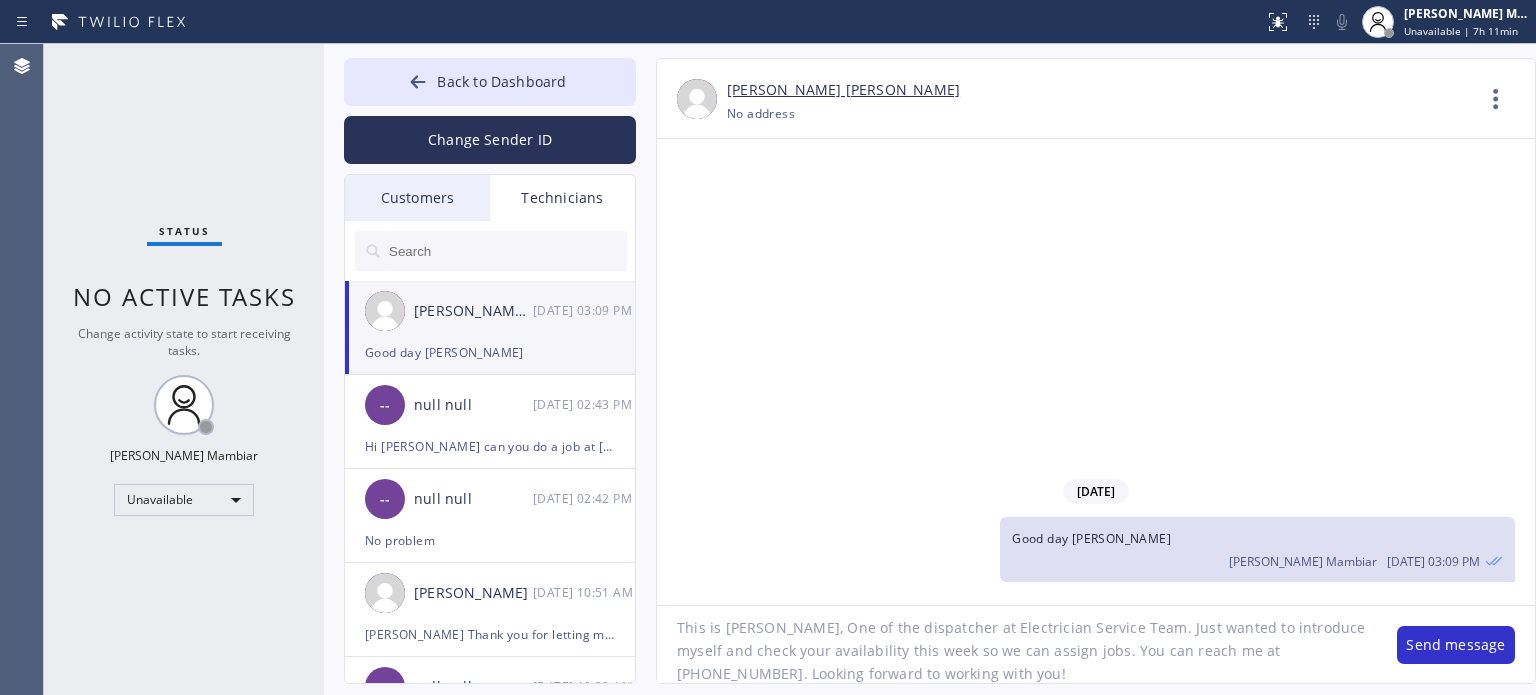 scroll, scrollTop: 0, scrollLeft: 0, axis: both 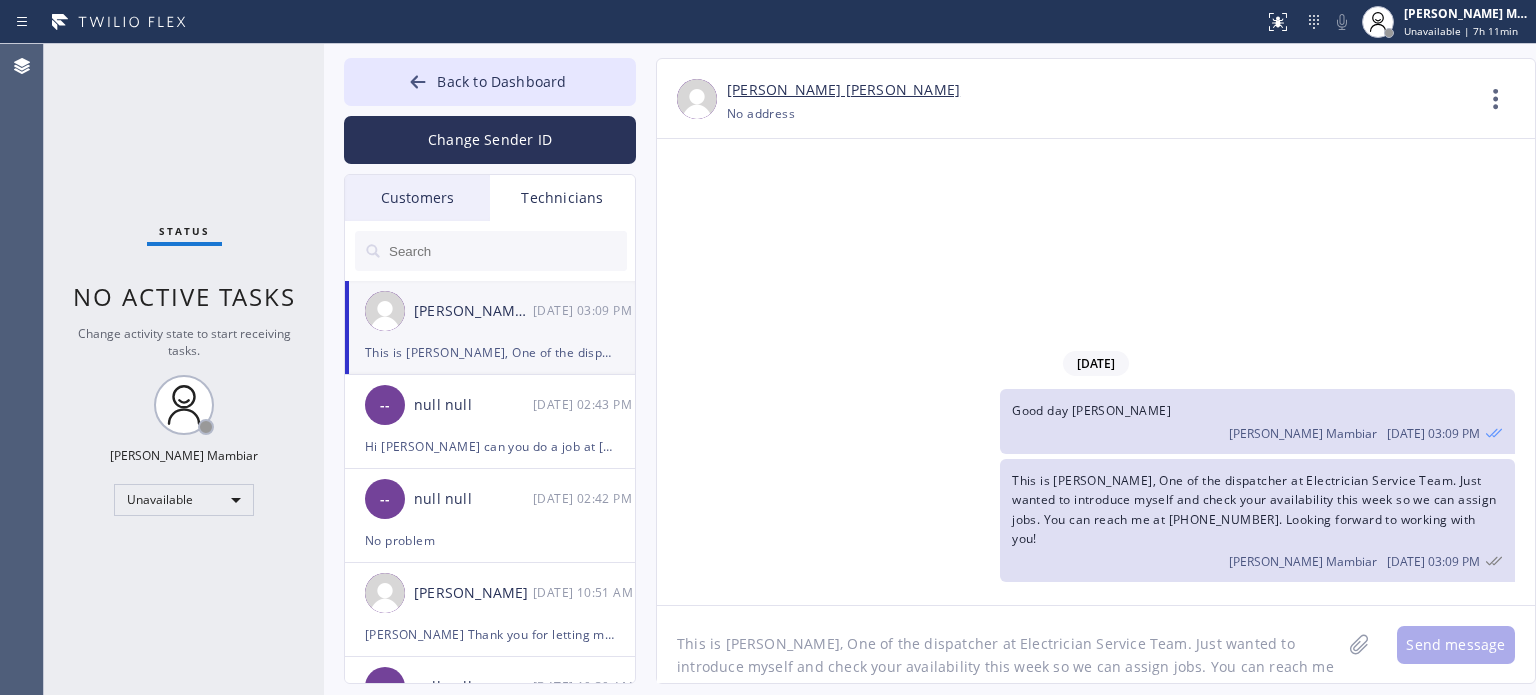 click on "This is Harvey, One of the dispatcher at Electrician Service Team. Just wanted to introduce myself and check your availability this week so we can assign jobs. You can reach me at +1 (213) 855-1802. Looking forward to working with you!" 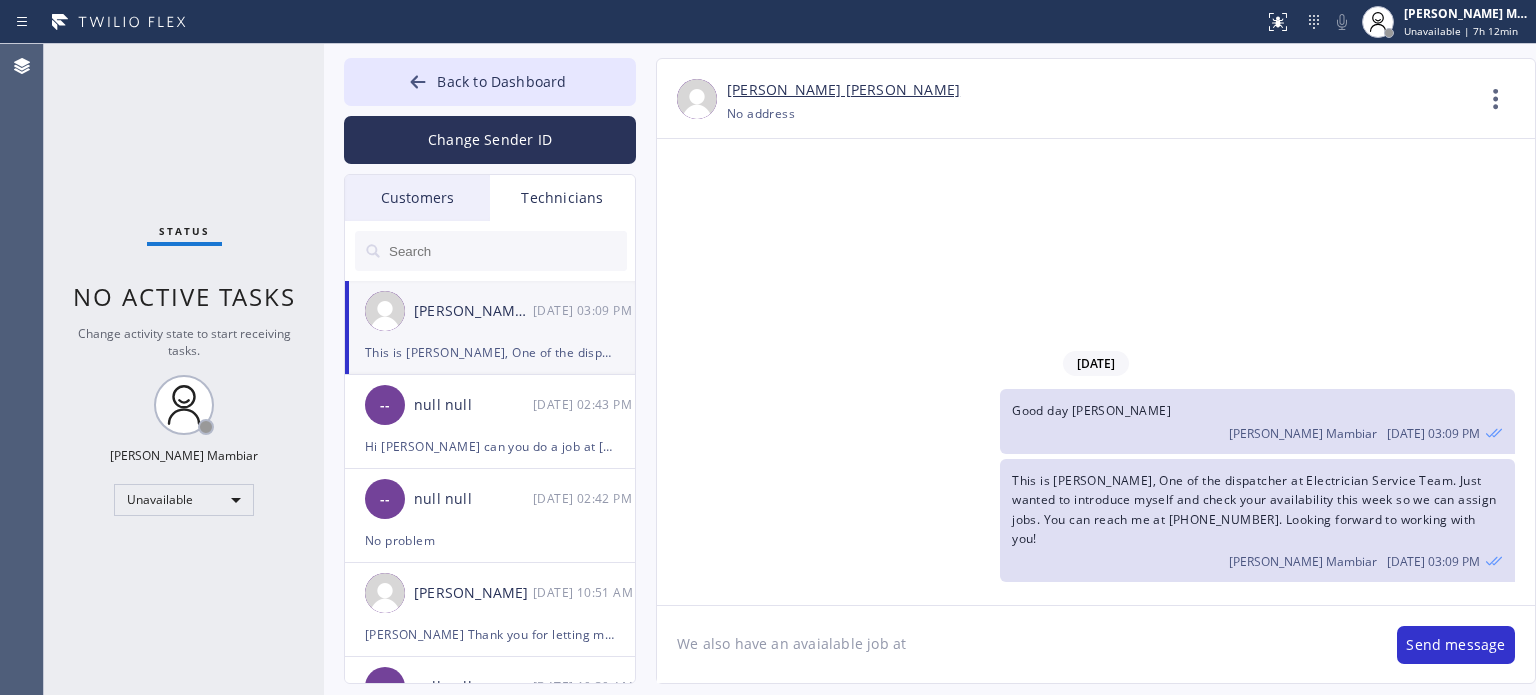 click on "We also have an avaialable job at" 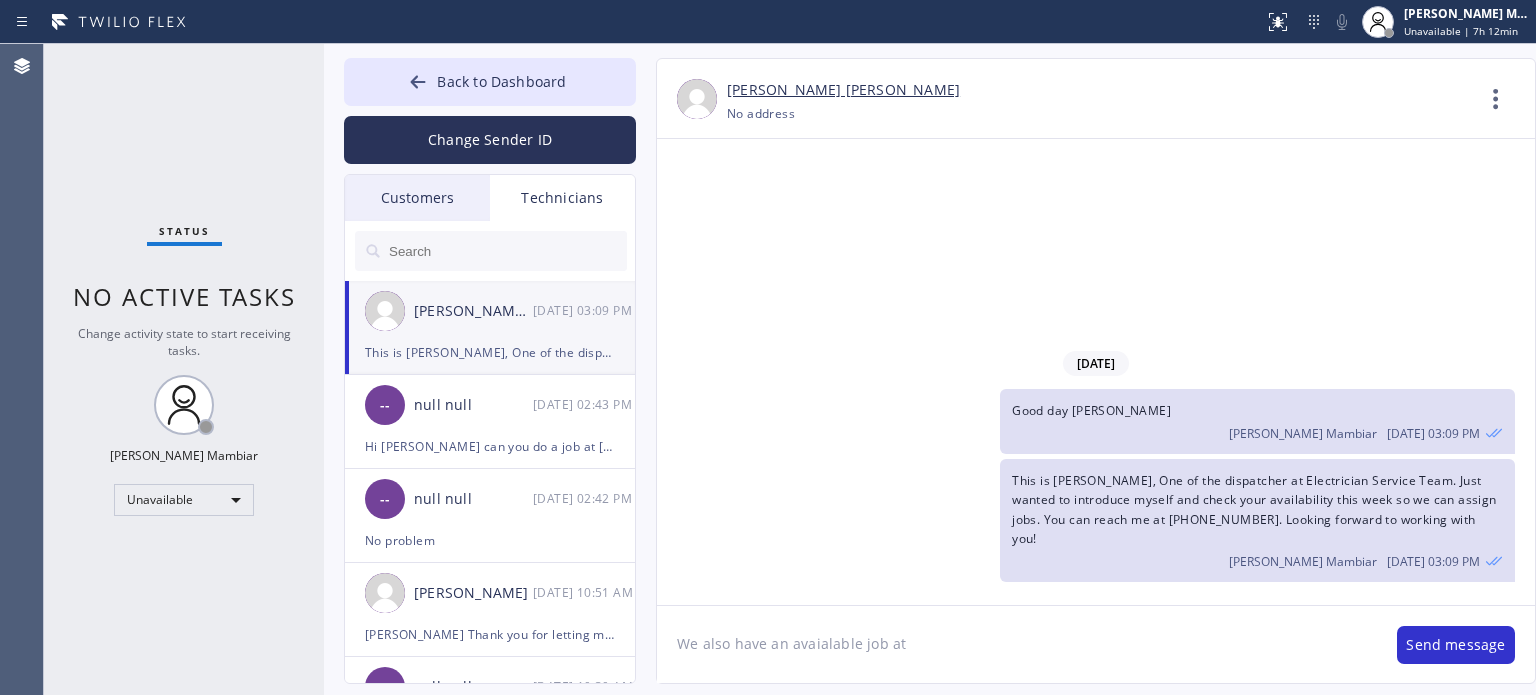 paste on "San Francisco, CA 94127" 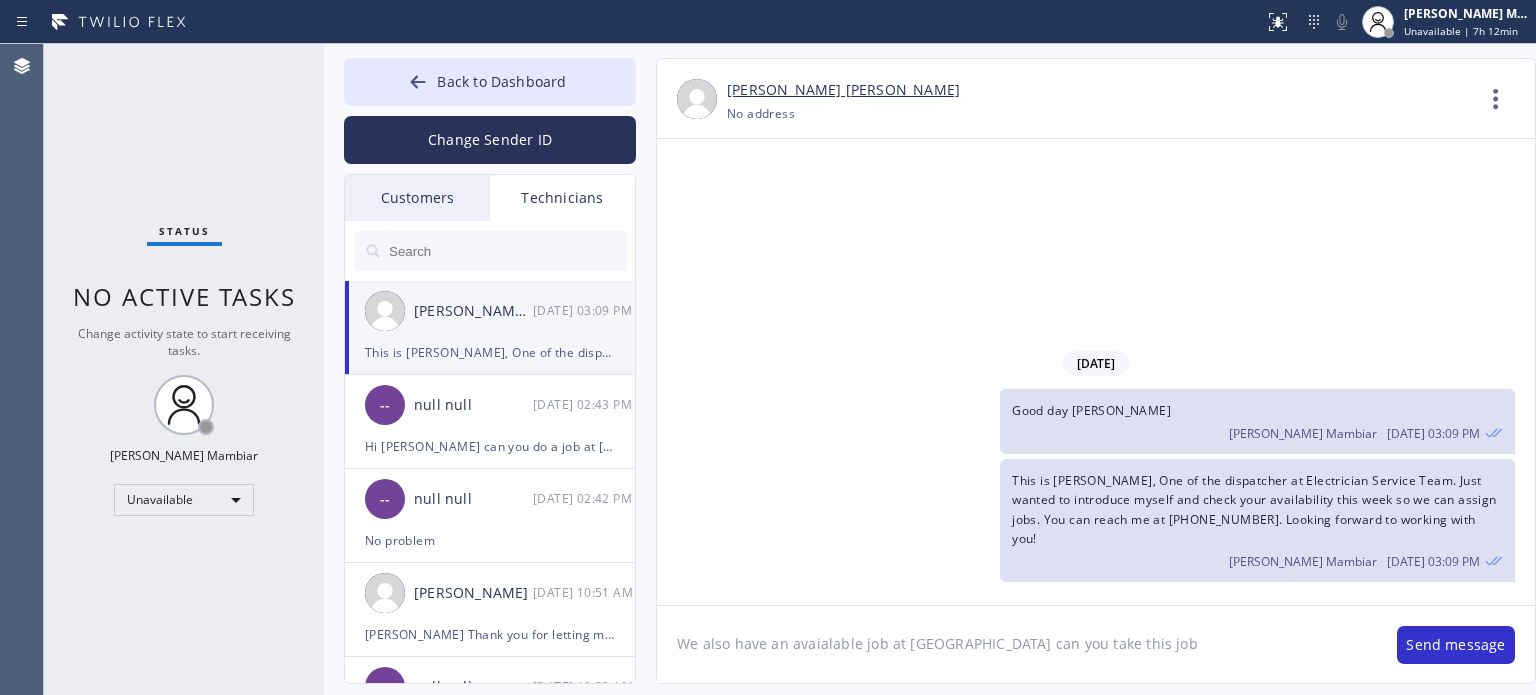 type on "We also have an avaialable job at San Francisco, CA 94127 can you take this job?" 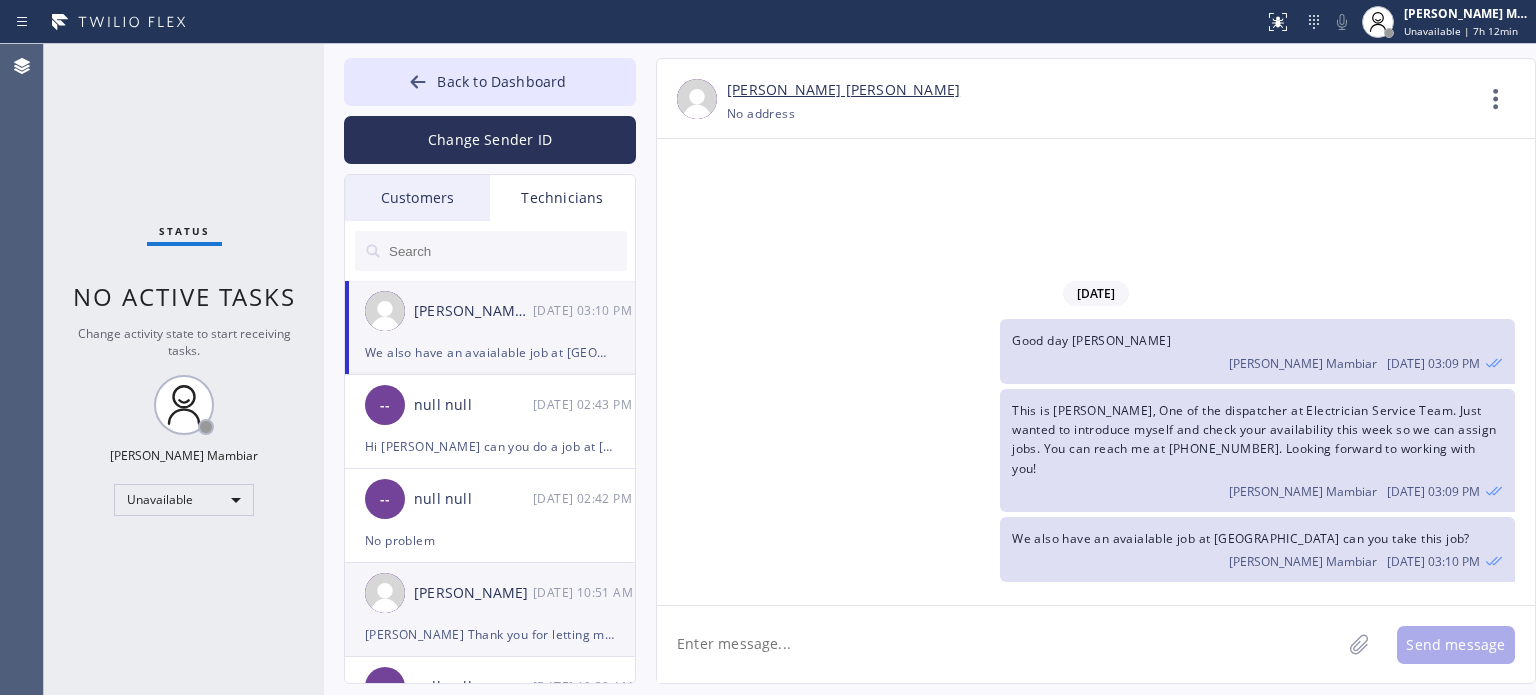 click on "Edward Lee 07/14 10:51 AM" at bounding box center [491, 593] 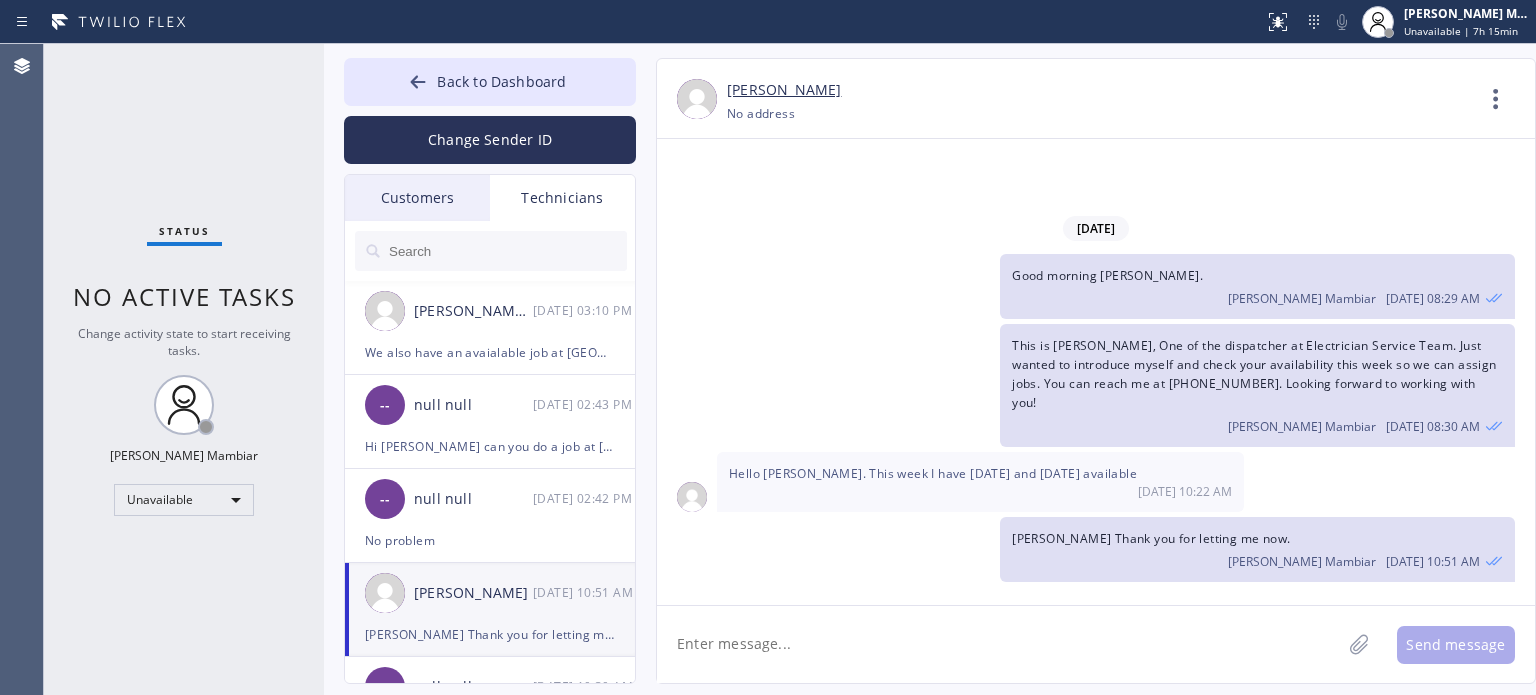 click 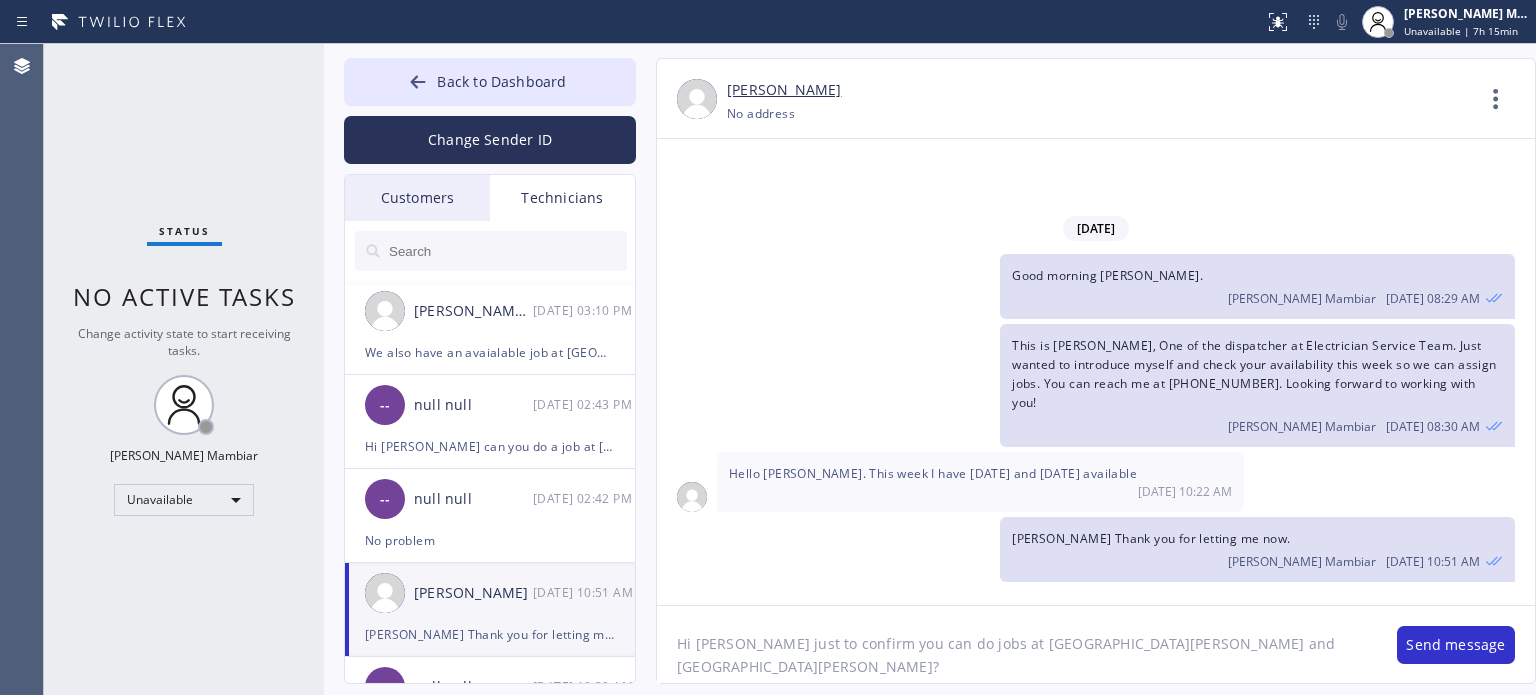 click on "Hi edward just to confirm you can do jobs at San fransisco and San jose?" 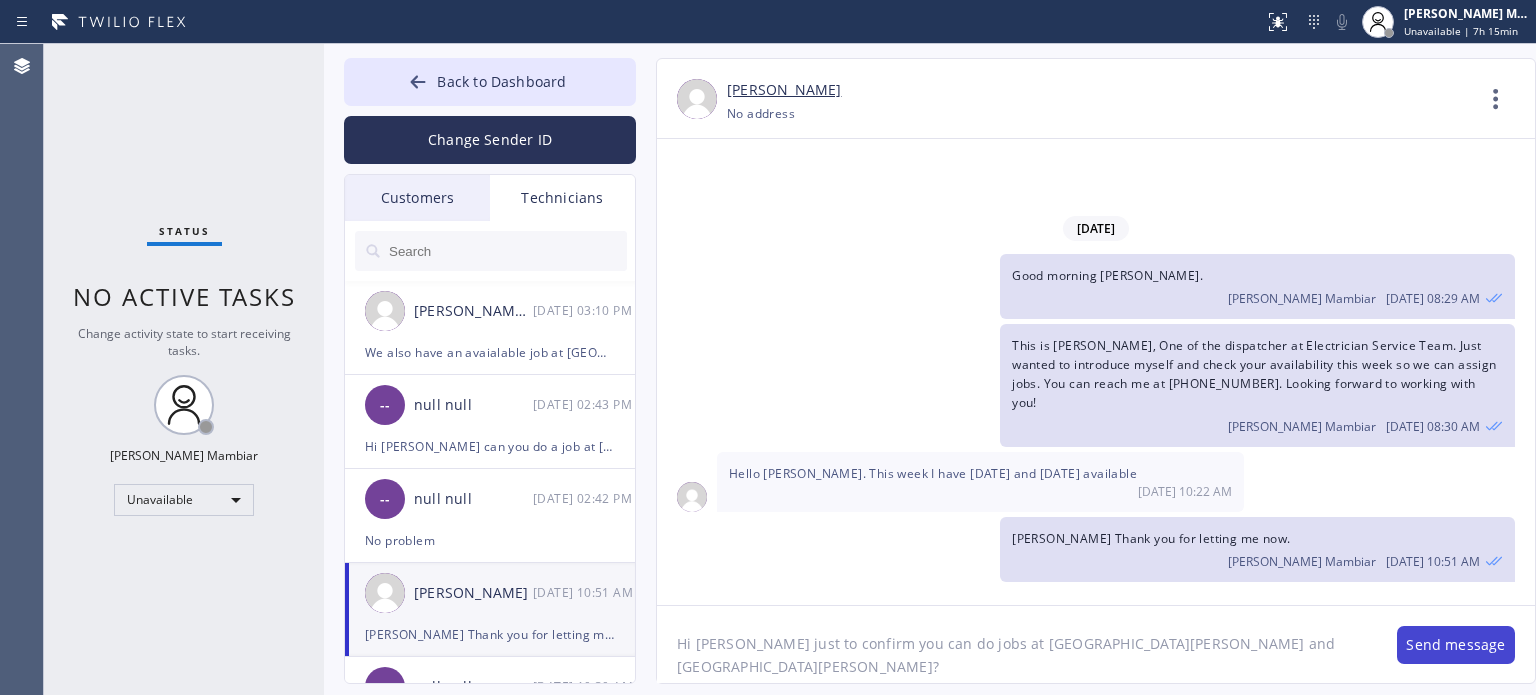 type on "Hi edward just to confirm you can do jobs at San fransisco and San jose?" 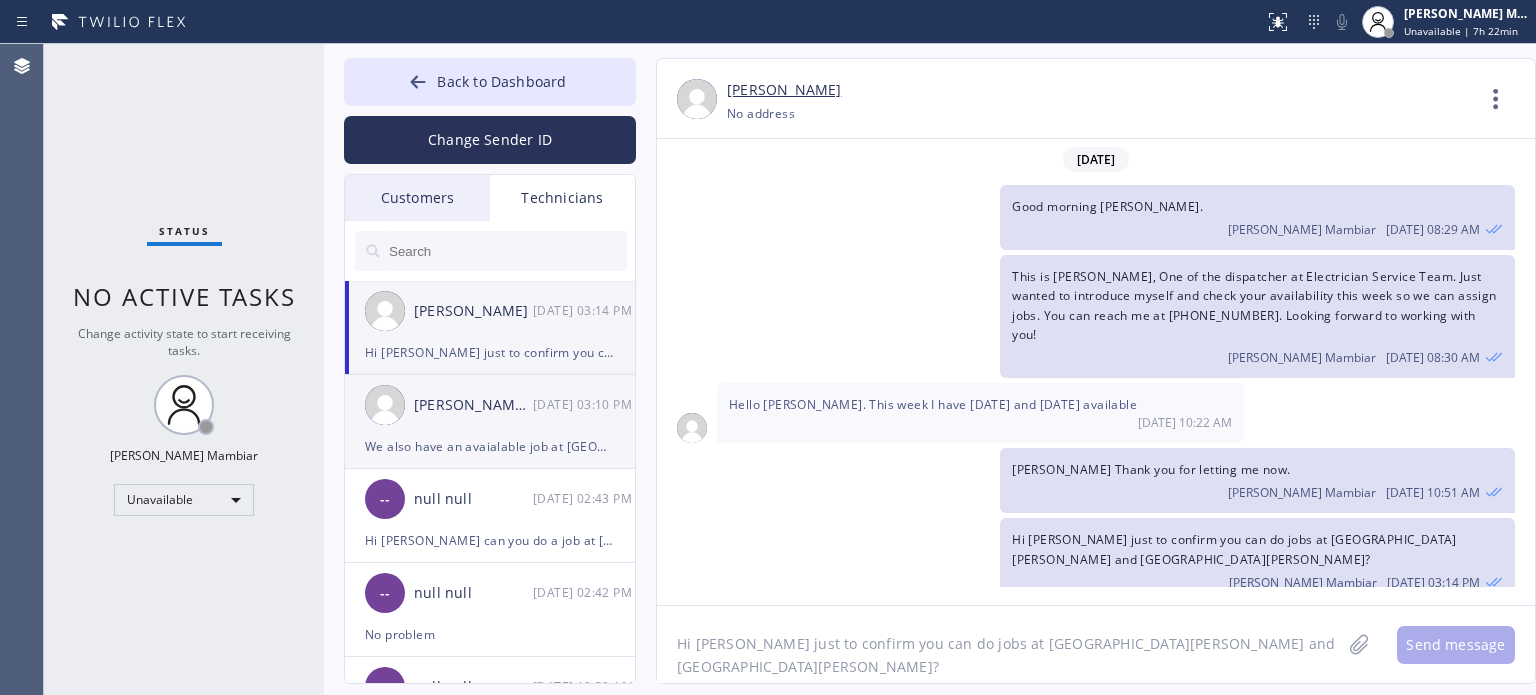 click on "We also have an avaialable job at San Francisco, CA 94127 can you take this job?" at bounding box center [490, 446] 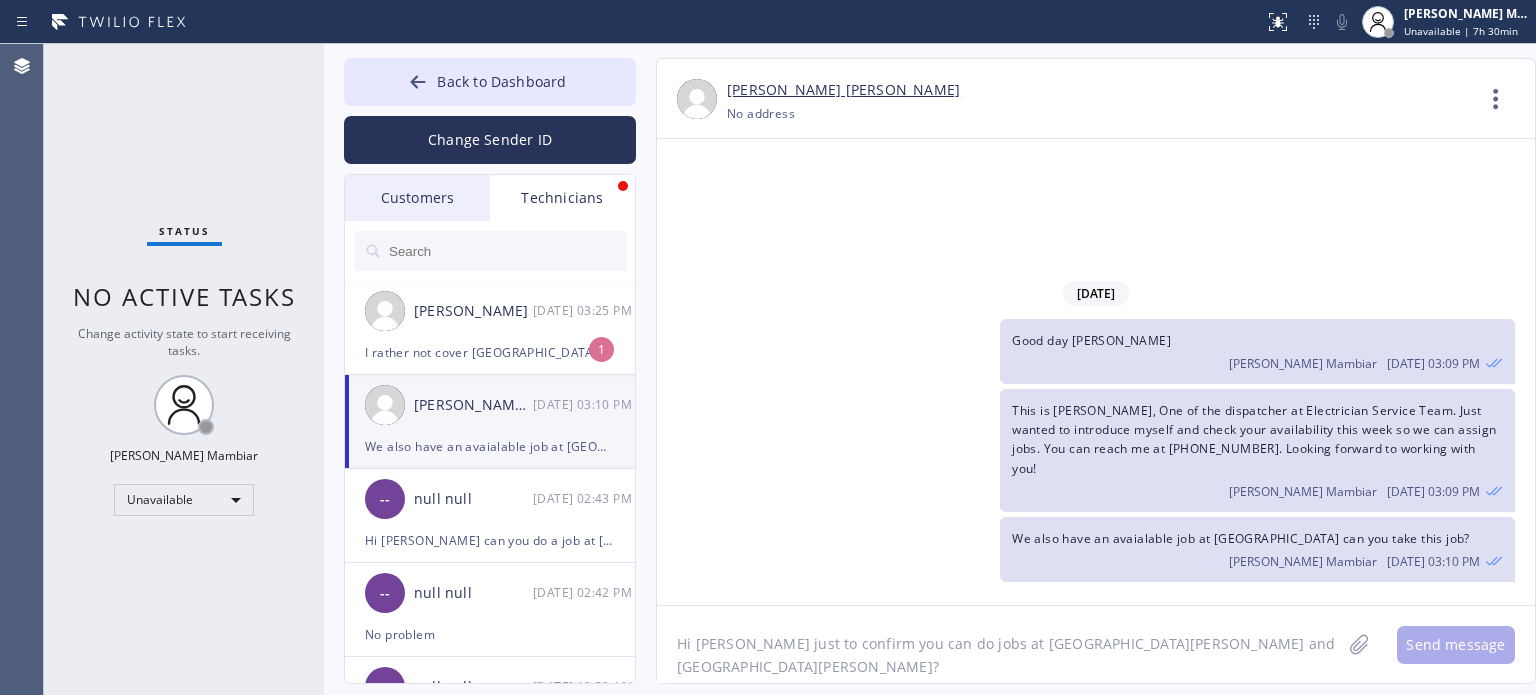 drag, startPoint x: 94, startPoint y: 203, endPoint x: 108, endPoint y: 168, distance: 37.696156 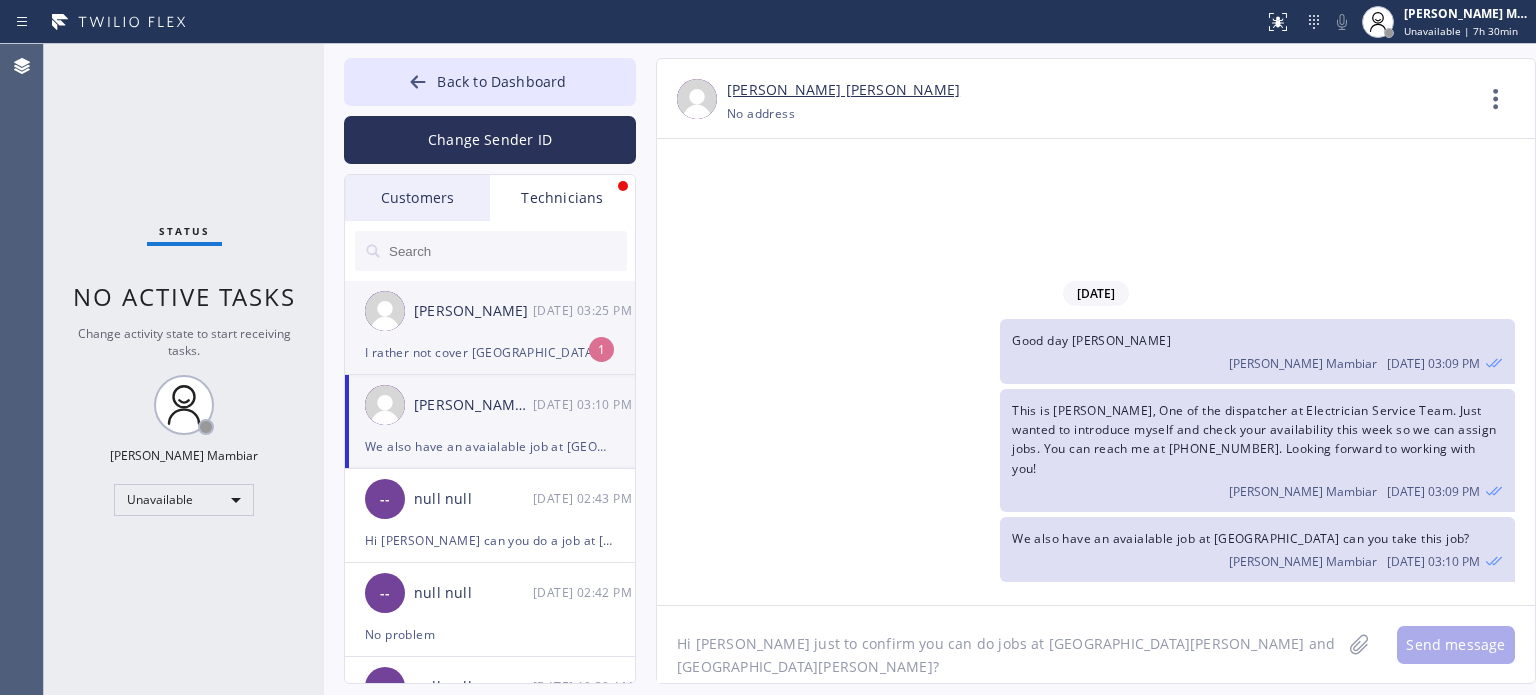click on "Edward Lee 07/14 03:25 PM" at bounding box center [491, 311] 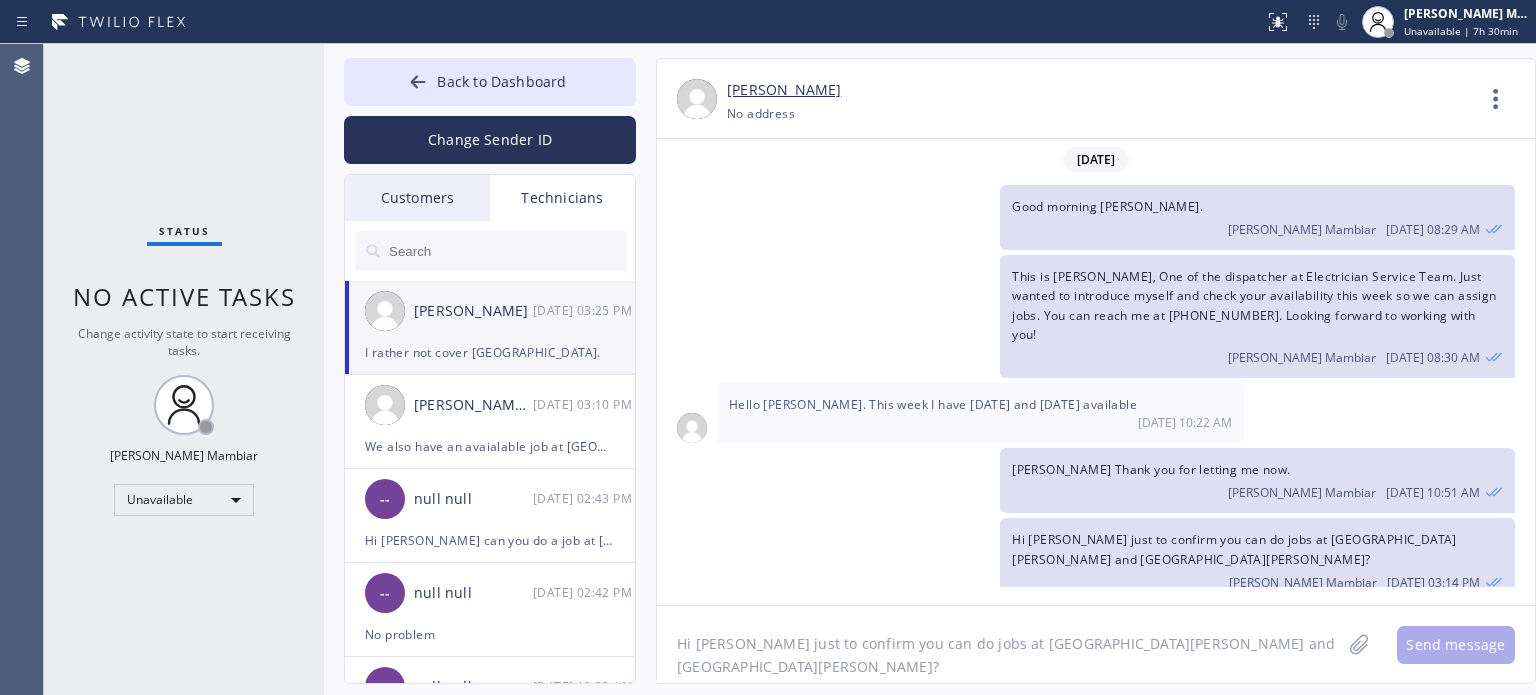 scroll, scrollTop: 40, scrollLeft: 0, axis: vertical 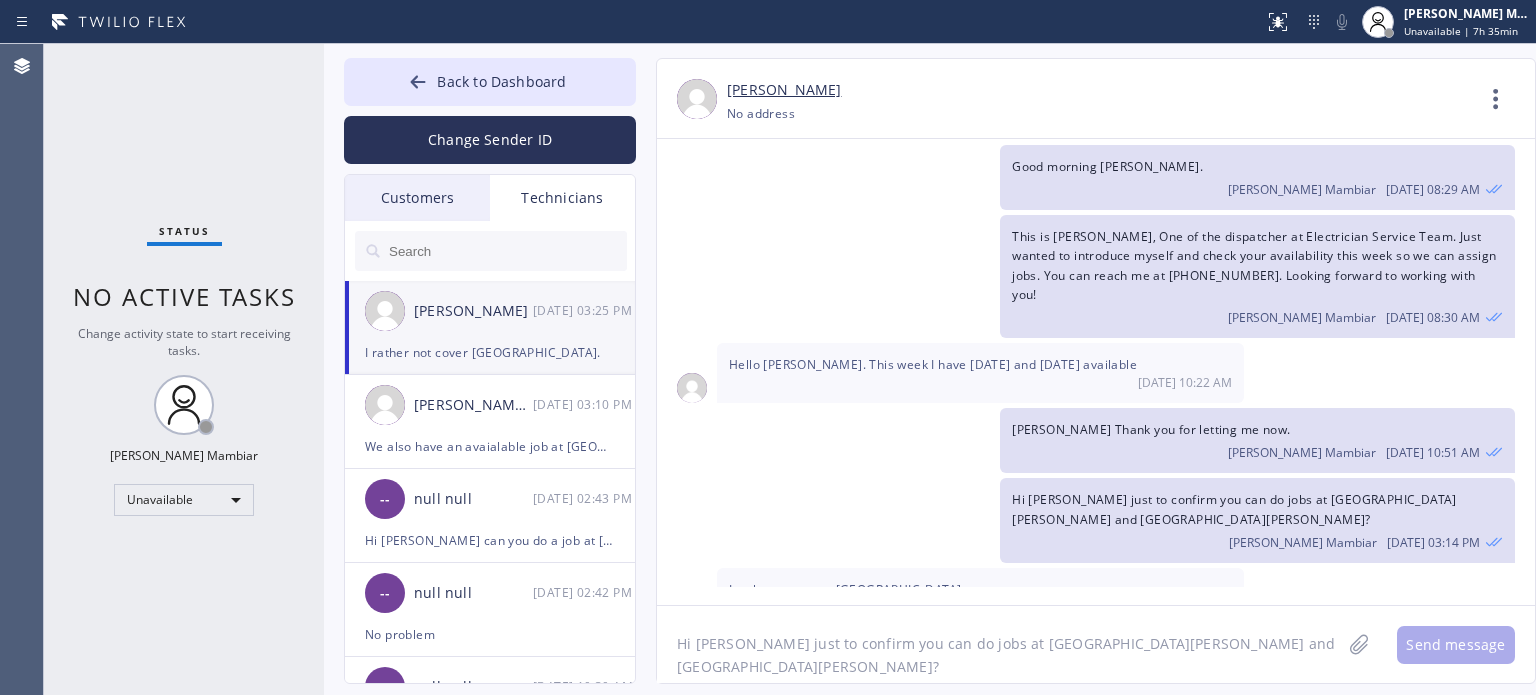 click on "Back to Dashboard Change Sender ID Customers Technicians MG Manoj  Gangavarapu 07/11 06:04 PM Can you fix an appointment for Monday? CM Carol Mac Vicar 07/11 01:32 PM I can not make an appointment for tomorrow.  What other options are available? JT Jack Tsai 07/08 10:53 AM Ok Edward Lee 07/14 03:25 PM I rather not cover San Francisco. Lucas Ryan Felger 07/14 03:10 PM We also have an avaialable job at San Francisco, CA 94127 can you take this job? -- null null 07/14 02:43 PM Hi luis can you do a job at Mission Viejo, CA 92691 -- null null 07/14 02:42 PM No problem  -- null null 07/14 10:30 AM Hi Hussein, the customer already signed the contract. May I know when will you do the parts installation? https://erp.apollosoft.co/job/ref/CFRDDM David  Aceves-Miramontes 07/14 10:08 AM If the garage is falling down im not calling an electrician. Im calling a garage guy.  Jerry Pineda 07/14 08:29 AM Thank you, and I also look forward to working with you. Have a great day. Thomas Zachary Noble 07/14 08:25 AM -- null null" at bounding box center (930, 369) 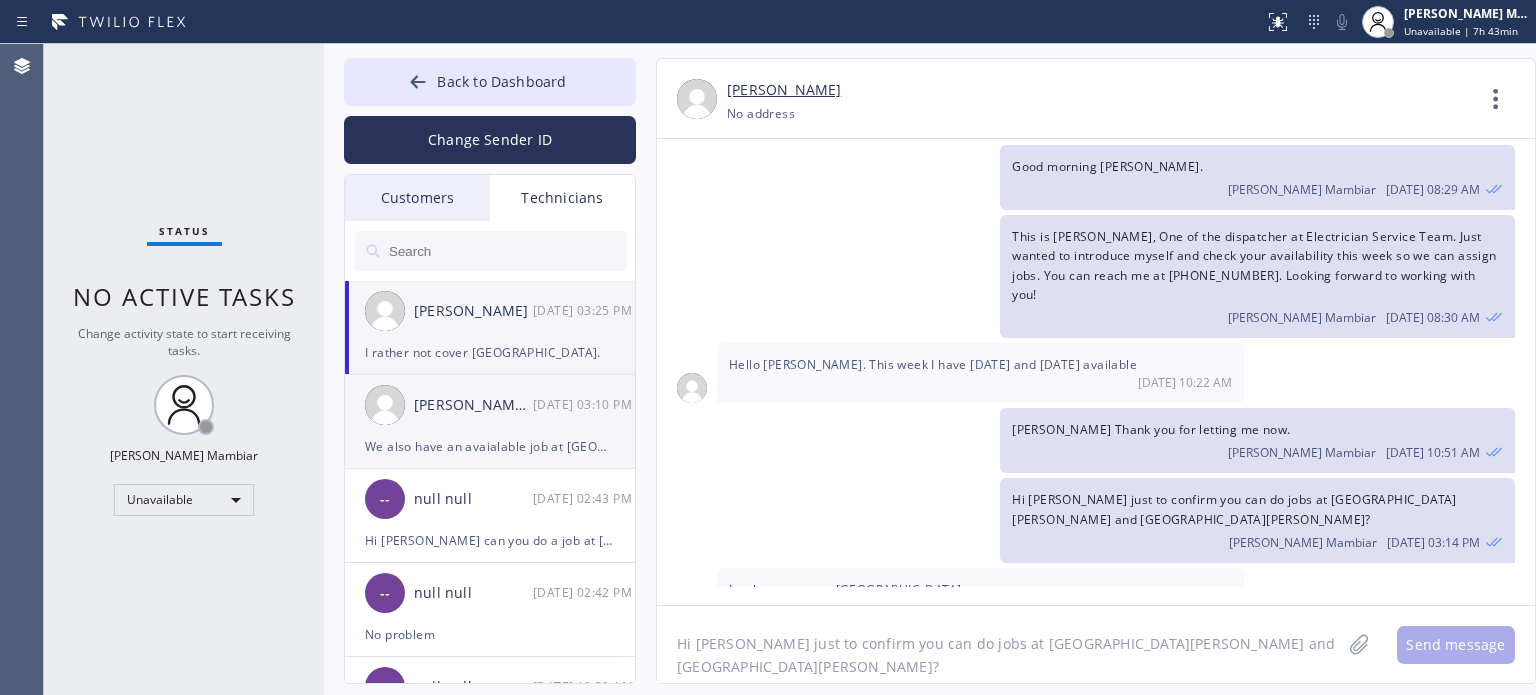 click on "Lucas Ryan Felger" at bounding box center [473, 405] 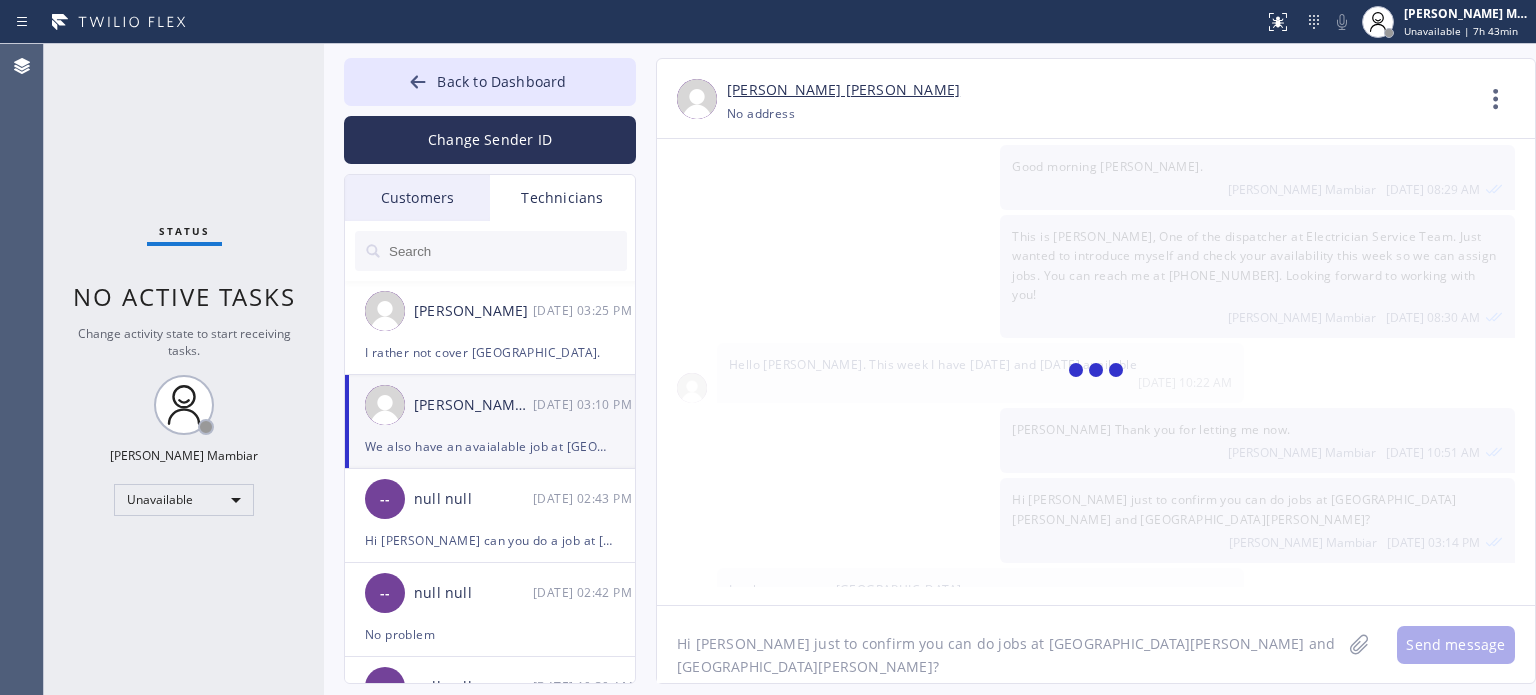 scroll, scrollTop: 0, scrollLeft: 0, axis: both 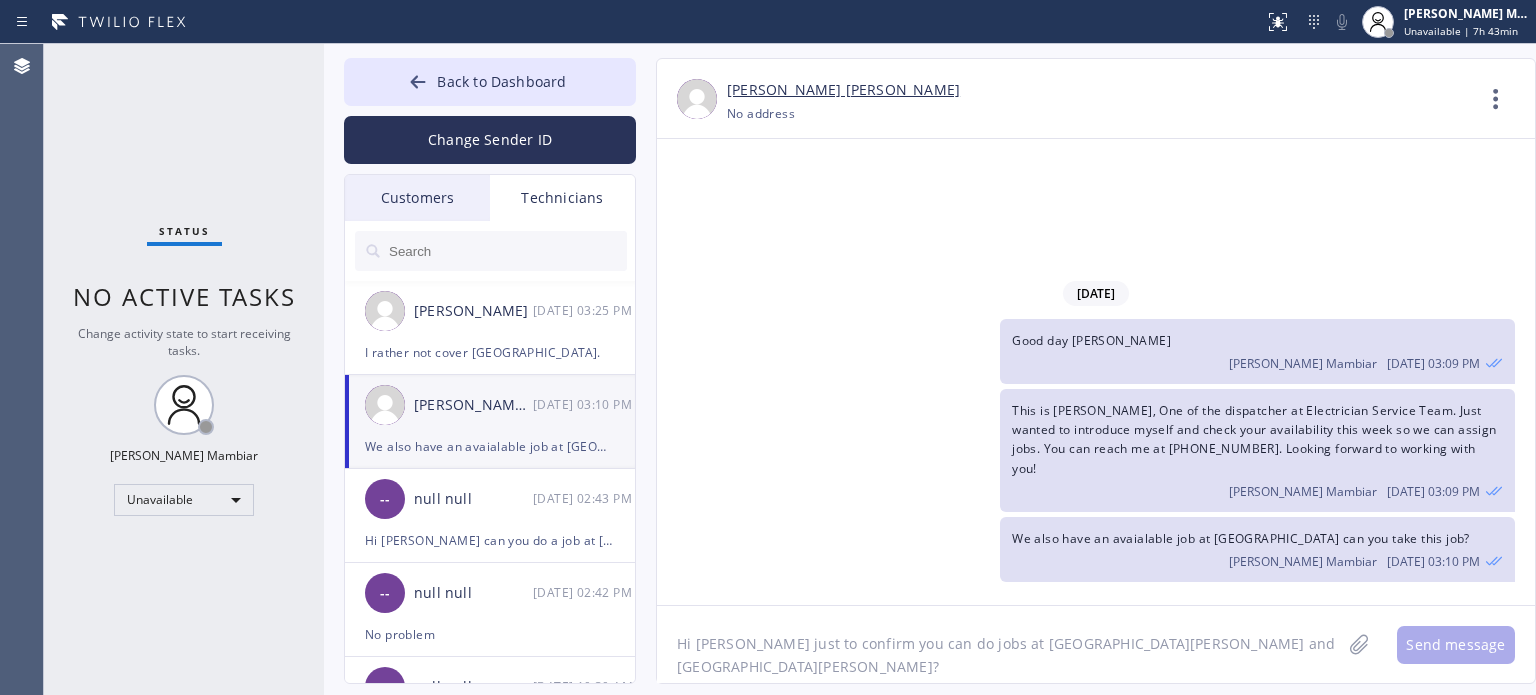 click on "Lucas Ryan Felger" at bounding box center [843, 90] 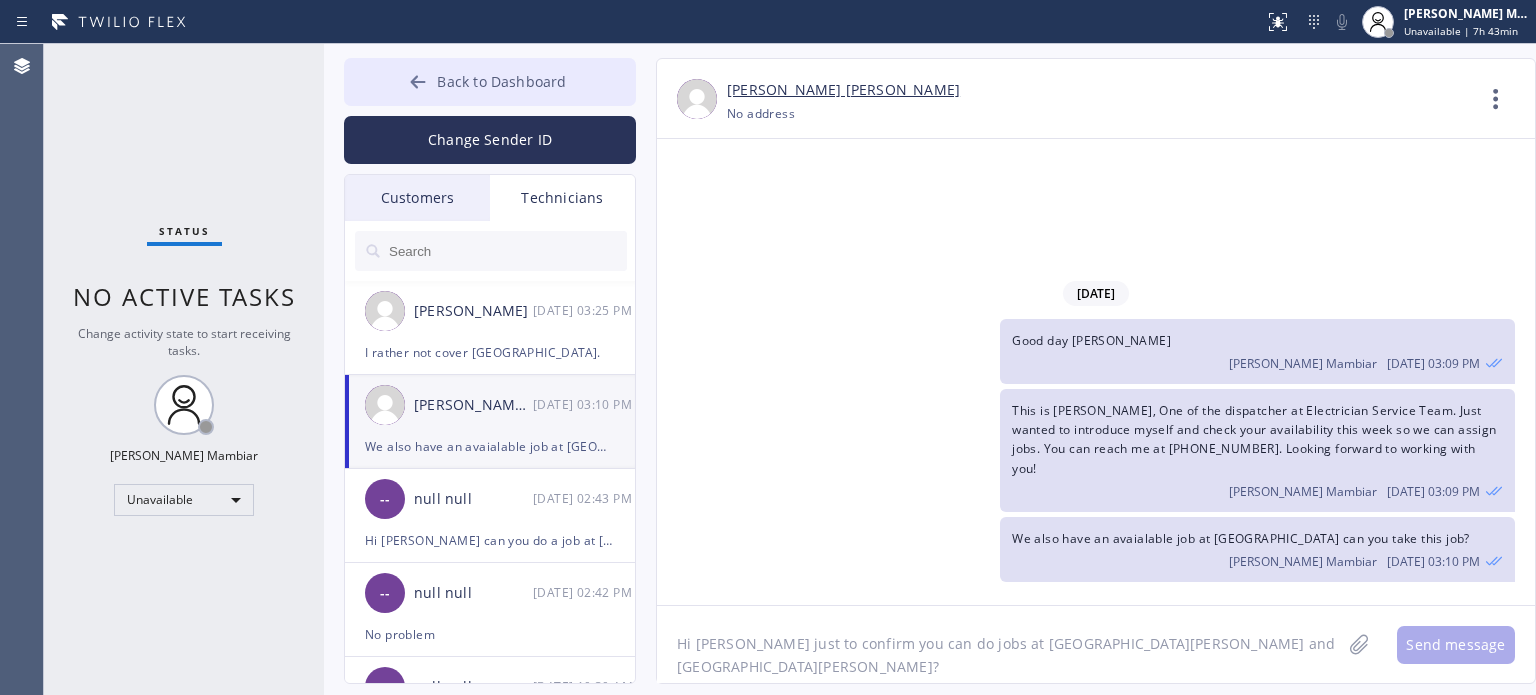 click 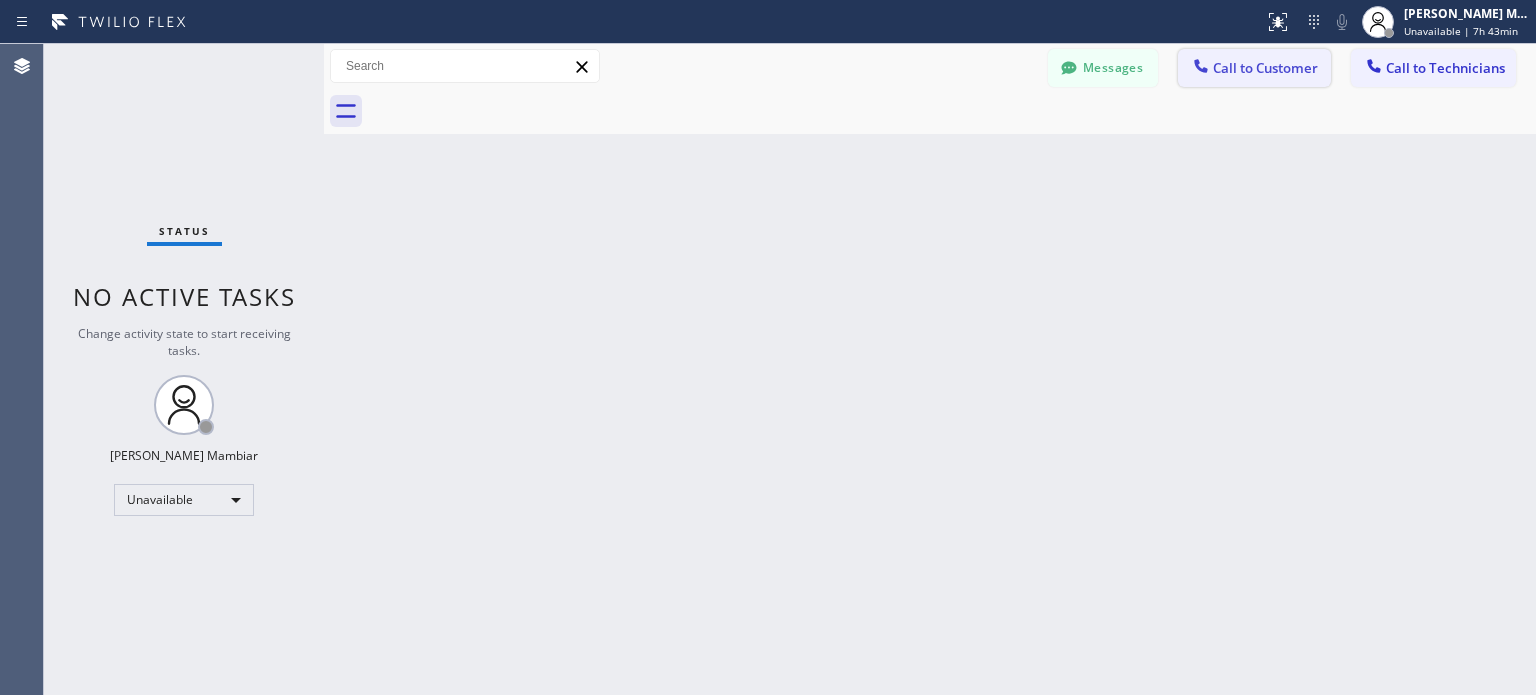 click on "Call to Customer" at bounding box center (1265, 68) 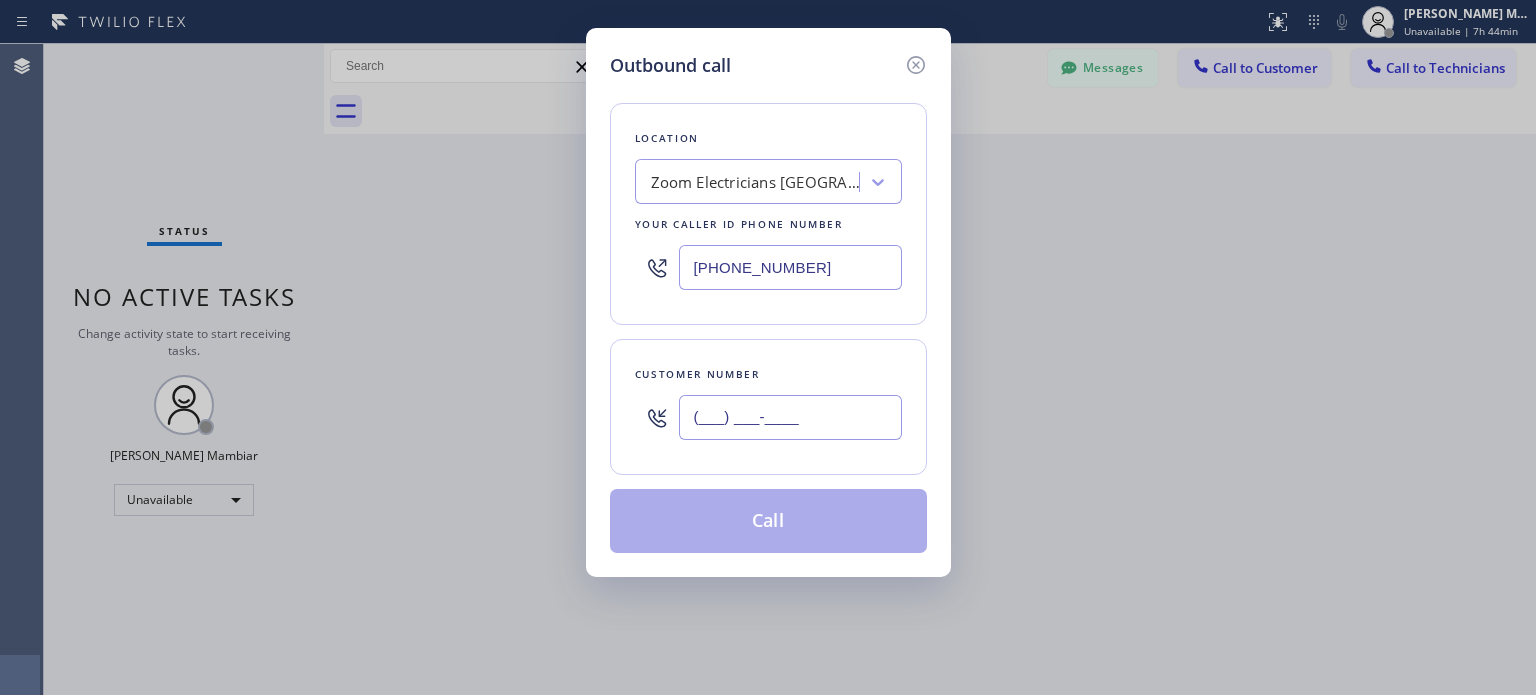 type on "(___) ___-____" 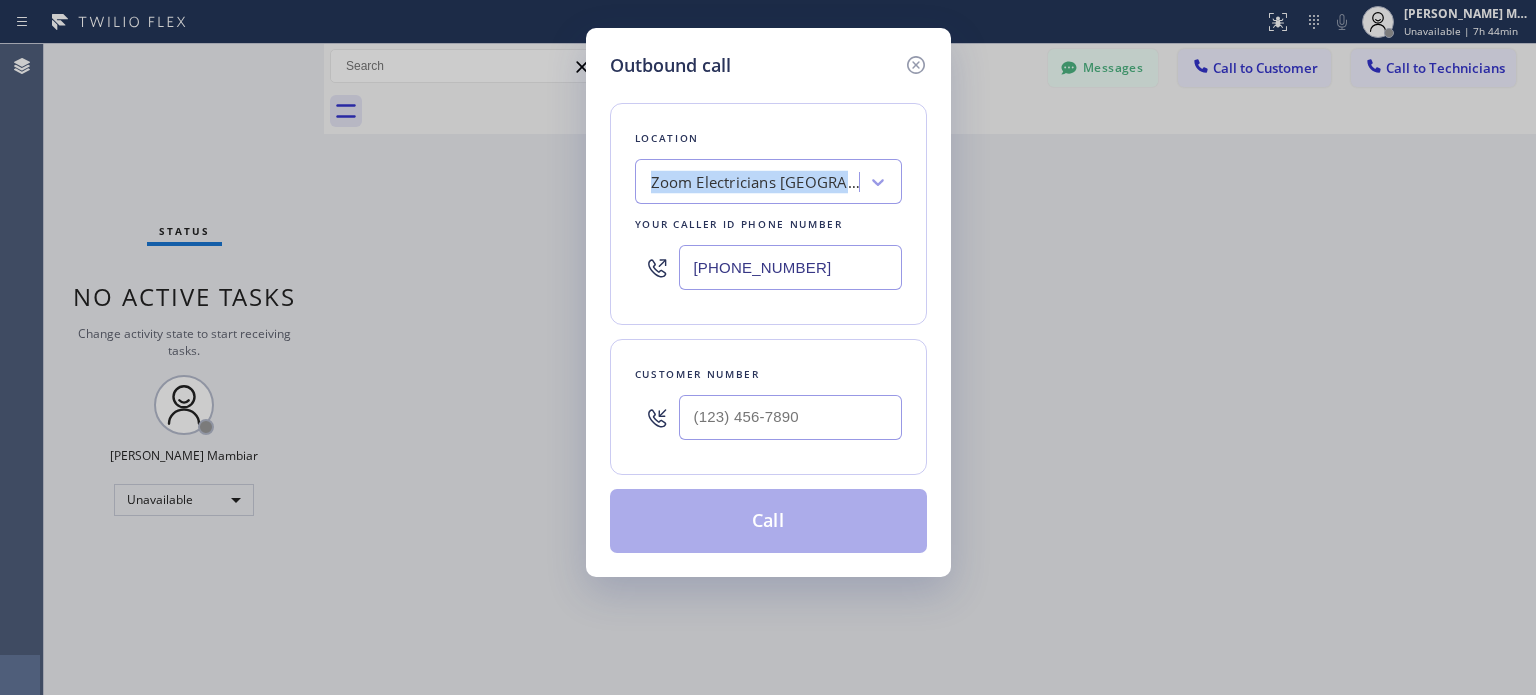 drag, startPoint x: 693, startPoint y: 420, endPoint x: 1373, endPoint y: 150, distance: 731.64197 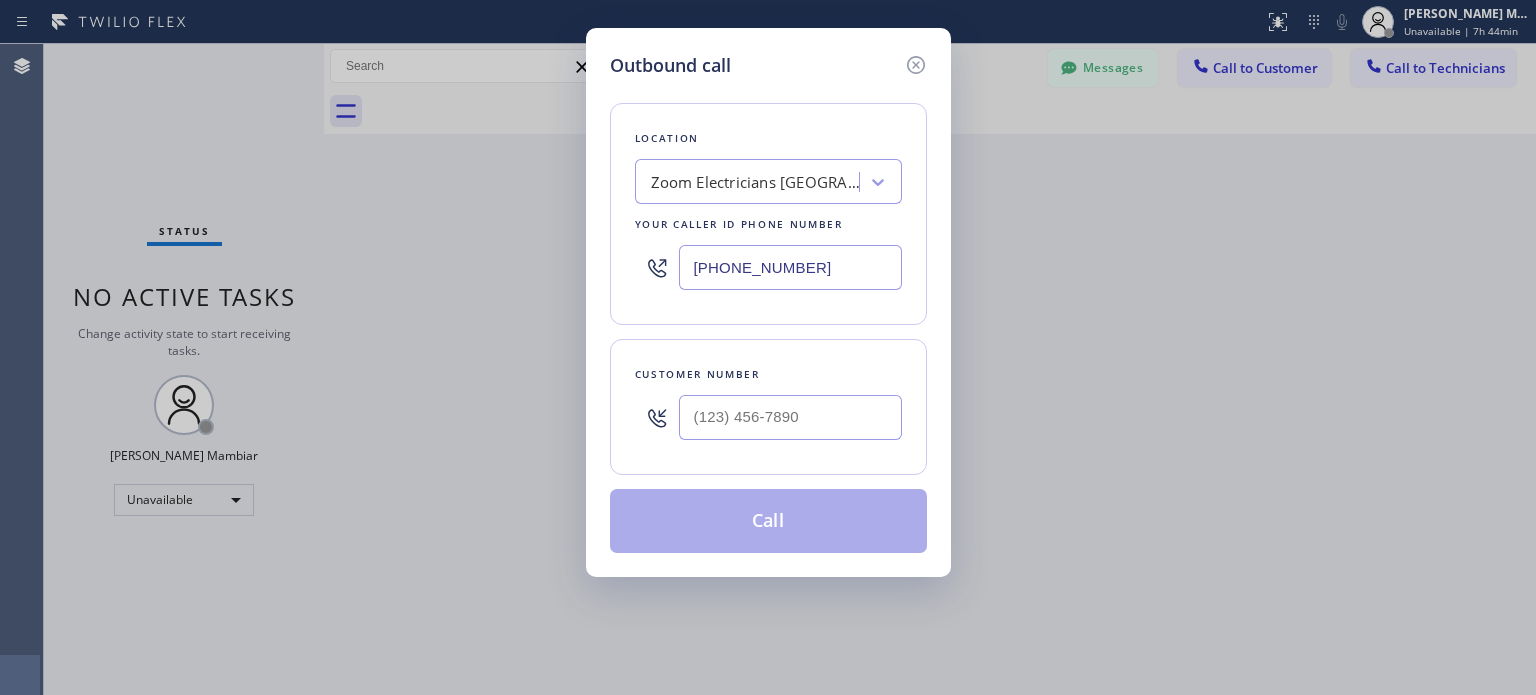 drag, startPoint x: 916, startPoint y: 67, endPoint x: 946, endPoint y: 67, distance: 30 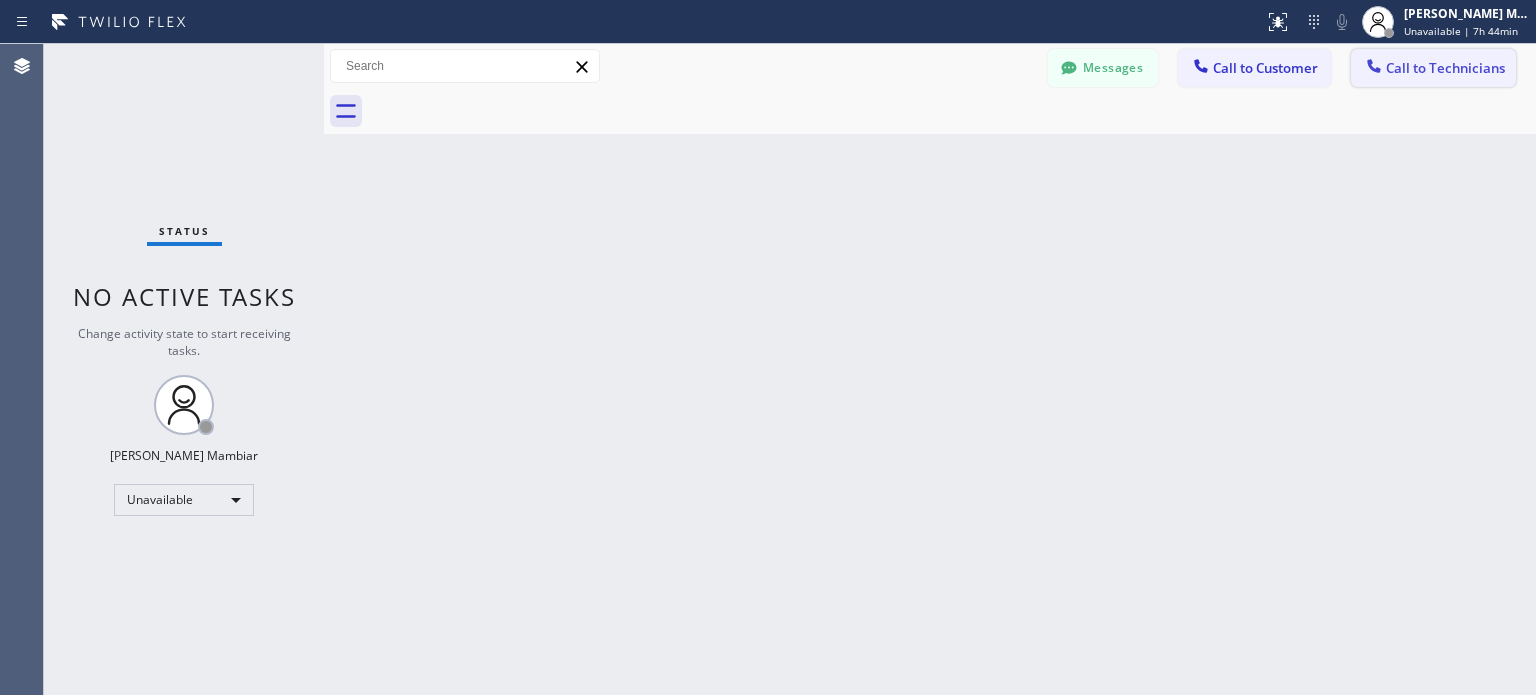 click on "Call to Technicians" at bounding box center (1433, 68) 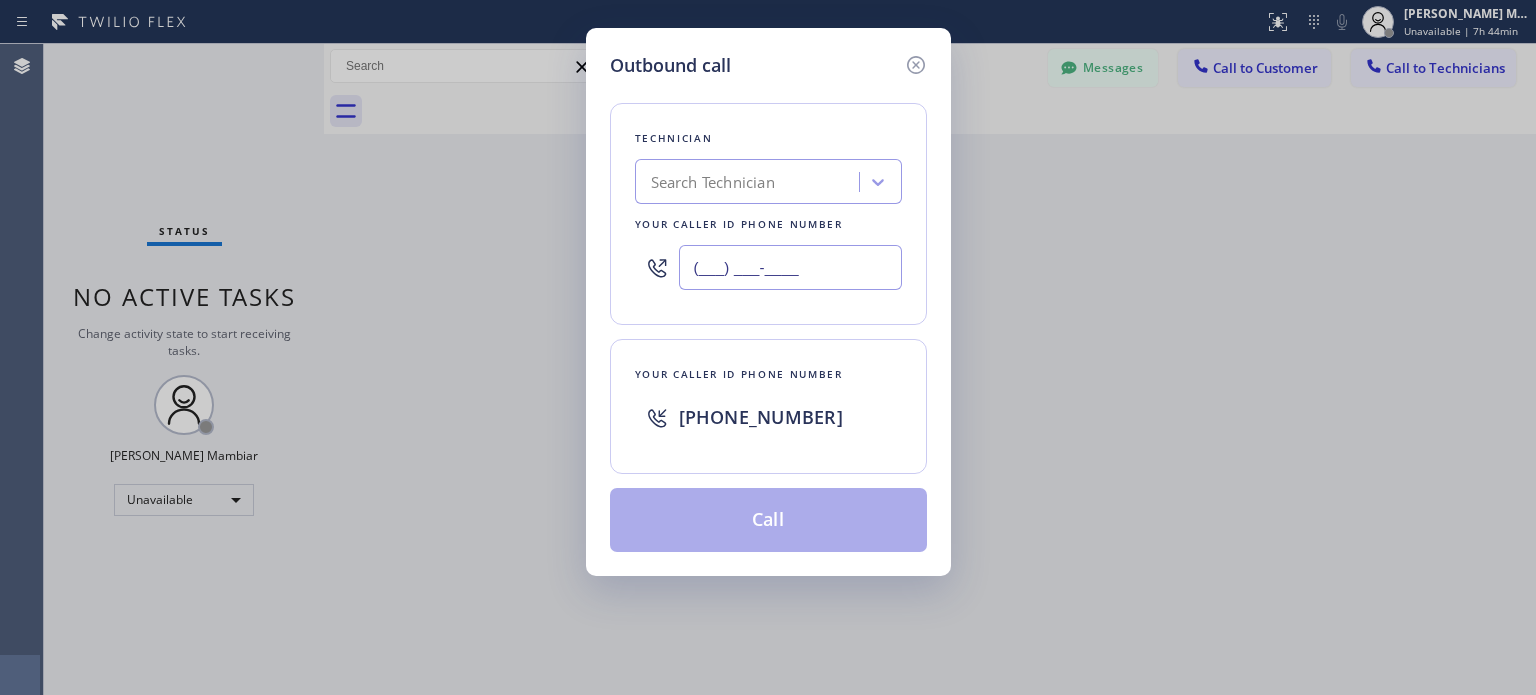 click on "(___) ___-____" at bounding box center [790, 267] 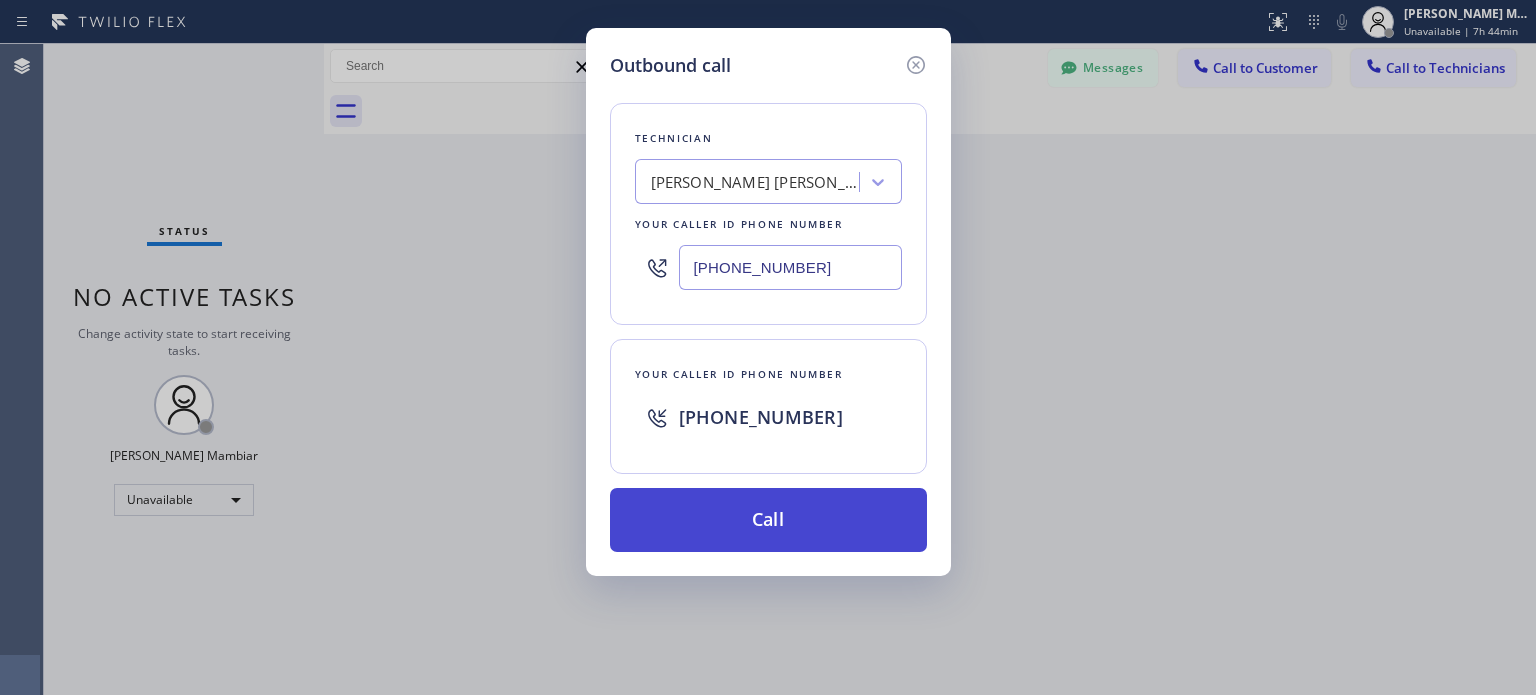 click on "Call" at bounding box center [768, 520] 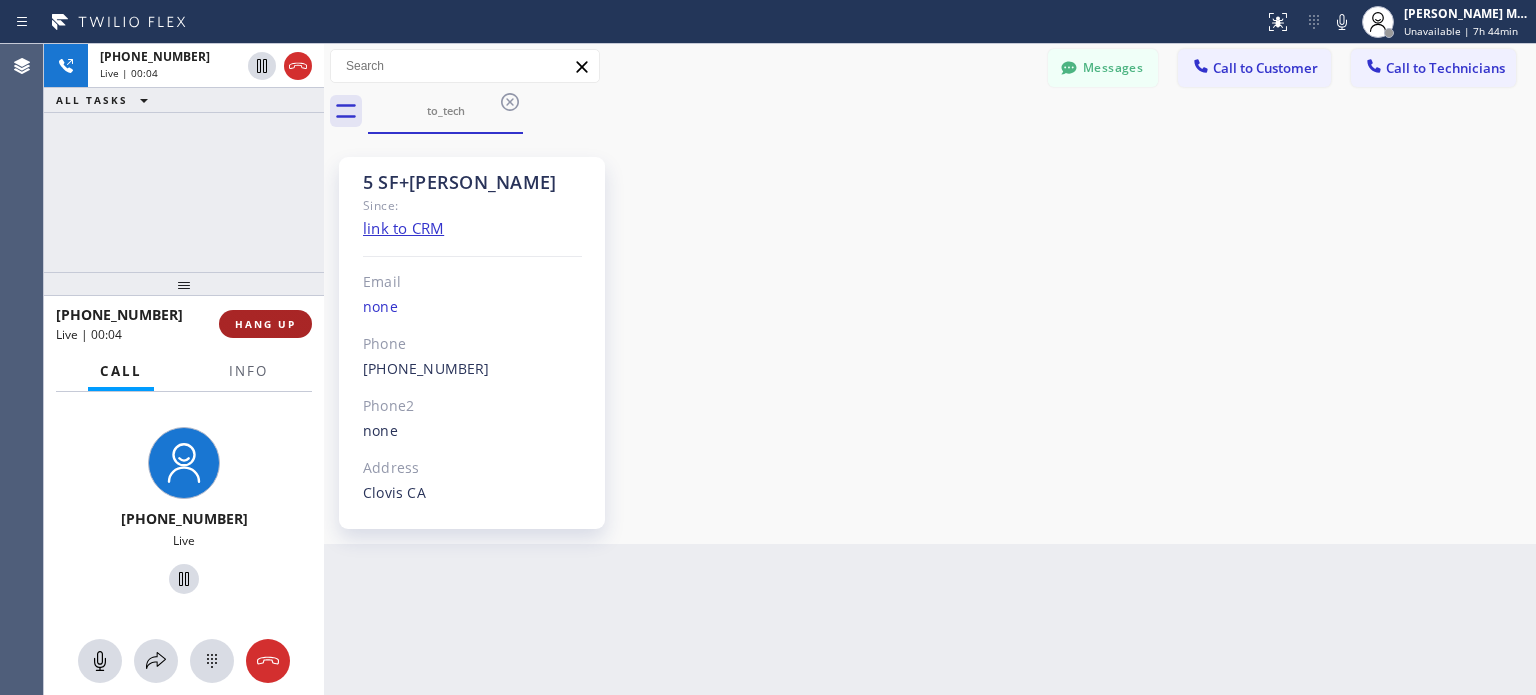 click on "HANG UP" at bounding box center [265, 324] 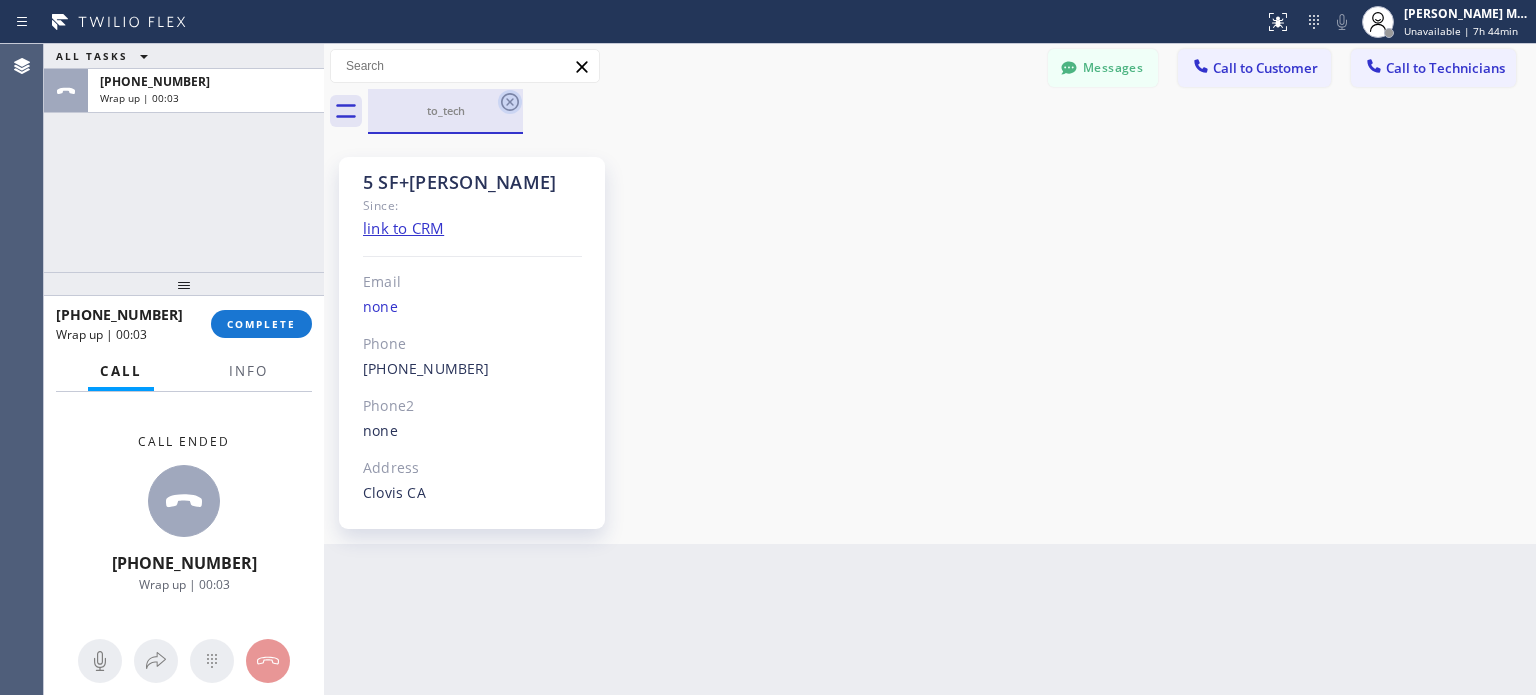 click 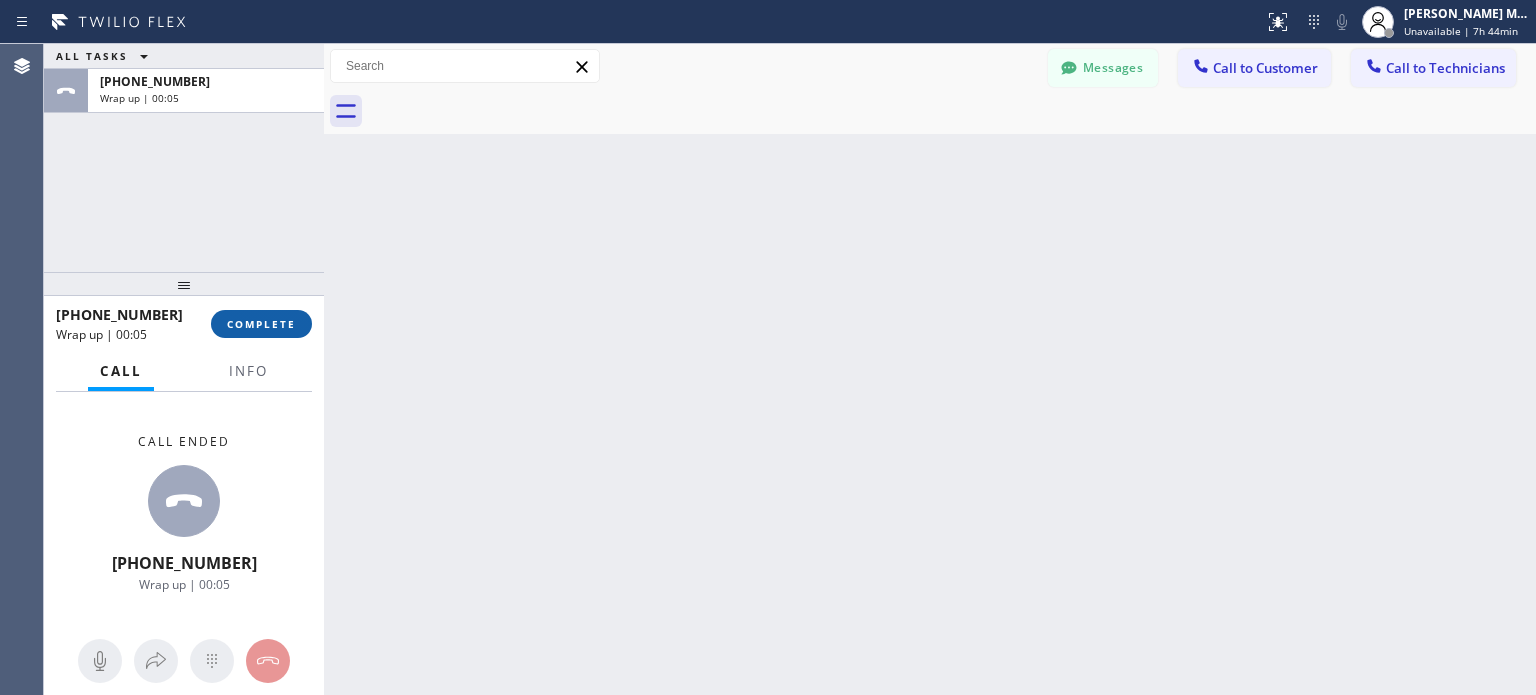 click on "COMPLETE" at bounding box center (261, 324) 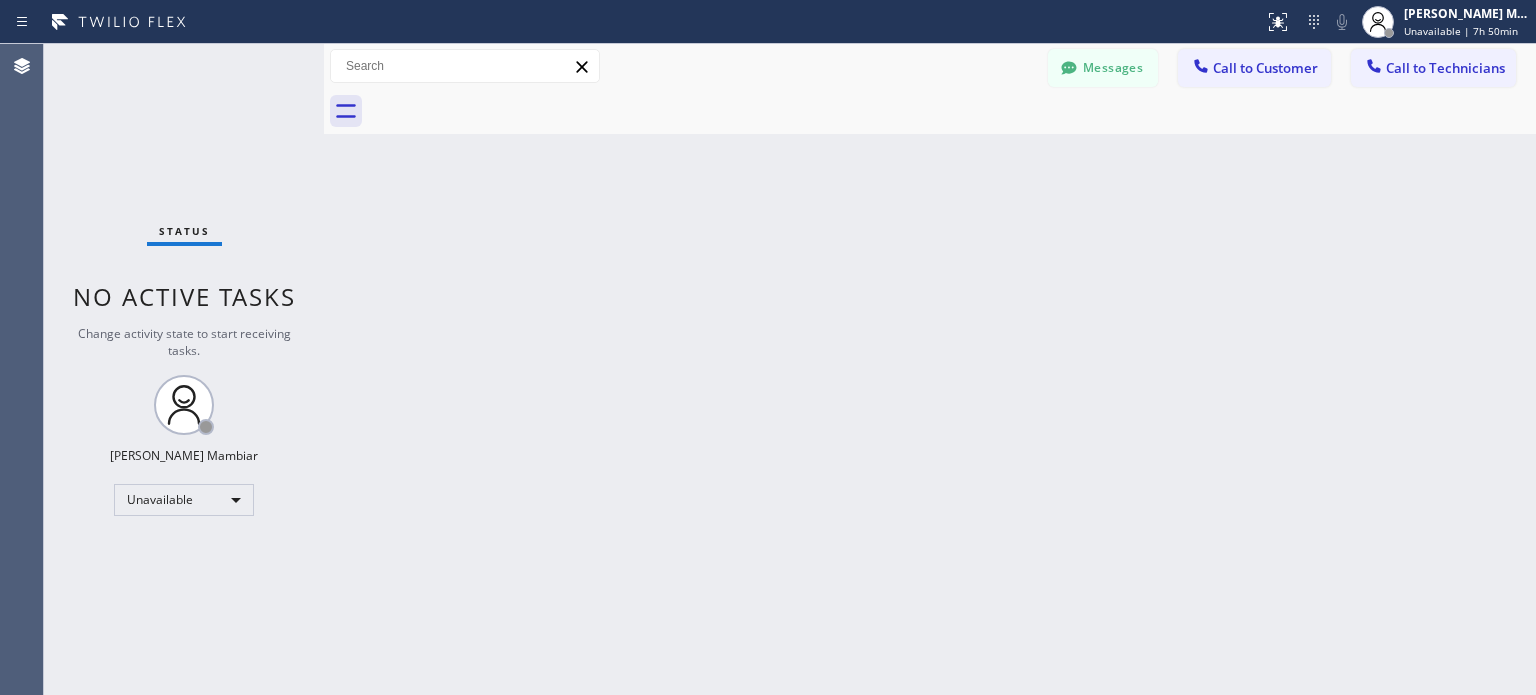 click on "Back to Dashboard Change Sender ID Customers Technicians MG Manoj  Gangavarapu 07/11 06:04 PM Can you fix an appointment for Monday? CM Carol Mac Vicar 07/11 01:32 PM I can not make an appointment for tomorrow.  What other options are available? JT Jack Tsai 07/08 10:53 AM Ok Edward Lee 07/14 03:25 PM I rather not cover San Francisco. Lucas Ryan Felger 07/14 03:10 PM We also have an avaialable job at San Francisco, CA 94127 can you take this job? -- null null 07/14 02:43 PM Hi luis can you do a job at Mission Viejo, CA 92691 -- null null 07/14 02:42 PM No problem  -- null null 07/14 10:30 AM Hi Hussein, the customer already signed the contract. May I know when will you do the parts installation? https://erp.apollosoft.co/job/ref/CFRDDM David  Aceves-Miramontes 07/14 10:08 AM If the garage is falling down im not calling an electrician. Im calling a garage guy.  Jerry Pineda 07/14 08:29 AM Thank you, and I also look forward to working with you. Have a great day. Thomas Zachary Noble 07/14 08:25 AM -- null null" at bounding box center [930, 369] 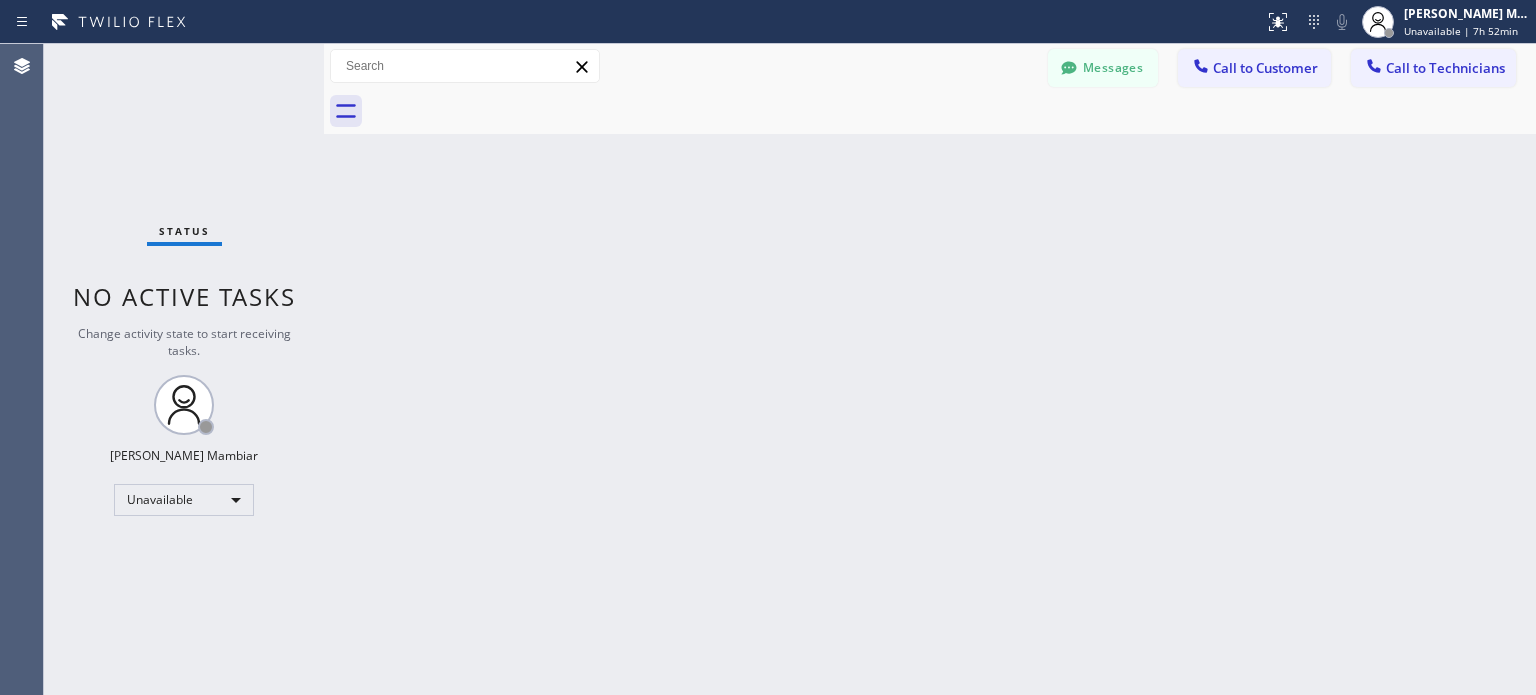 click on "Status   No active tasks     Change activity state to start receiving tasks.   Harvey James P. Mambiar Unavailable" at bounding box center (184, 369) 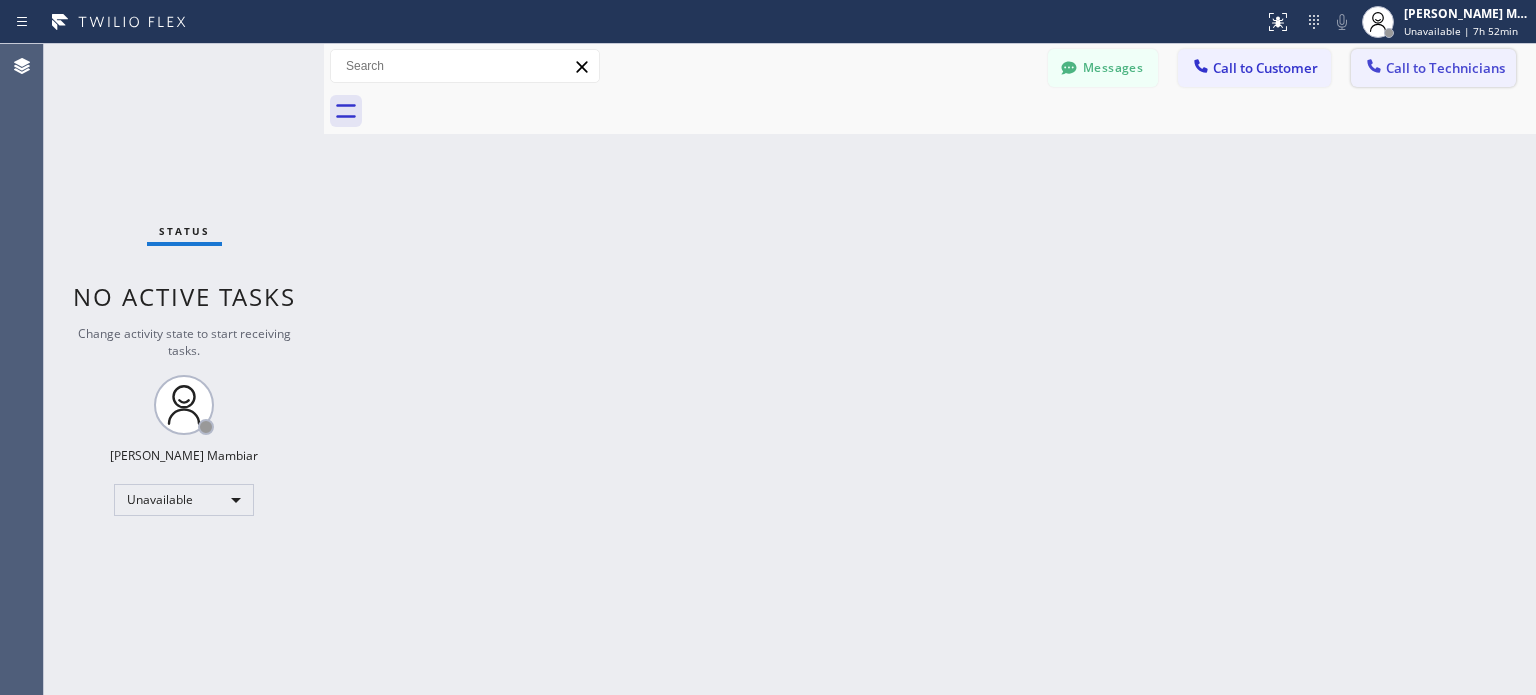 click on "Call to Technicians" at bounding box center (1445, 68) 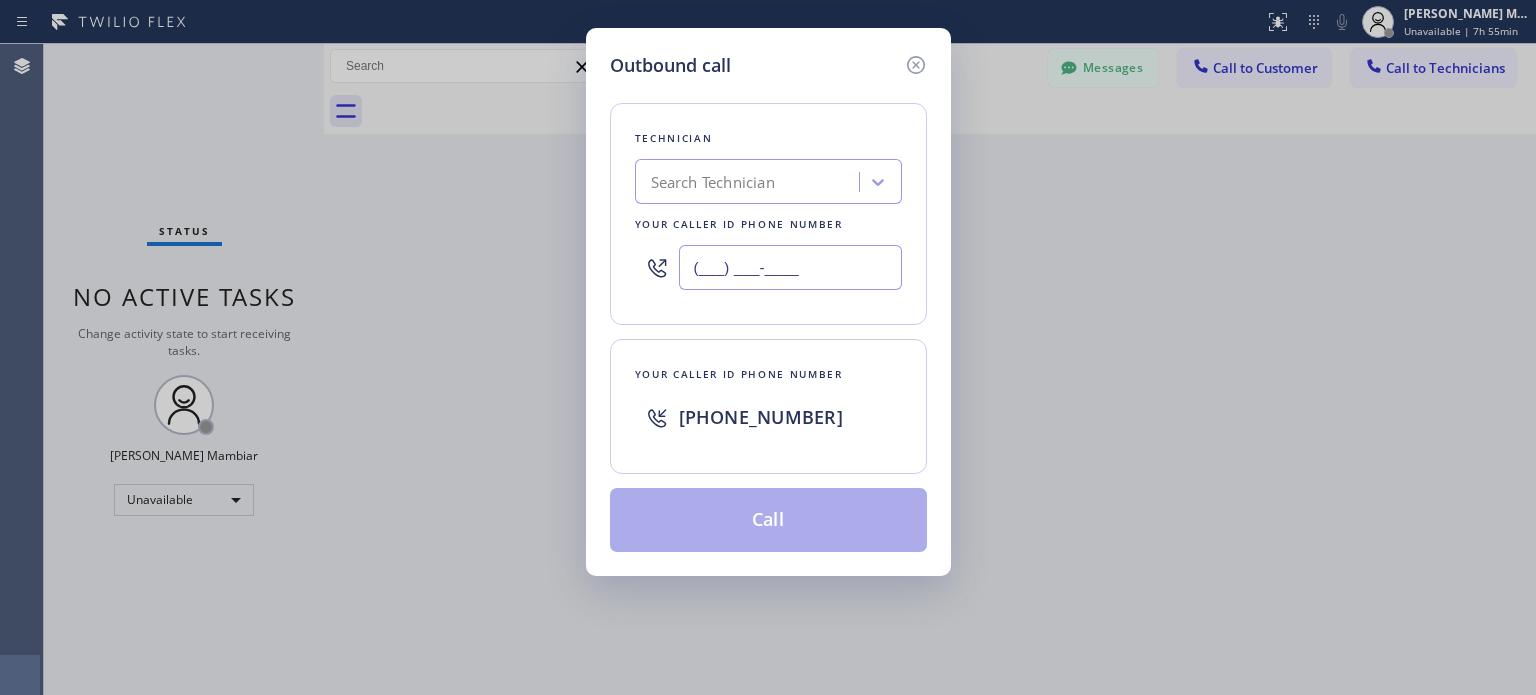 click on "(___) ___-____" at bounding box center (790, 267) 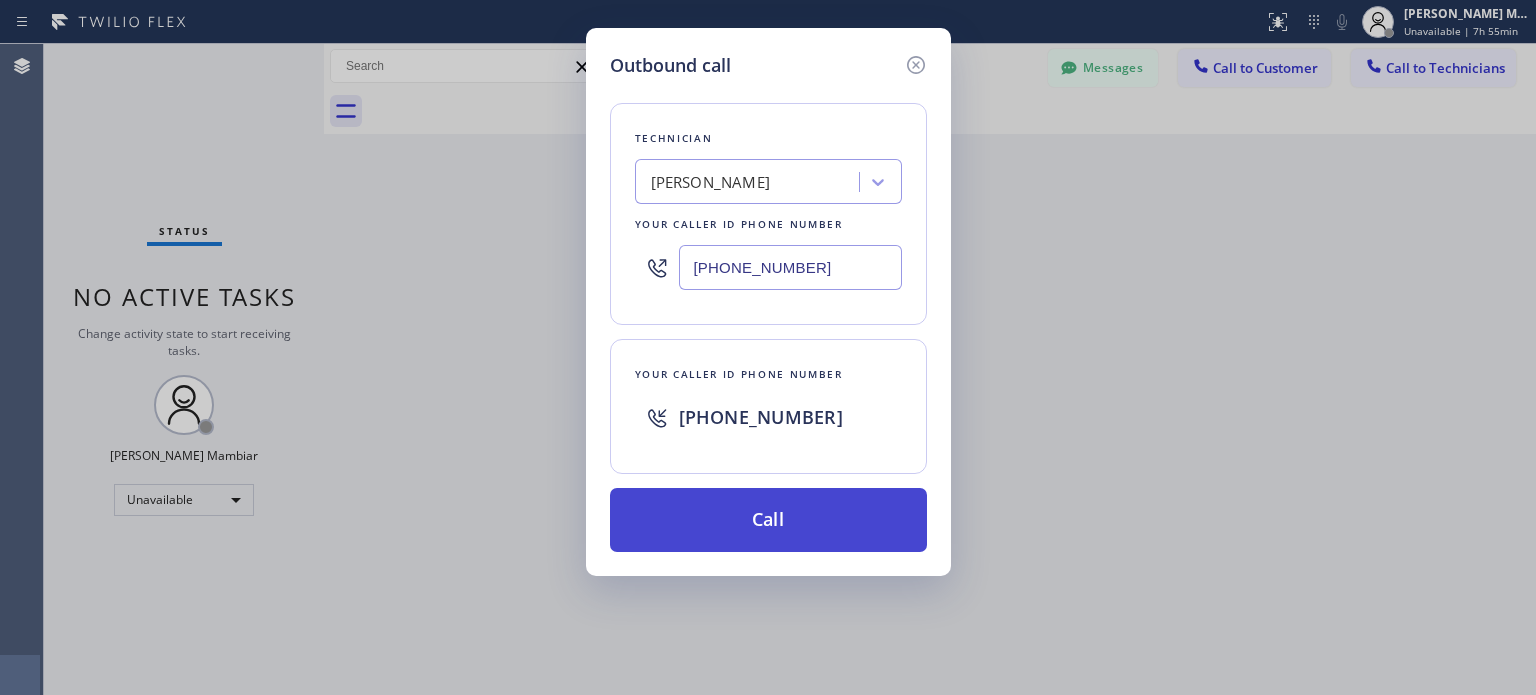 type on "(510) 761-1171" 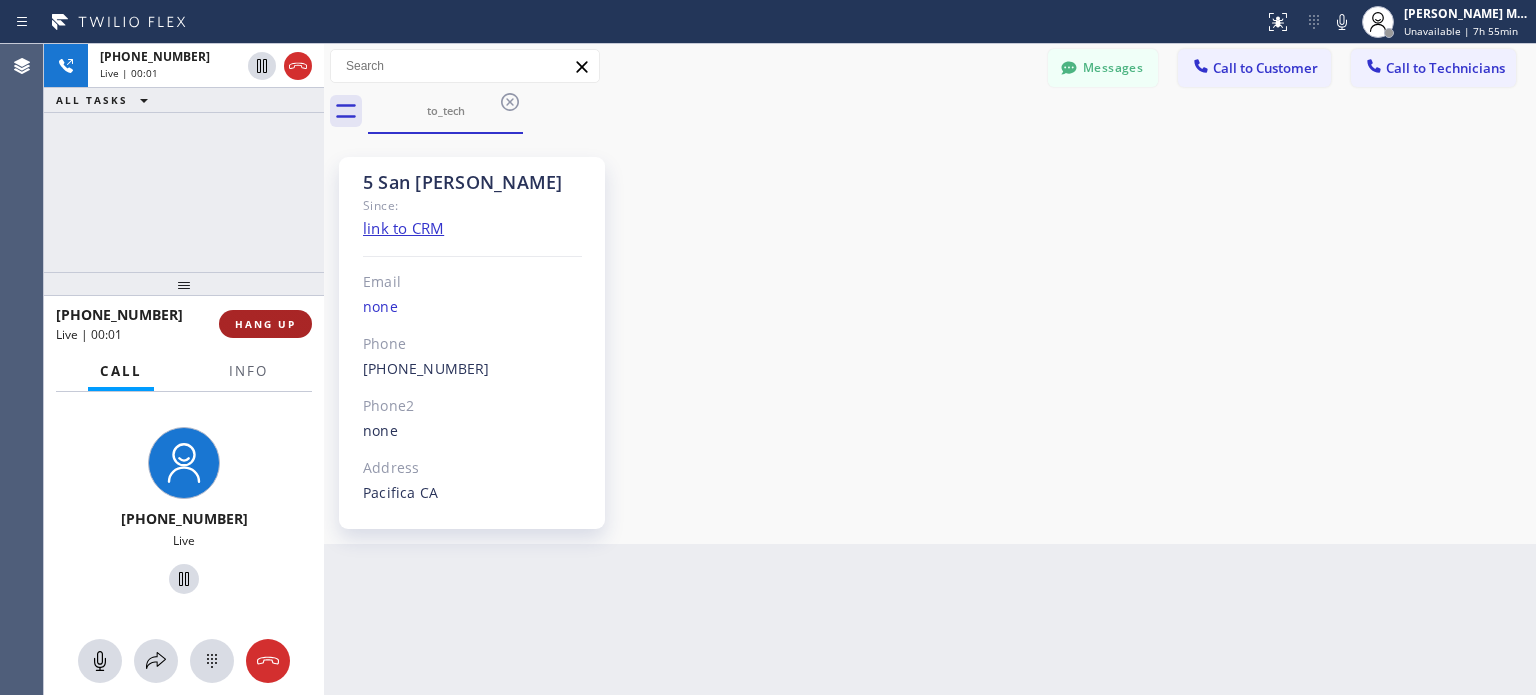 click on "HANG UP" at bounding box center (265, 324) 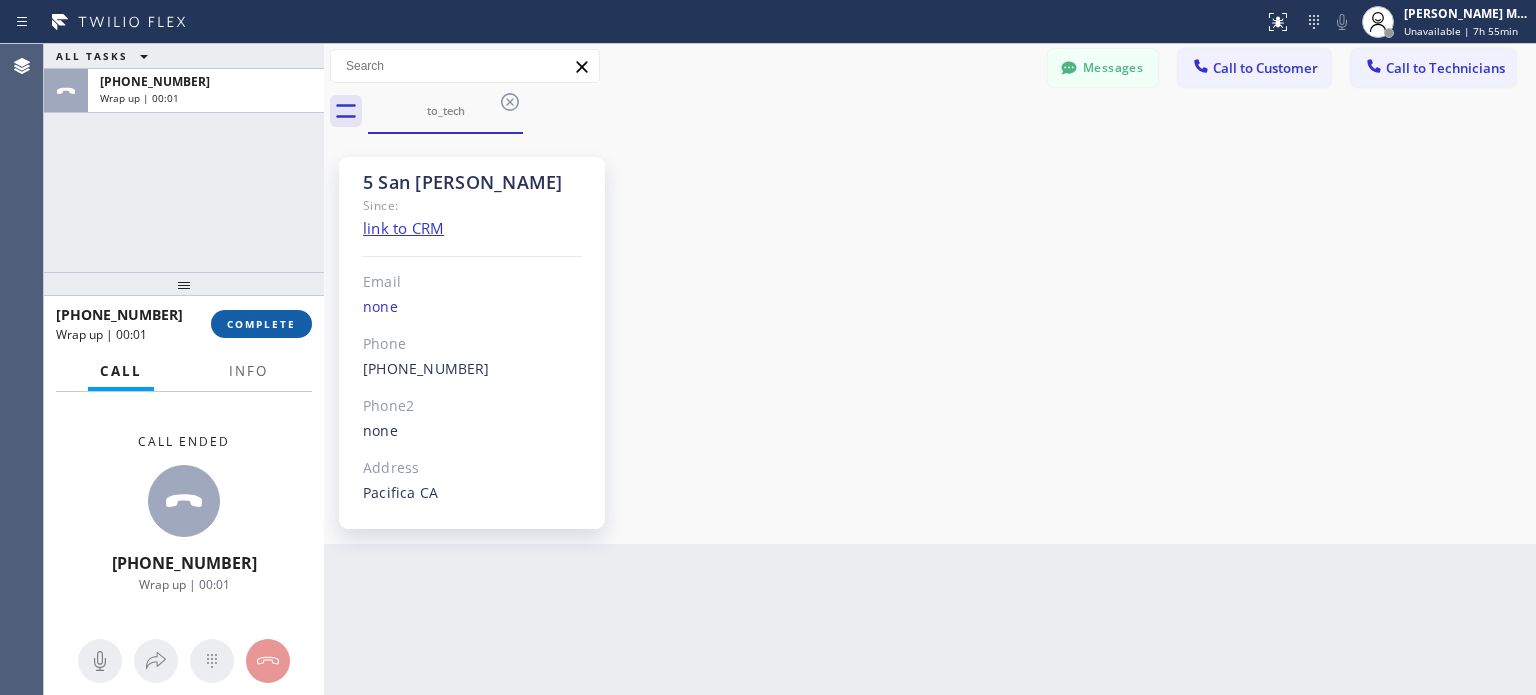 click on "COMPLETE" at bounding box center (261, 324) 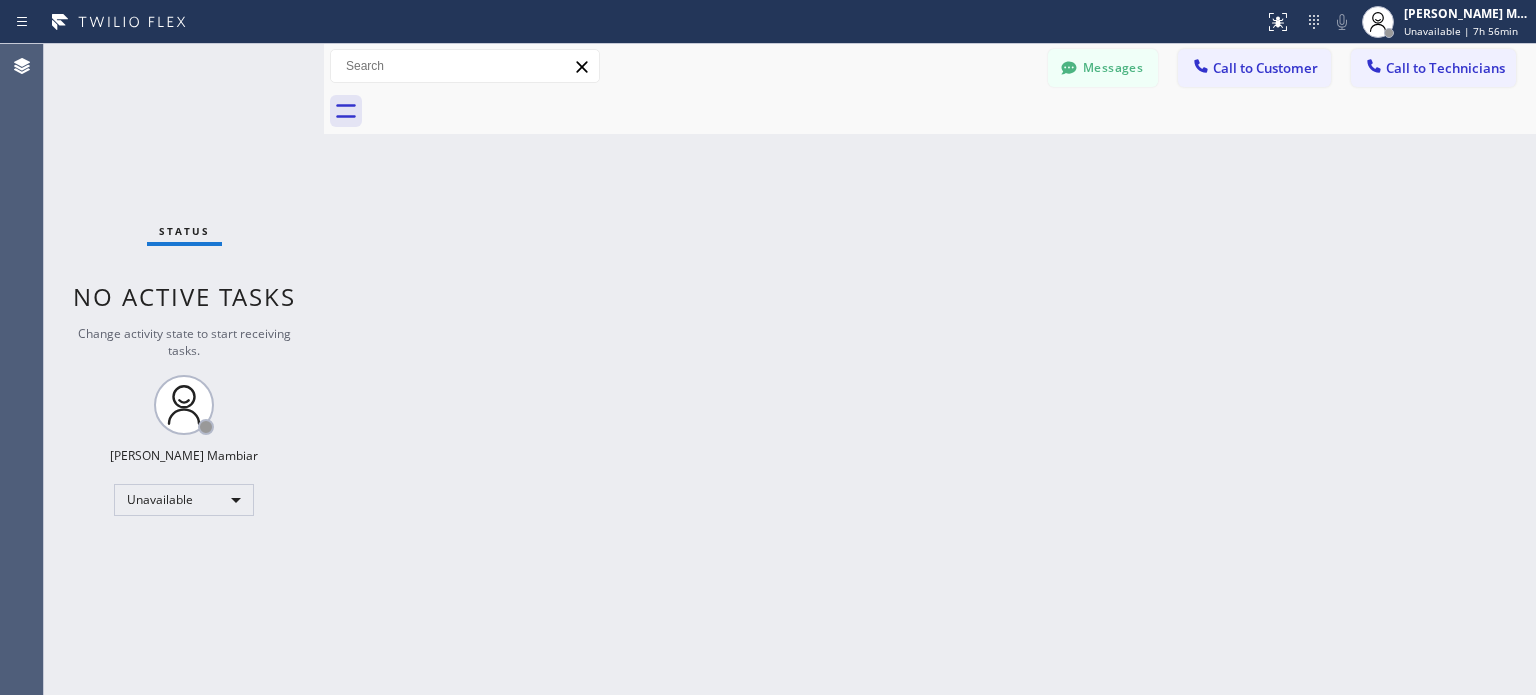 click on "Status   No active tasks     Change activity state to start receiving tasks.   Harvey James P. Mambiar Unavailable" at bounding box center (184, 369) 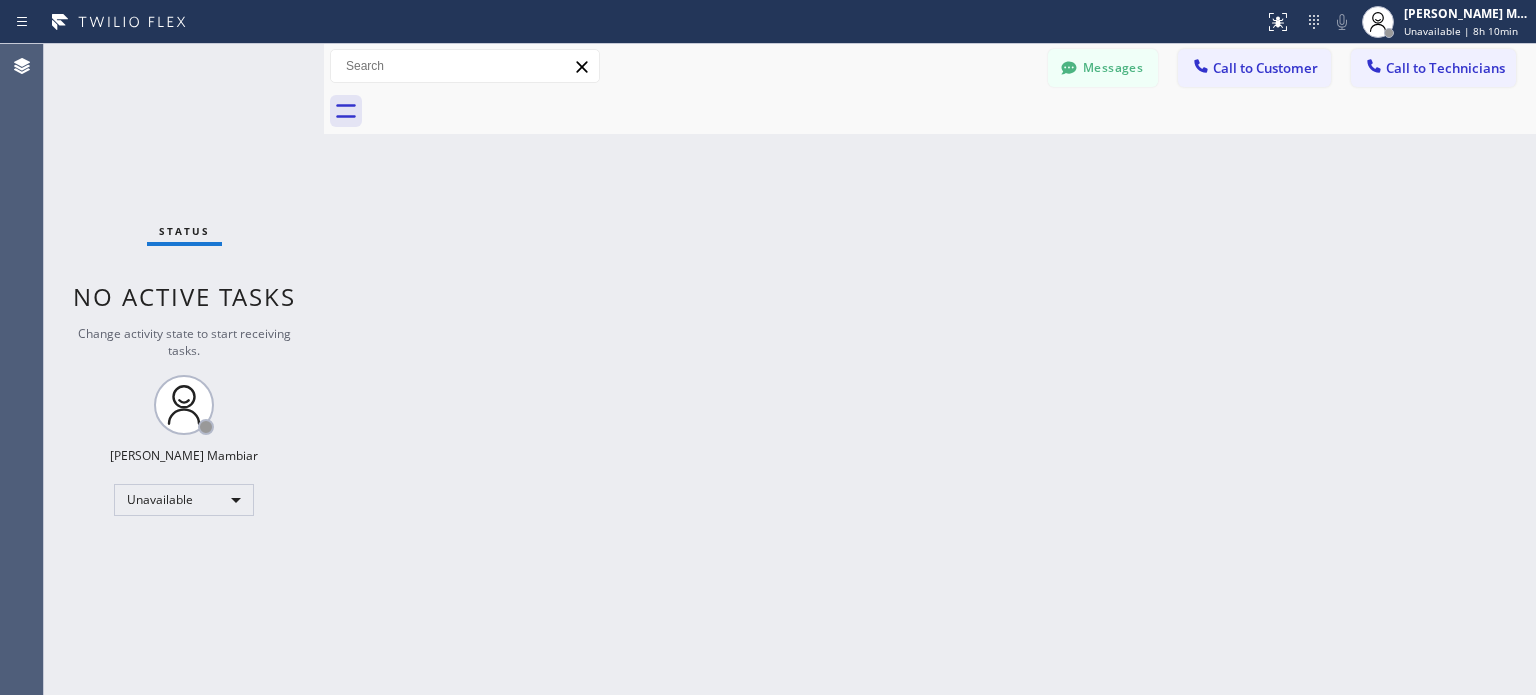 click on "Messages Call to Customer Call to Technicians Outbound call Location Search location Your caller id phone number Customer number Call Outbound call Technician Search Technician Your caller id phone number Your caller id phone number +12138551802 Call" at bounding box center [930, 66] 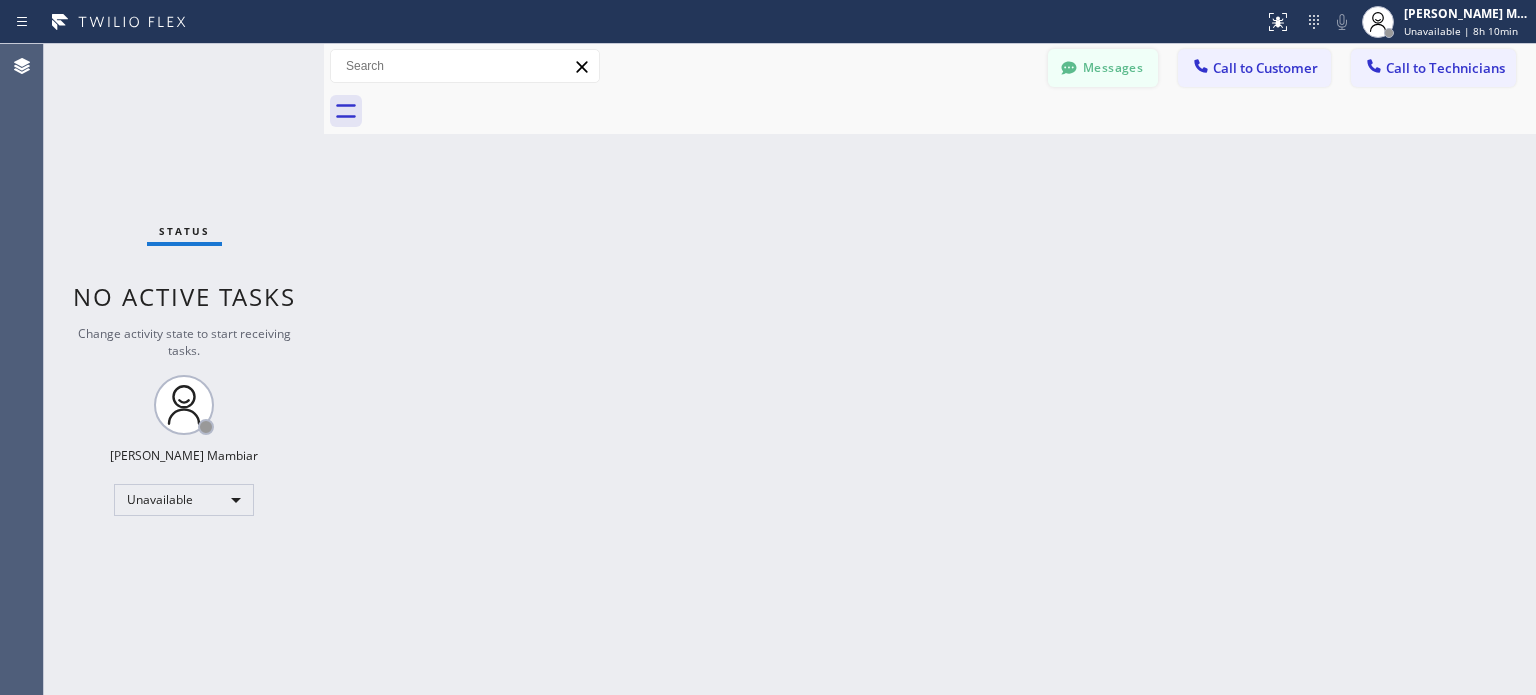 click on "Messages" at bounding box center (1103, 68) 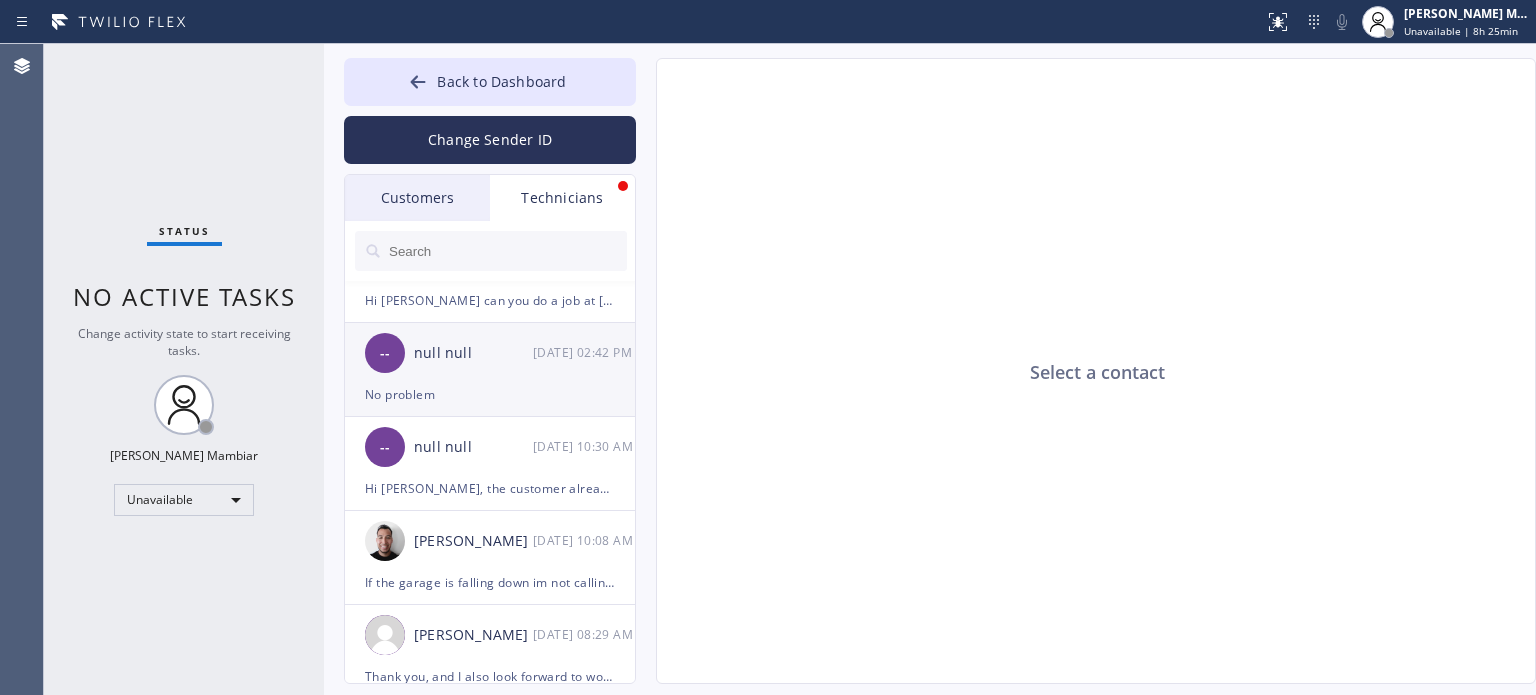 scroll, scrollTop: 300, scrollLeft: 0, axis: vertical 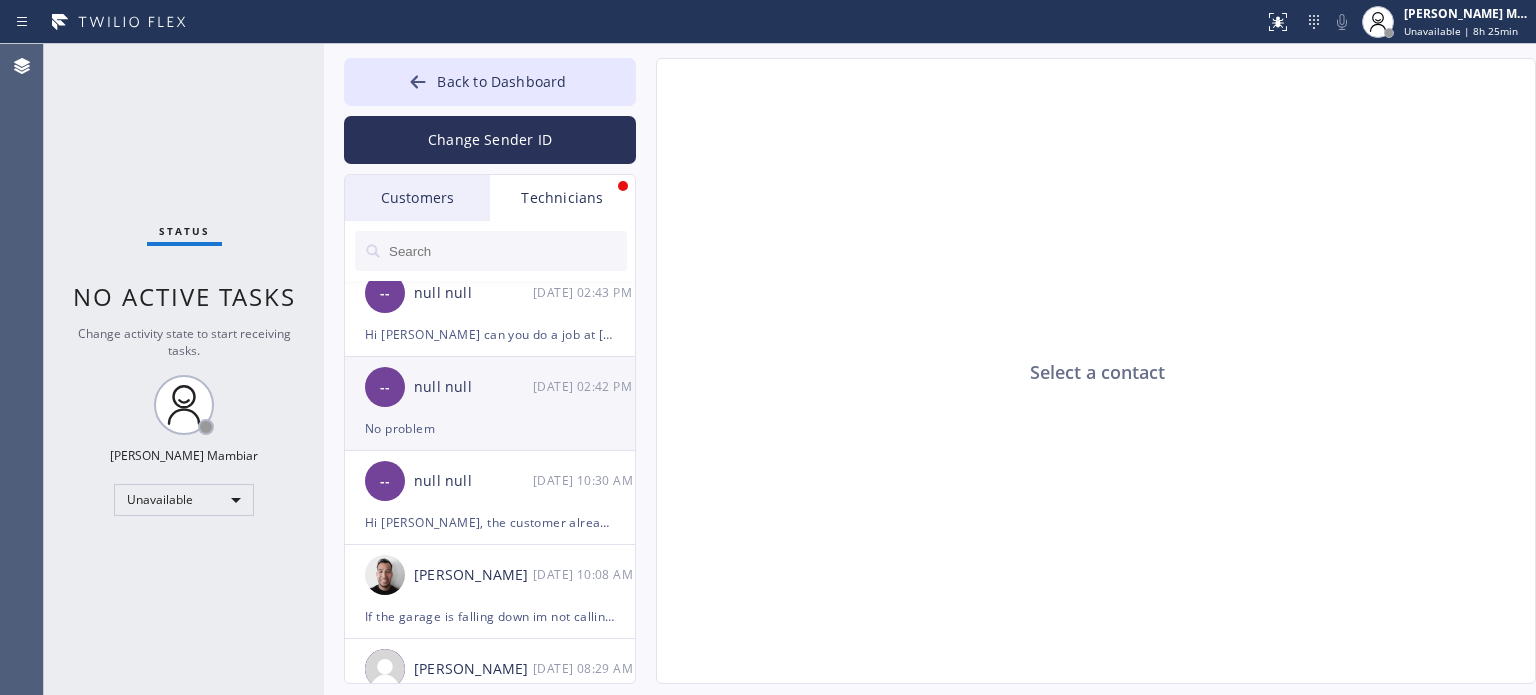 click on "null null" at bounding box center [473, 387] 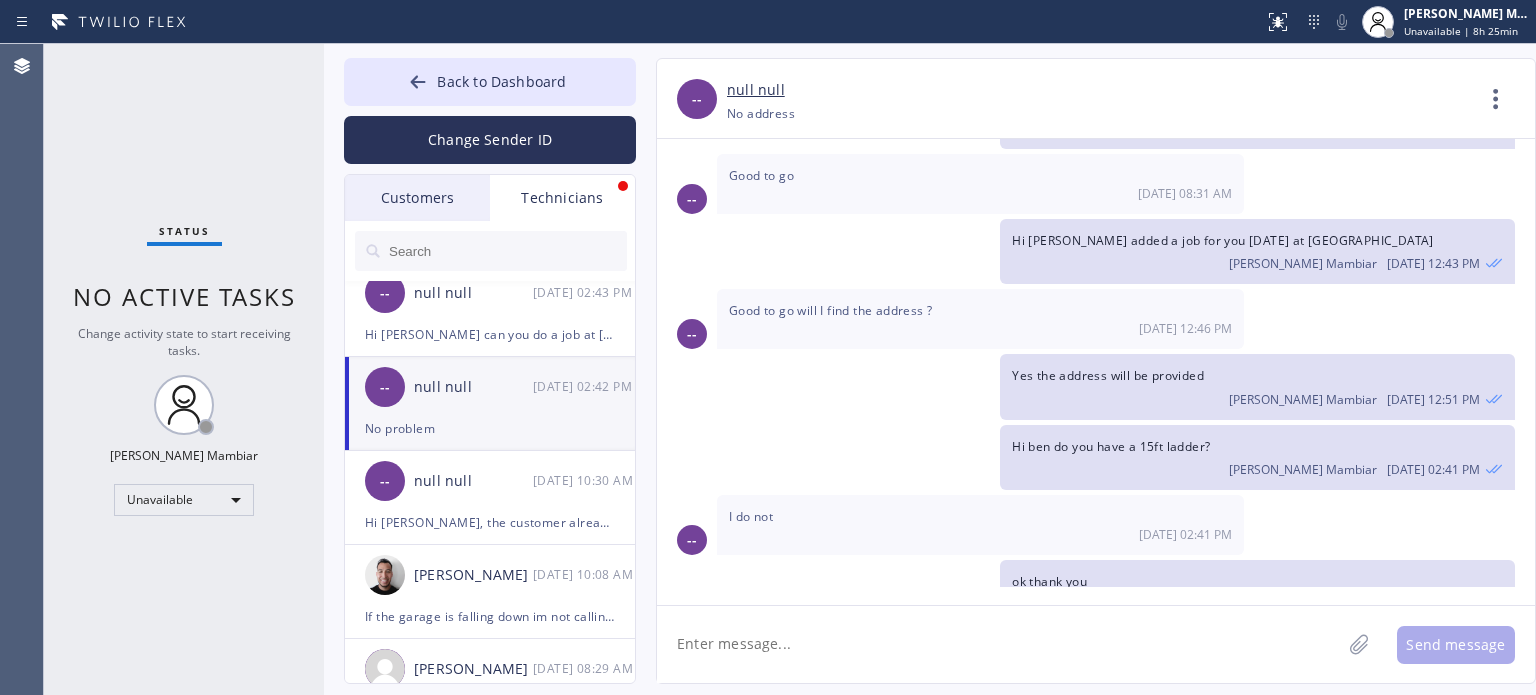 scroll, scrollTop: 394, scrollLeft: 0, axis: vertical 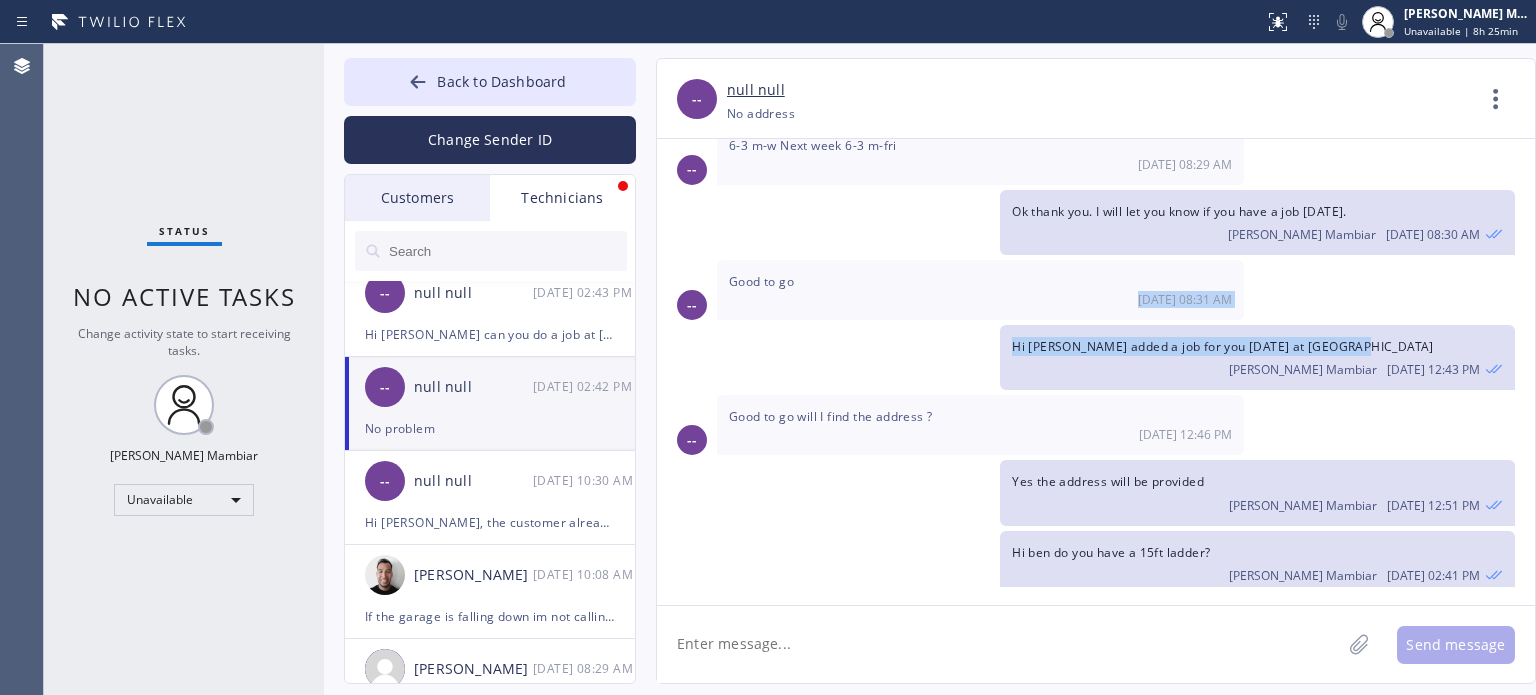 drag, startPoint x: 1355, startPoint y: 331, endPoint x: 982, endPoint y: 311, distance: 373.5358 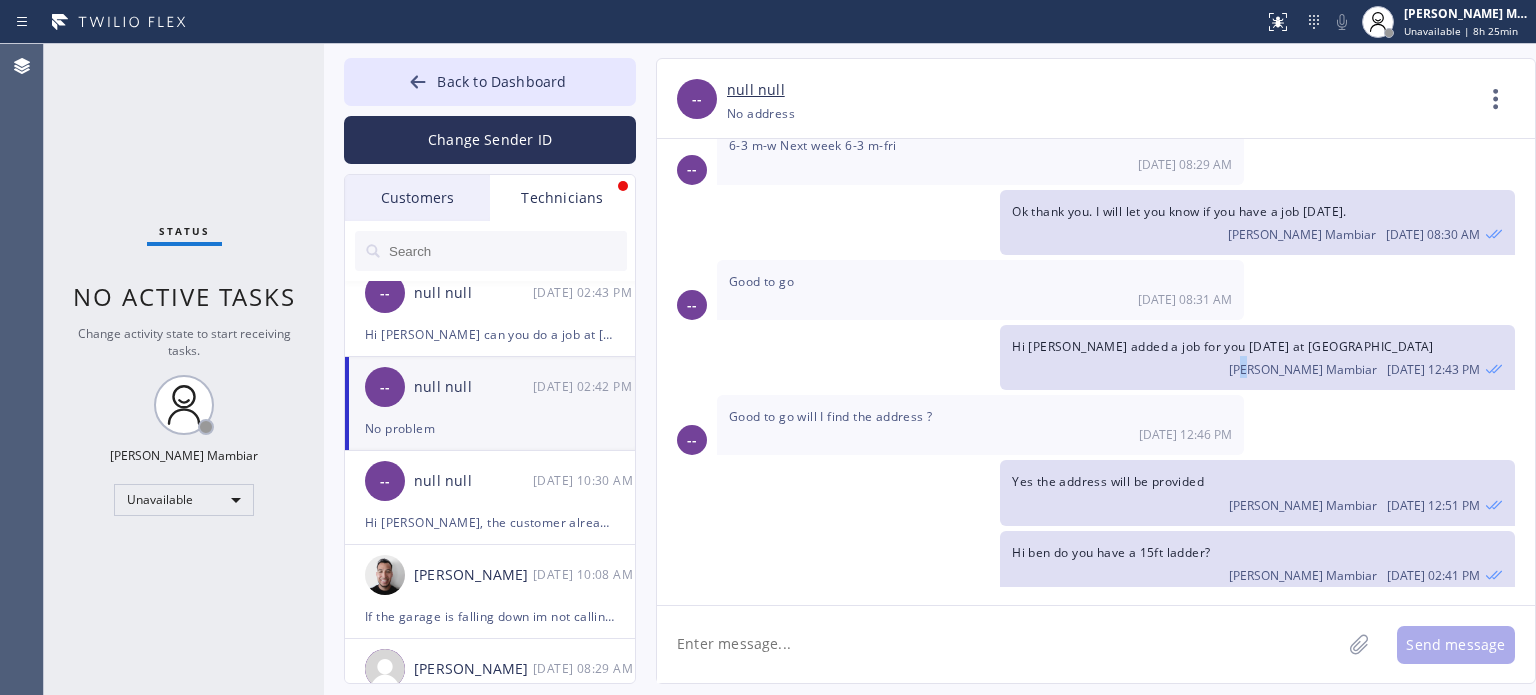 click on "Harvey James P. Mambiar 07/14 12:43 PM" at bounding box center (1257, 367) 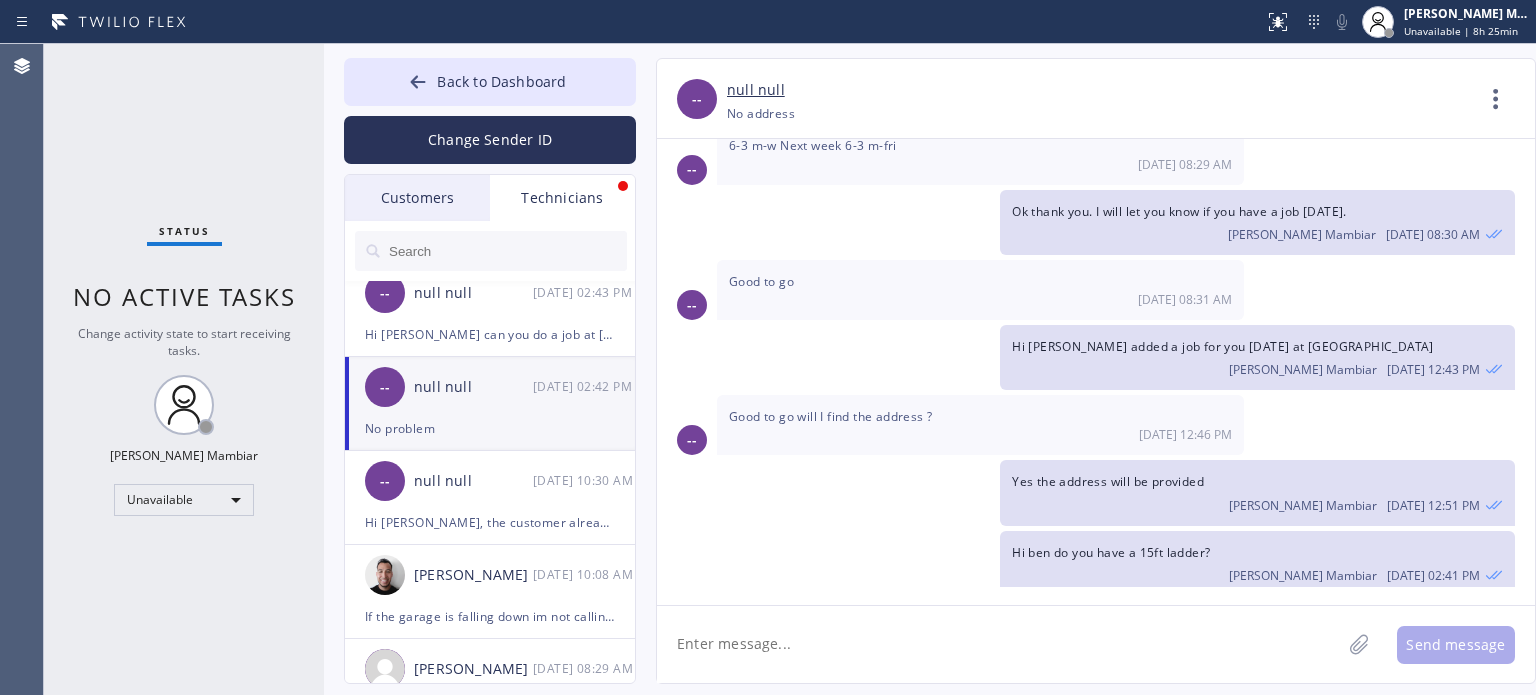 click on "Hi ben added a job for you tomorrow at Irvine, CA 92614" at bounding box center [1223, 346] 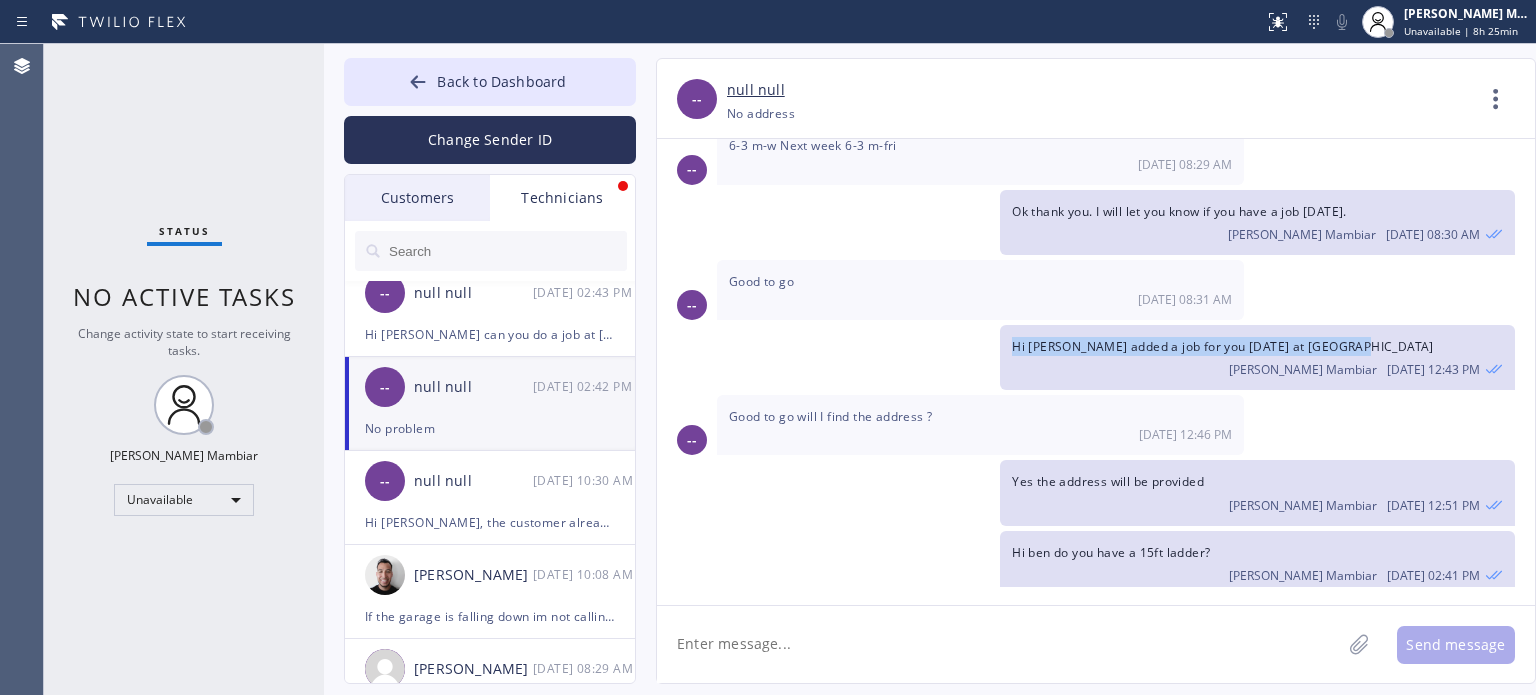drag, startPoint x: 1347, startPoint y: 339, endPoint x: 997, endPoint y: 336, distance: 350.01285 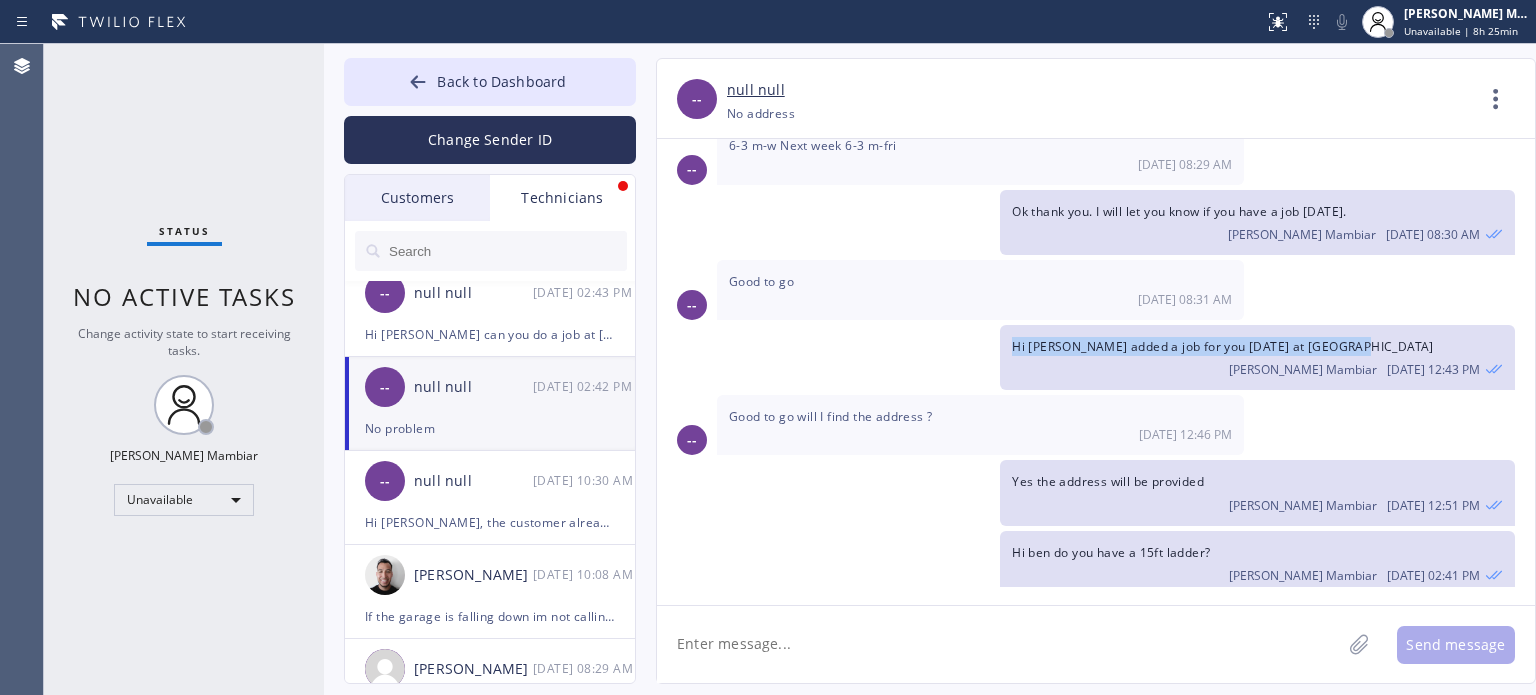 click on "Hi ben added a job for you tomorrow at Irvine, CA 92614 Harvey James P. Mambiar 07/14 12:43 PM" at bounding box center [1086, 357] 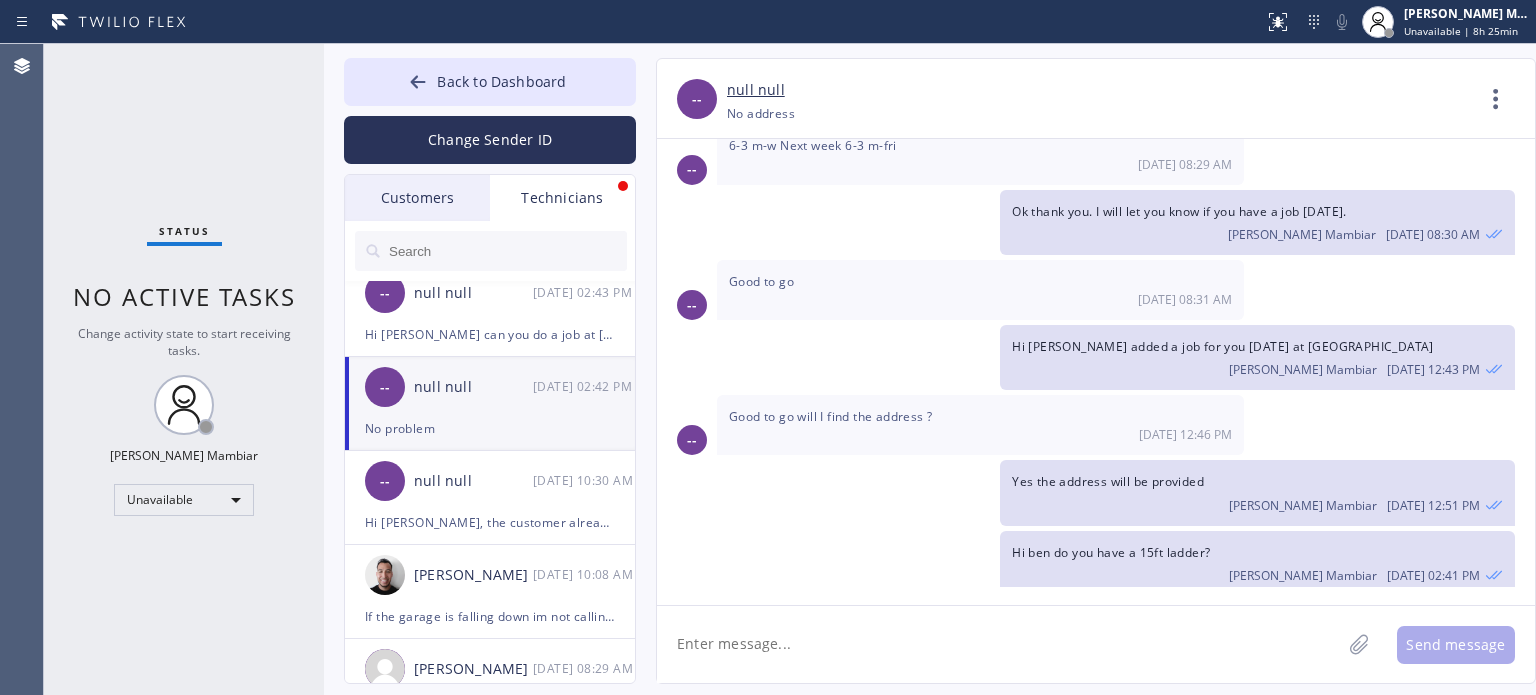 click 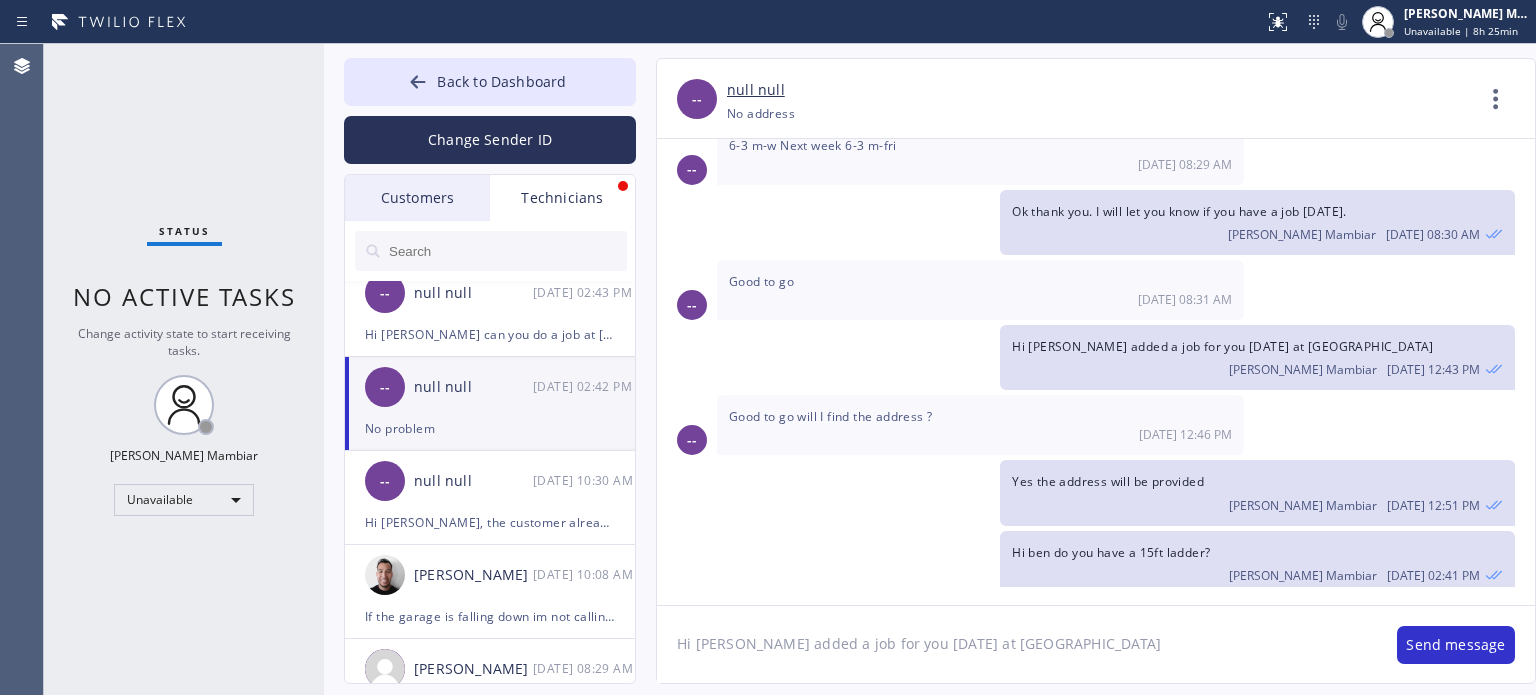 click on "Hi ben added a job for you tomorrow at Irvine, CA 92614" 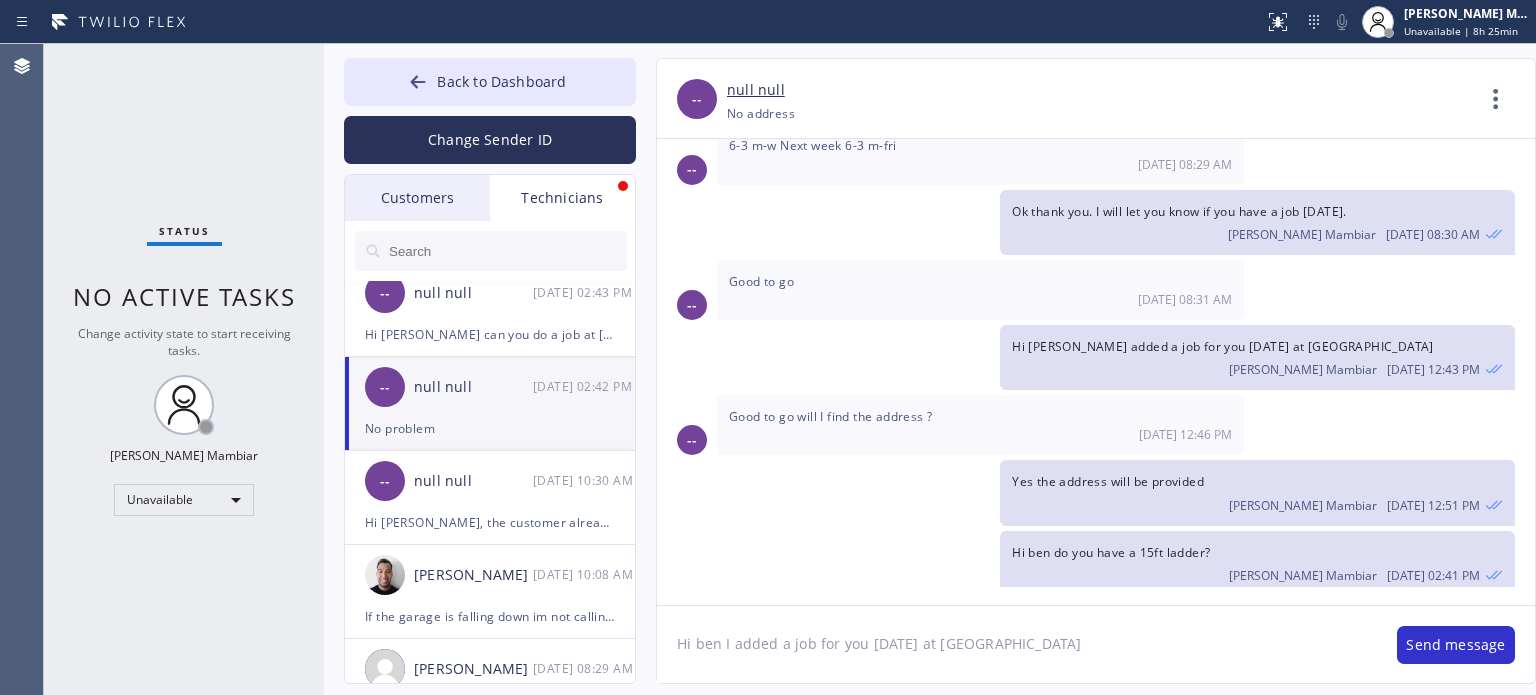 click on "Hi ben I added a job for you tomorrow at Irvine, CA 92614" 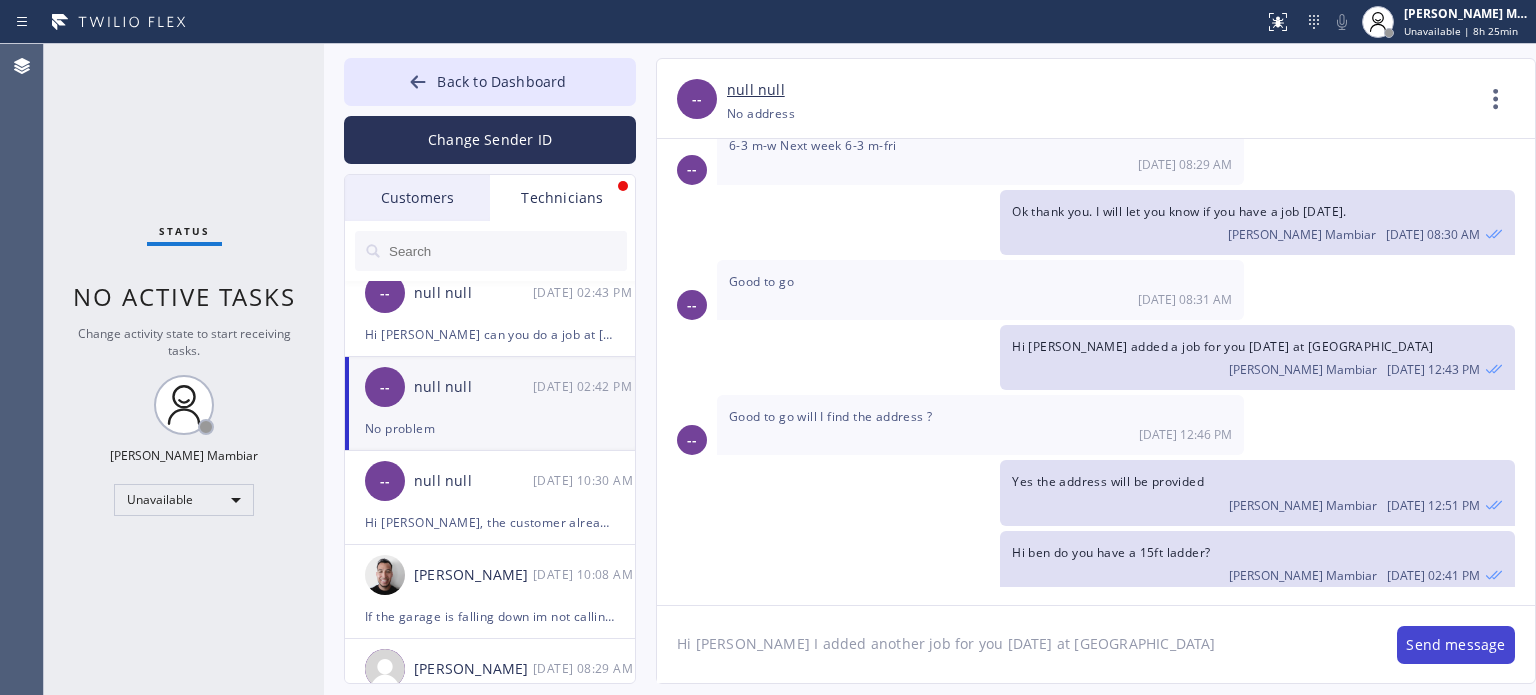 type on "Hi ben I added another job for you tomorrow at Irvine, CA 92614" 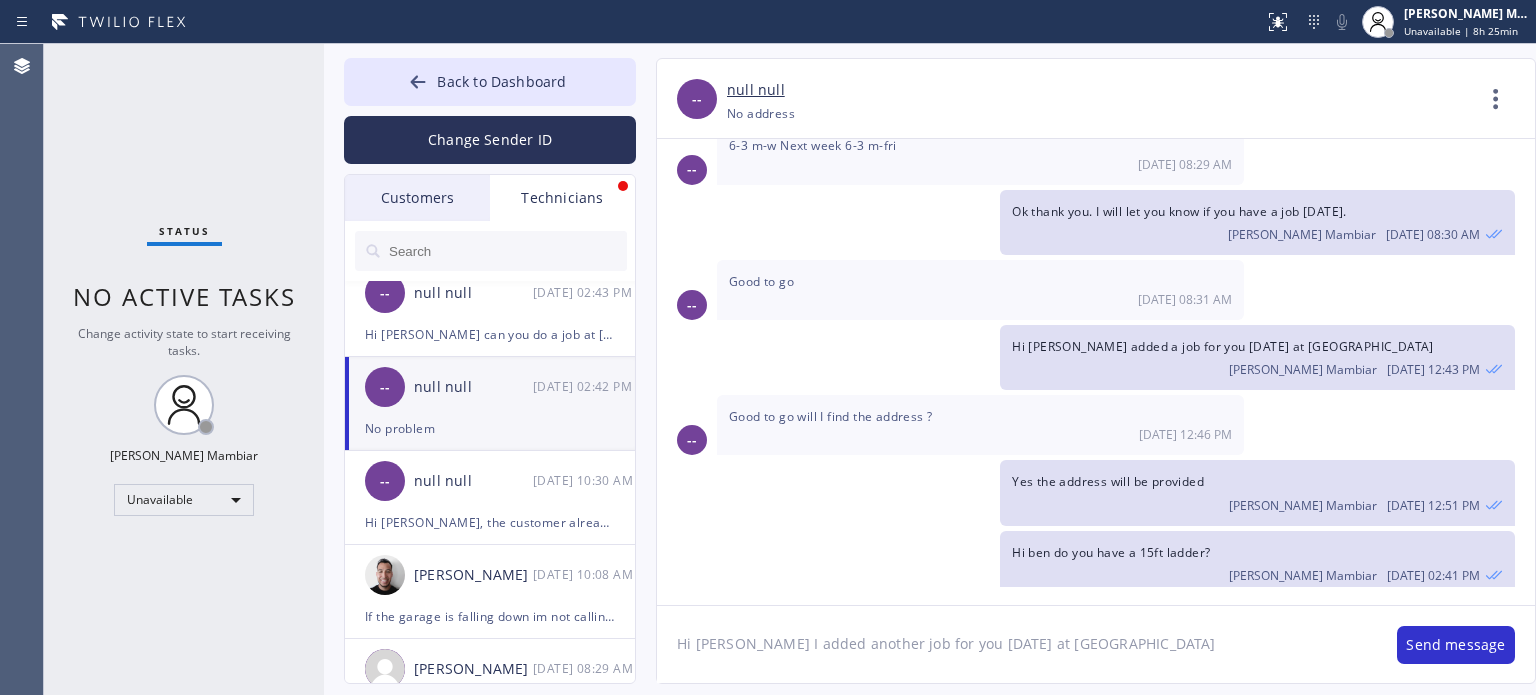 click on "Send message" at bounding box center [1456, 645] 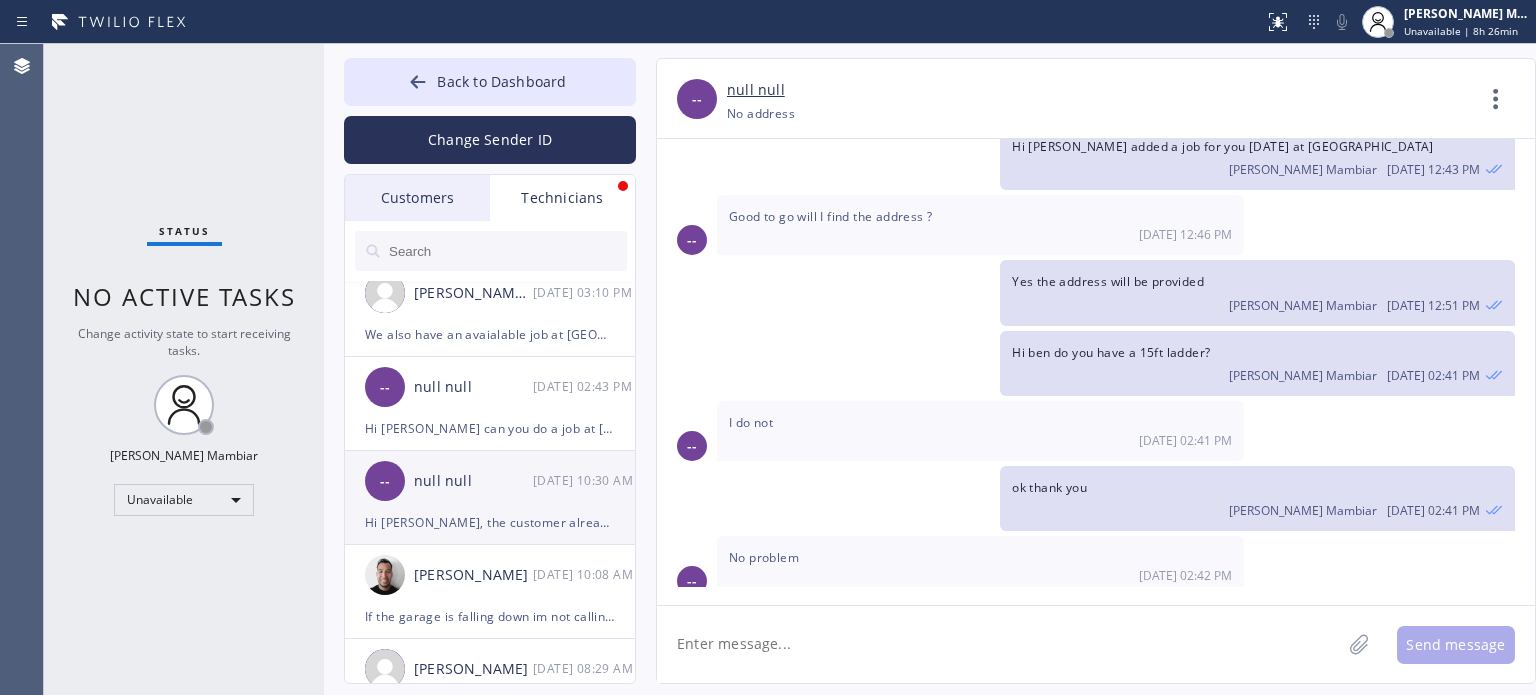 scroll, scrollTop: 664, scrollLeft: 0, axis: vertical 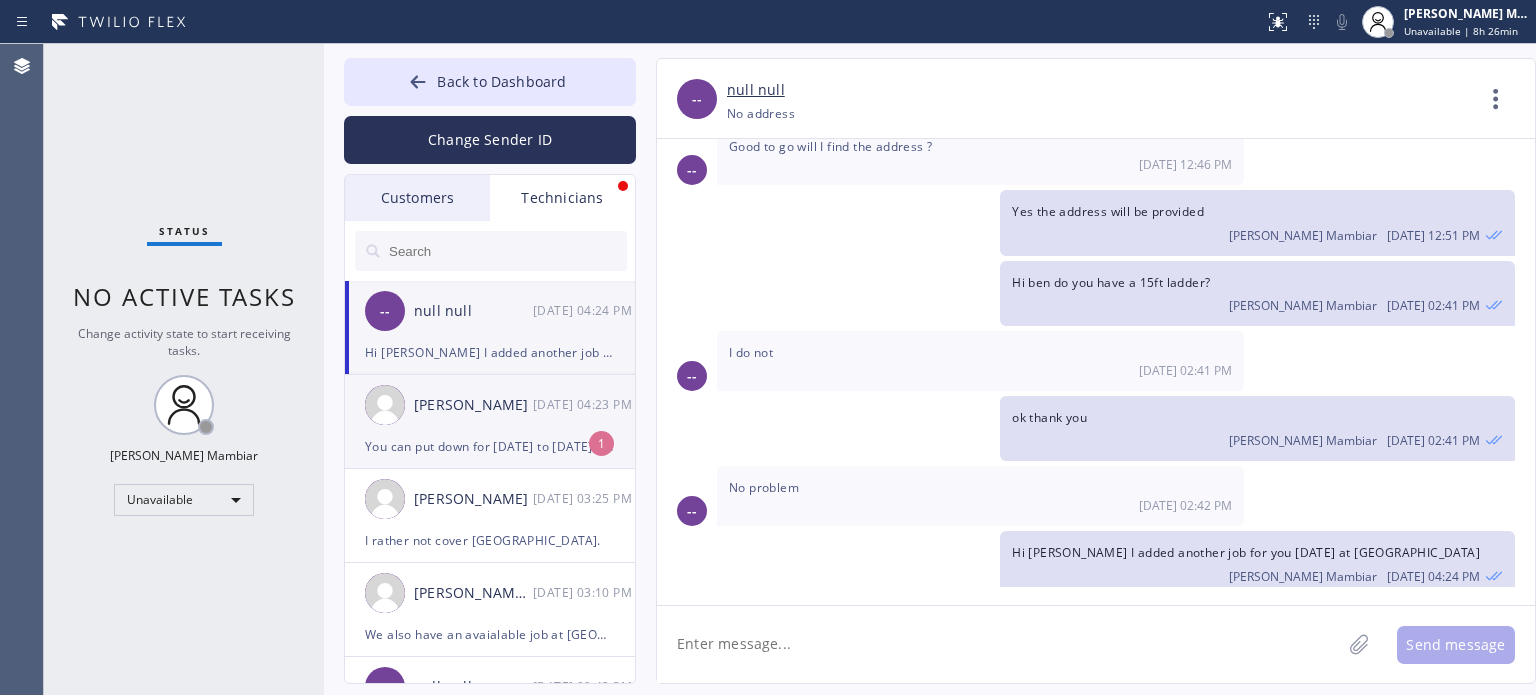 click on "Salvador Barbosa 07/14 04:23 PM" at bounding box center [491, 405] 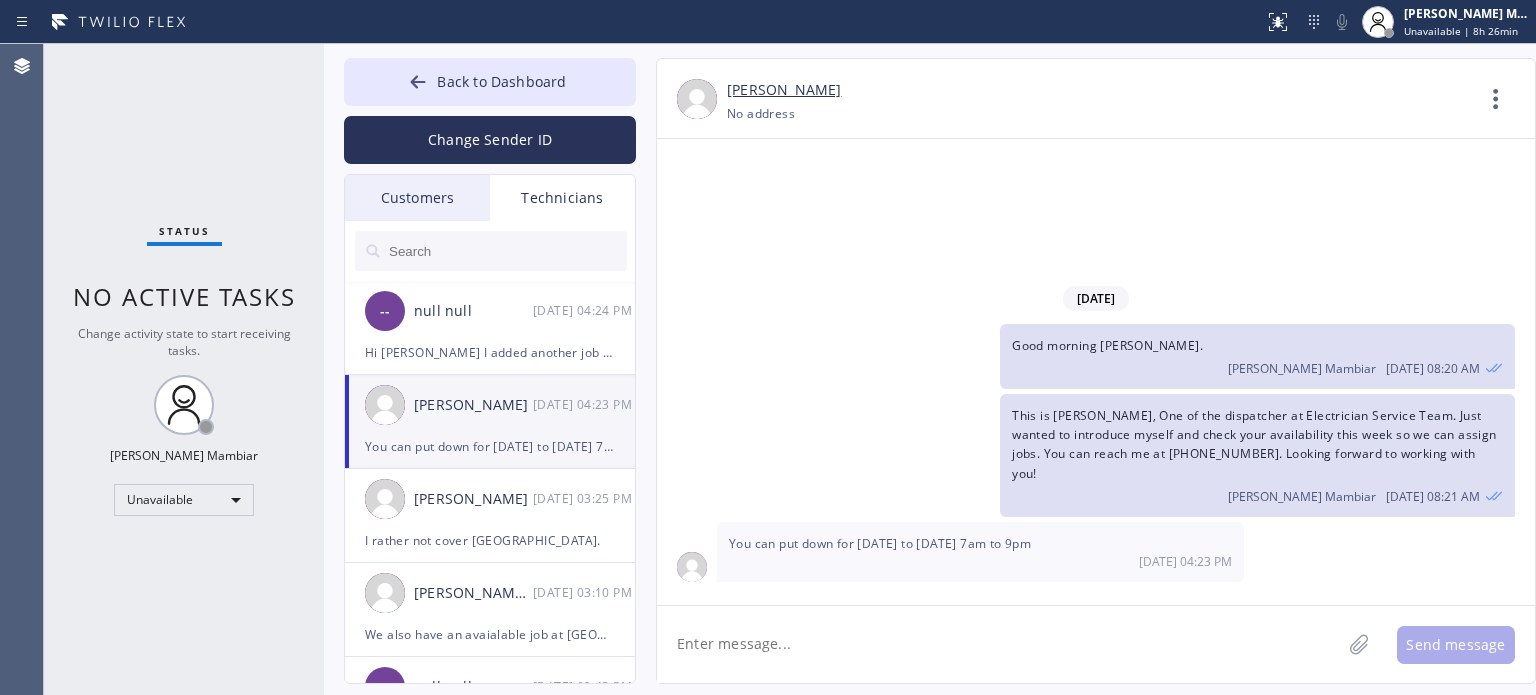scroll, scrollTop: 0, scrollLeft: 0, axis: both 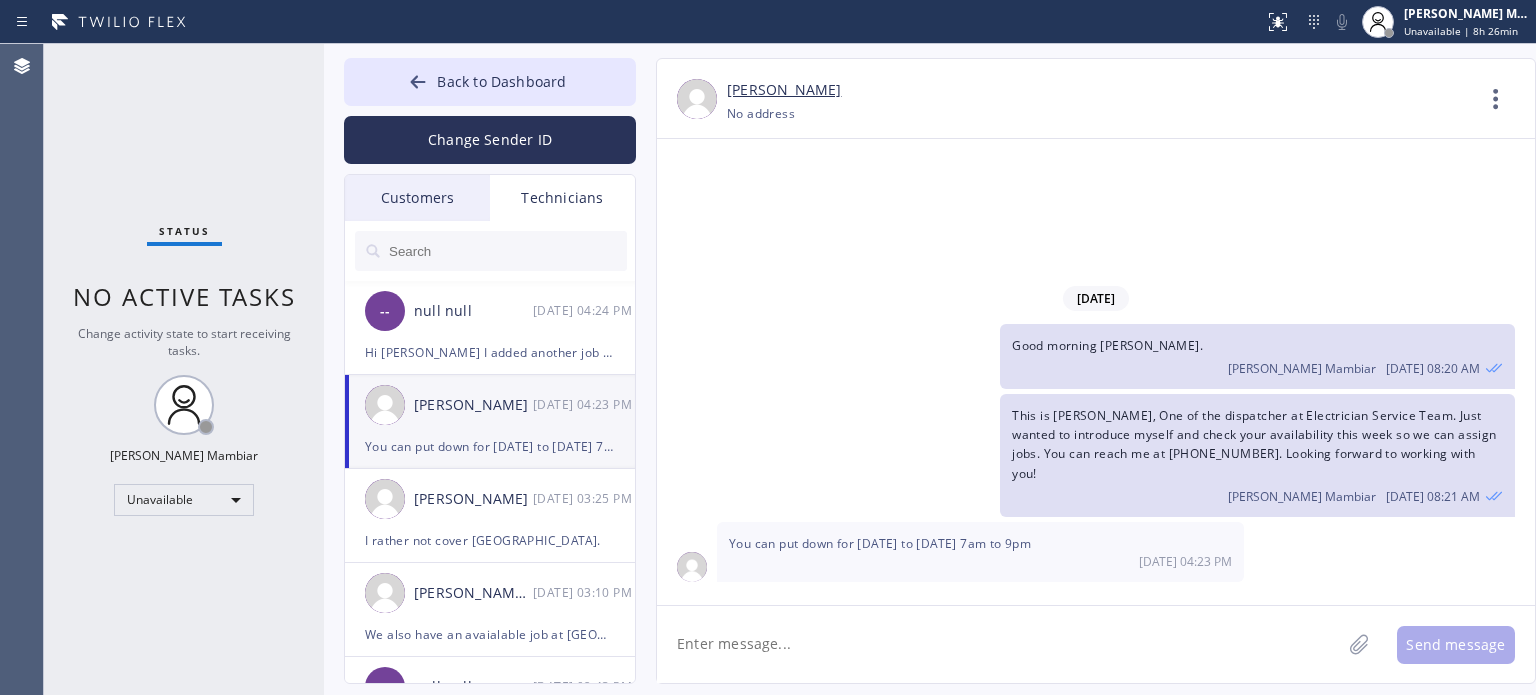click 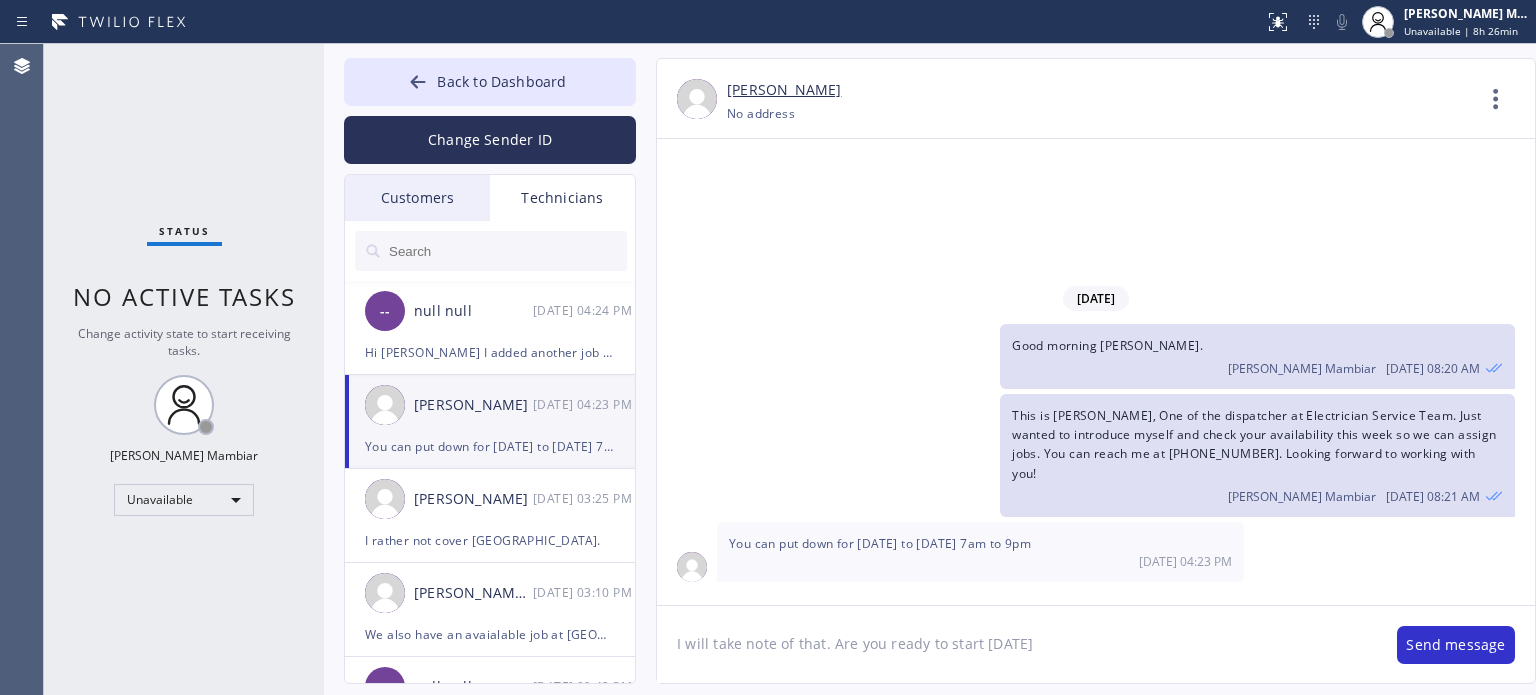 type on "I will take note of that. Are you ready to start tomorrow?" 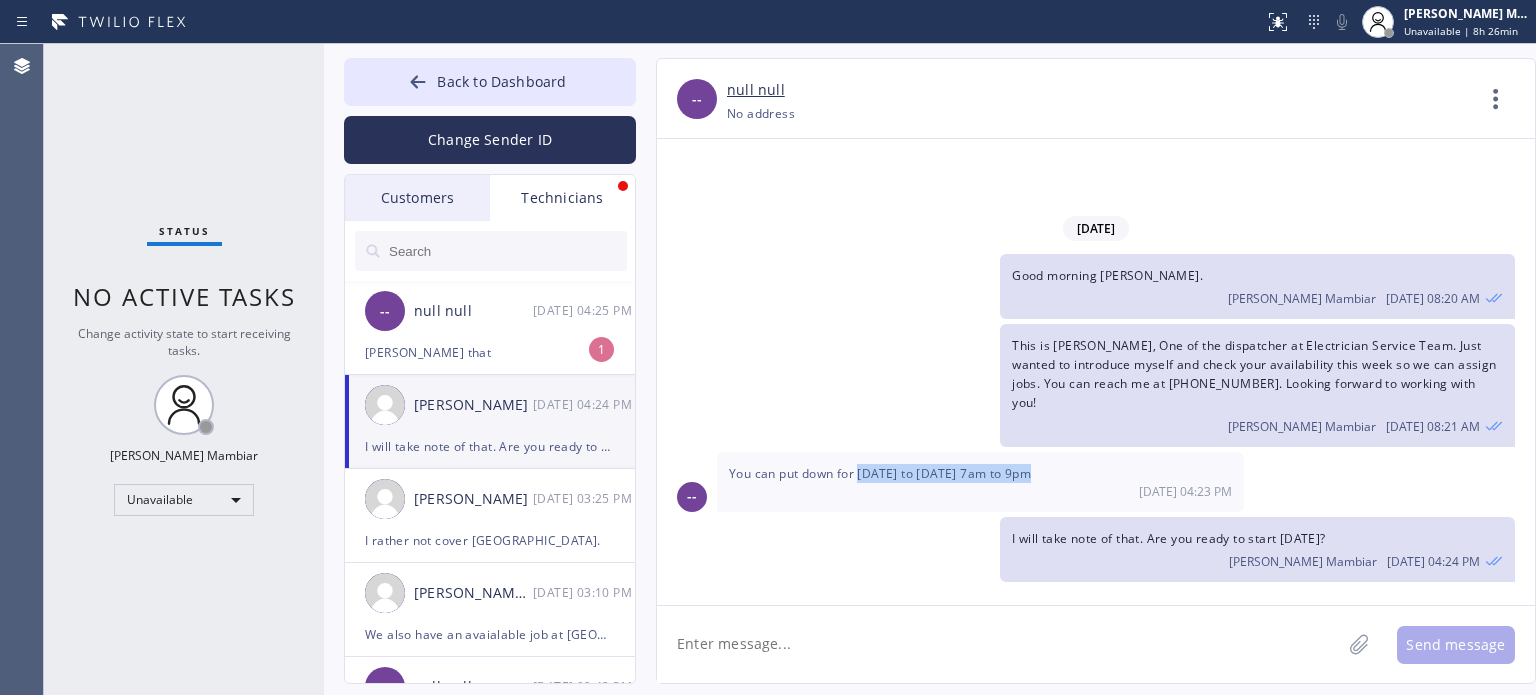 drag, startPoint x: 860, startPoint y: 477, endPoint x: 1053, endPoint y: 486, distance: 193.20973 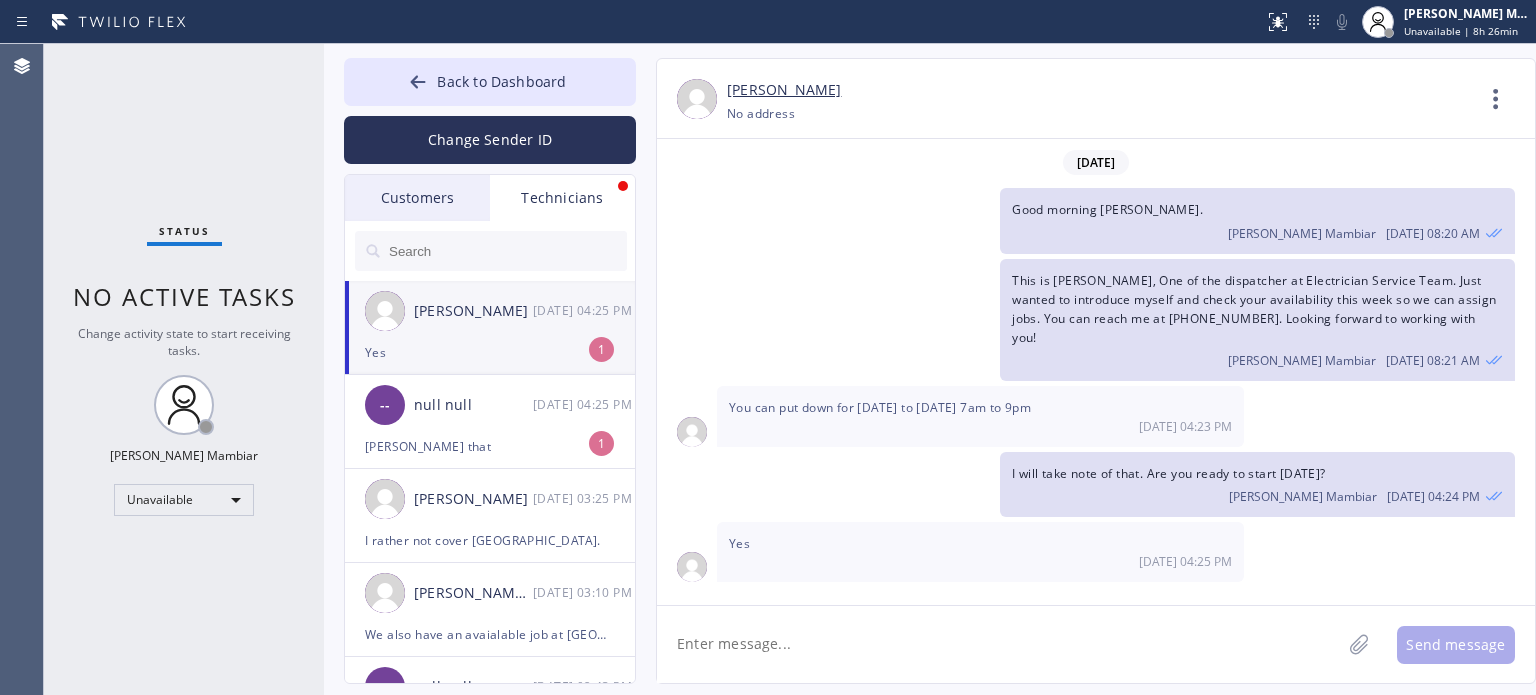 click 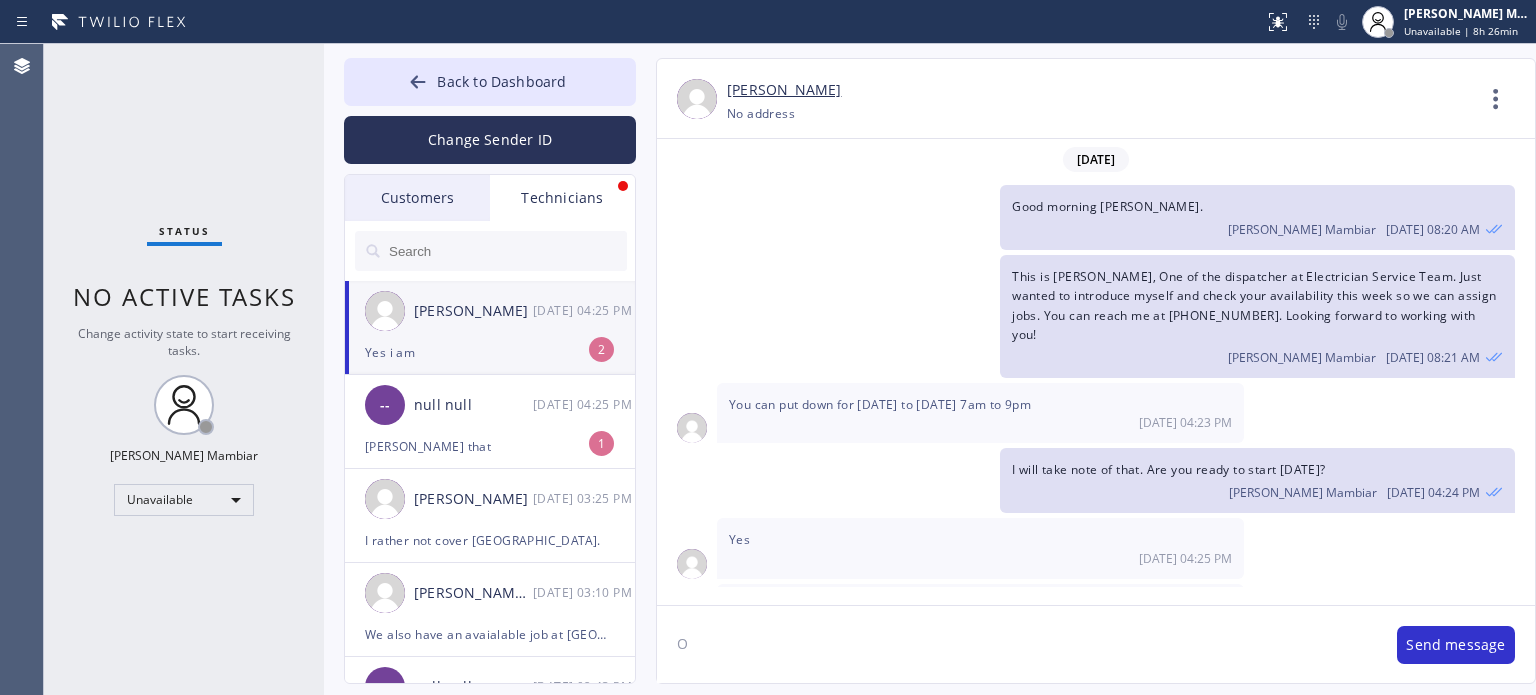 scroll, scrollTop: 35, scrollLeft: 0, axis: vertical 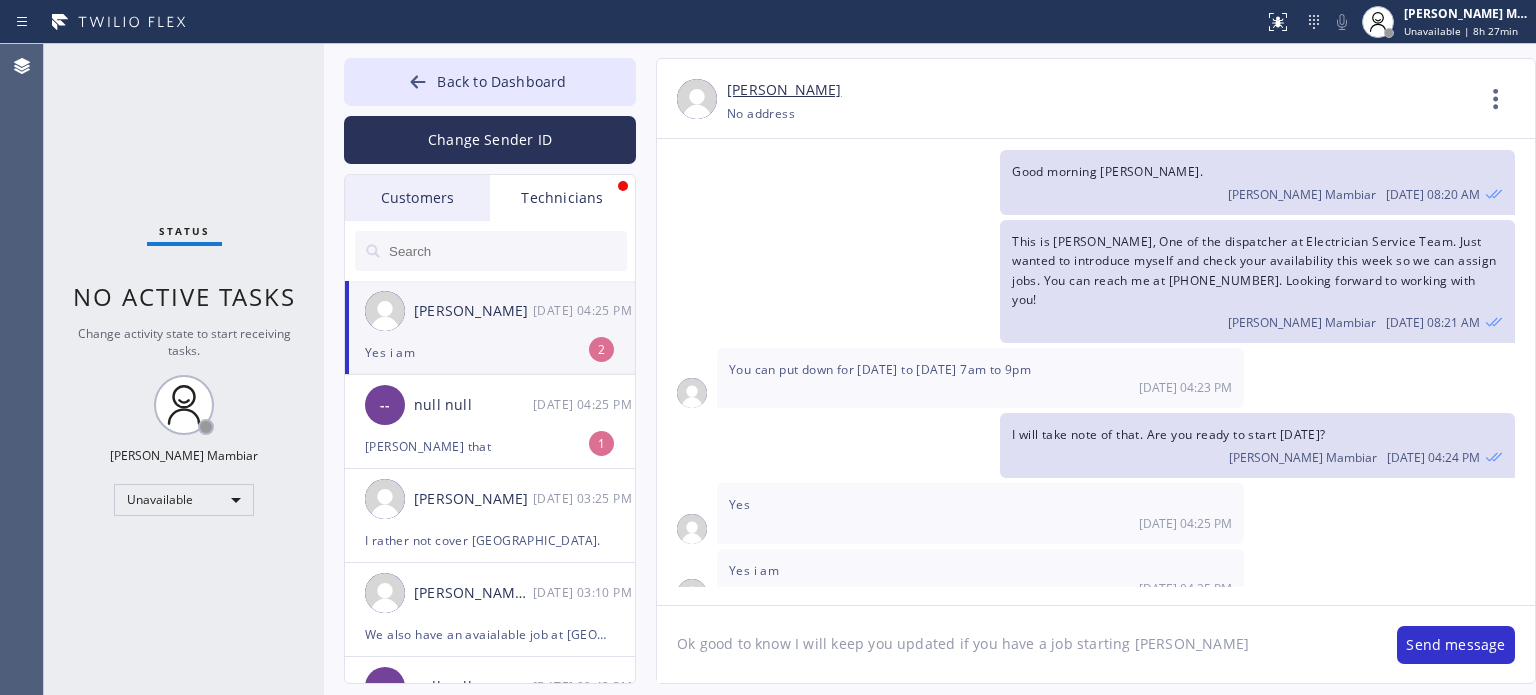 type on "Ok good to know I will keep you updated if you have a job starting tomorrow" 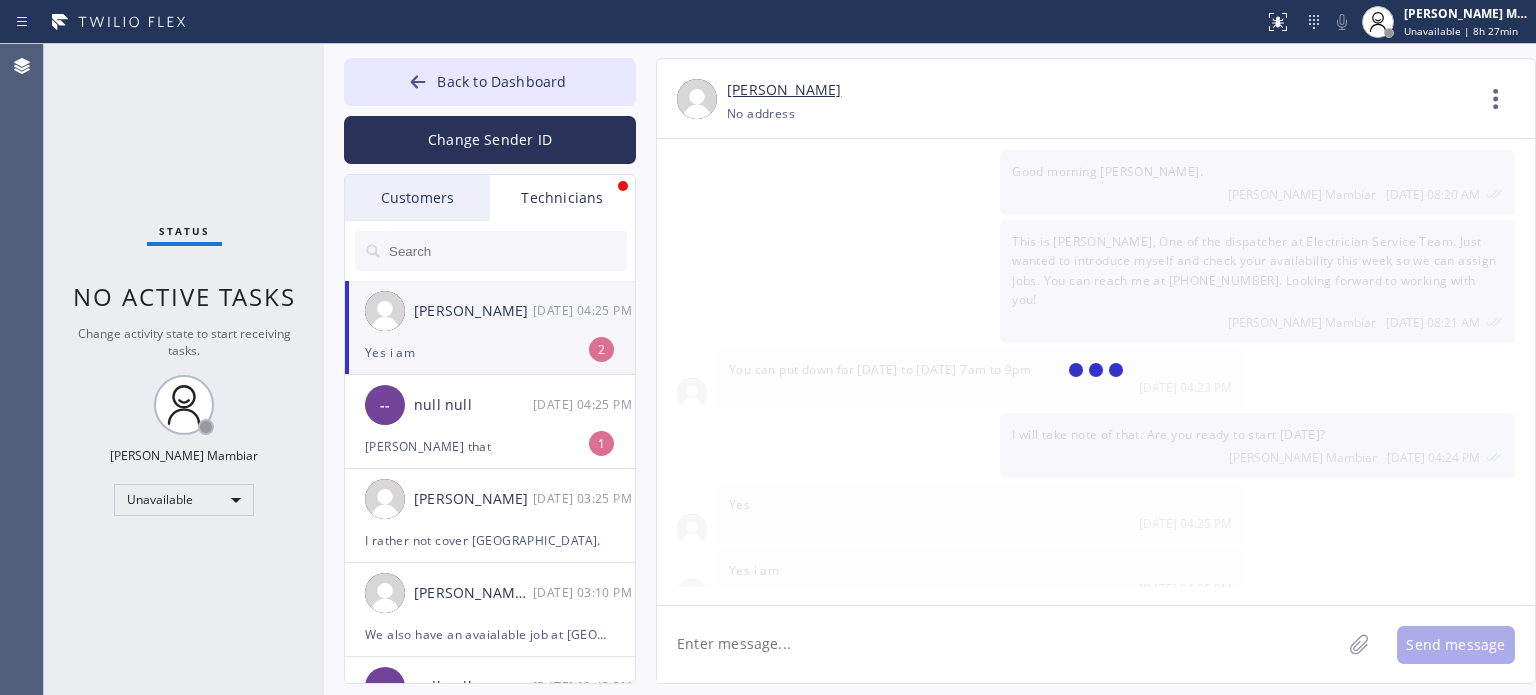 scroll, scrollTop: 104, scrollLeft: 0, axis: vertical 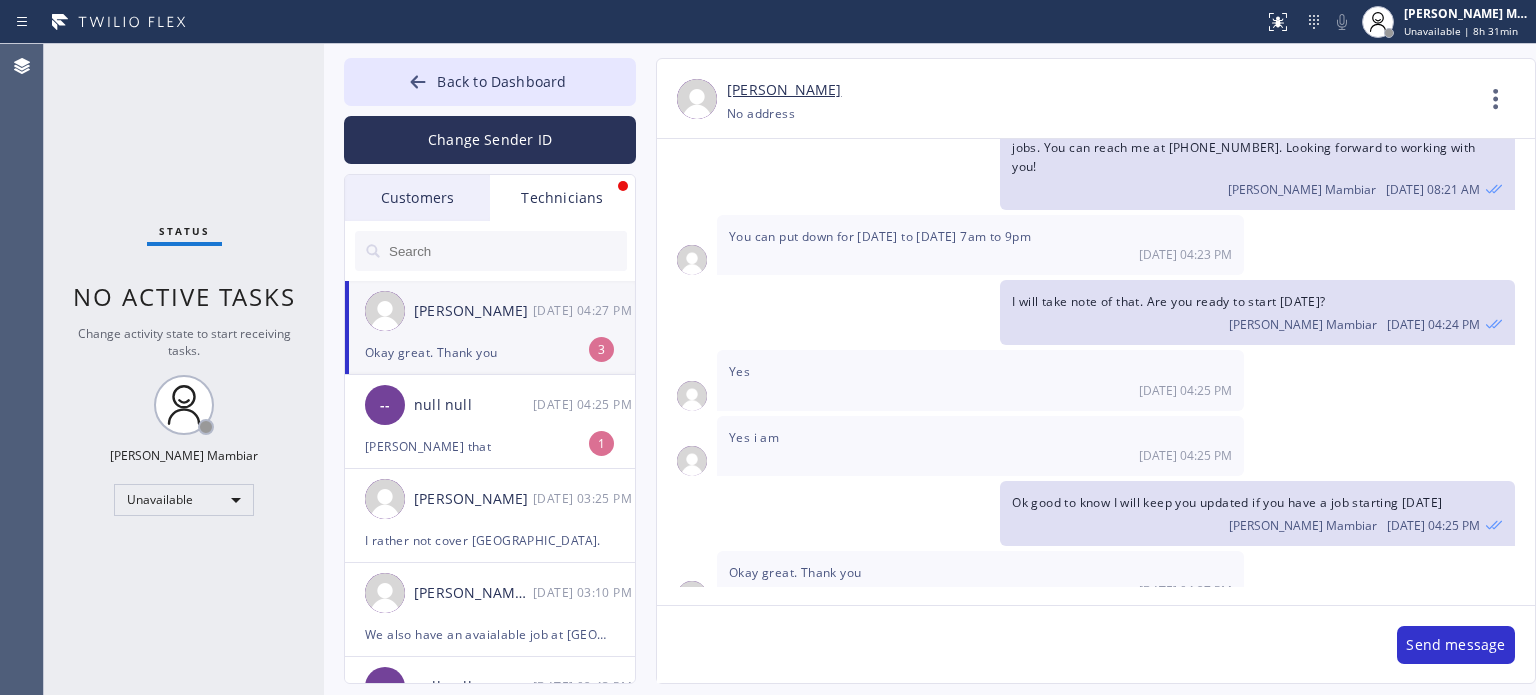 click on "Status   No active tasks     Change activity state to start receiving tasks.   Harvey James P. Mambiar Unavailable" at bounding box center (184, 369) 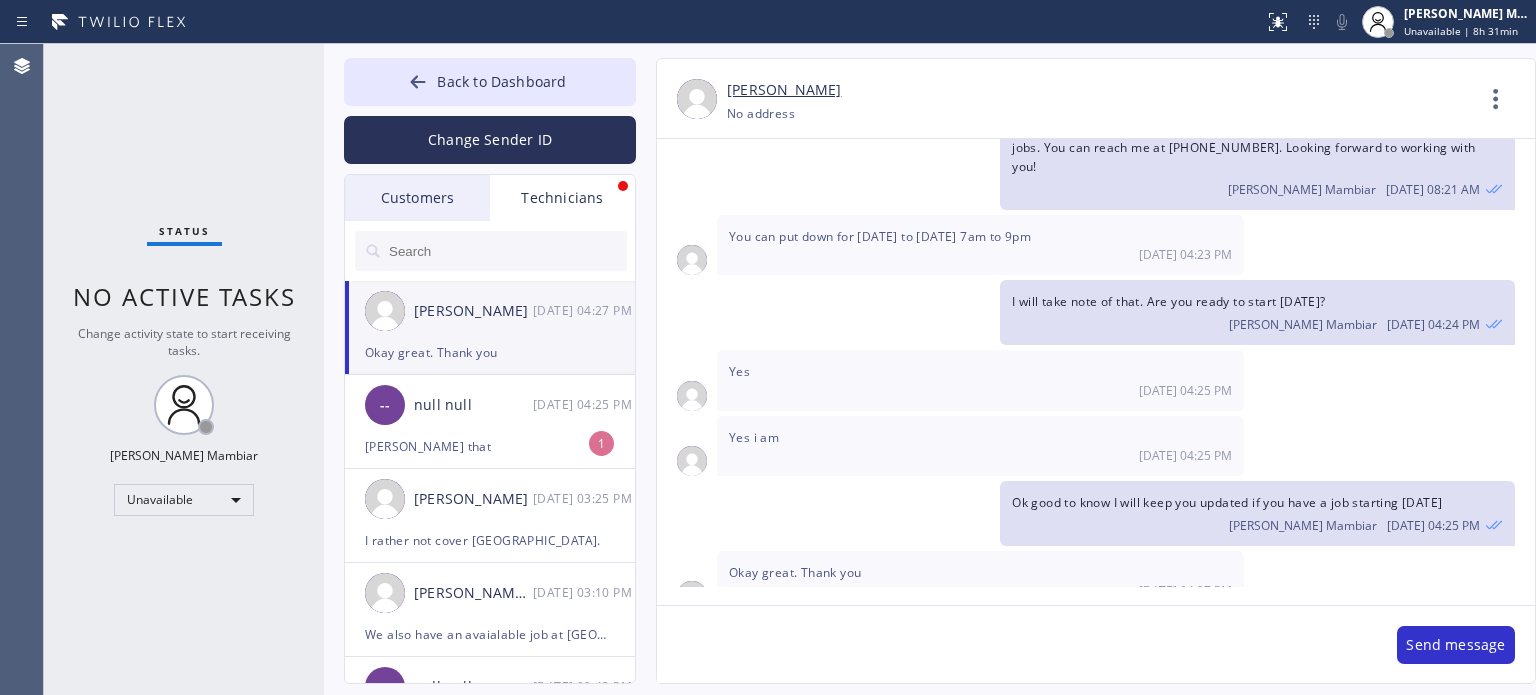 click 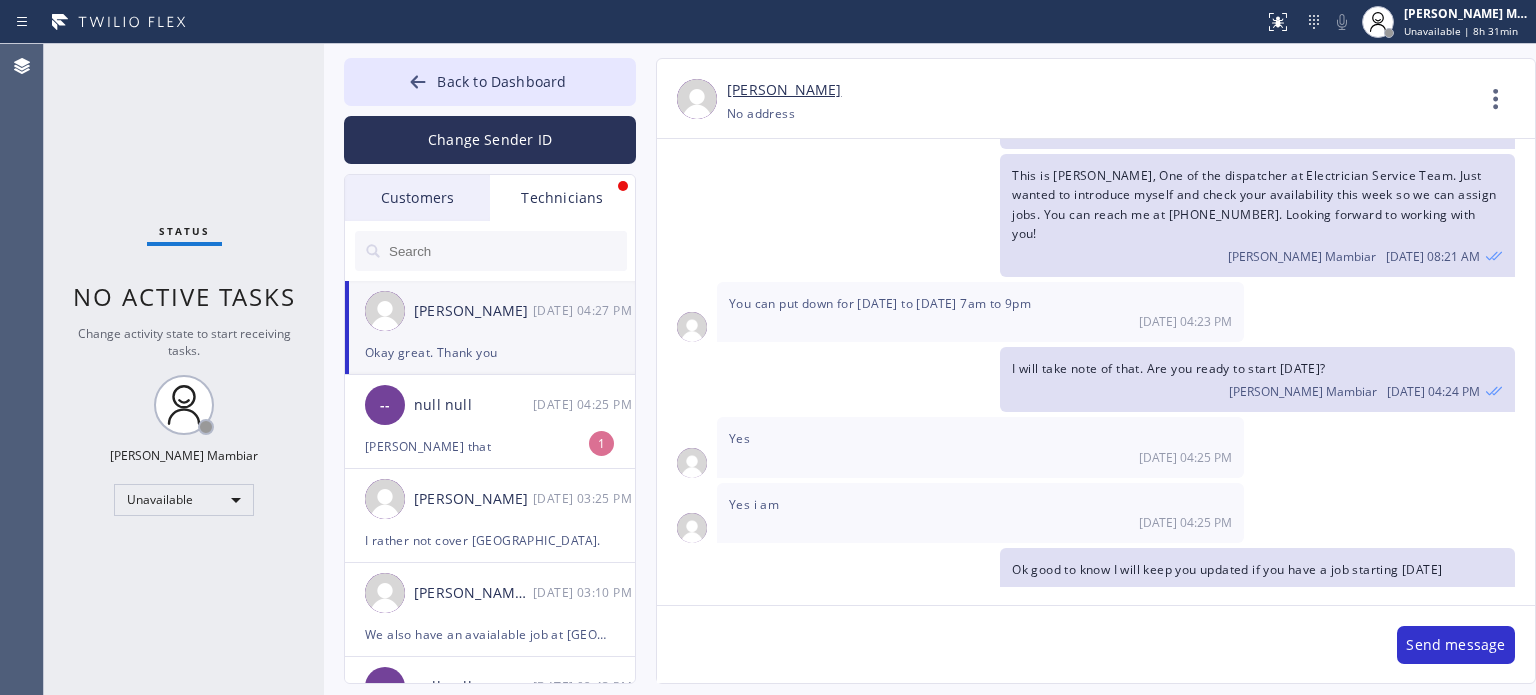 scroll, scrollTop: 0, scrollLeft: 0, axis: both 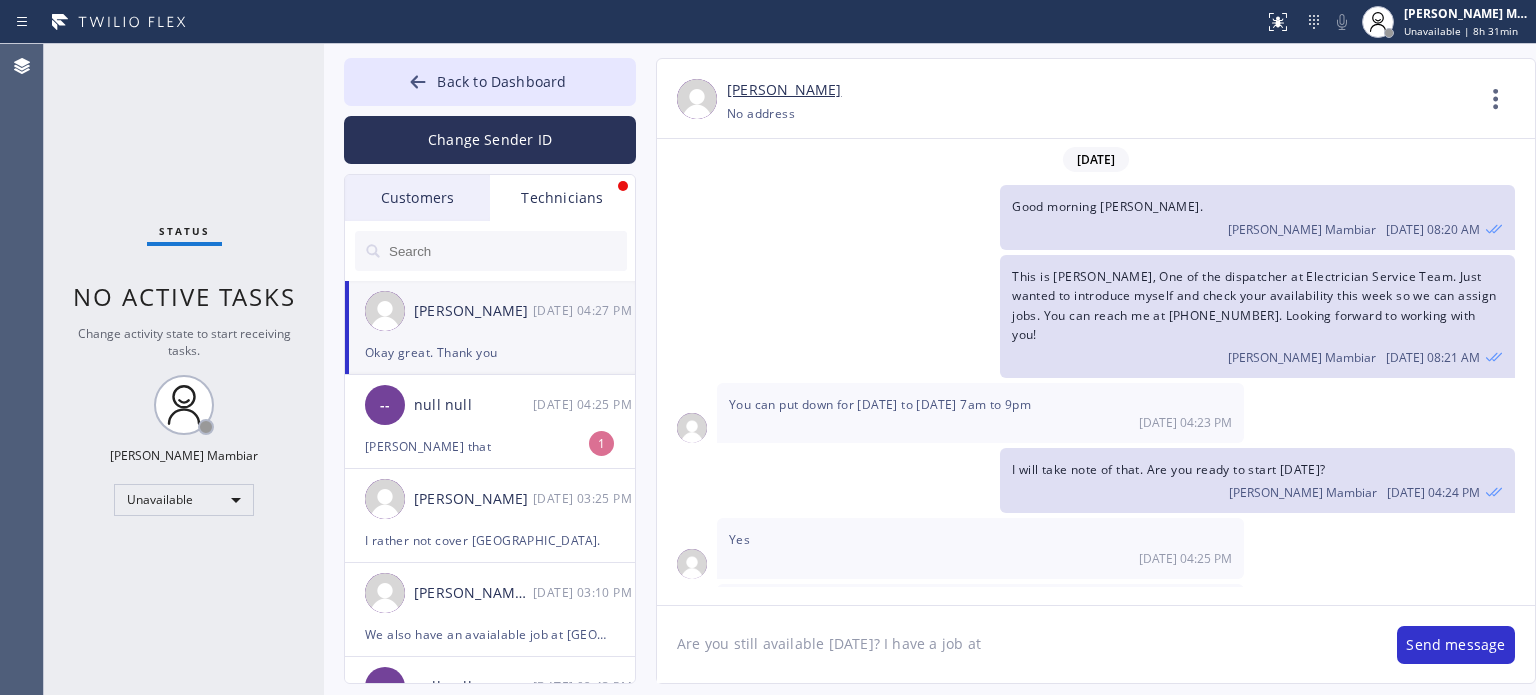 click on "Are you still available today? I have a job at" 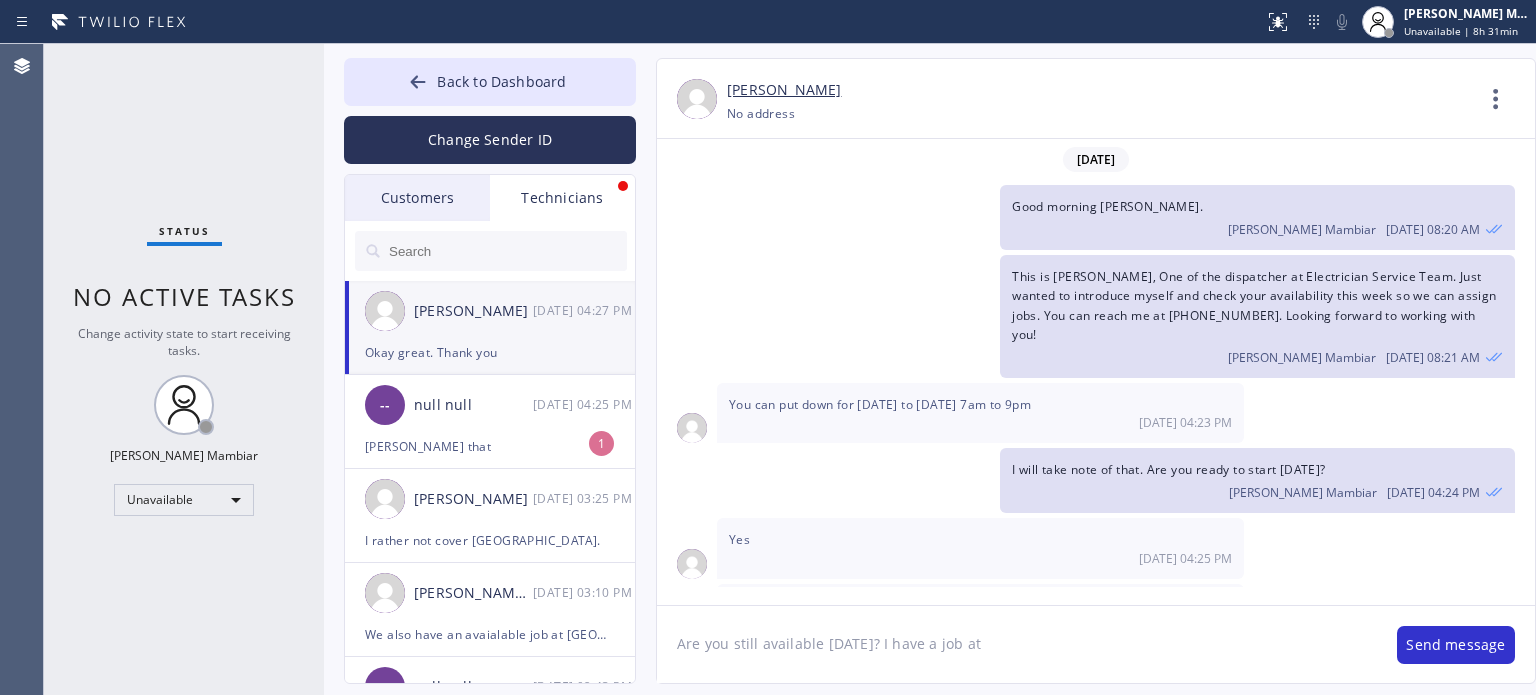 paste on "Anaheim, CA 92806" 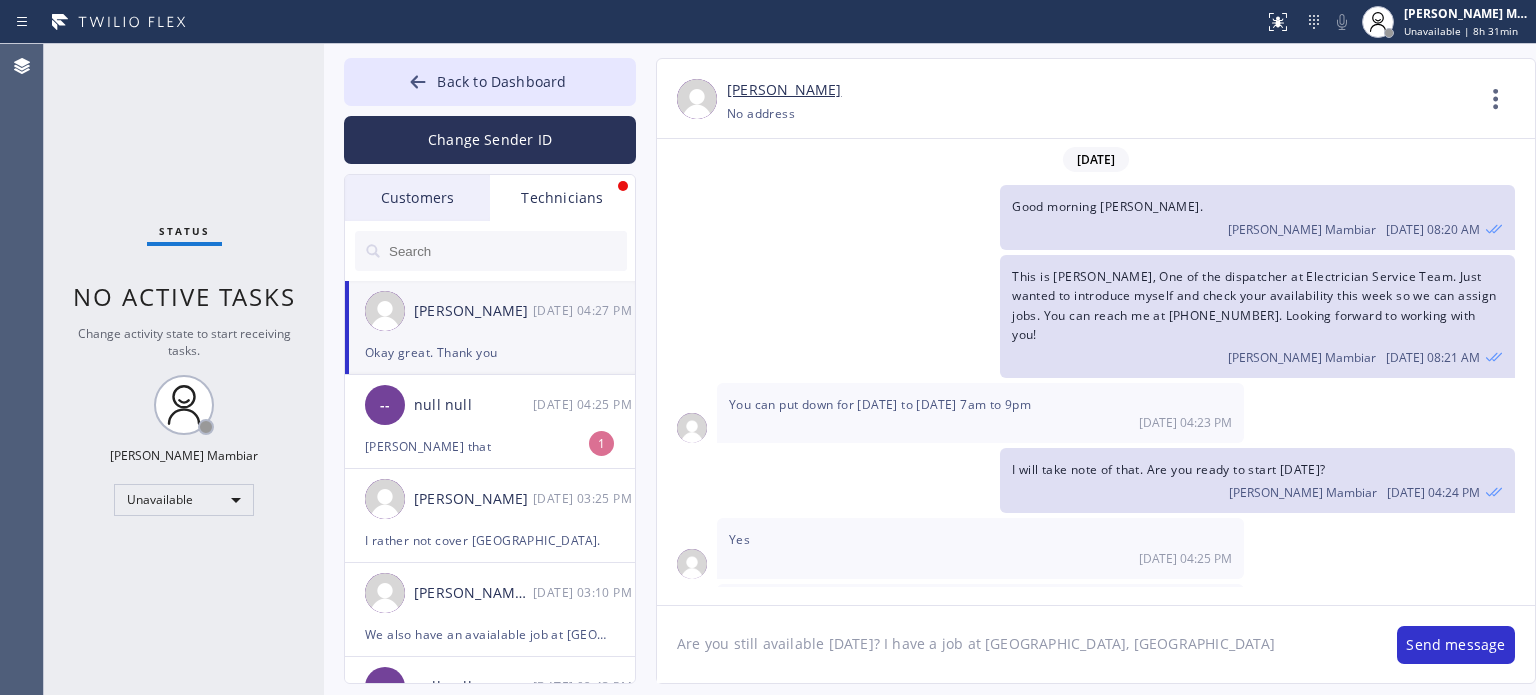 type on "Are you still available today? I have a job at Anaheim, CA 92806" 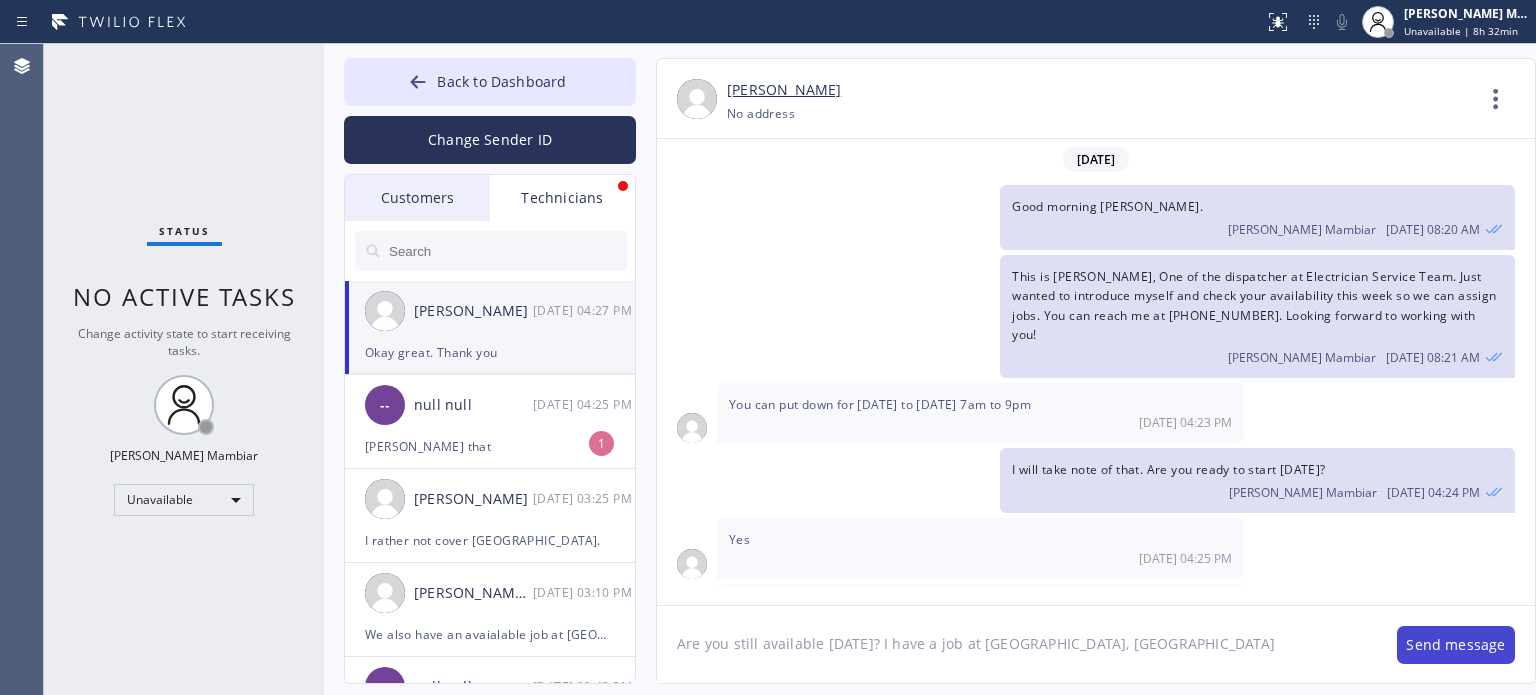 click on "Send message" at bounding box center (1456, 645) 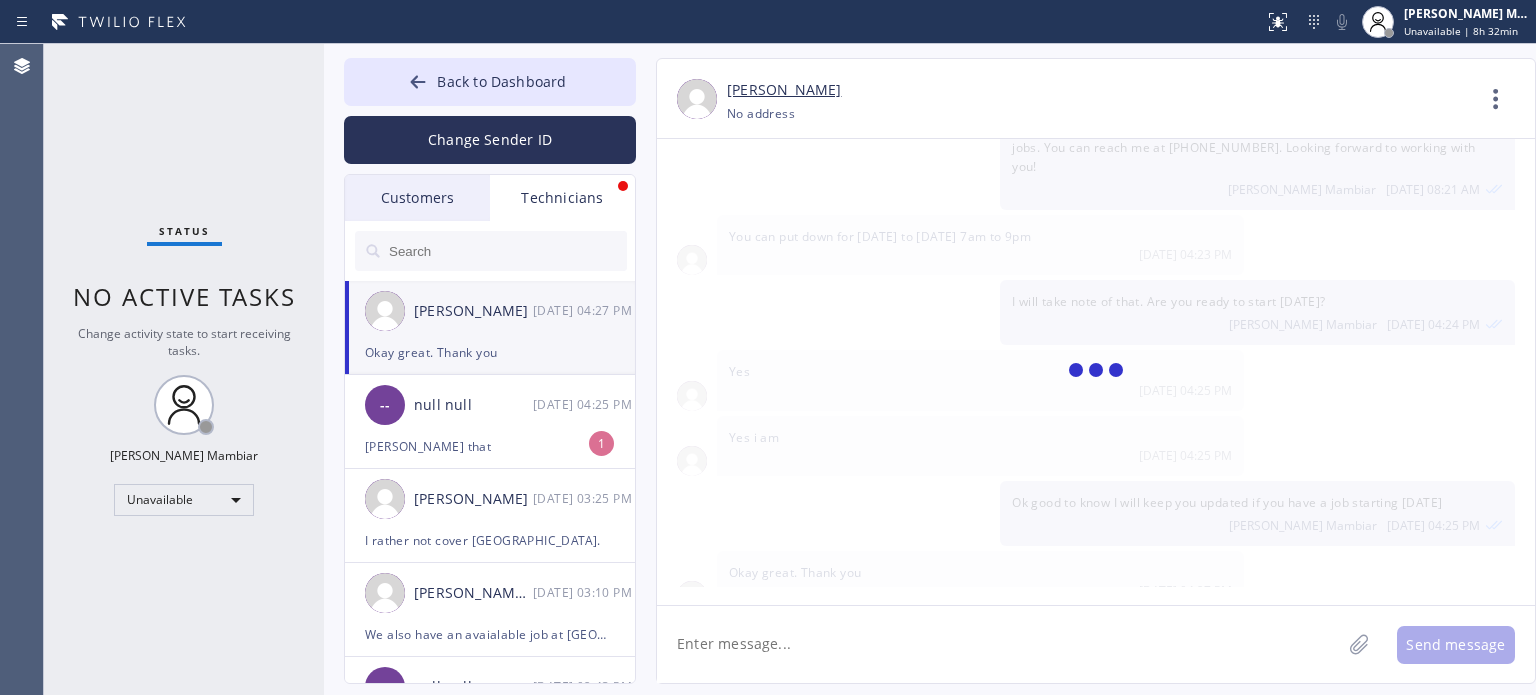 scroll, scrollTop: 238, scrollLeft: 0, axis: vertical 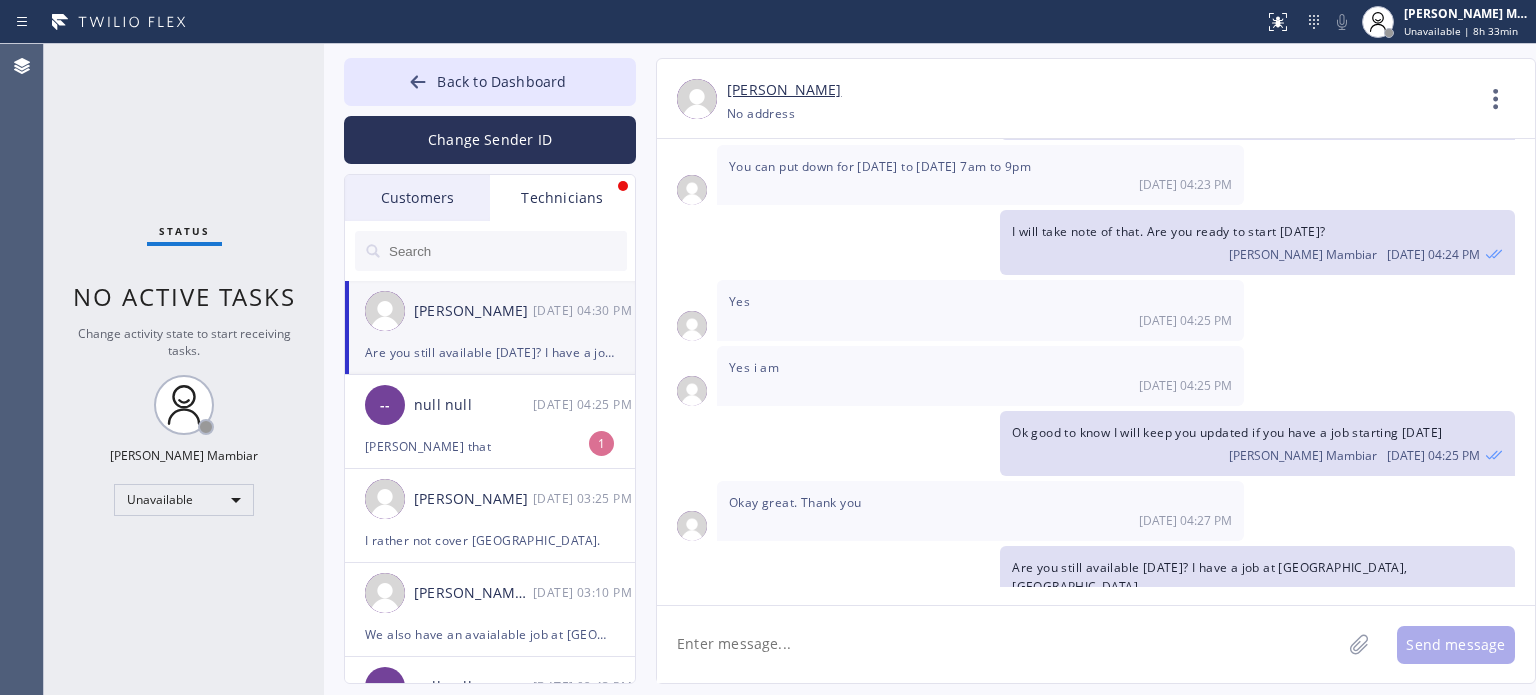 click on "Technicians" at bounding box center [562, 198] 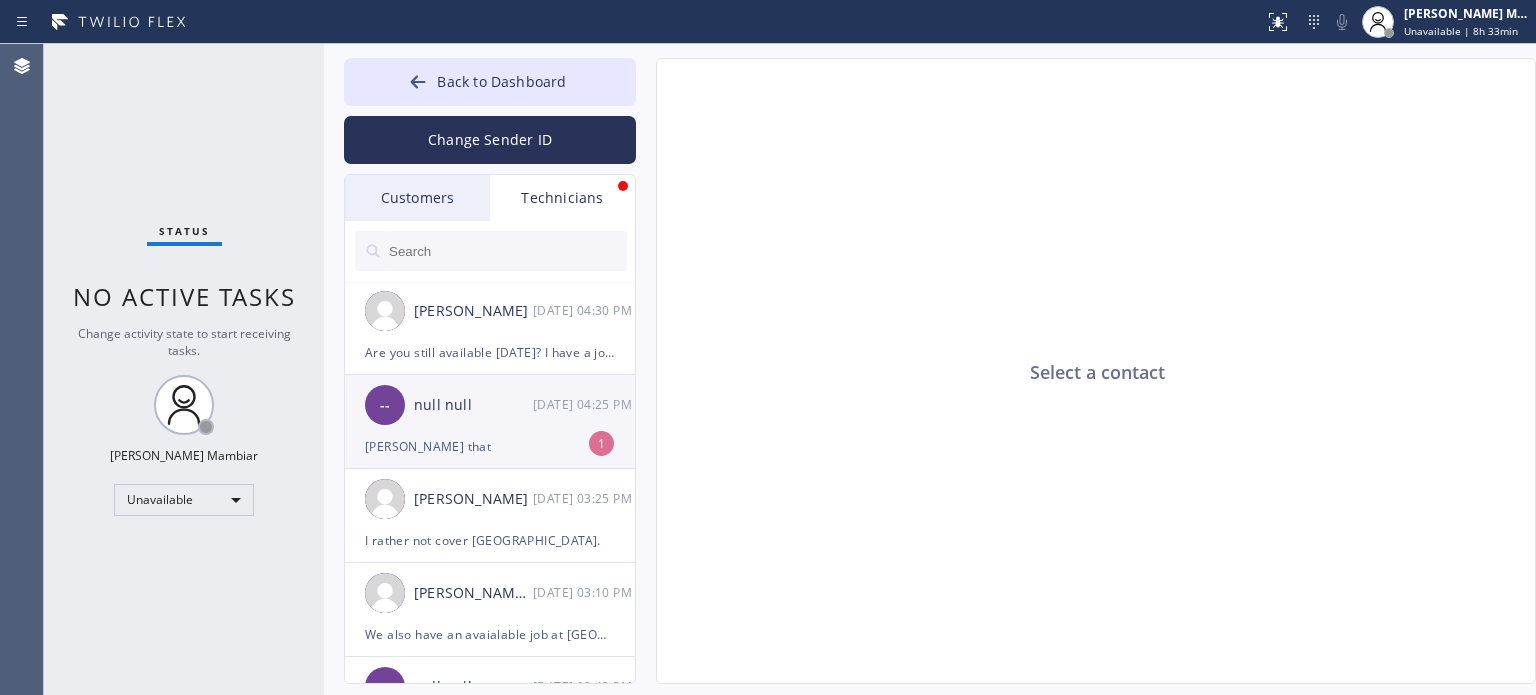 click on "null null" at bounding box center (473, 405) 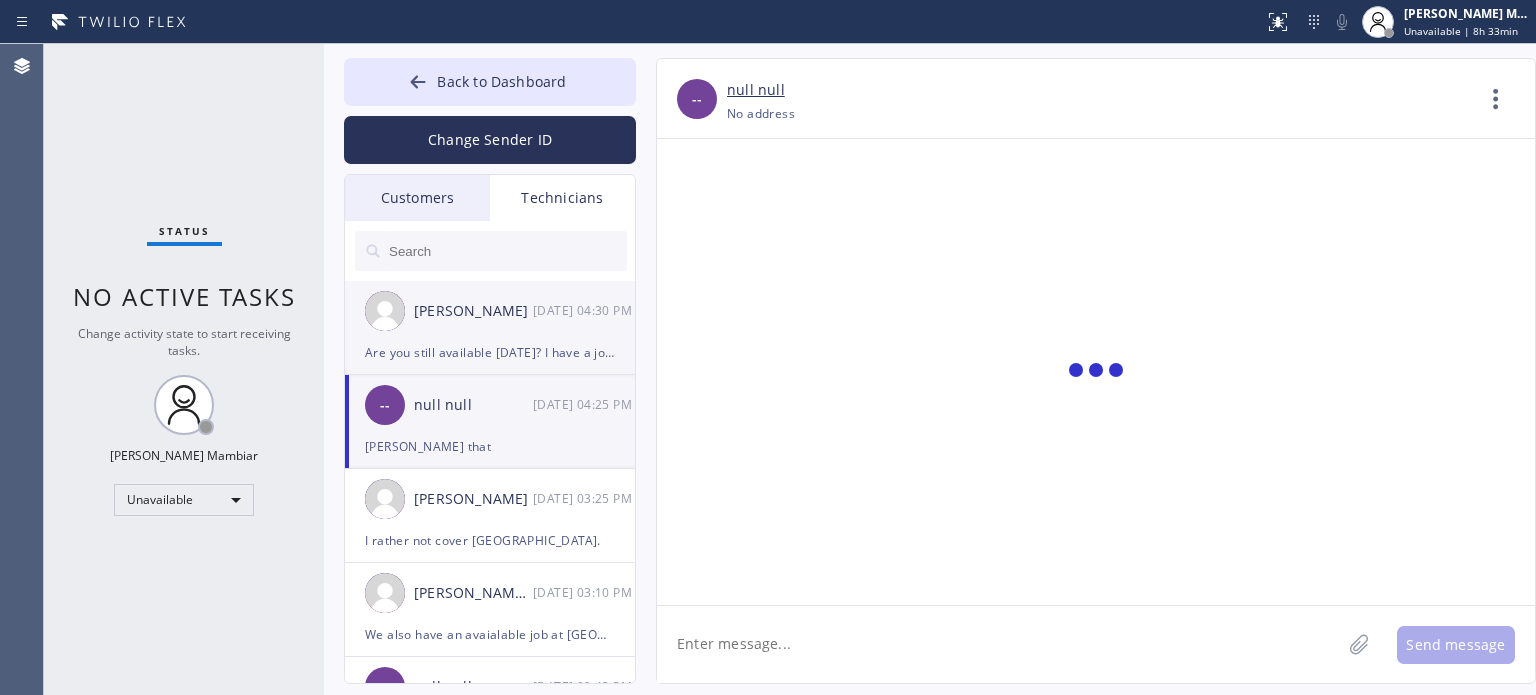 scroll, scrollTop: 728, scrollLeft: 0, axis: vertical 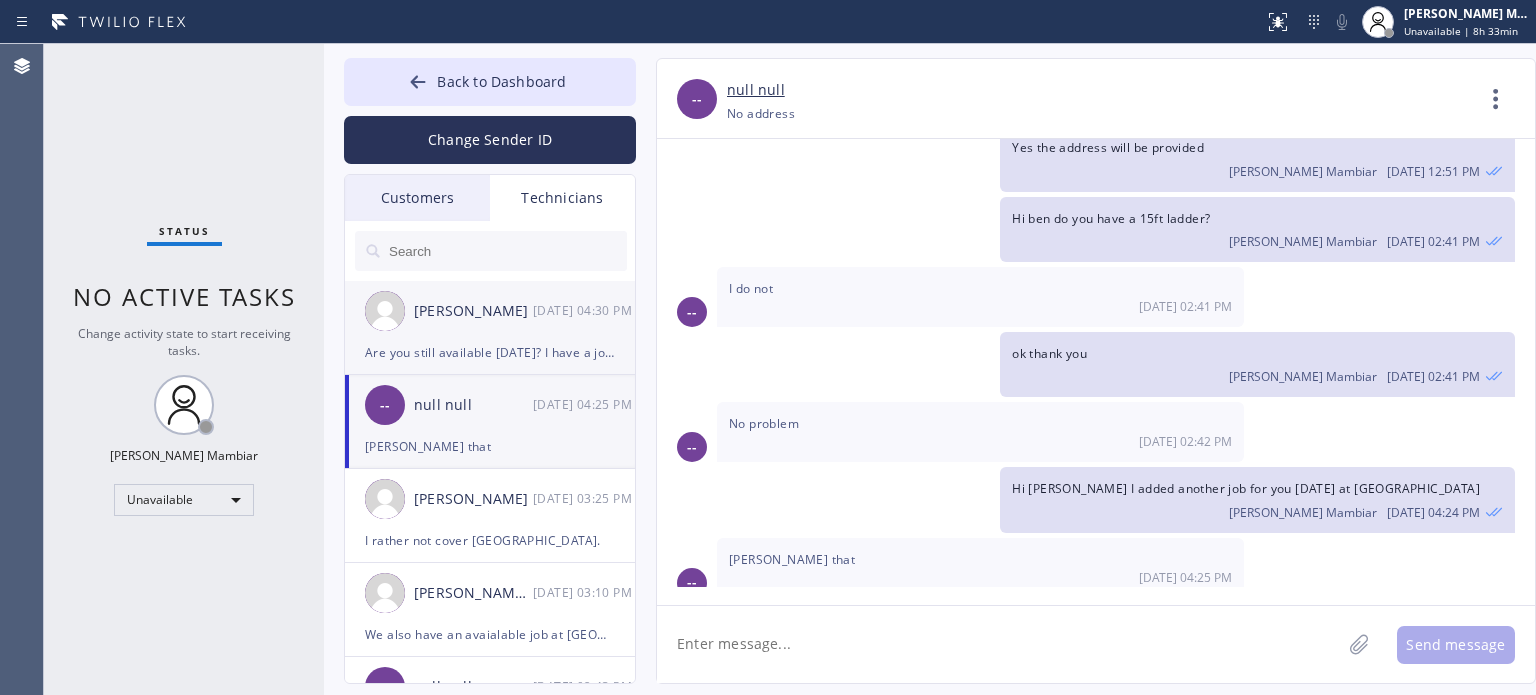 click on "Are you still available today? I have a job at Anaheim, CA 92806" at bounding box center [490, 352] 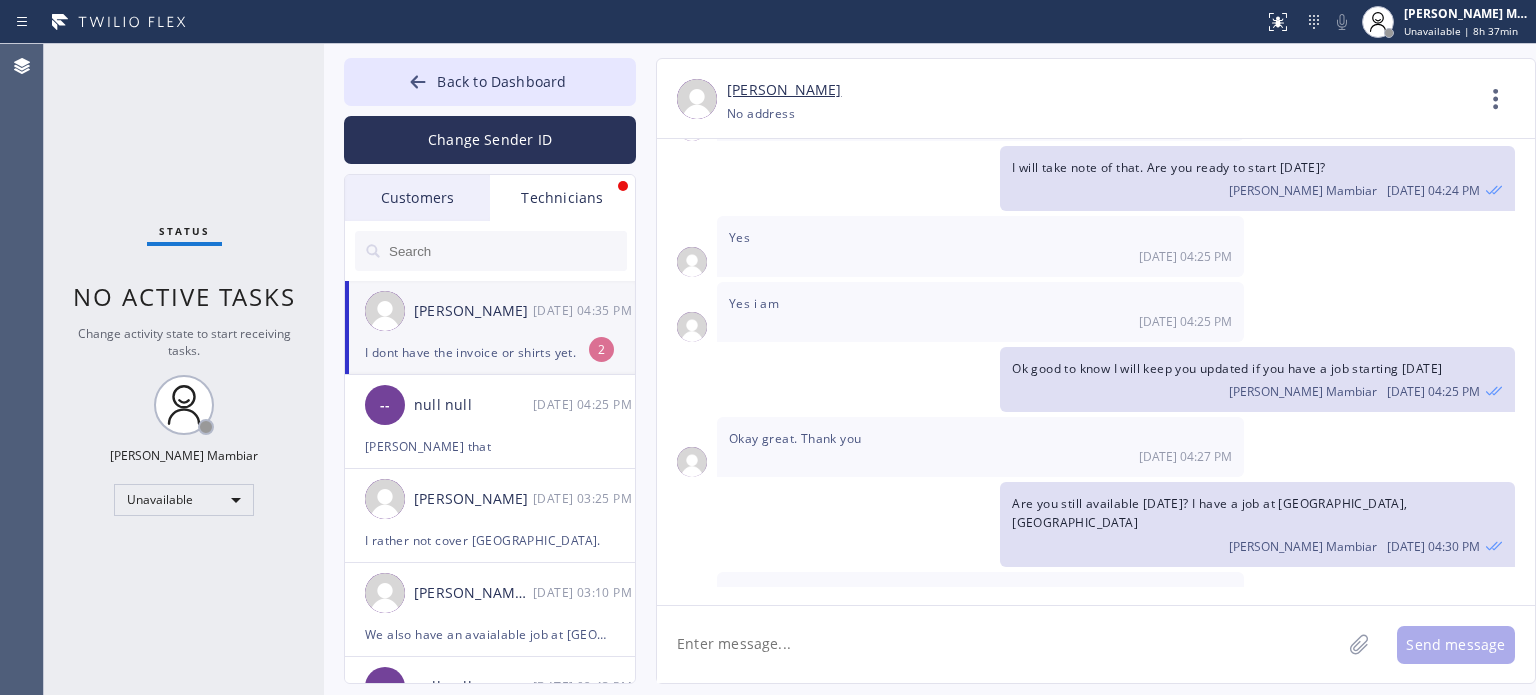 scroll, scrollTop: 367, scrollLeft: 0, axis: vertical 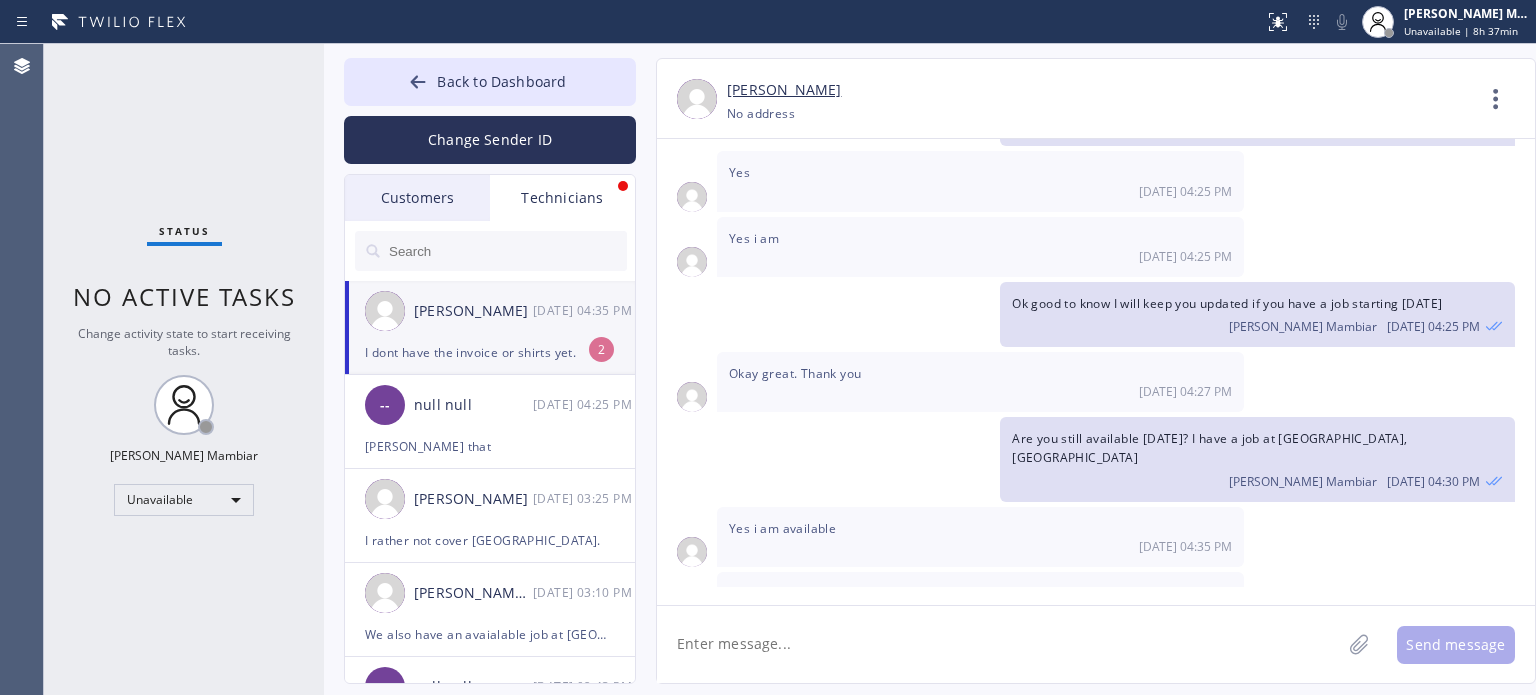 click on "Status   No active tasks     Change activity state to start receiving tasks.   Harvey James P. Mambiar Unavailable" at bounding box center [184, 369] 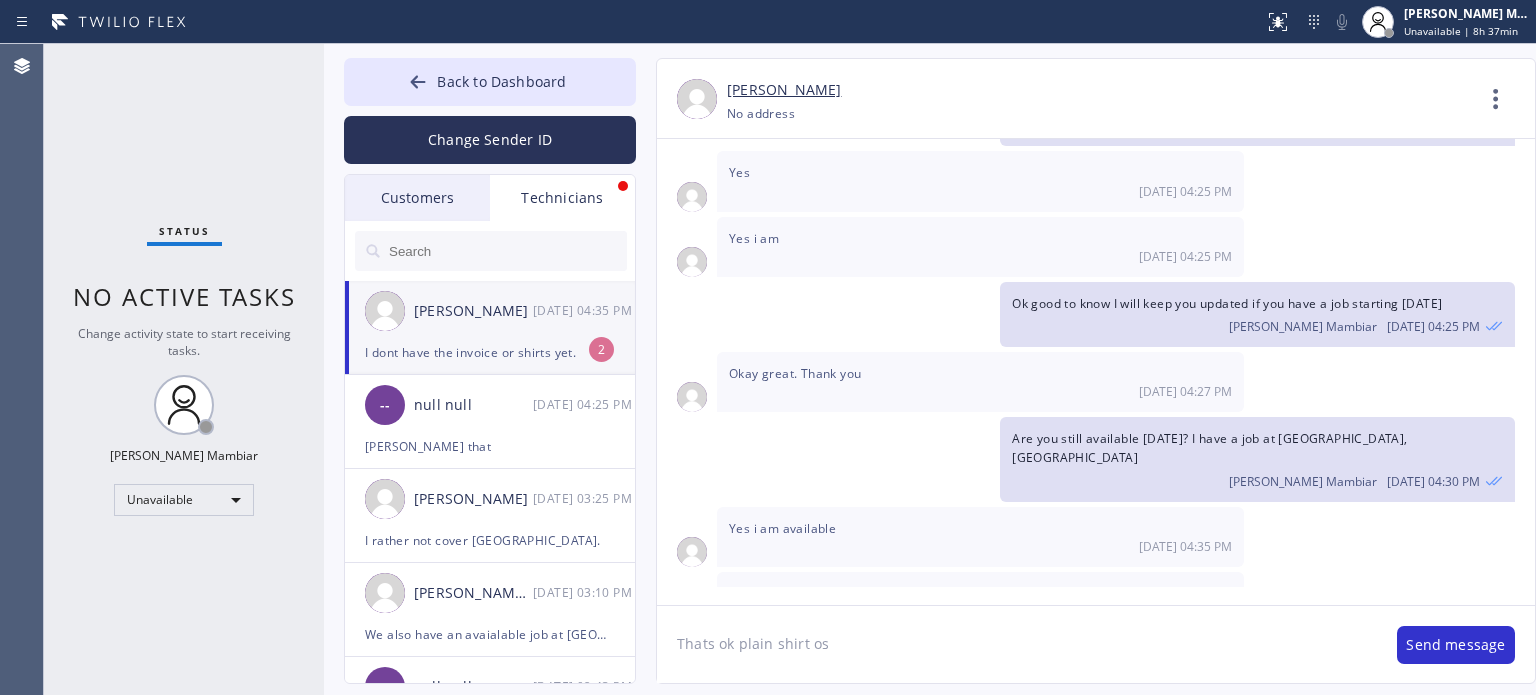 click on "Status   No active tasks     Change activity state to start receiving tasks.   Harvey James P. Mambiar Unavailable" at bounding box center [184, 369] 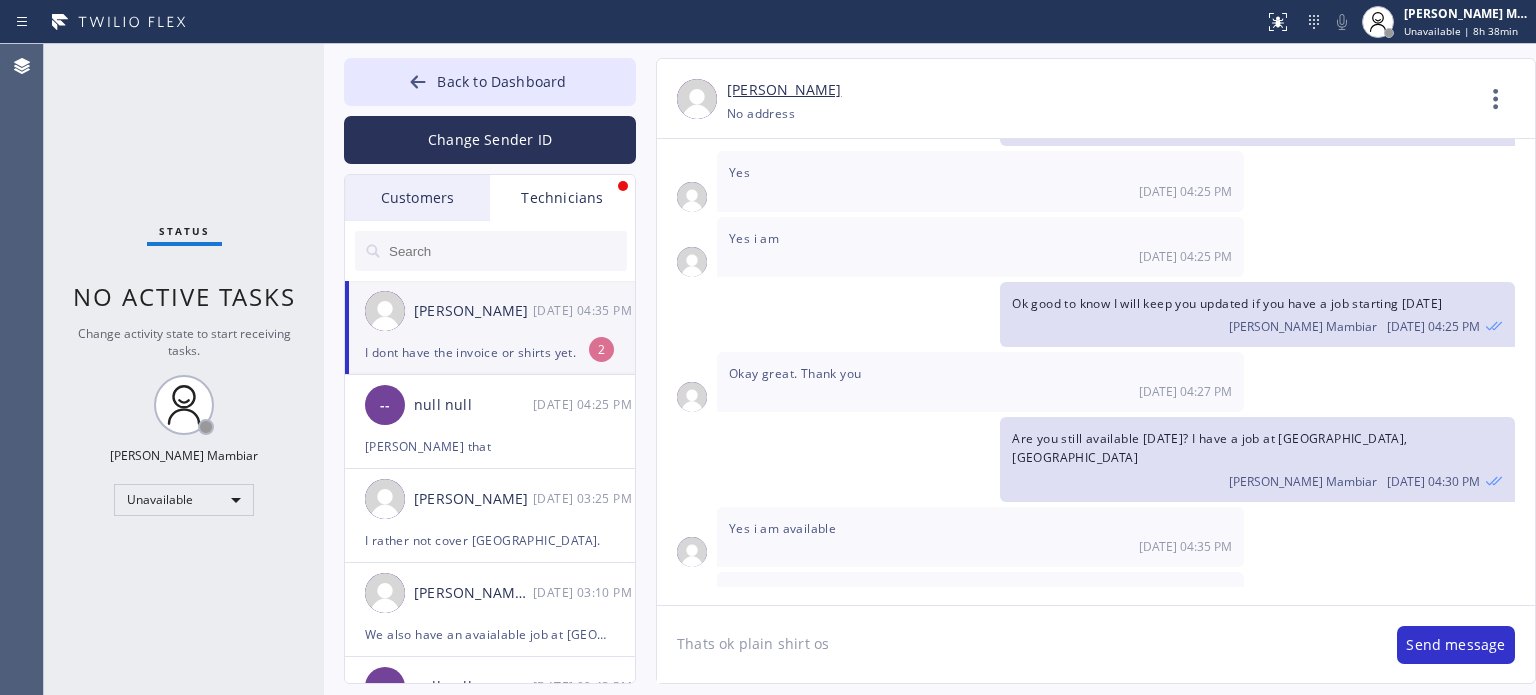 click on "Thats ok plain shirt os" 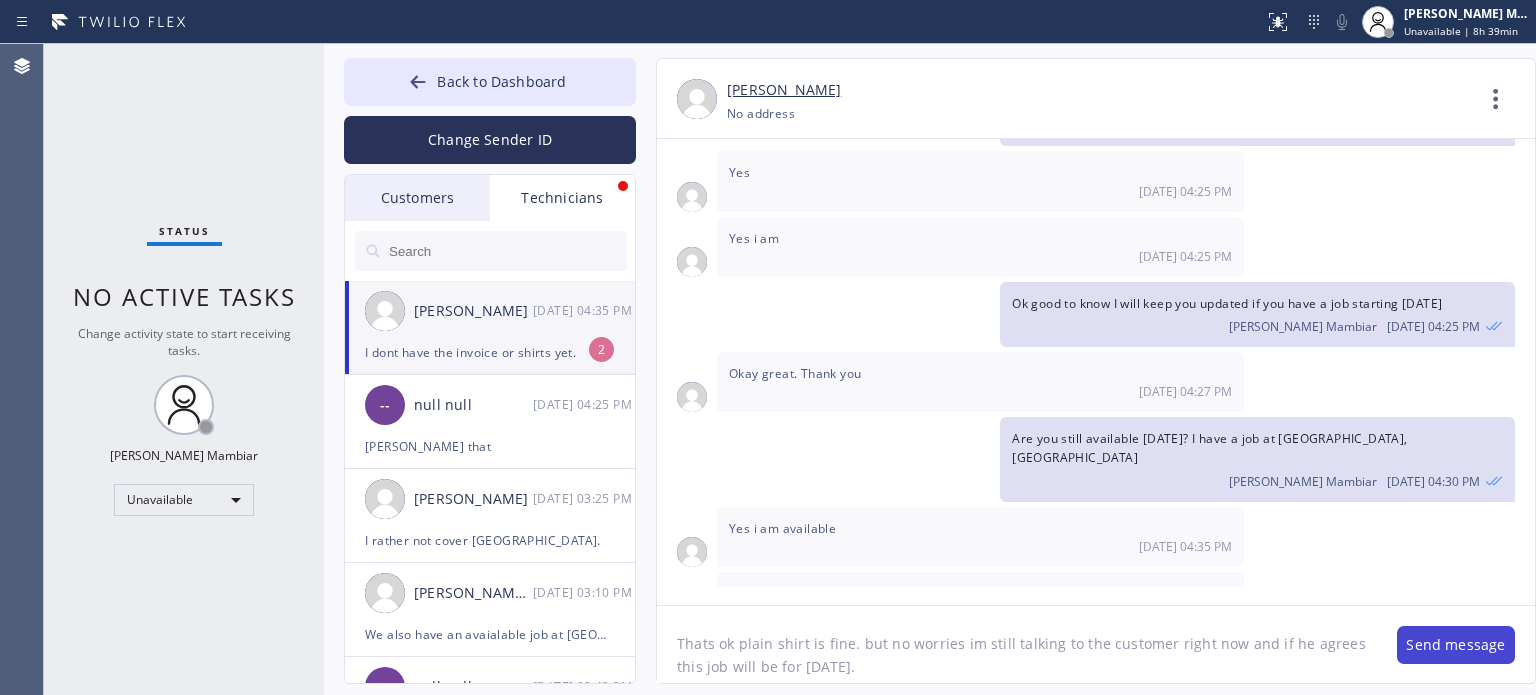 type on "Thats ok plain shirt is fine. but no worries im still talking to the customer right now and if he agrees this job will be for tomorrow." 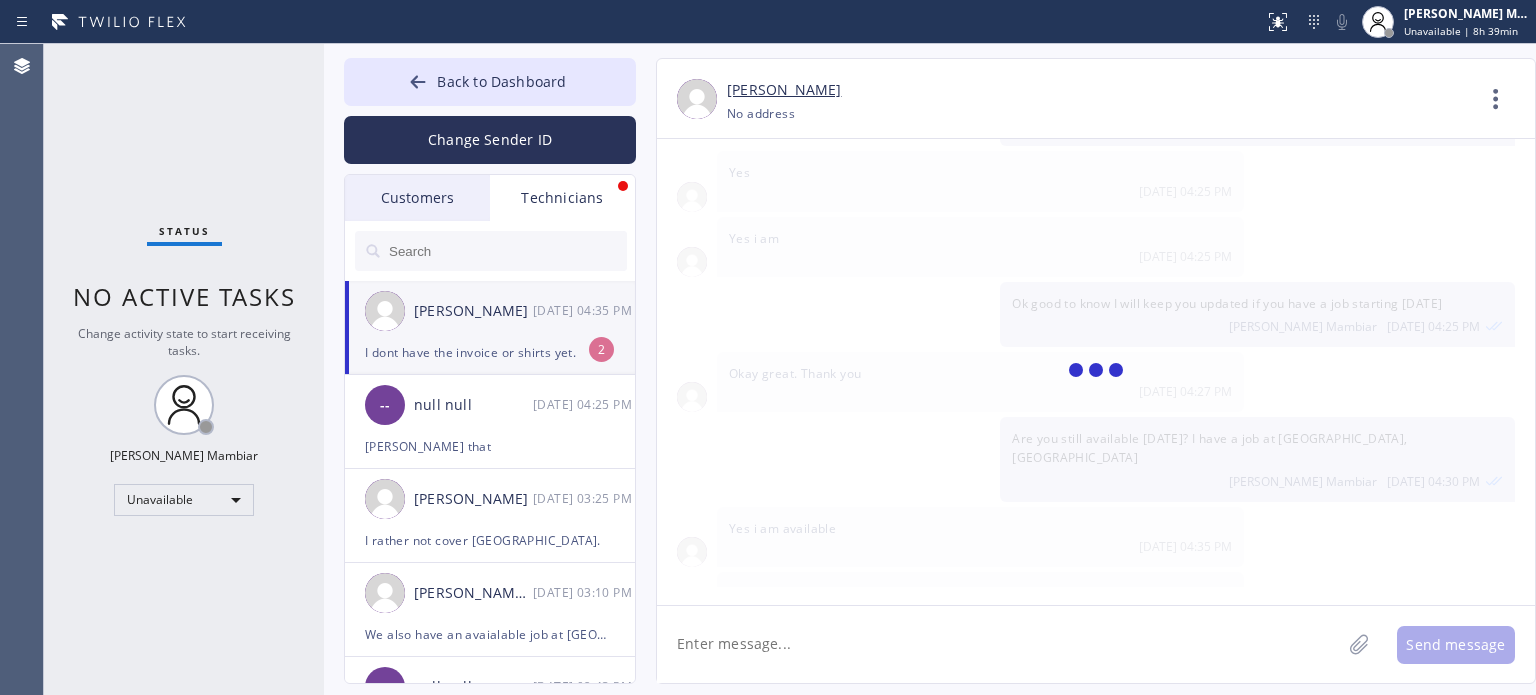 scroll, scrollTop: 455, scrollLeft: 0, axis: vertical 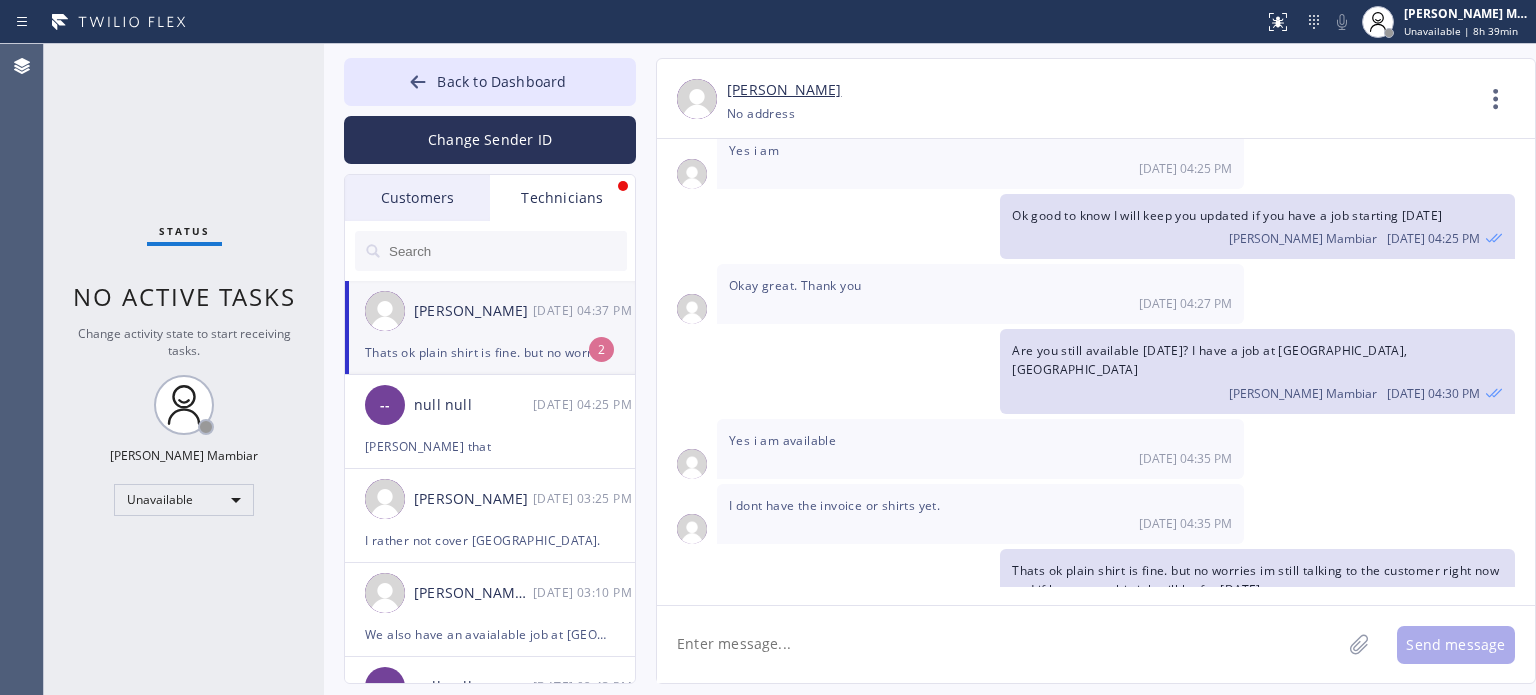 click 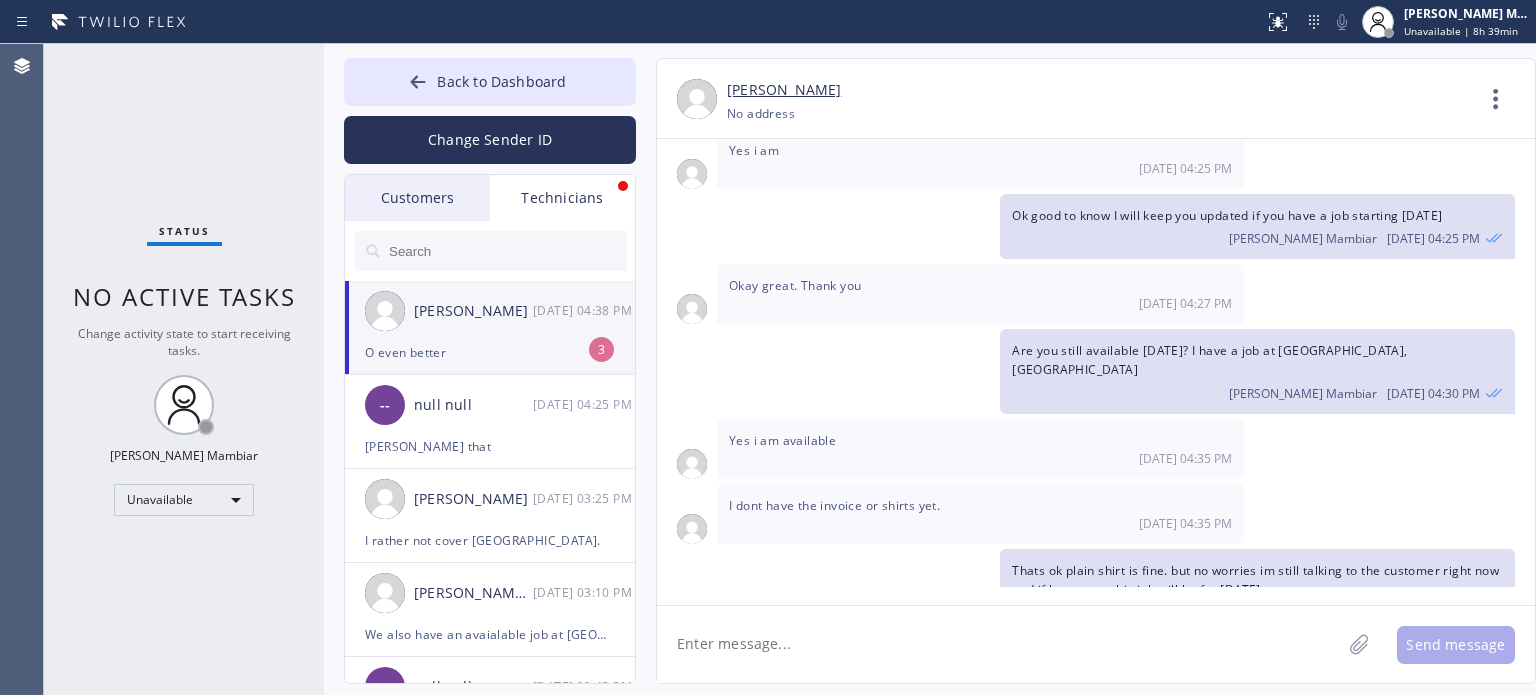 scroll, scrollTop: 520, scrollLeft: 0, axis: vertical 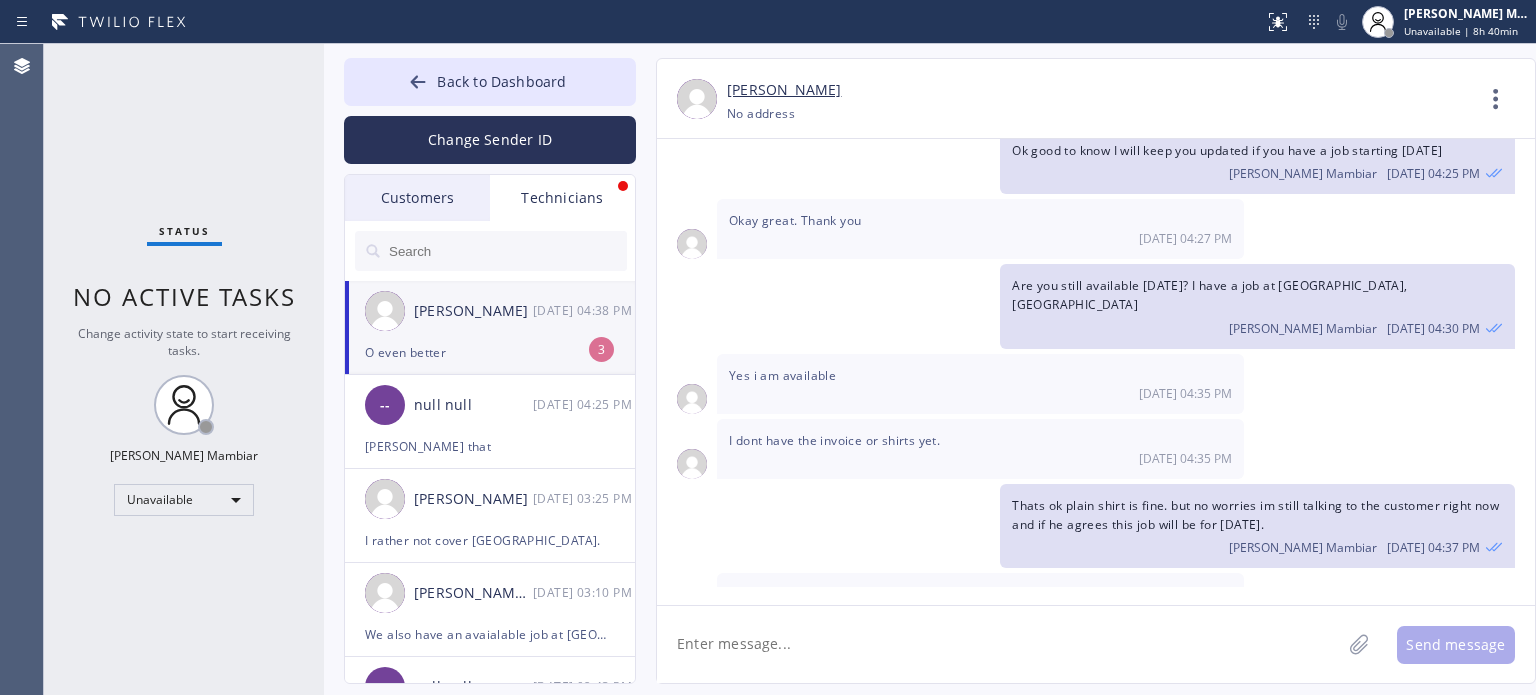 click 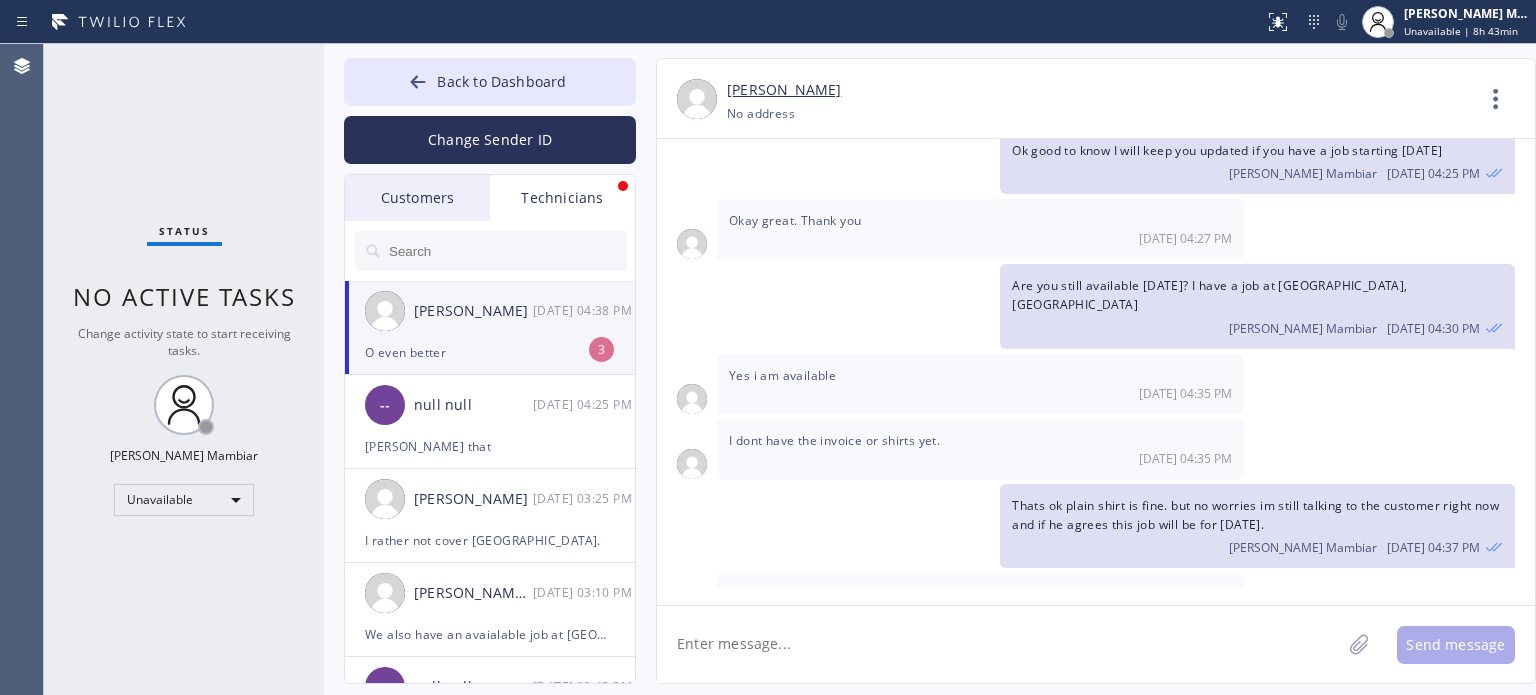 click on "O even better" at bounding box center [490, 352] 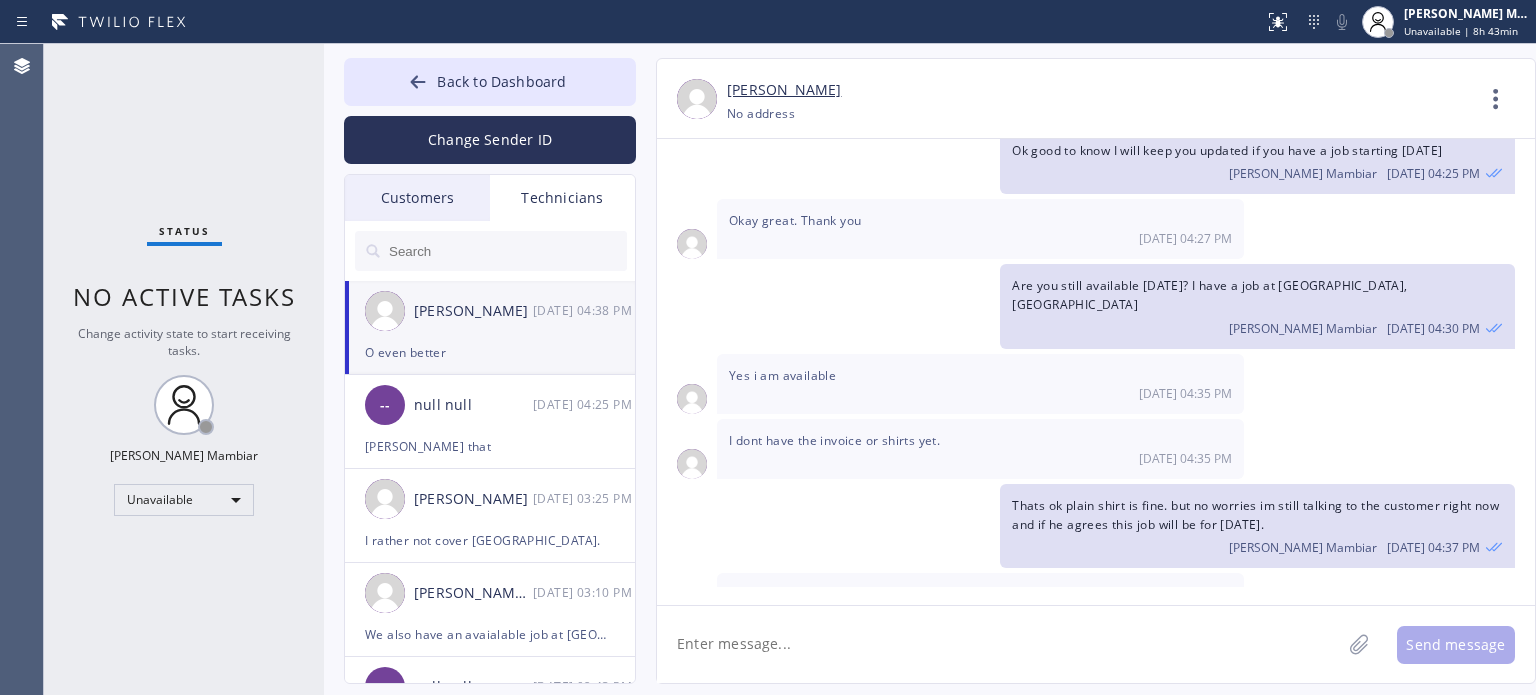 click 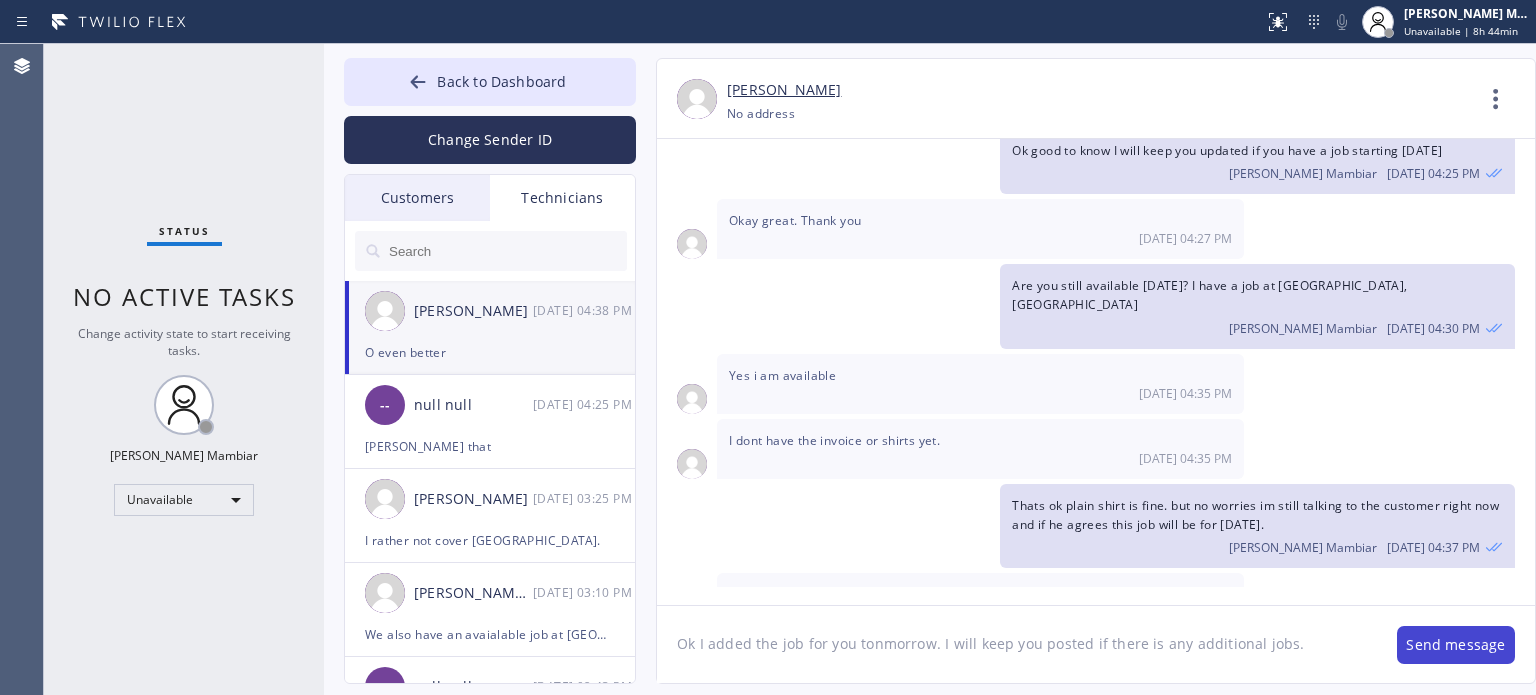 type on "Ok I added the job for you tonmorrow. I will keep you posted if there is any additional jobs." 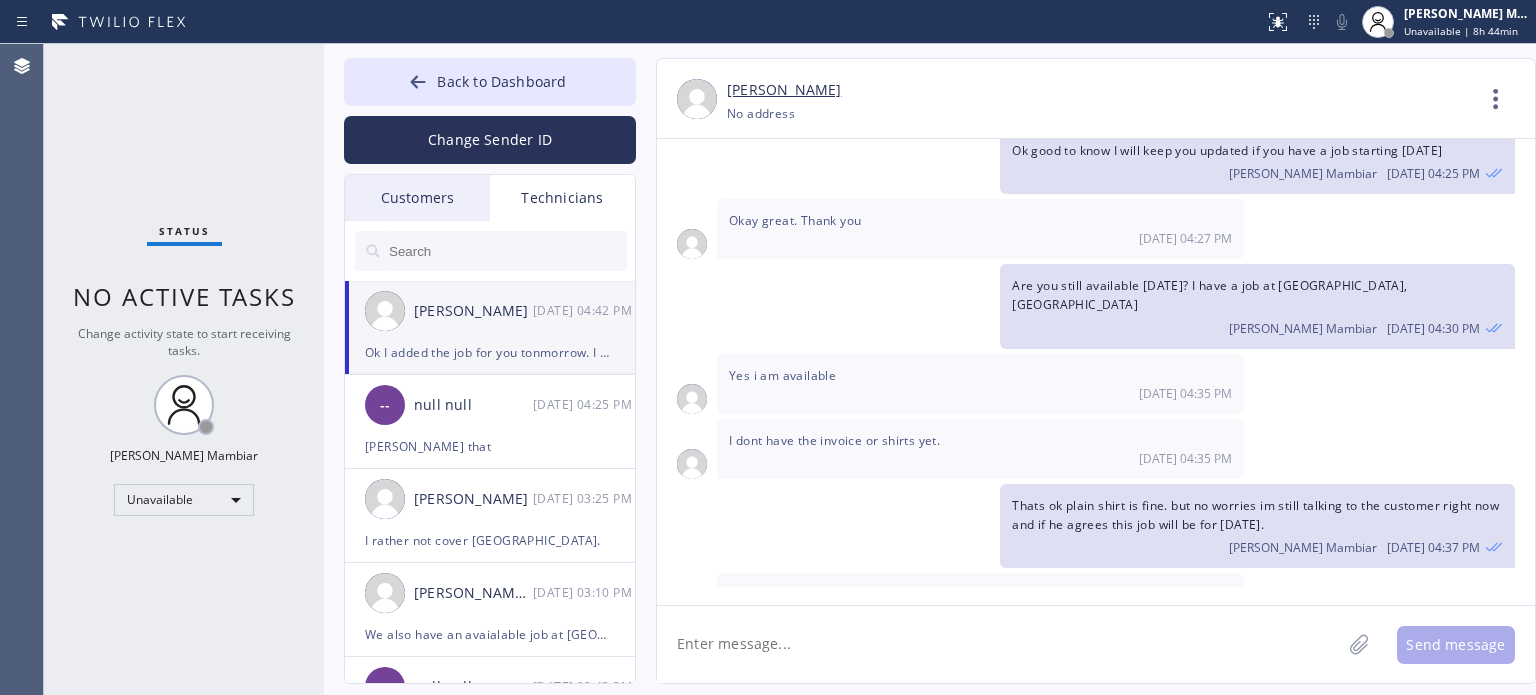 scroll, scrollTop: 608, scrollLeft: 0, axis: vertical 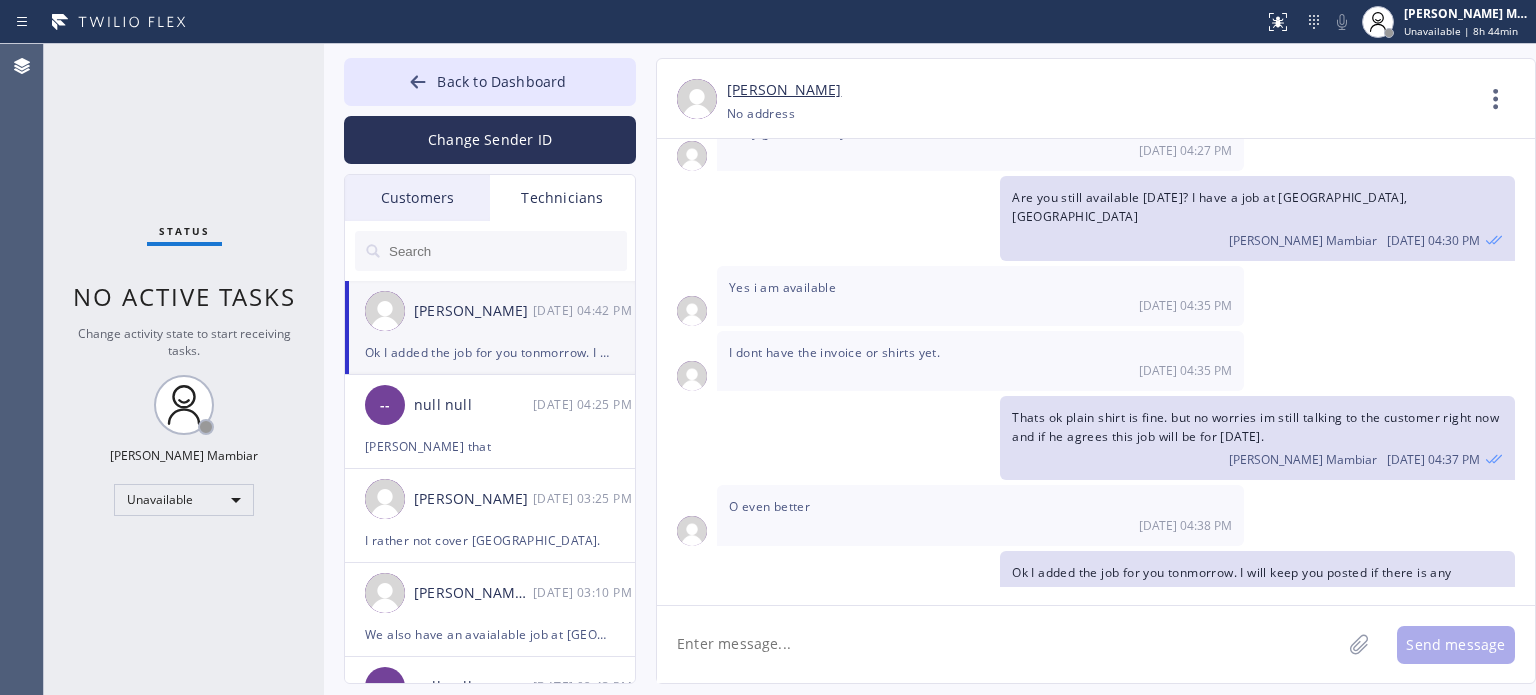 click 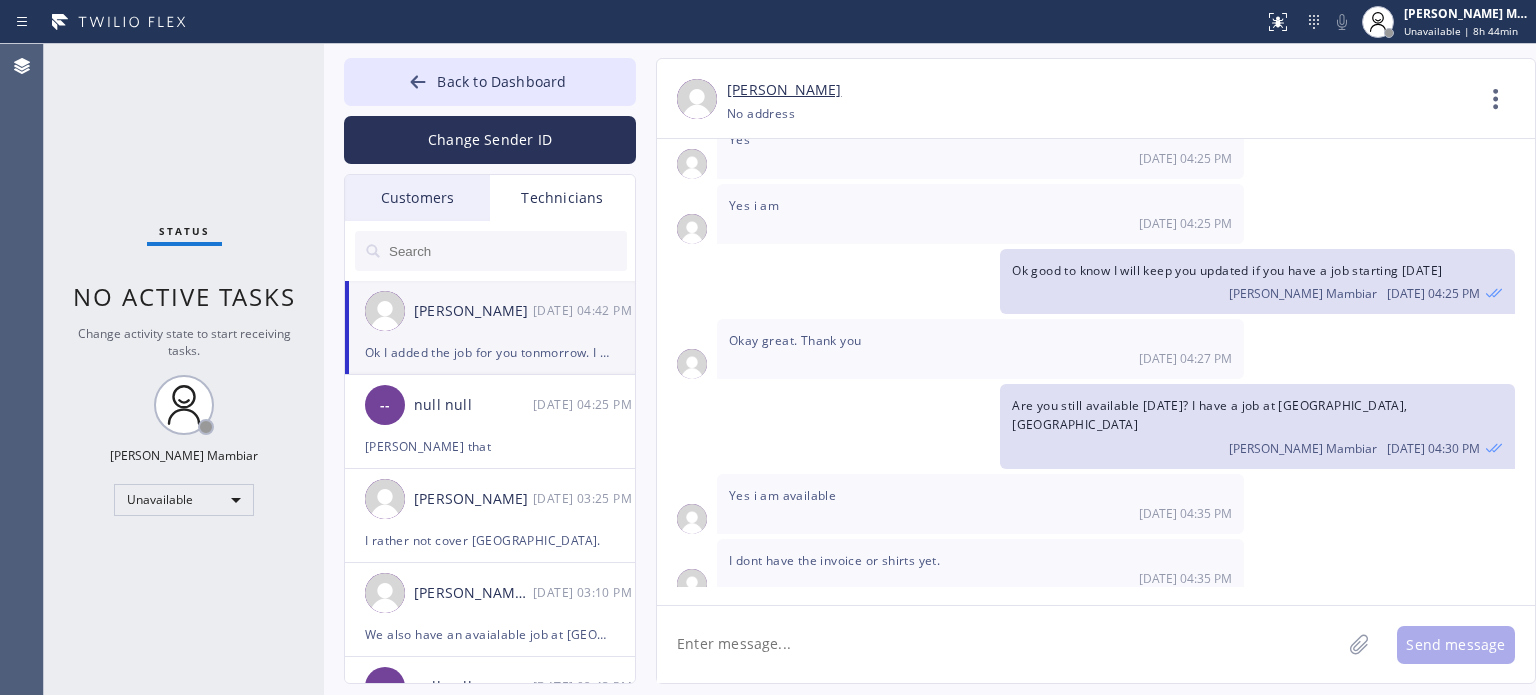 scroll, scrollTop: 608, scrollLeft: 0, axis: vertical 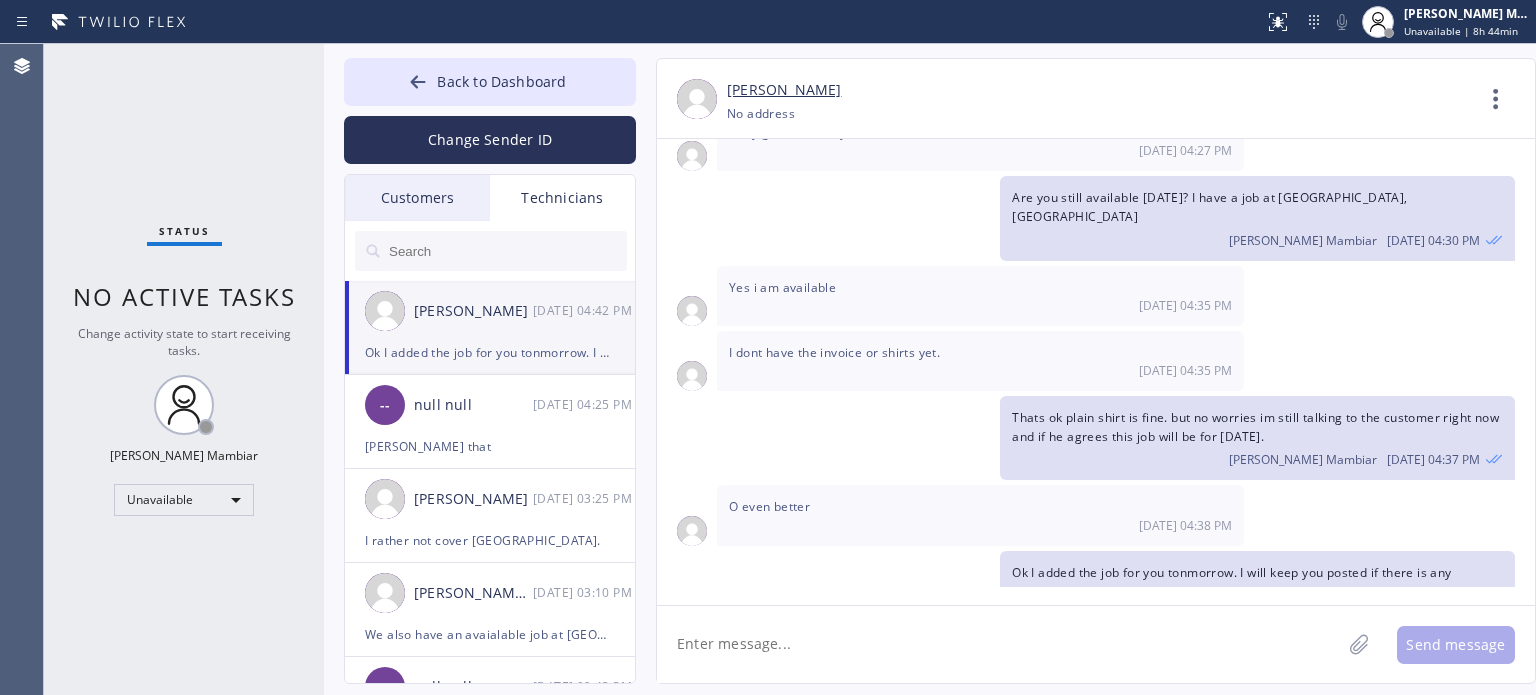 click 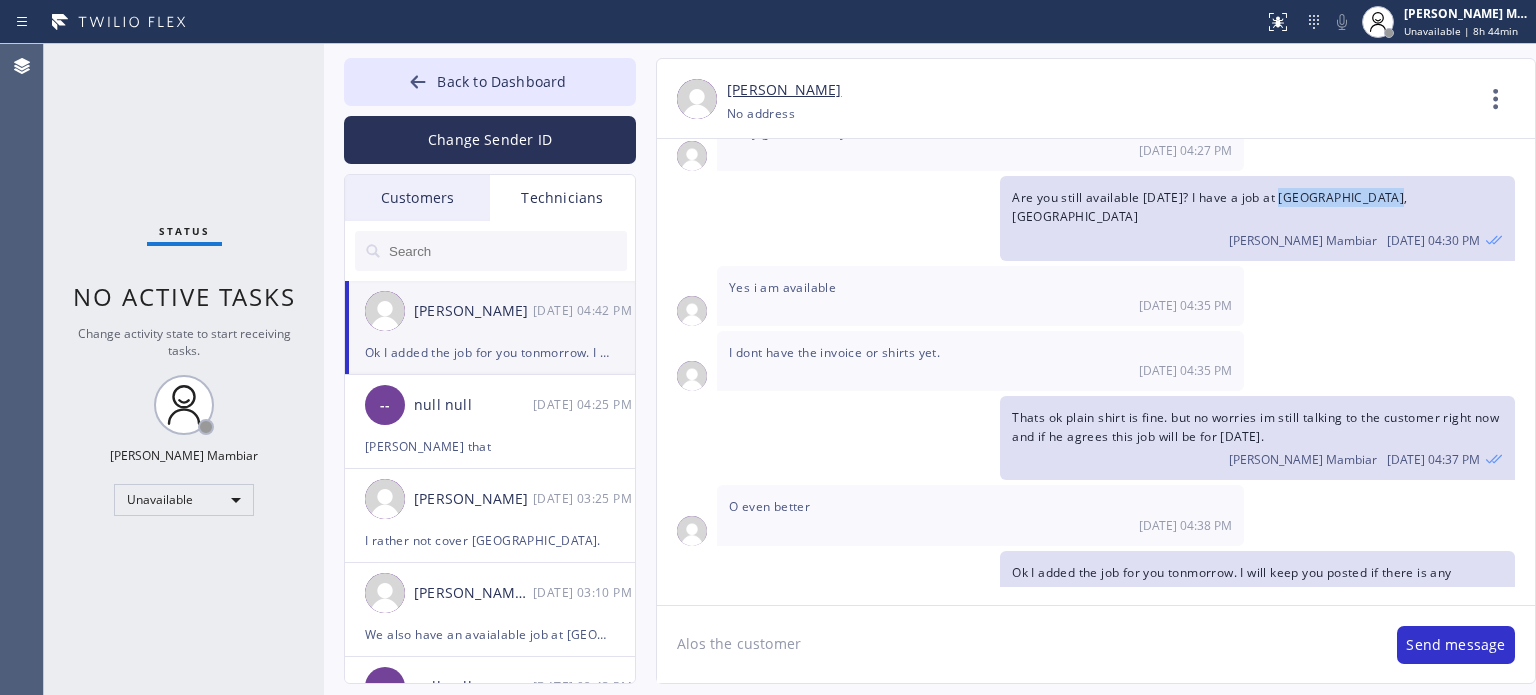drag, startPoint x: 1273, startPoint y: 167, endPoint x: 1390, endPoint y: 172, distance: 117.10679 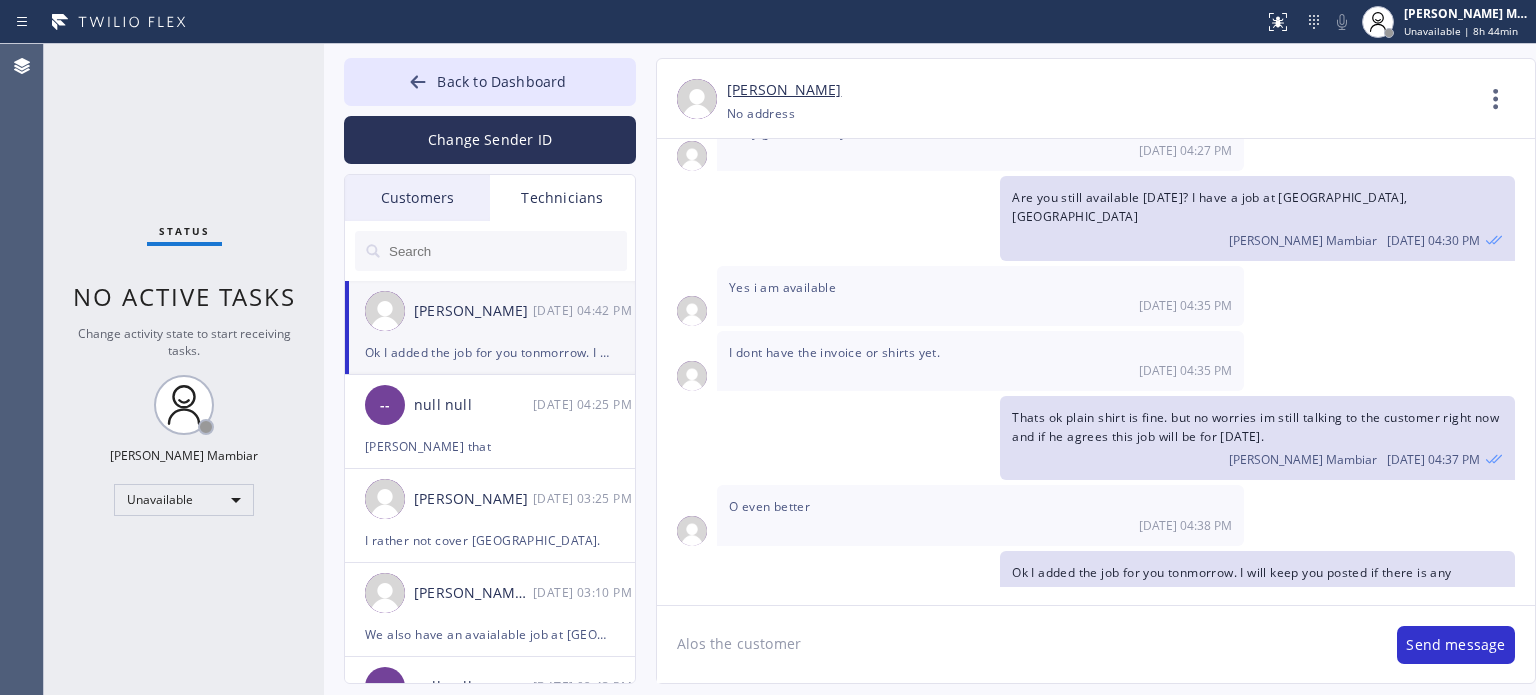 click on "Alos the customer" 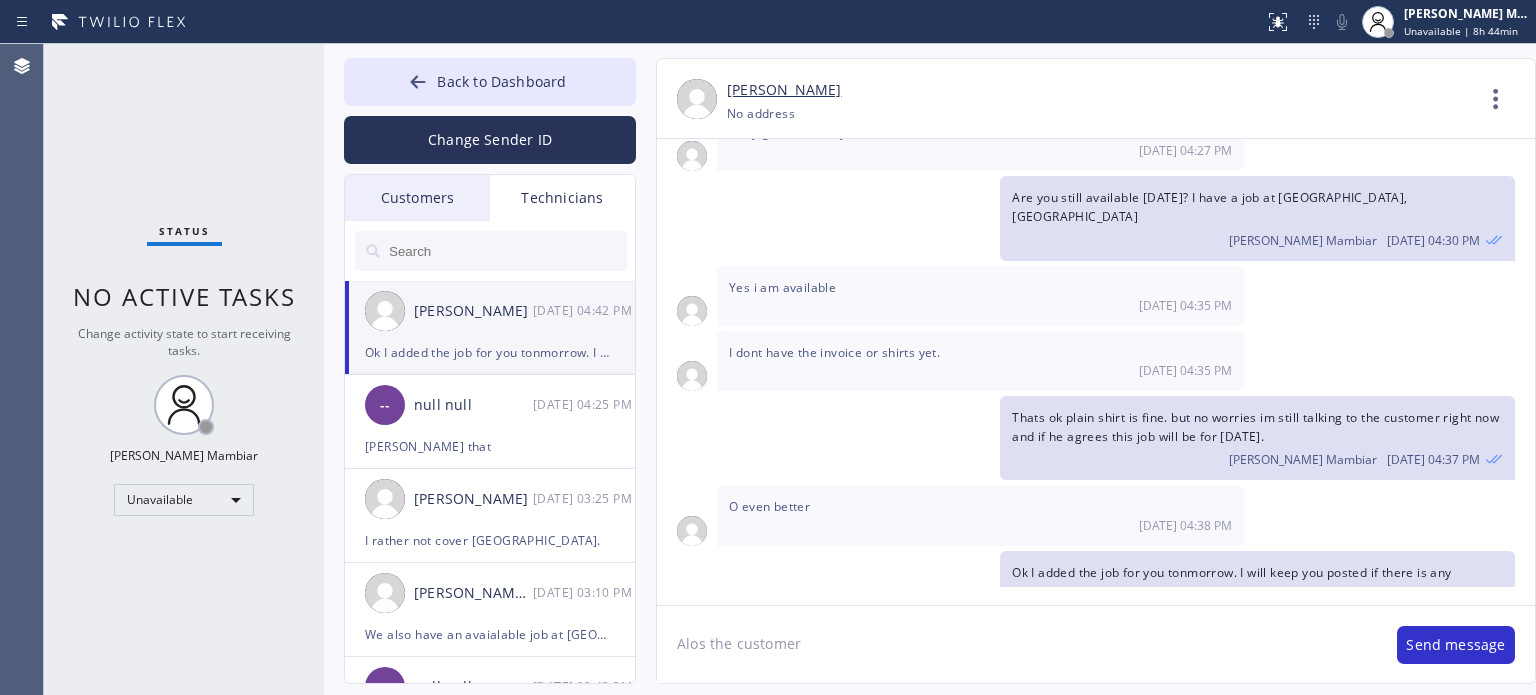 paste on "Anaheim, CA 92806" 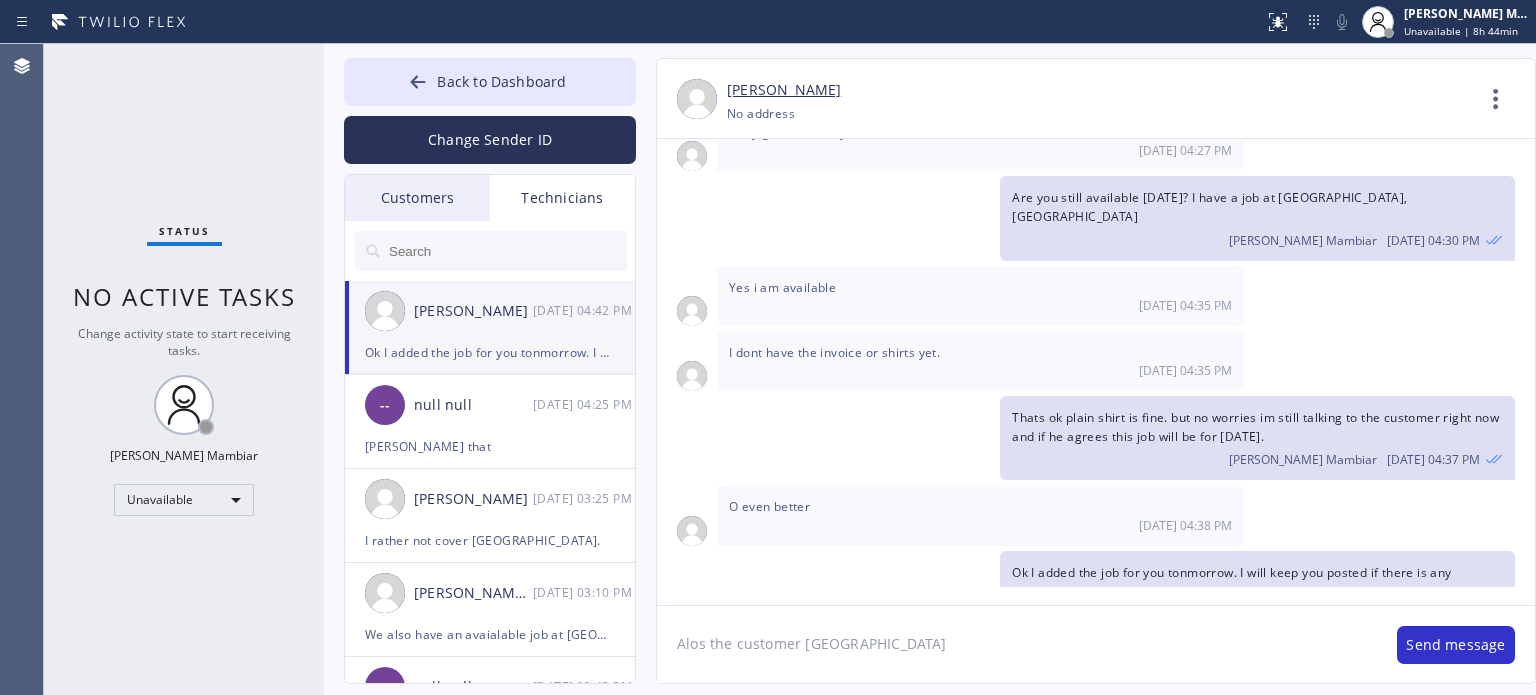 click on "Alos the customer Anaheim, CA 92806" 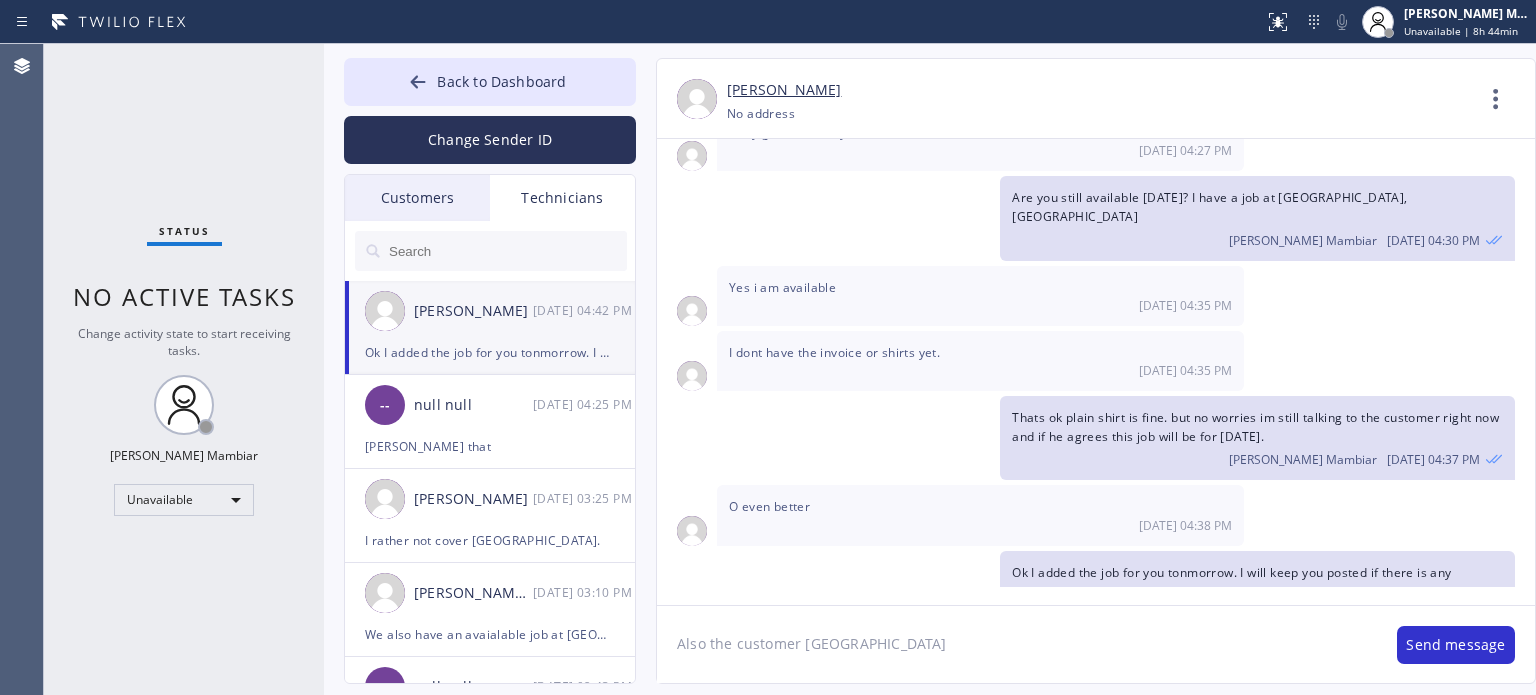 click on "Also the customer Anaheim, CA 92806" 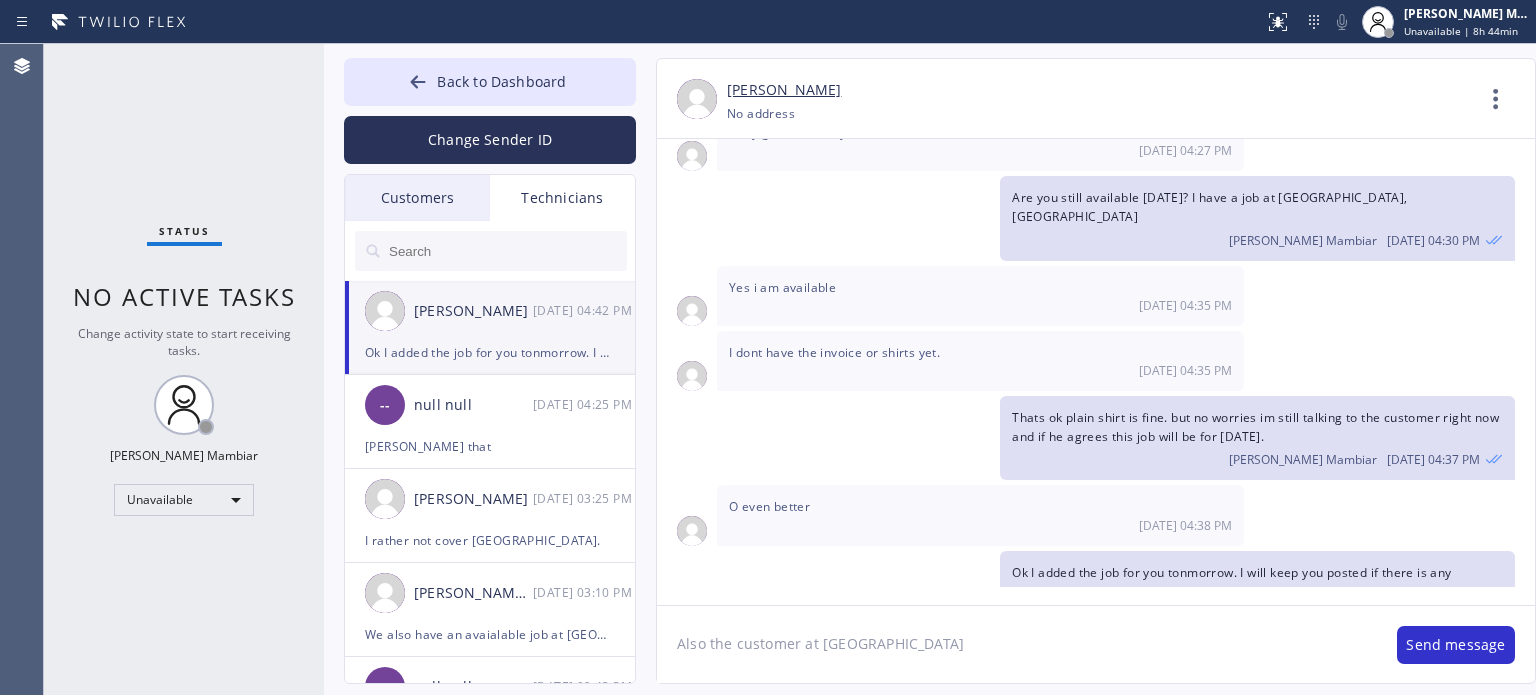 click on "Also the customer at Anaheim, CA 92806" 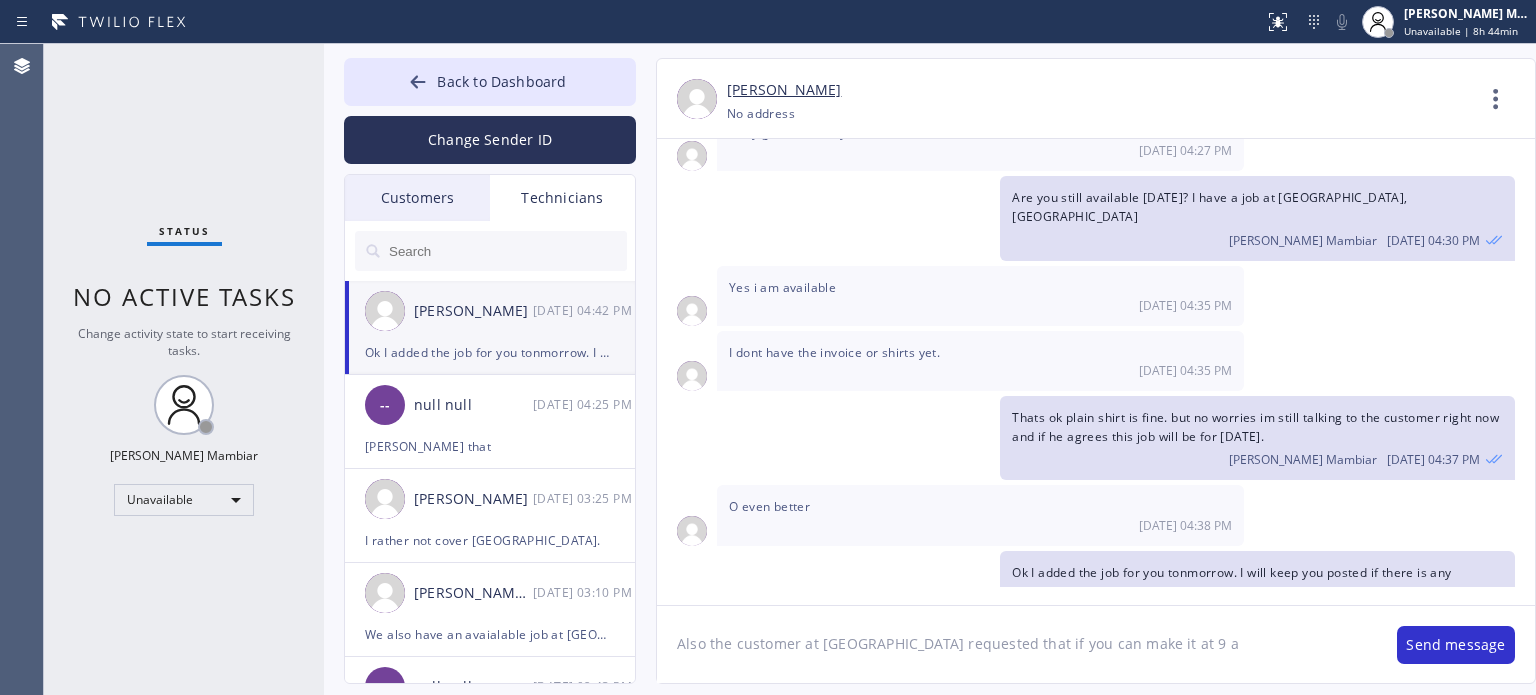 type on "Also the customer at Anaheim, CA 92806 requested that if you can make it at 9 am" 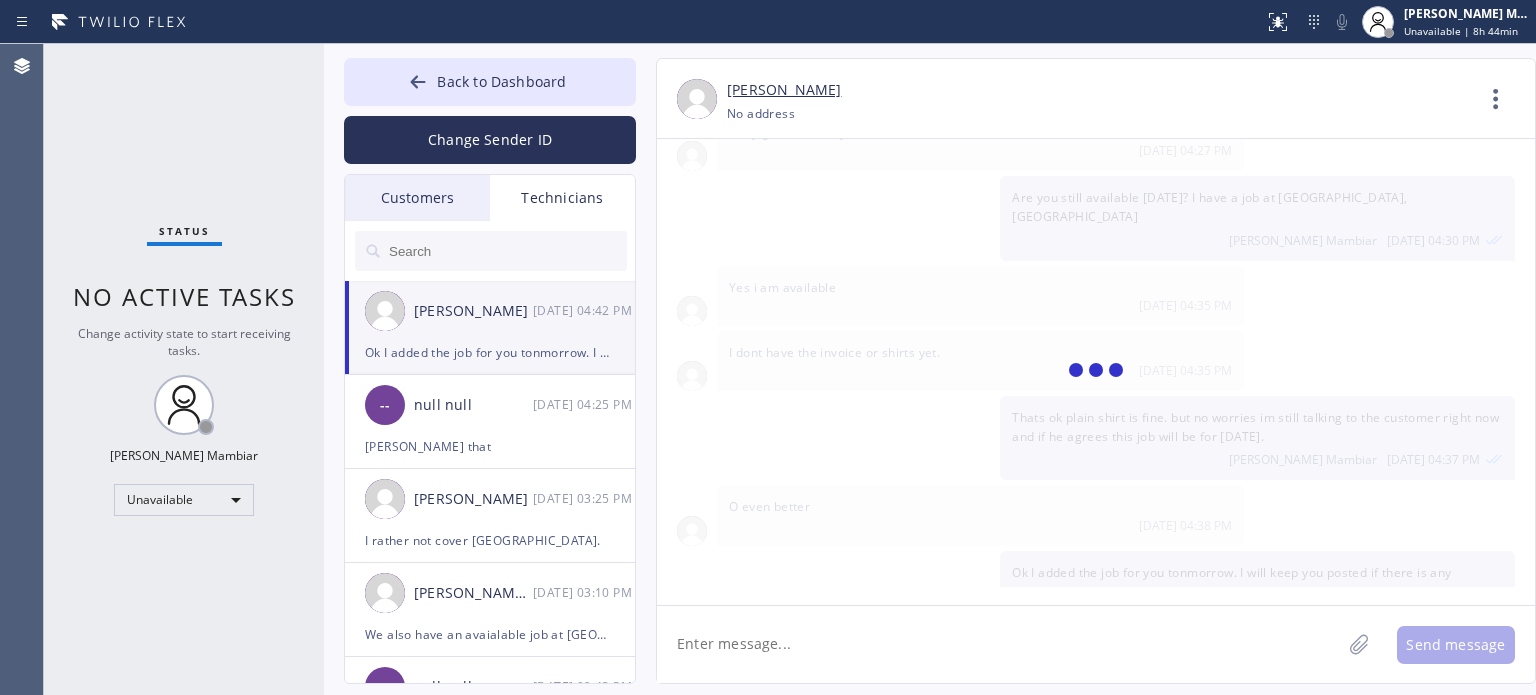 scroll, scrollTop: 677, scrollLeft: 0, axis: vertical 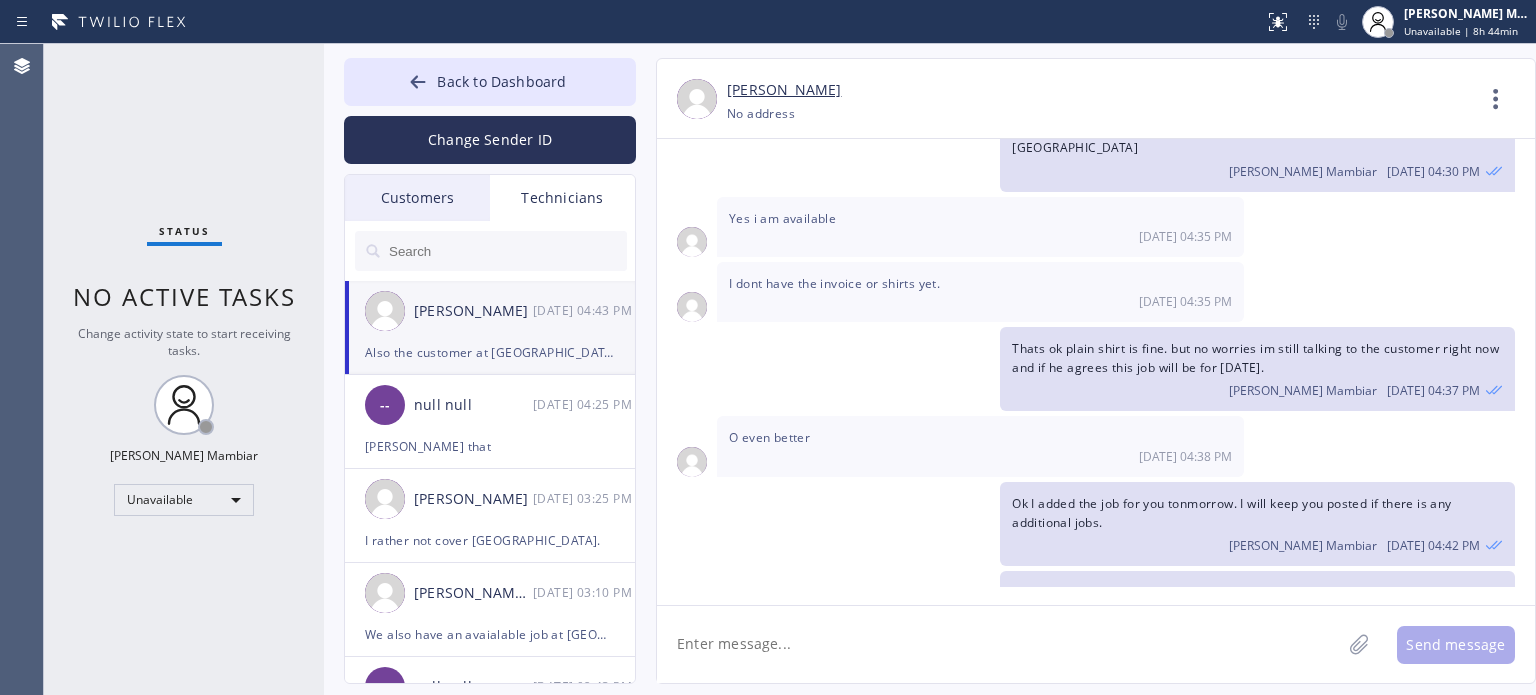 type 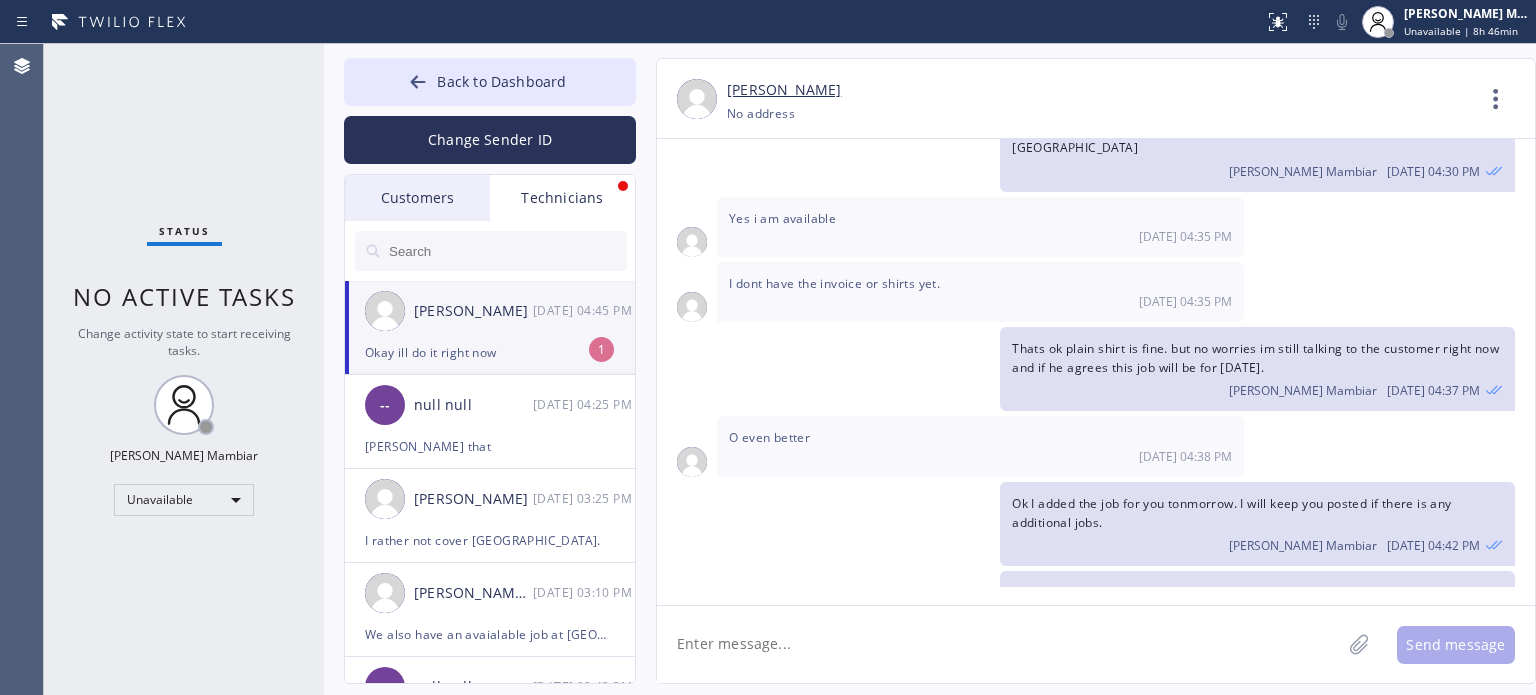 scroll, scrollTop: 741, scrollLeft: 0, axis: vertical 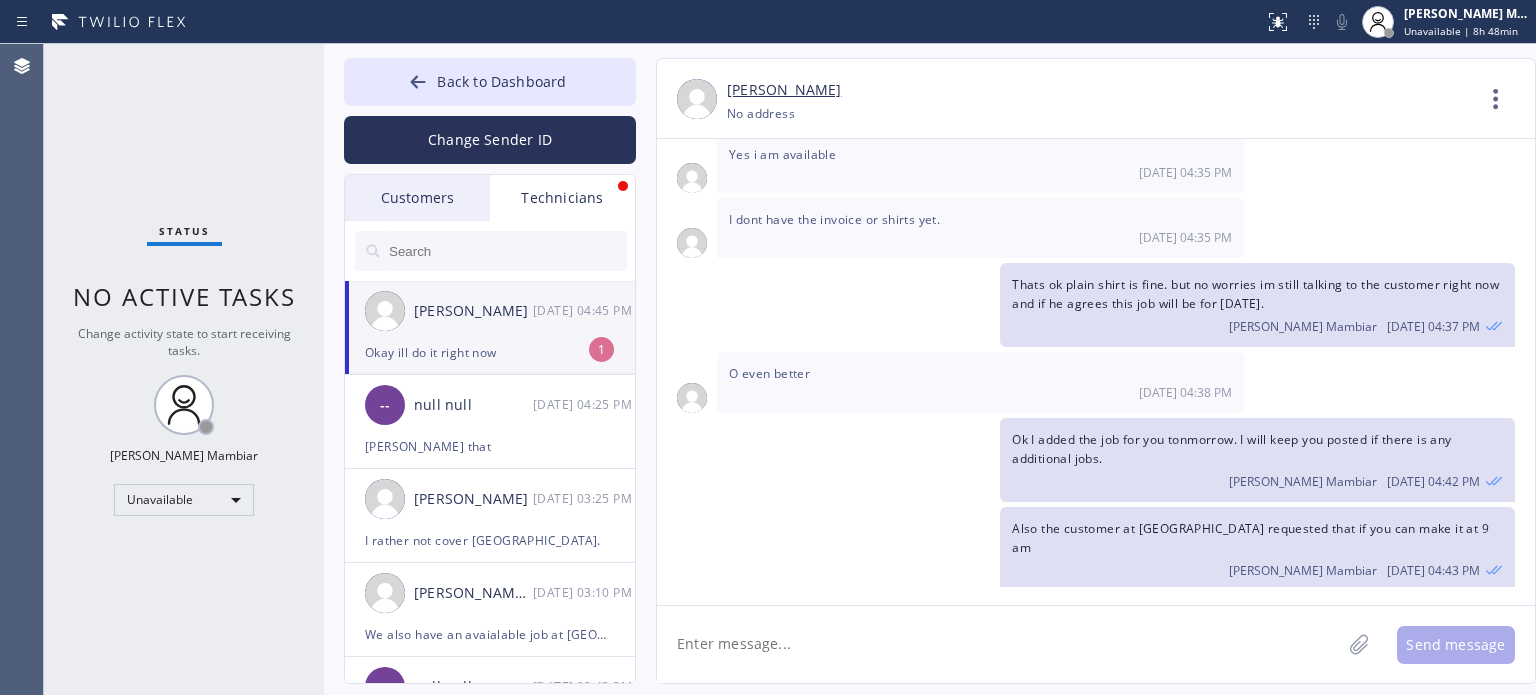 click on "Status   No active tasks     Change activity state to start receiving tasks.   Harvey James P. Mambiar Unavailable" at bounding box center (184, 369) 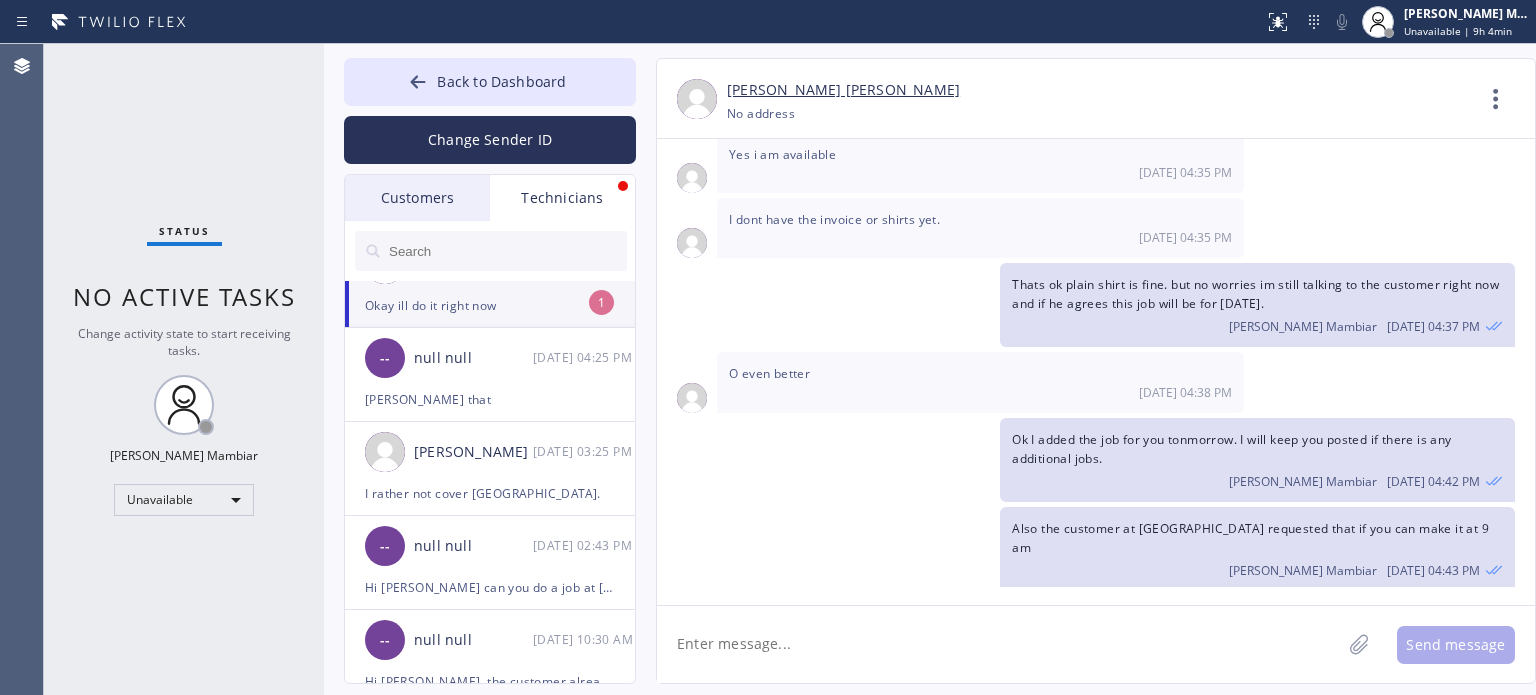 scroll, scrollTop: 0, scrollLeft: 0, axis: both 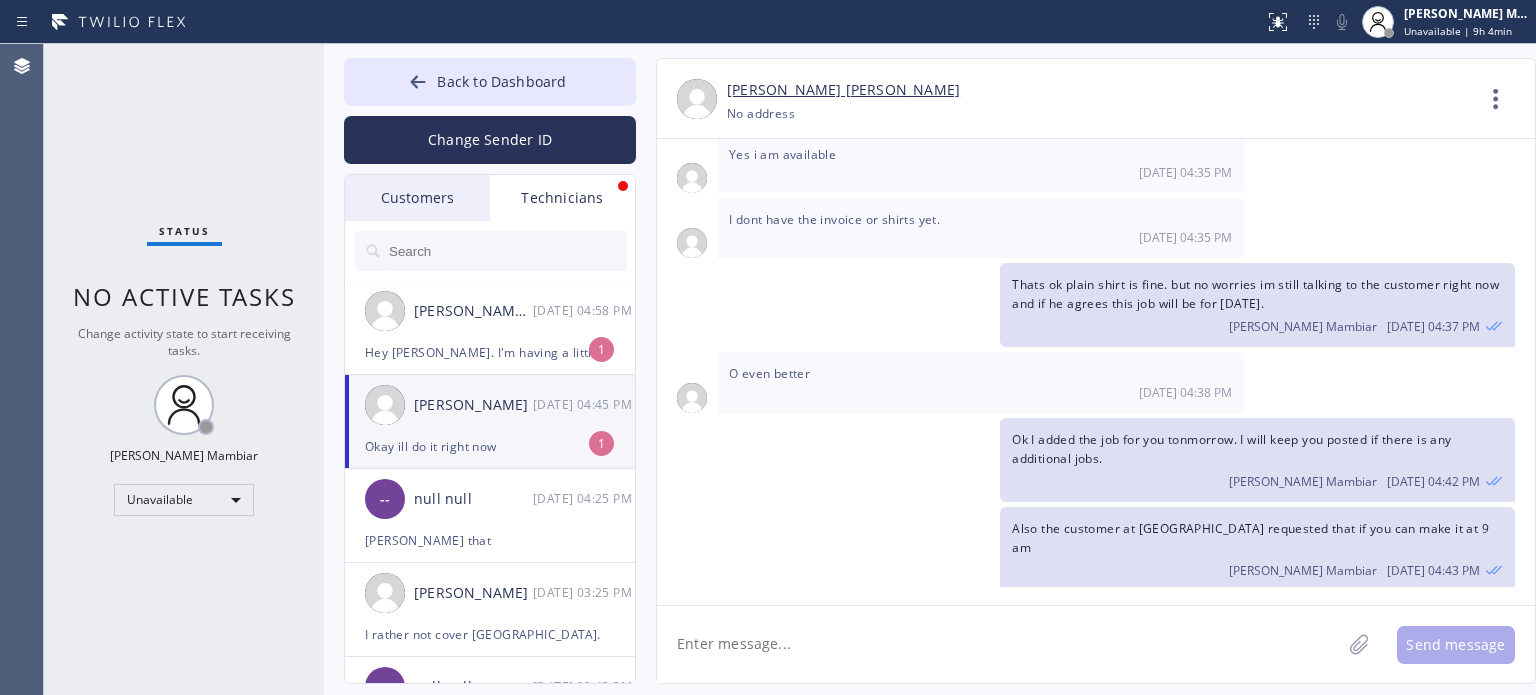 drag, startPoint x: 502, startPoint y: 253, endPoint x: 515, endPoint y: 261, distance: 15.264338 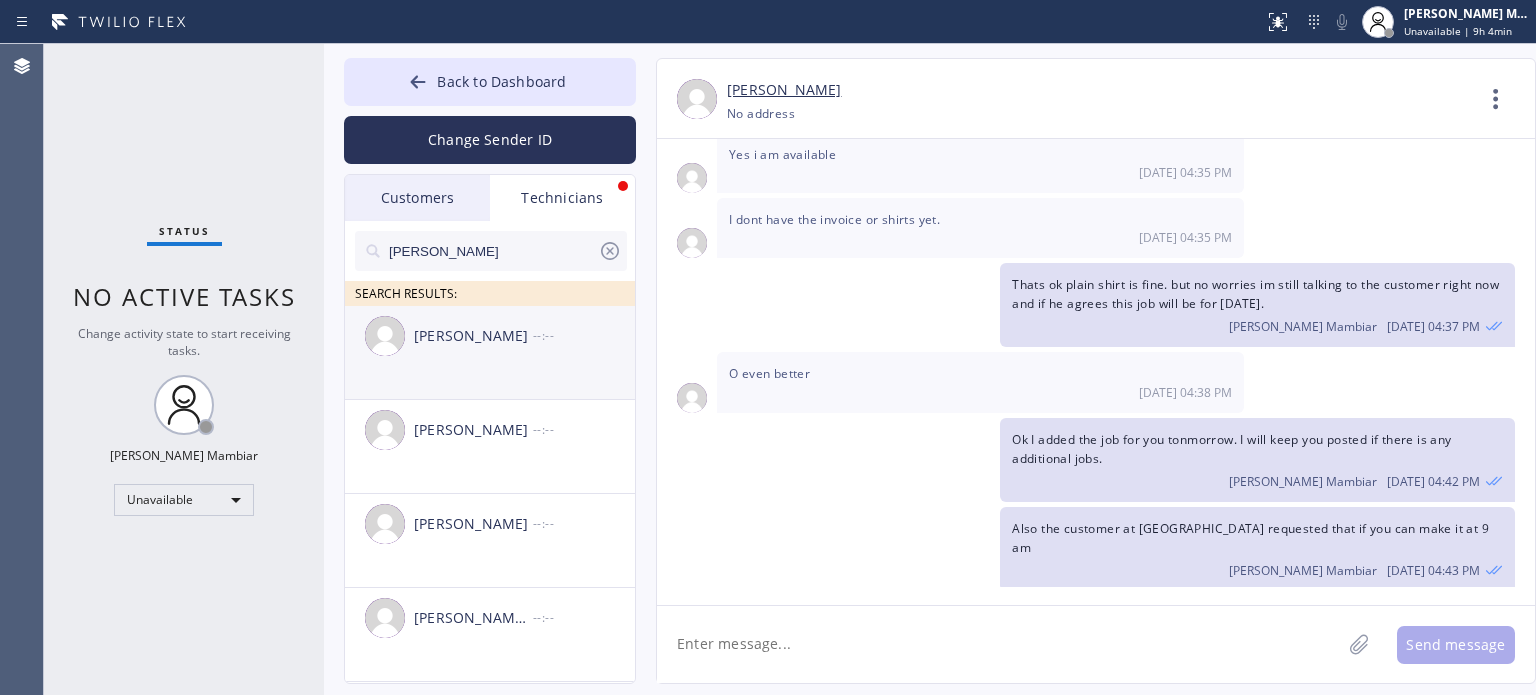 type on "luis" 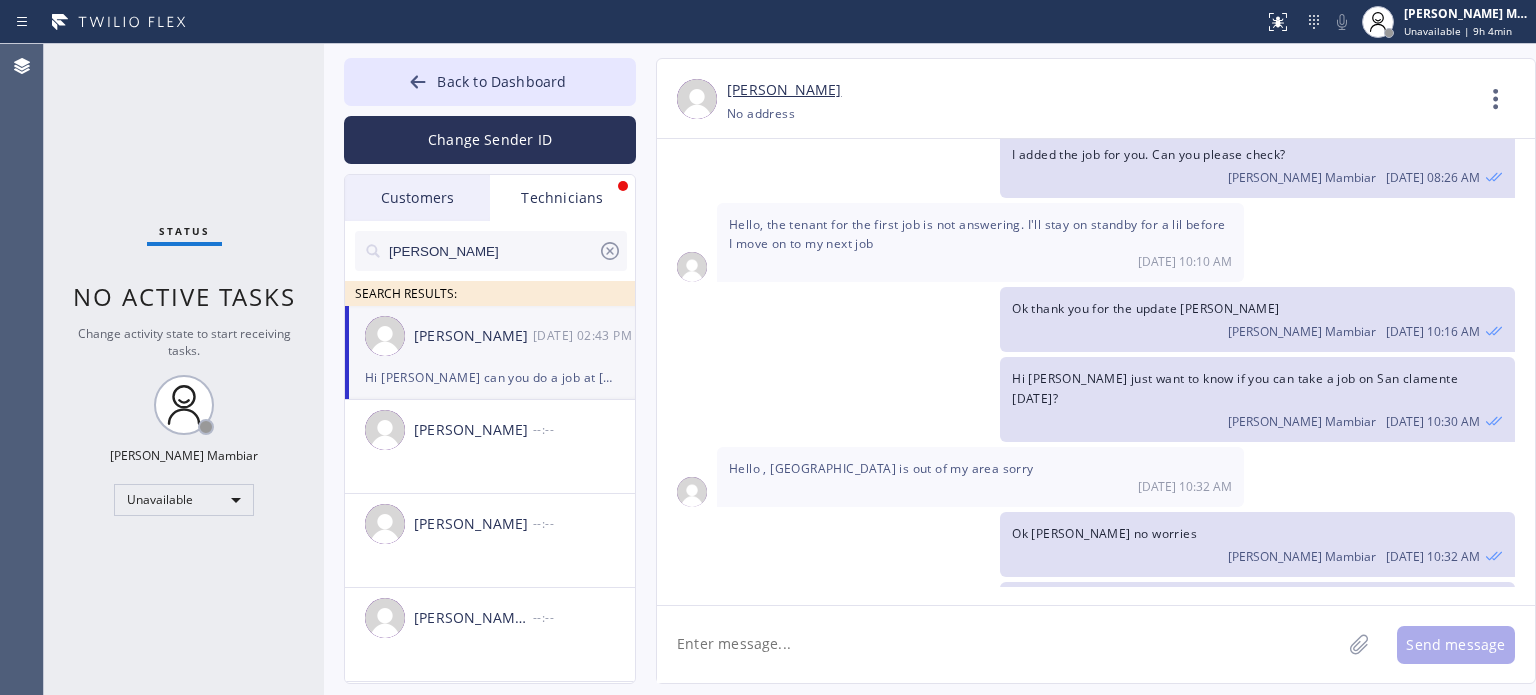 scroll, scrollTop: 3762, scrollLeft: 0, axis: vertical 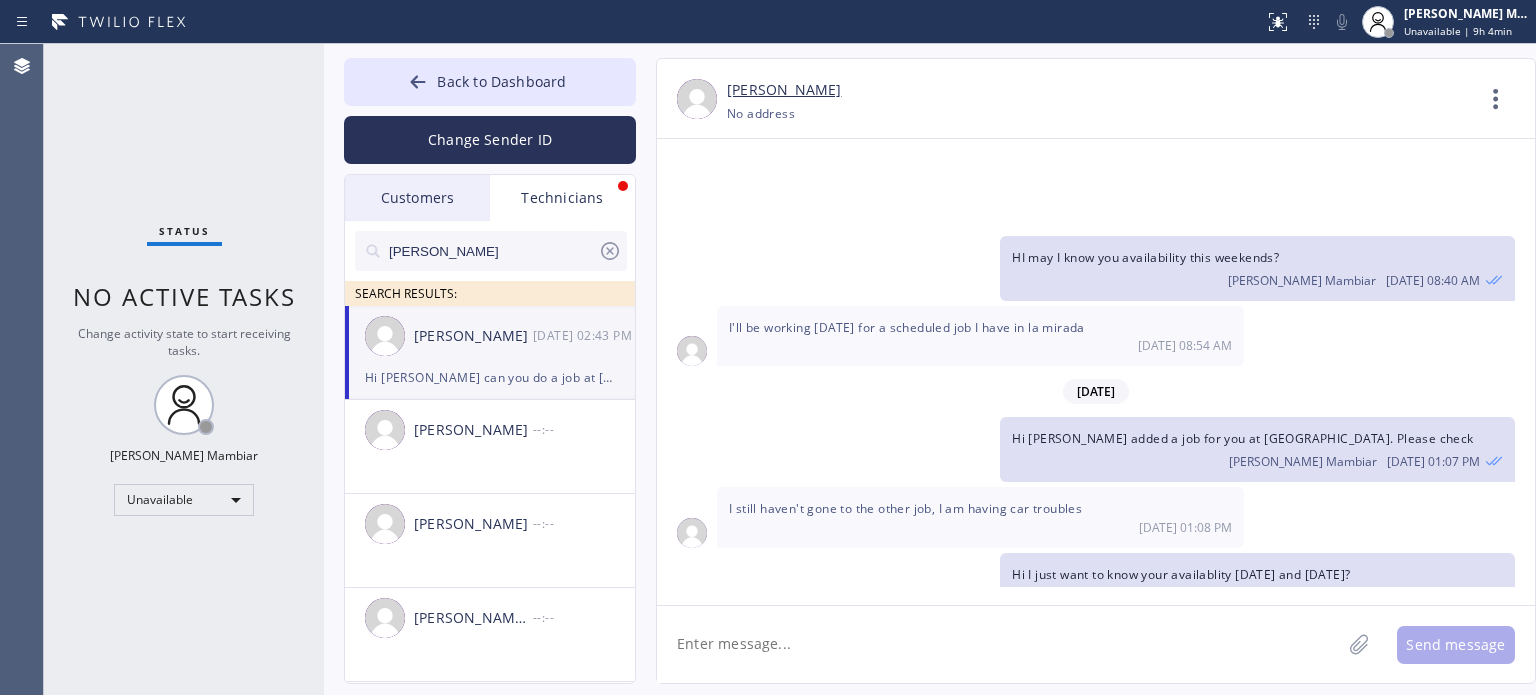 click 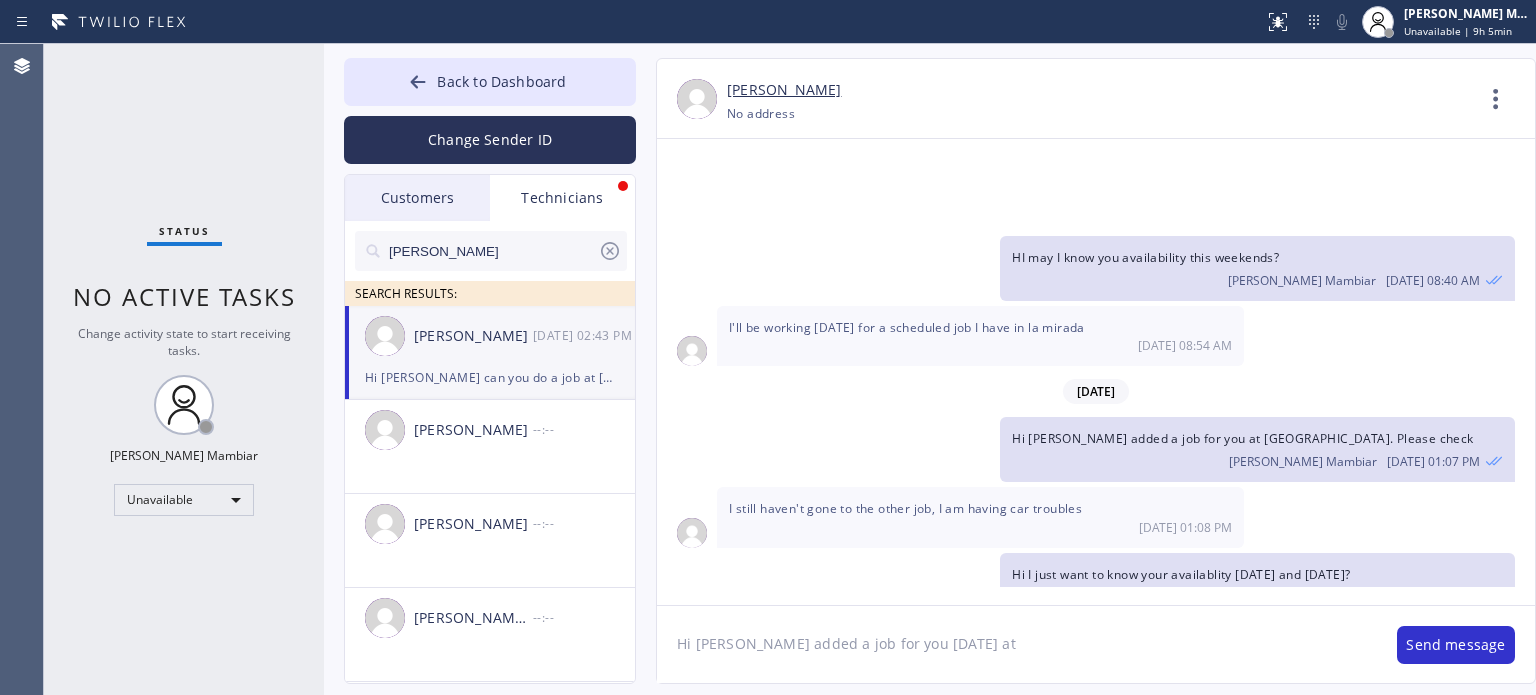 click on "Hi luis I added a job for you tomorrow at" 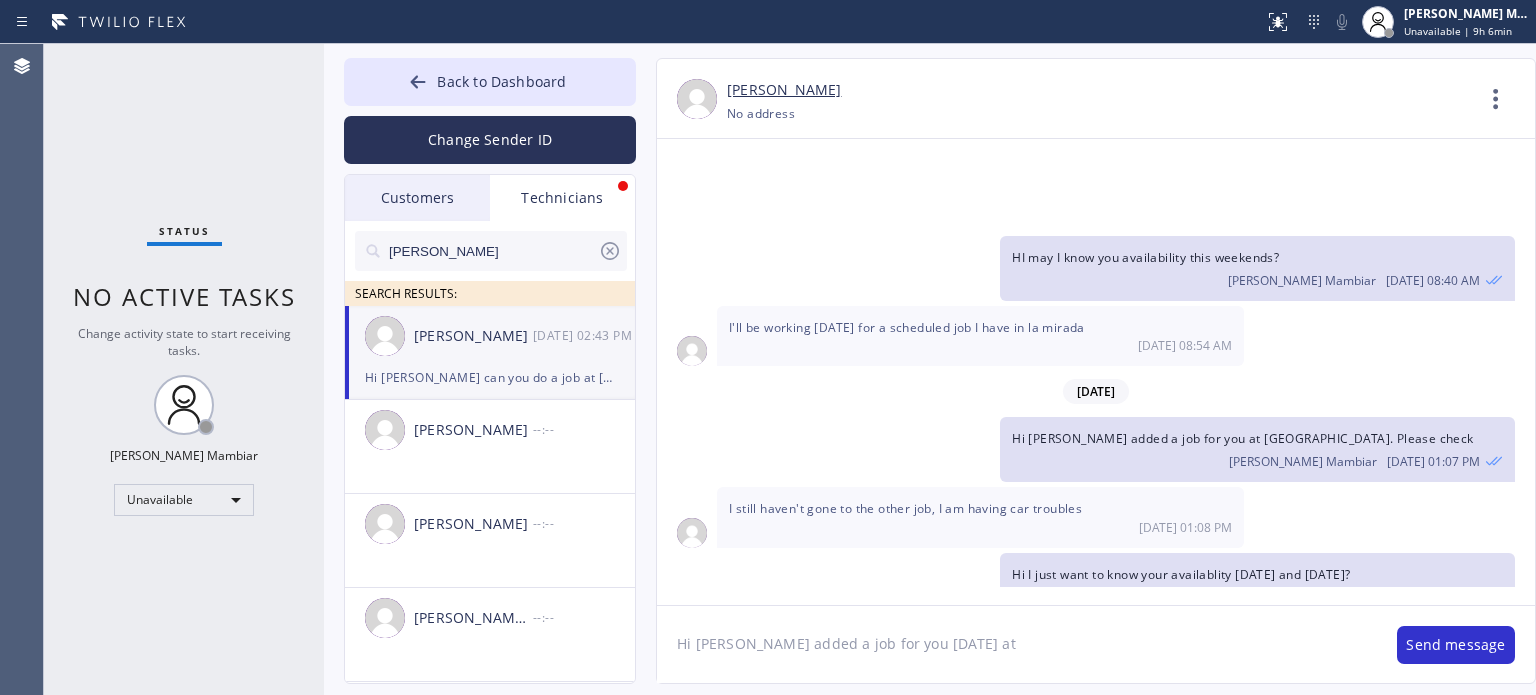 click on "Hi luis I added a job for you tomorrow at" 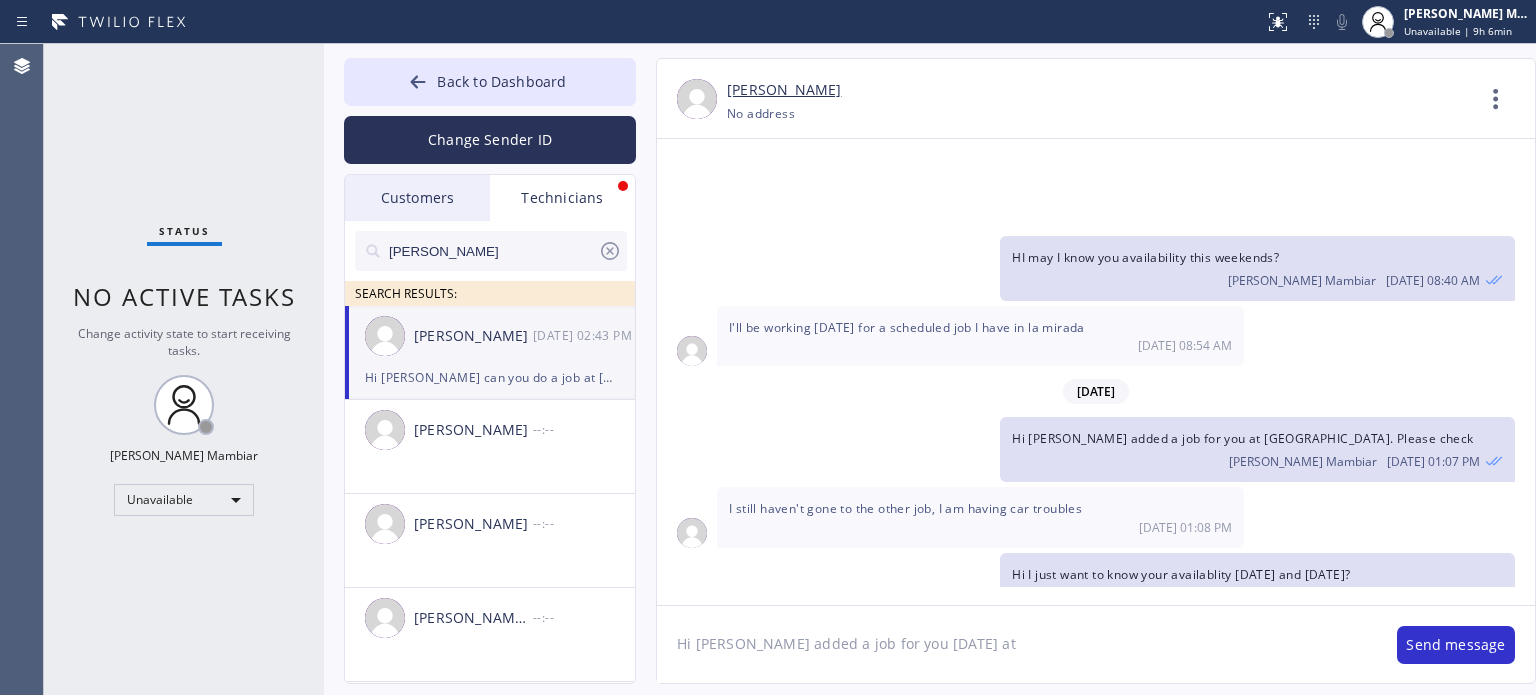 paste on "Norwalk, California 90650," 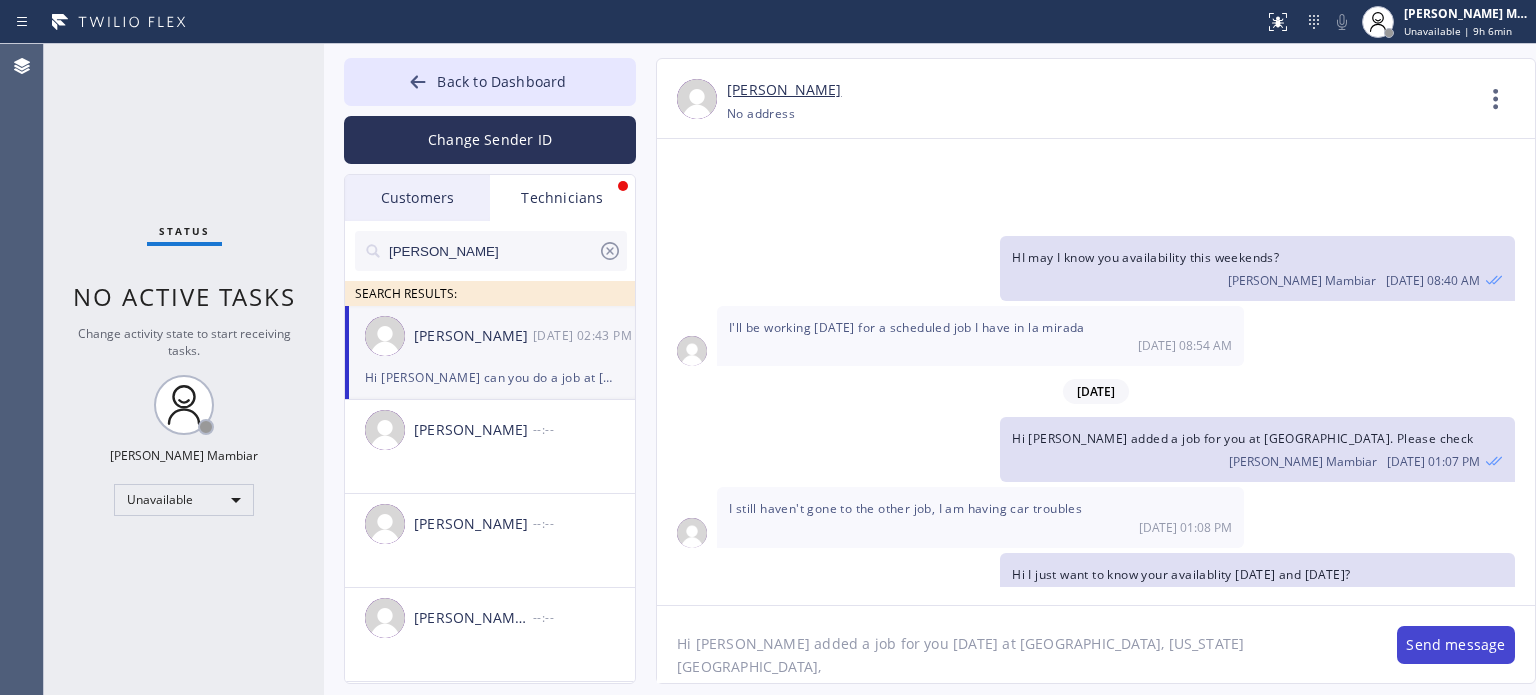 type on "Hi luis I added a job for you tomorrow at Norwalk, California 90650," 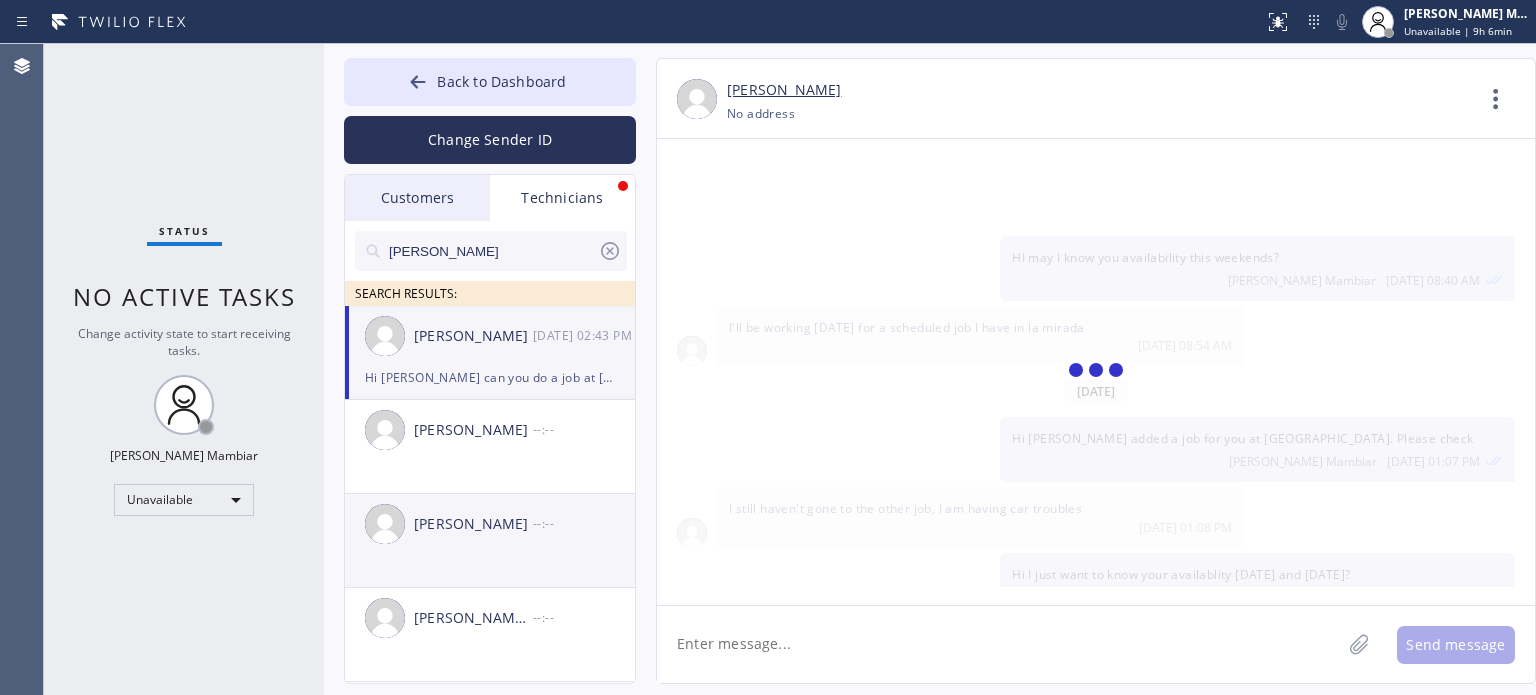 scroll, scrollTop: 3832, scrollLeft: 0, axis: vertical 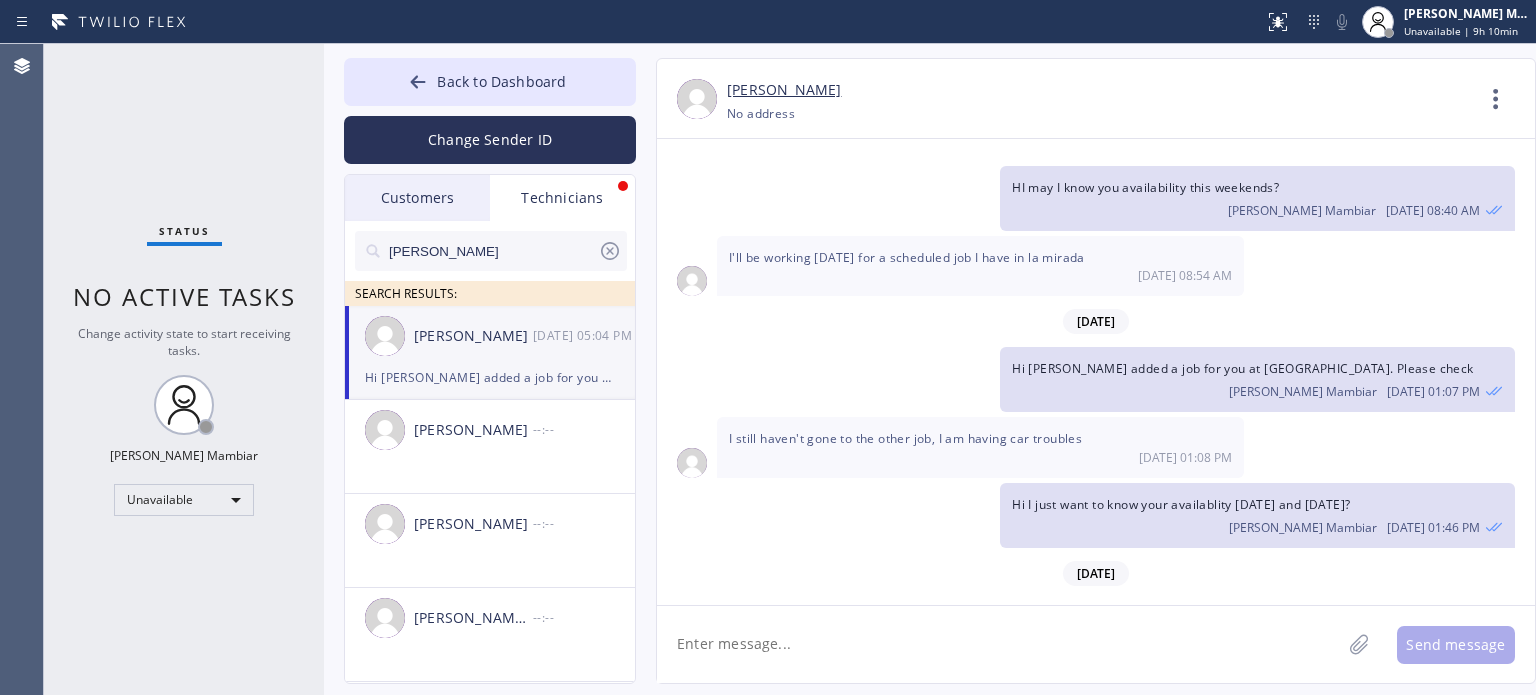 click 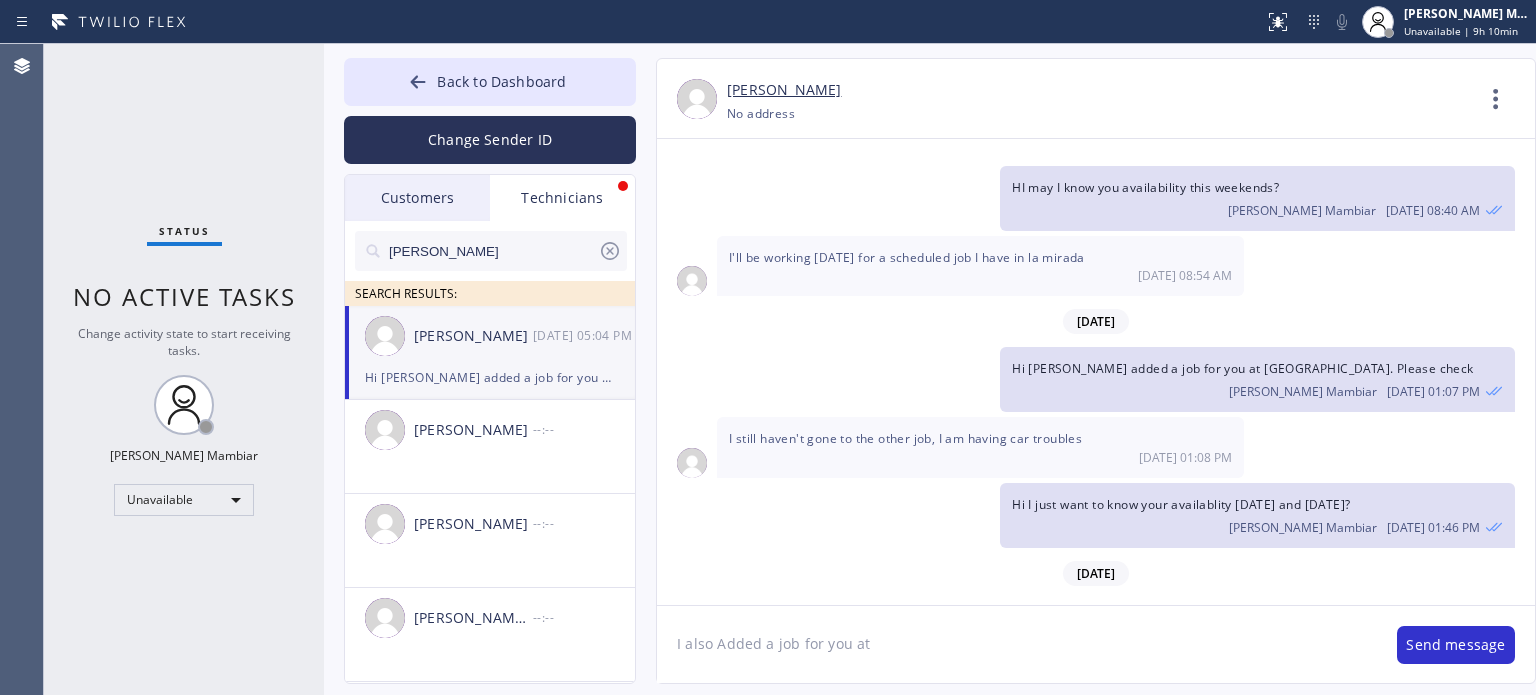 click on "I also Added a job for you at" 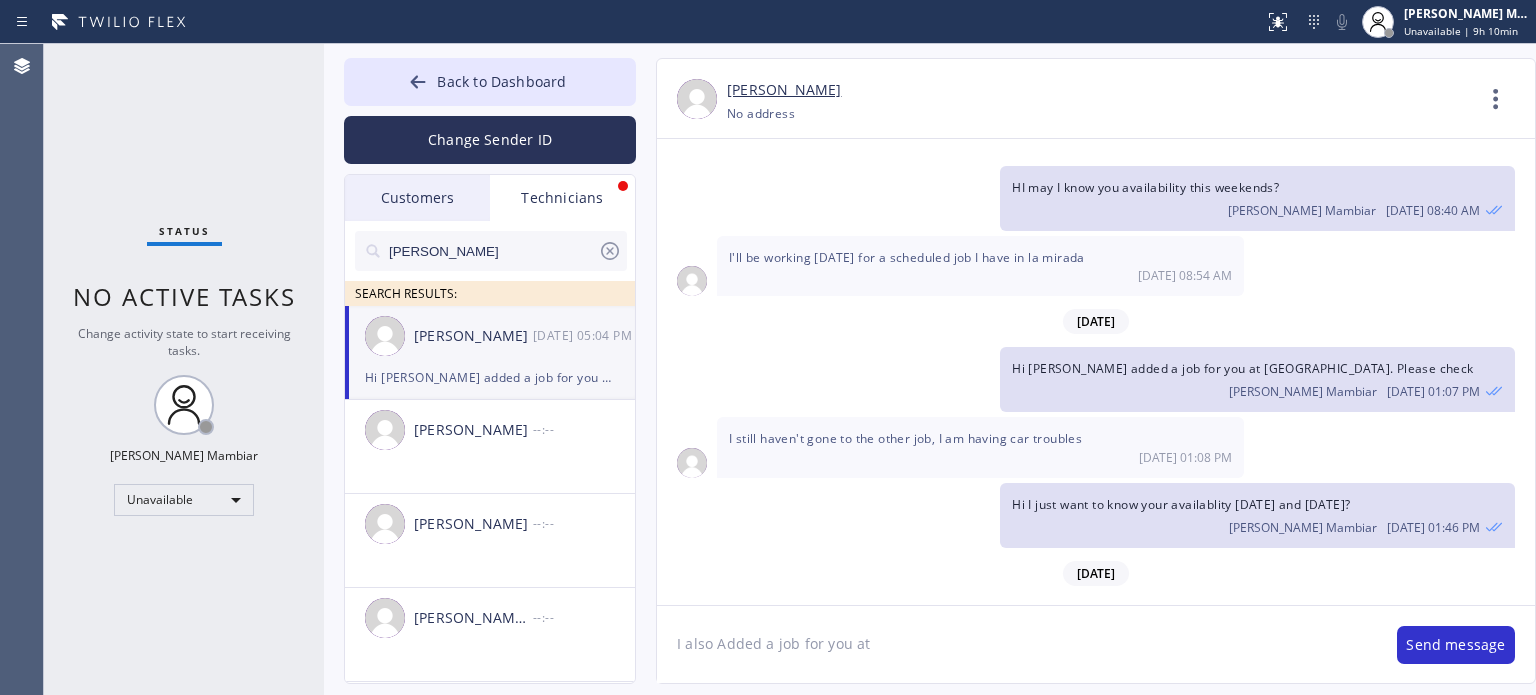 paste on "Anaheim, CA 92805" 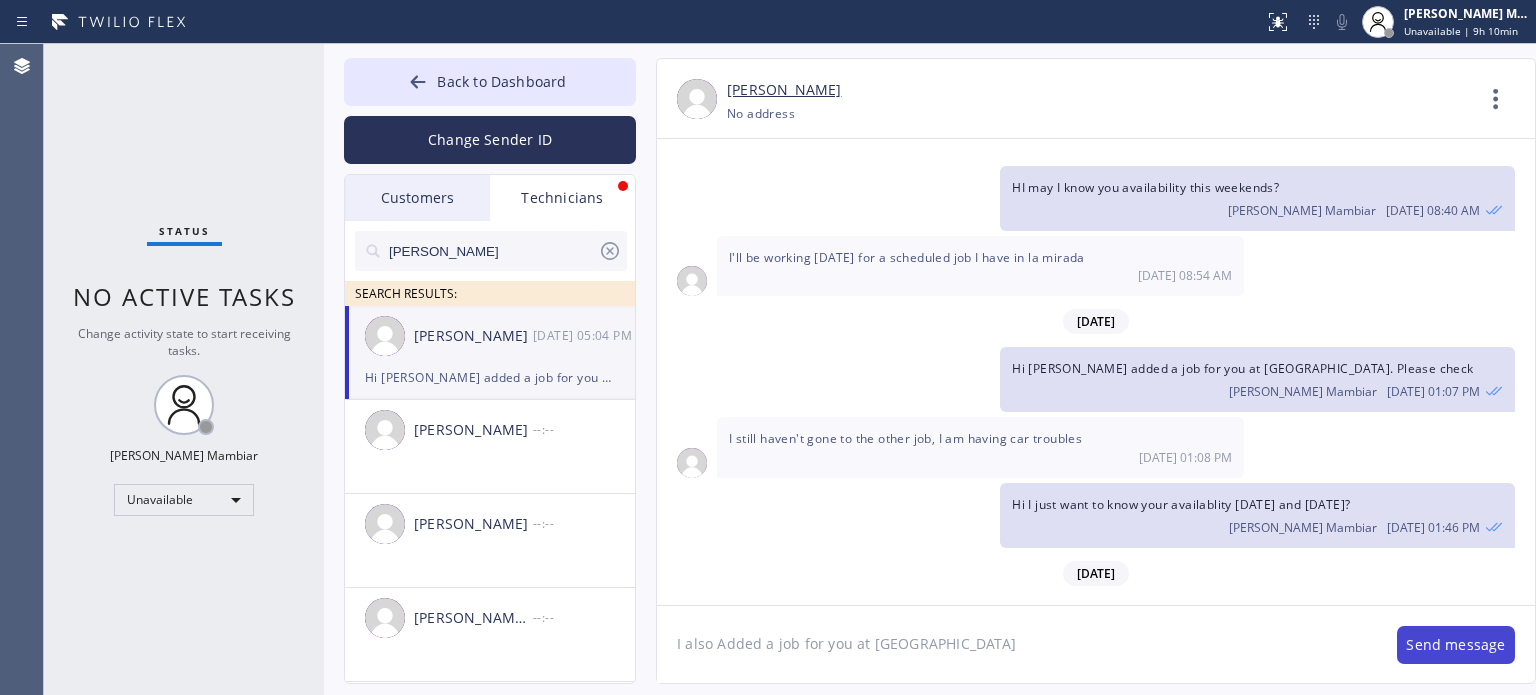 type on "I also Added a job for you at Anaheim, CA 92805" 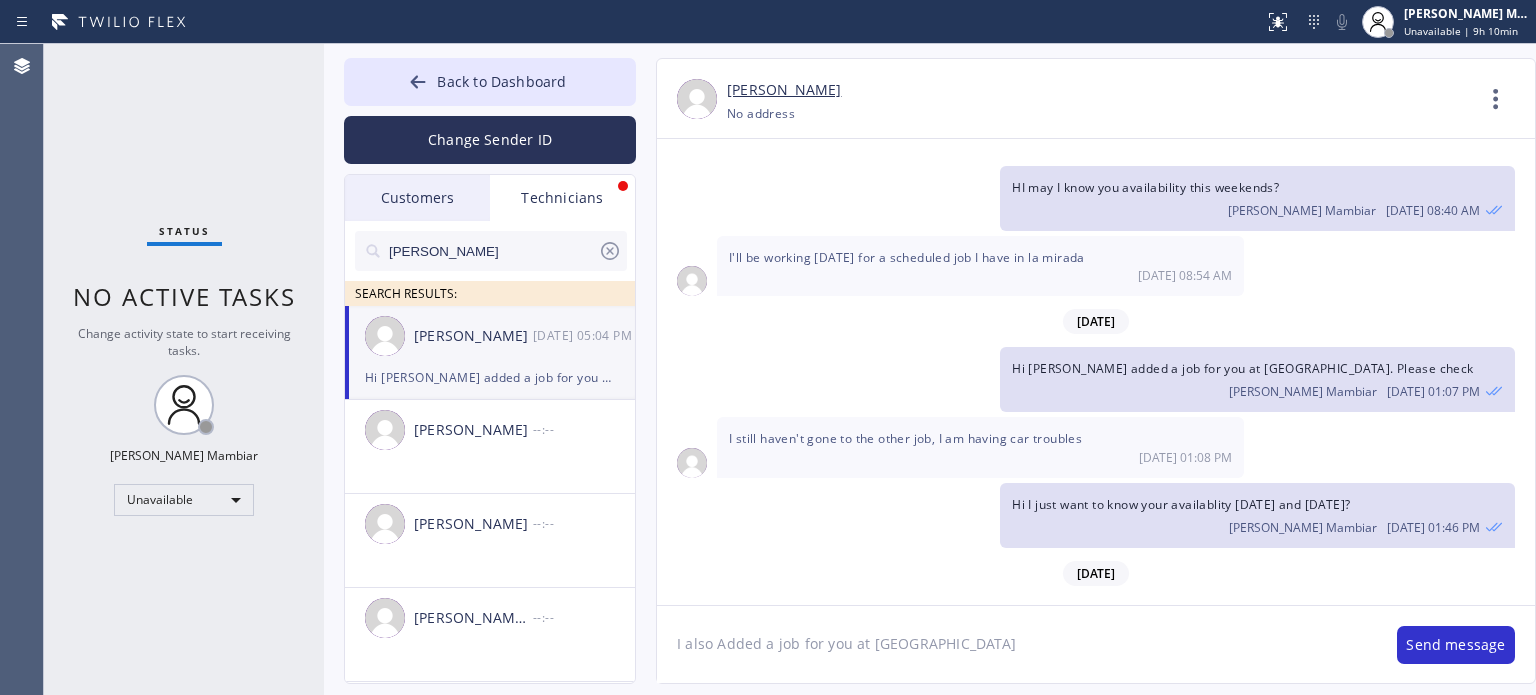 type 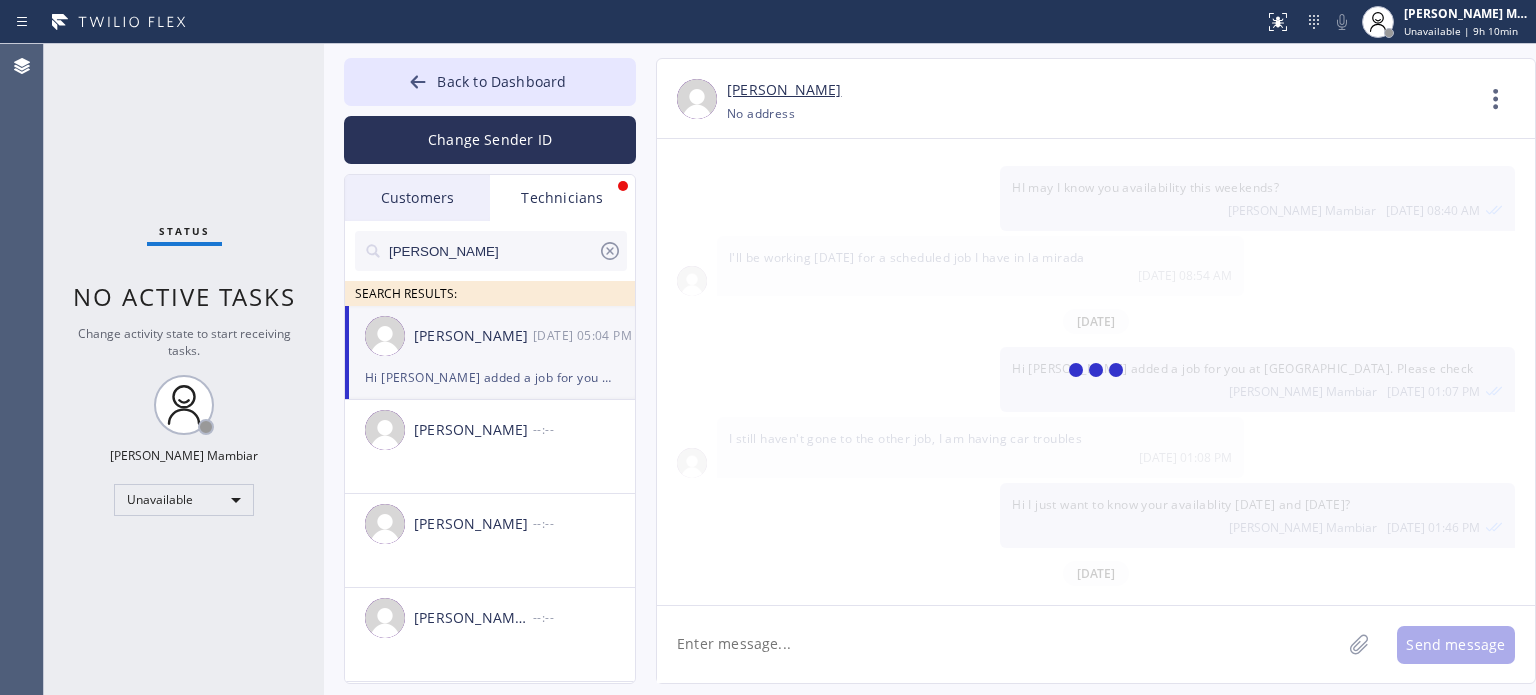 scroll, scrollTop: 3901, scrollLeft: 0, axis: vertical 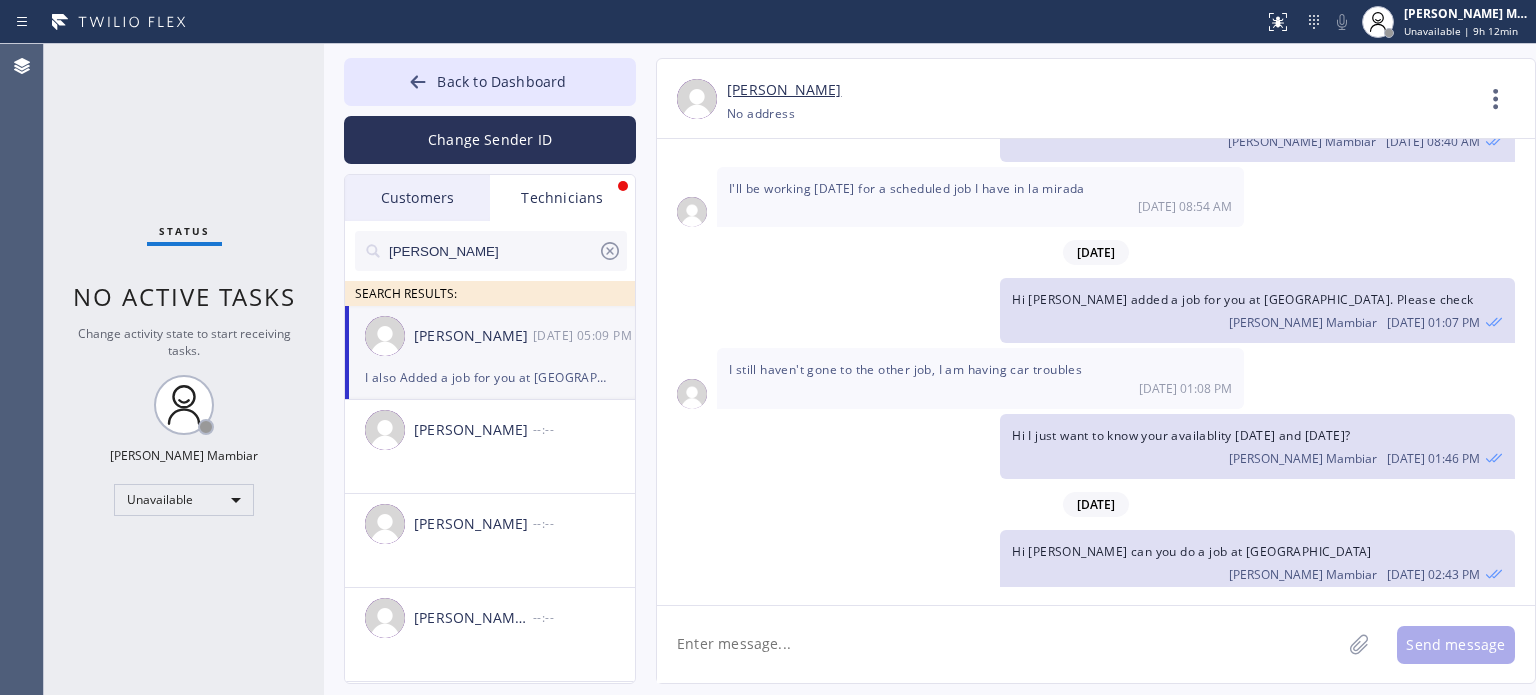 click 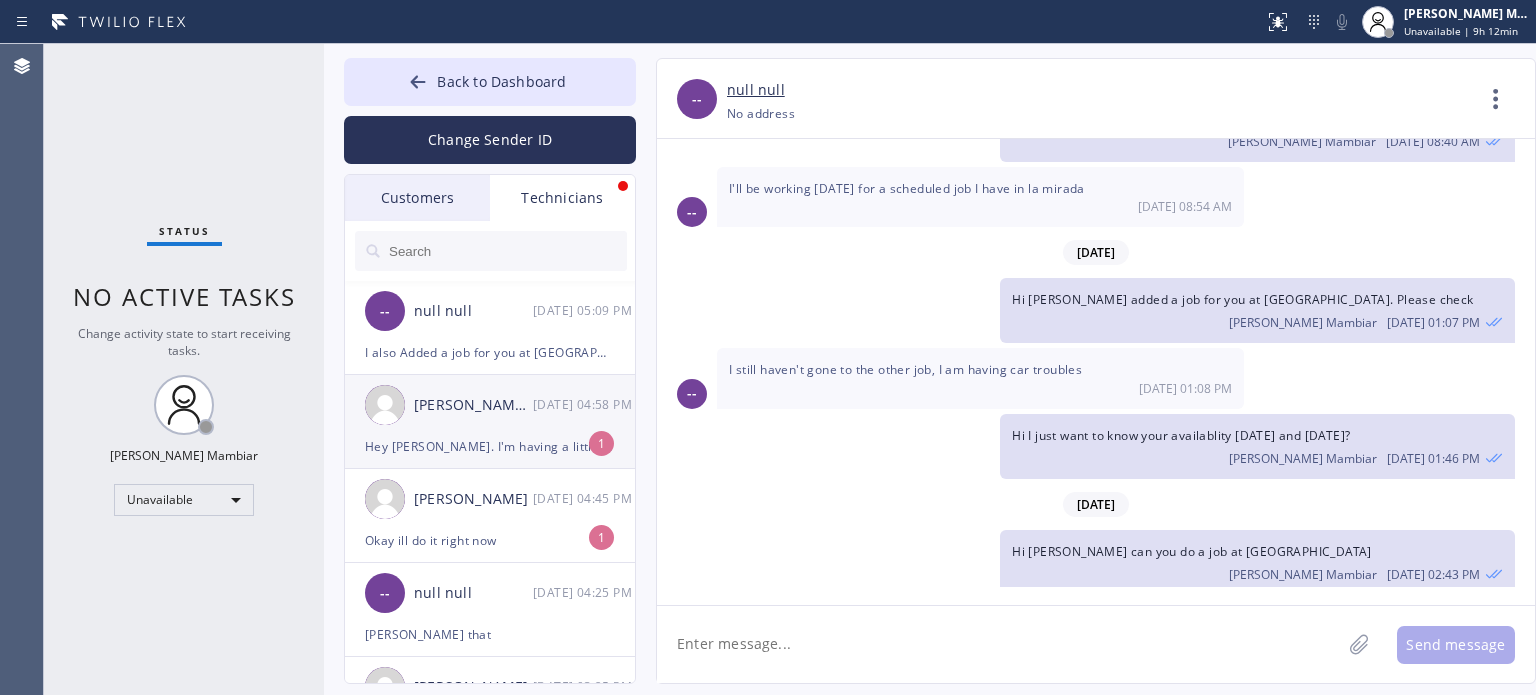click on "Hey Harvey. I'm having a little trouble logging into my email. I'll get back to you as soon as I straighten it out" at bounding box center [490, 446] 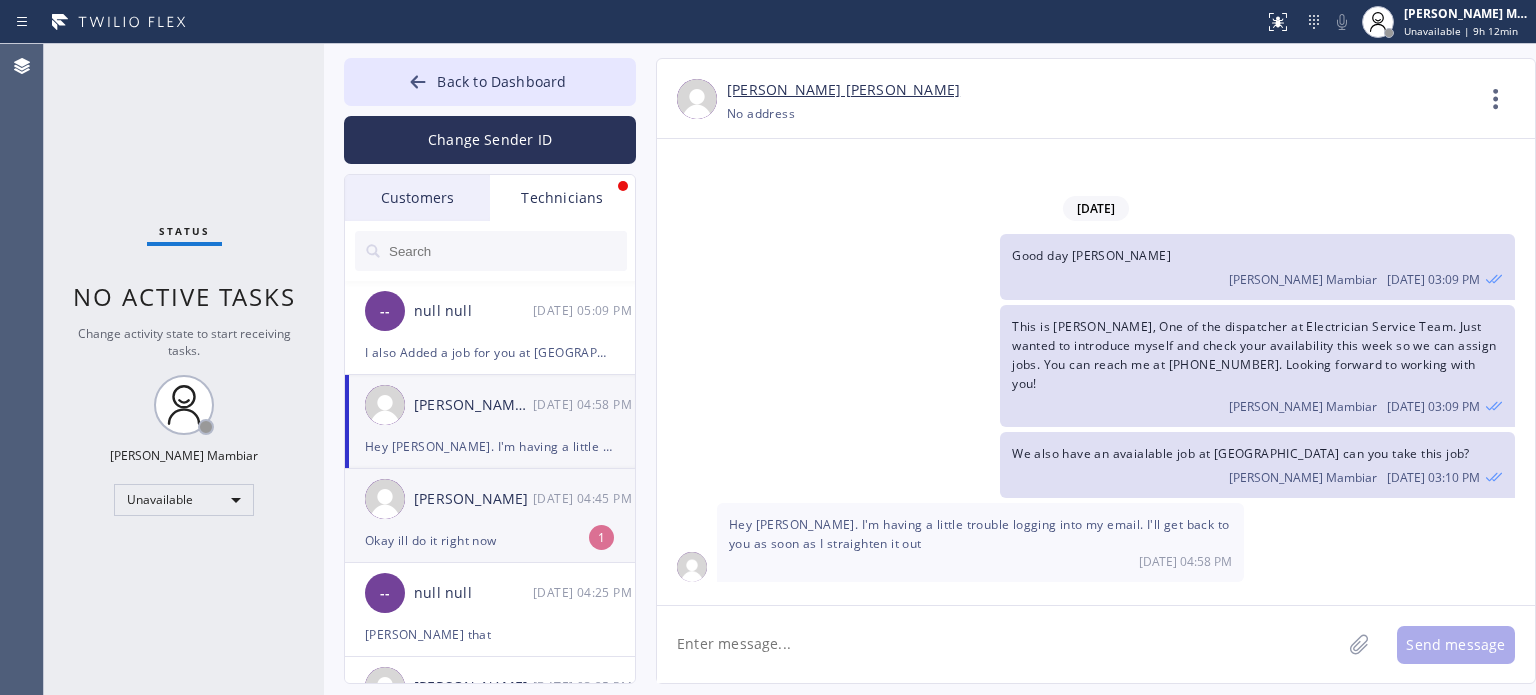 scroll, scrollTop: 0, scrollLeft: 0, axis: both 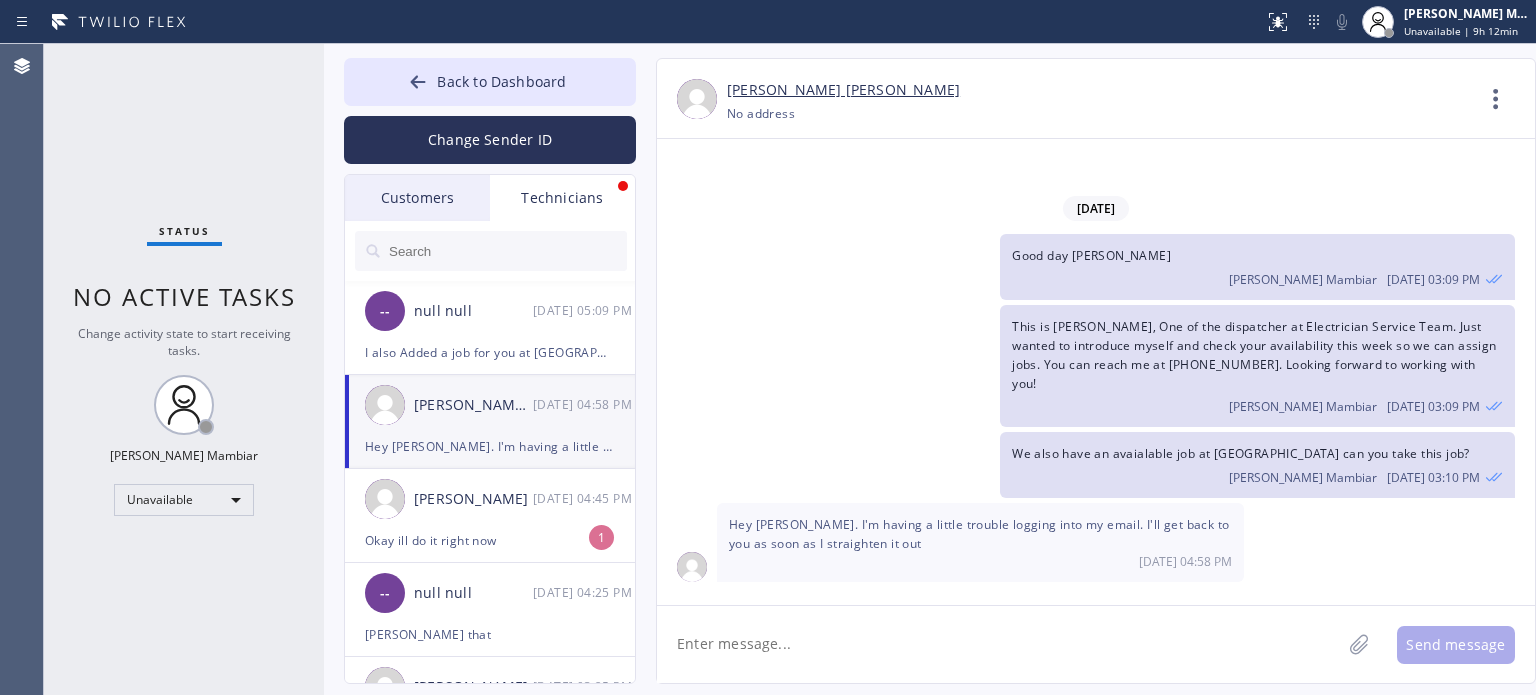 click 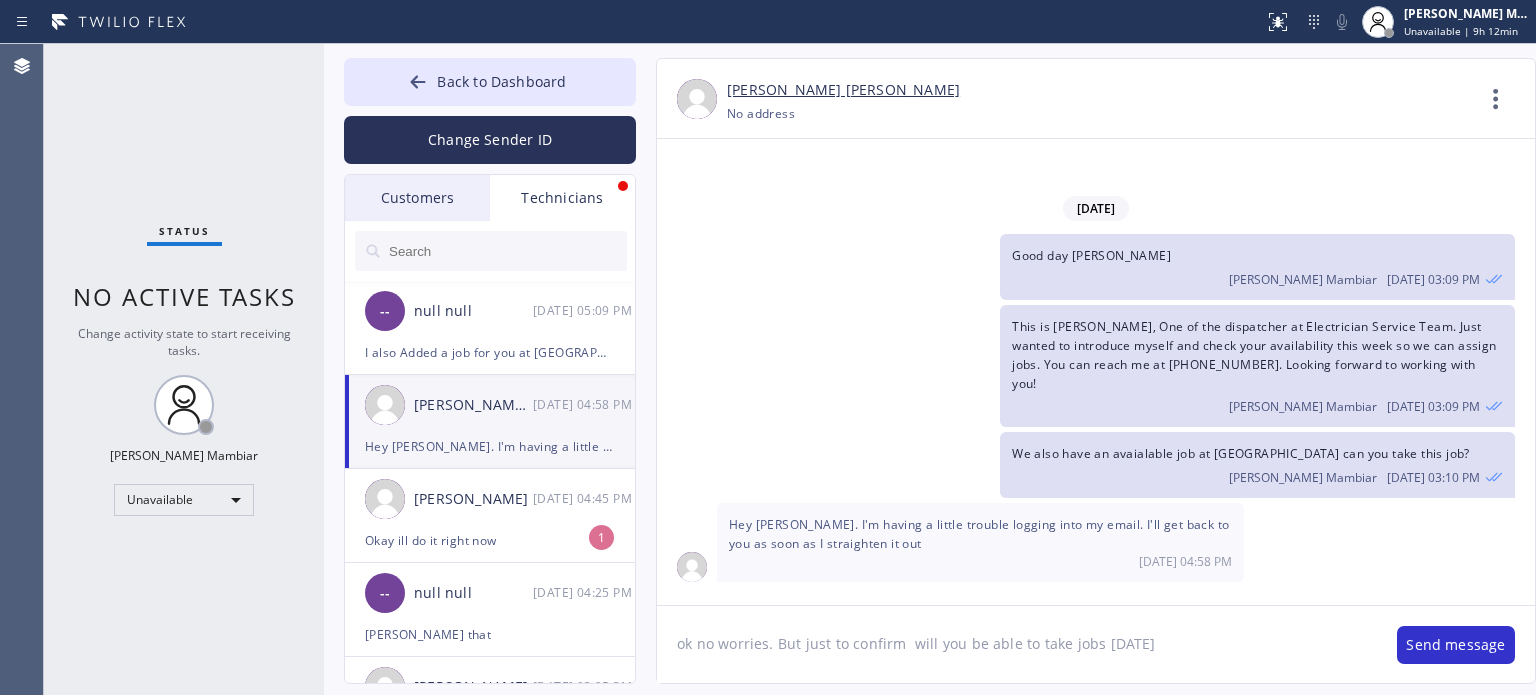 type on "ok no worries. But just to confirm  will you be able to take jobs tomorrow?" 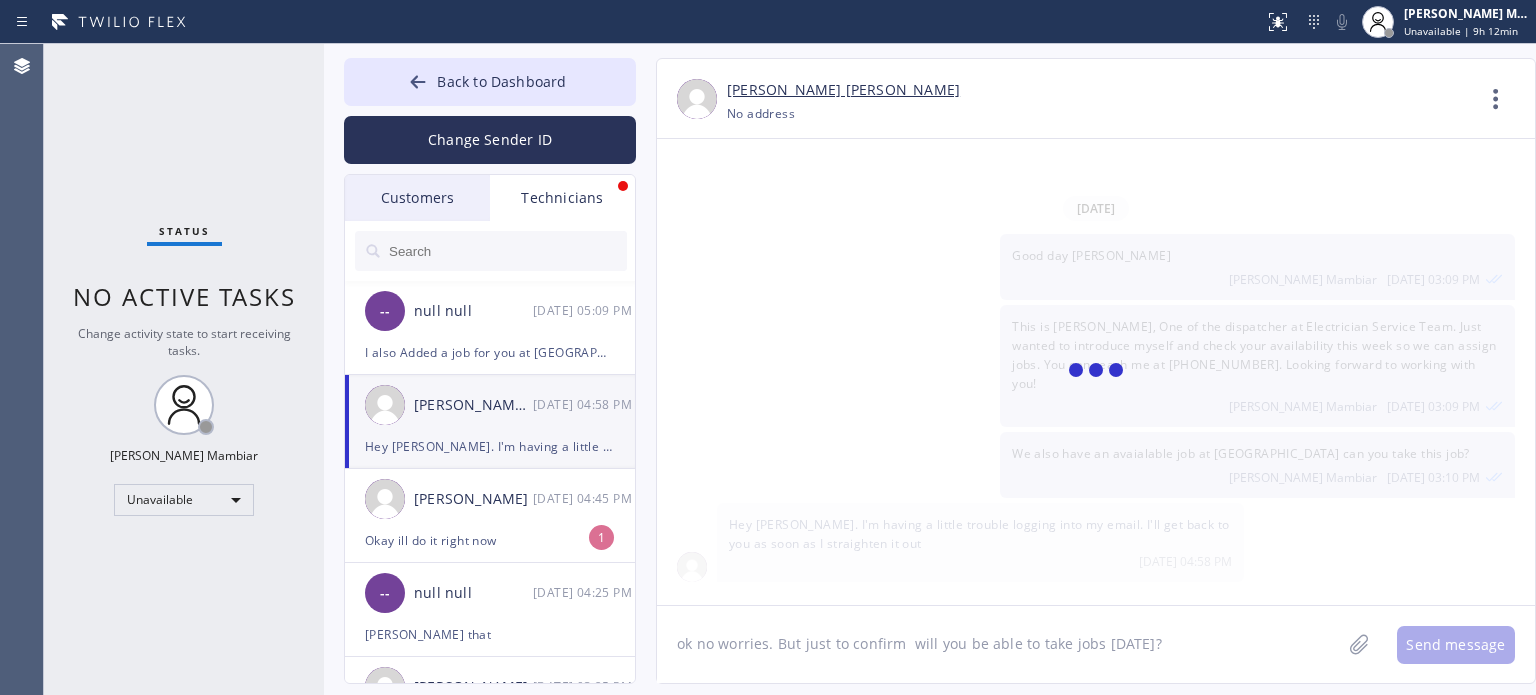 type 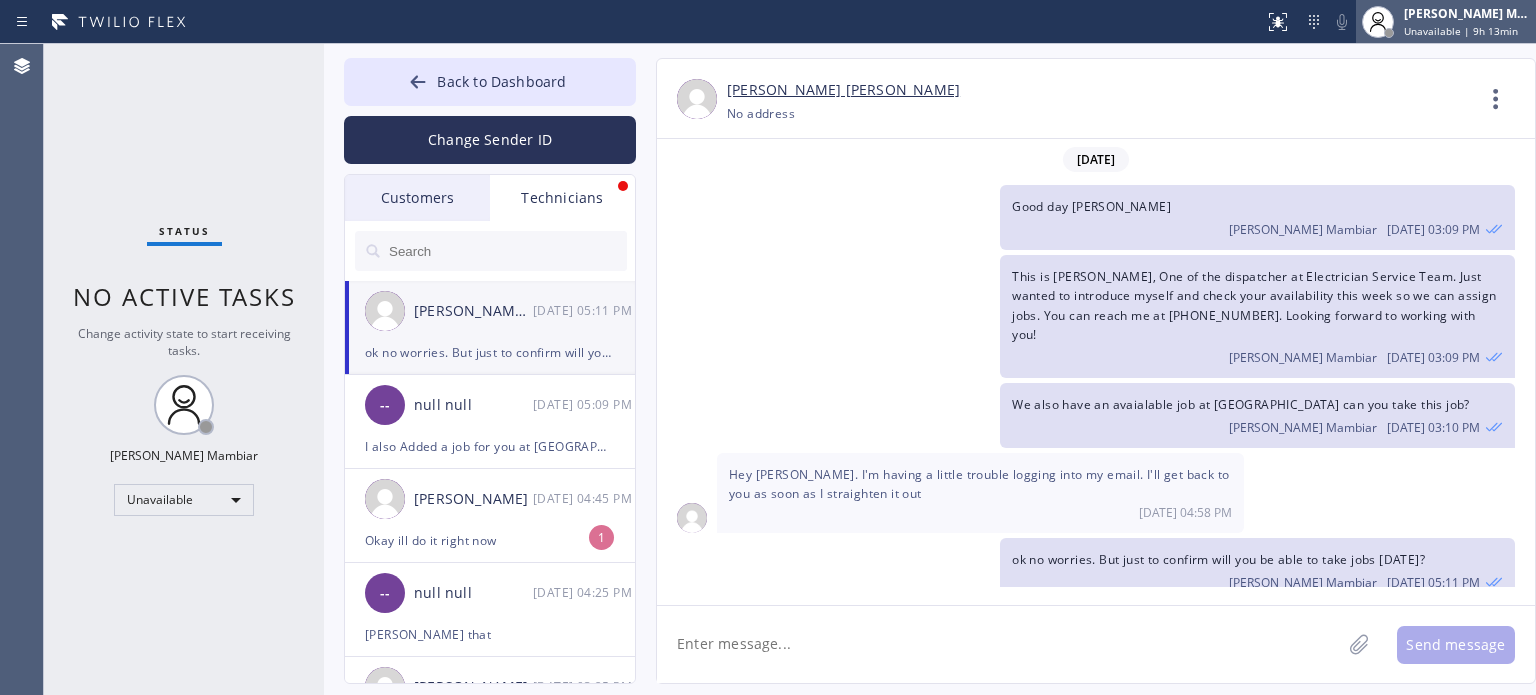 click on "Unavailable | 9h 13min" at bounding box center (1461, 31) 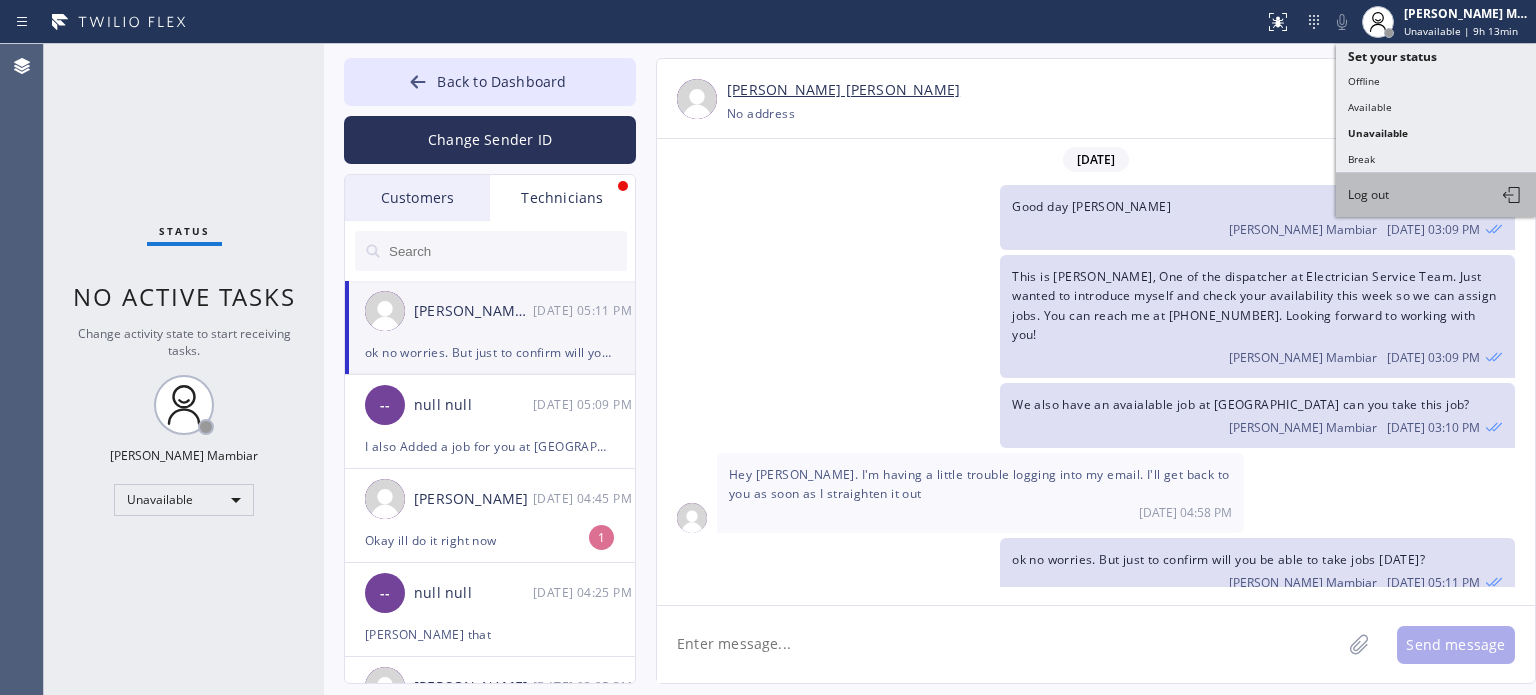 click on "Log out" at bounding box center (1436, 195) 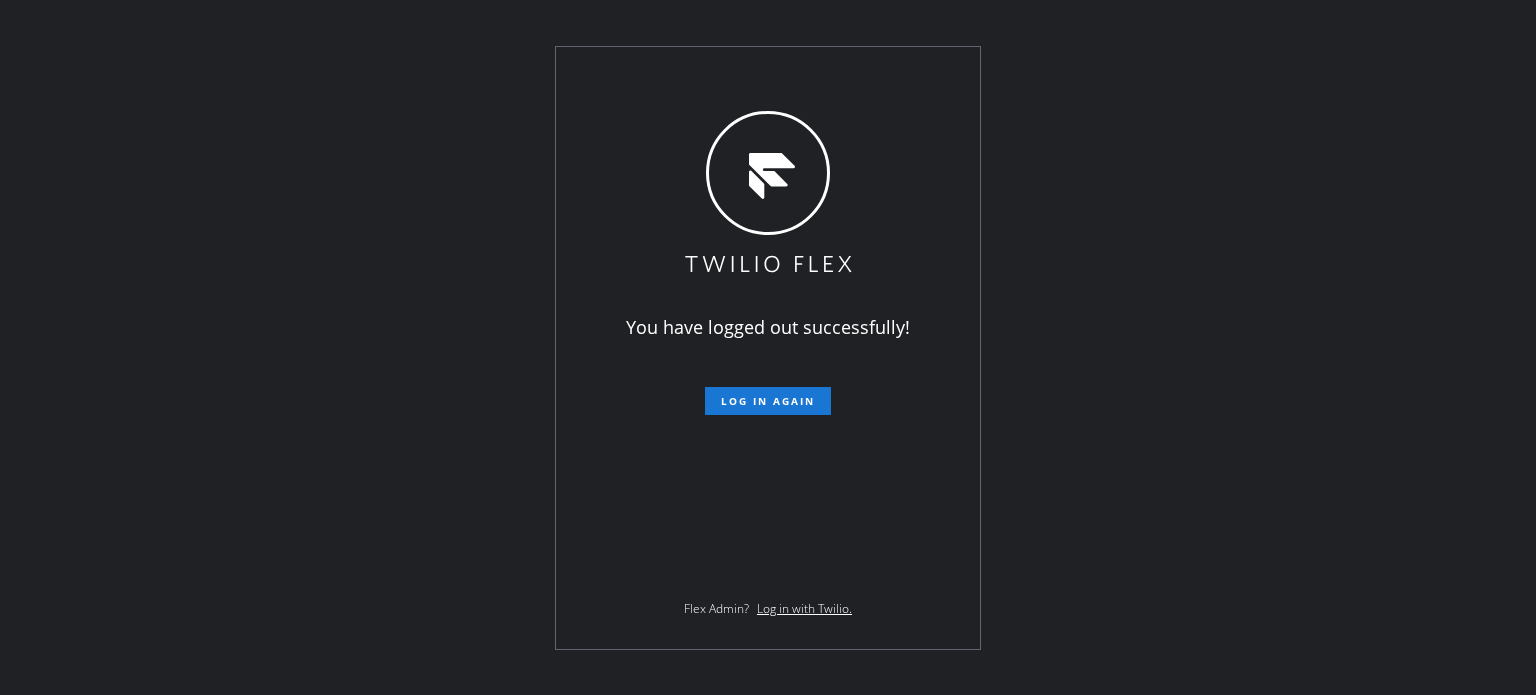click on "You have logged out successfully! Log in again Flex Admin? Log in with Twilio." at bounding box center (768, 347) 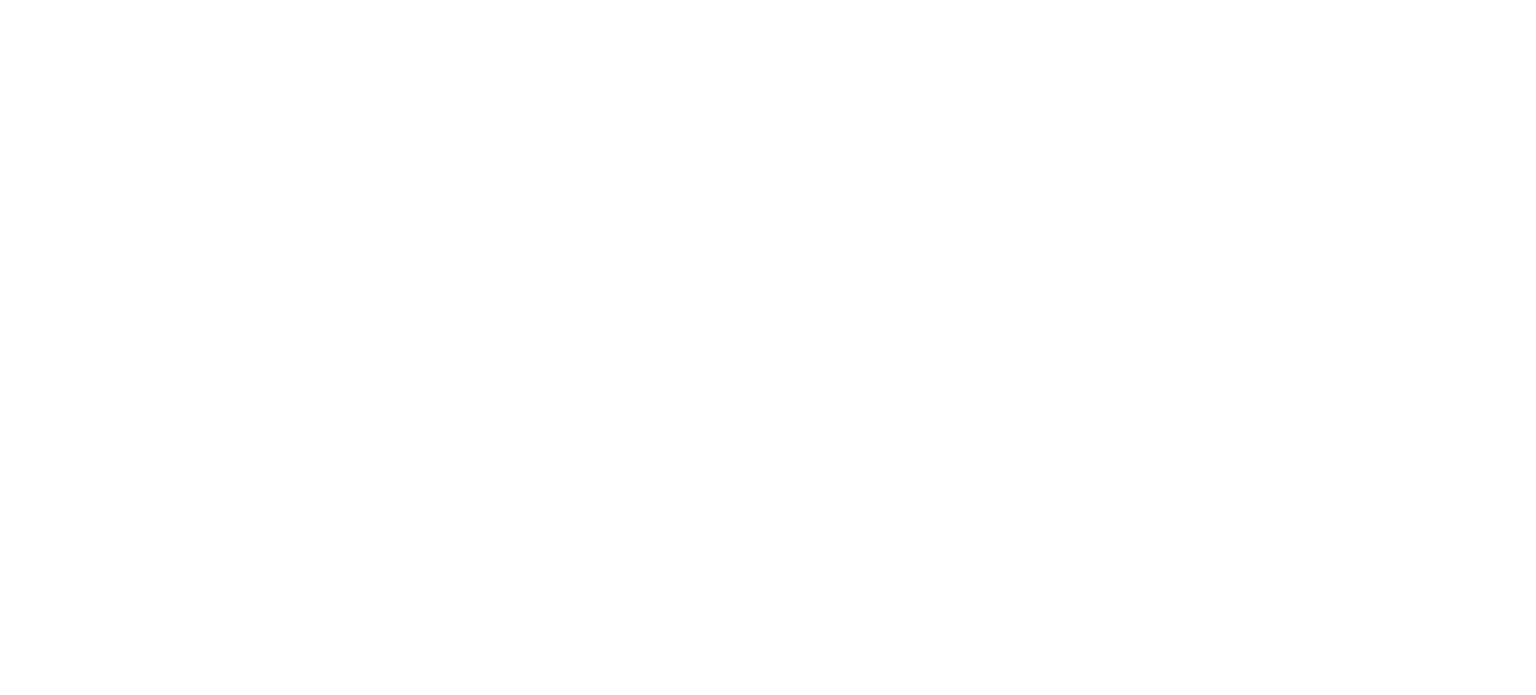 scroll, scrollTop: 0, scrollLeft: 0, axis: both 